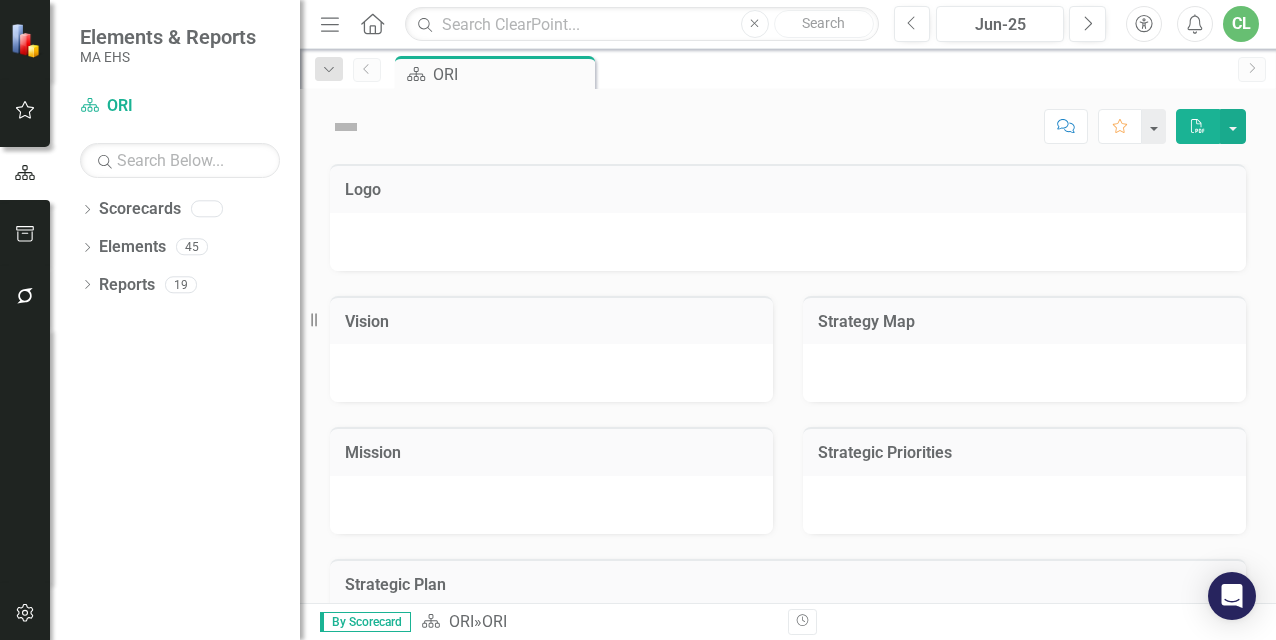 scroll, scrollTop: 0, scrollLeft: 0, axis: both 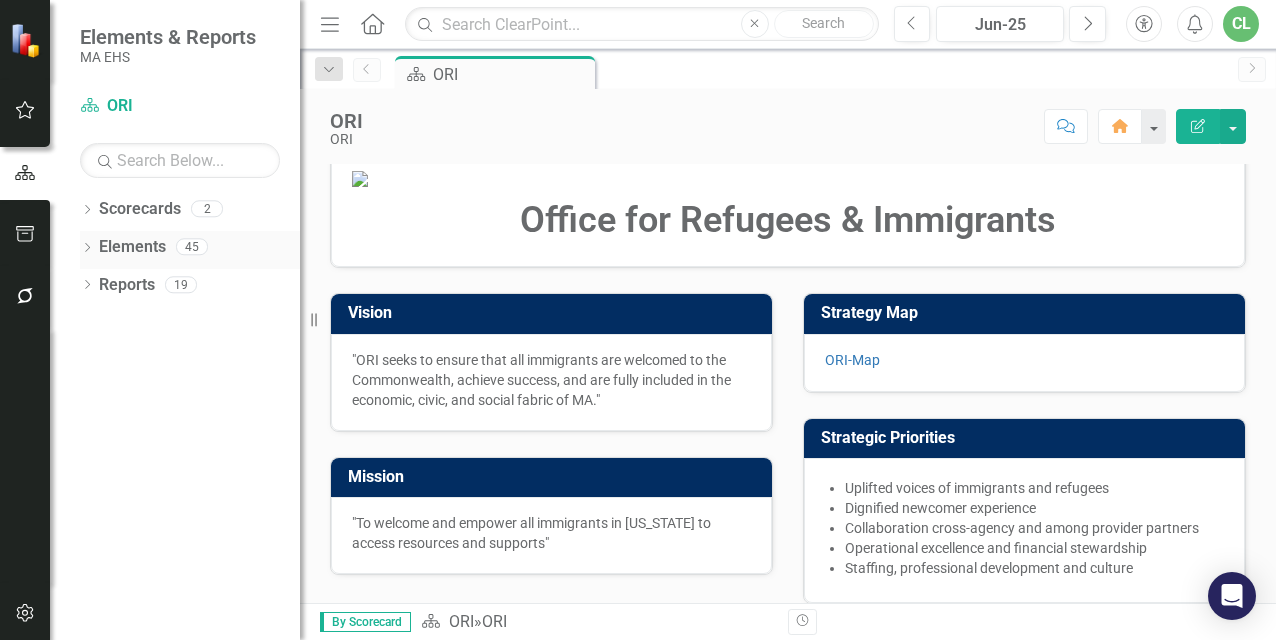 click on "Elements" at bounding box center [132, 247] 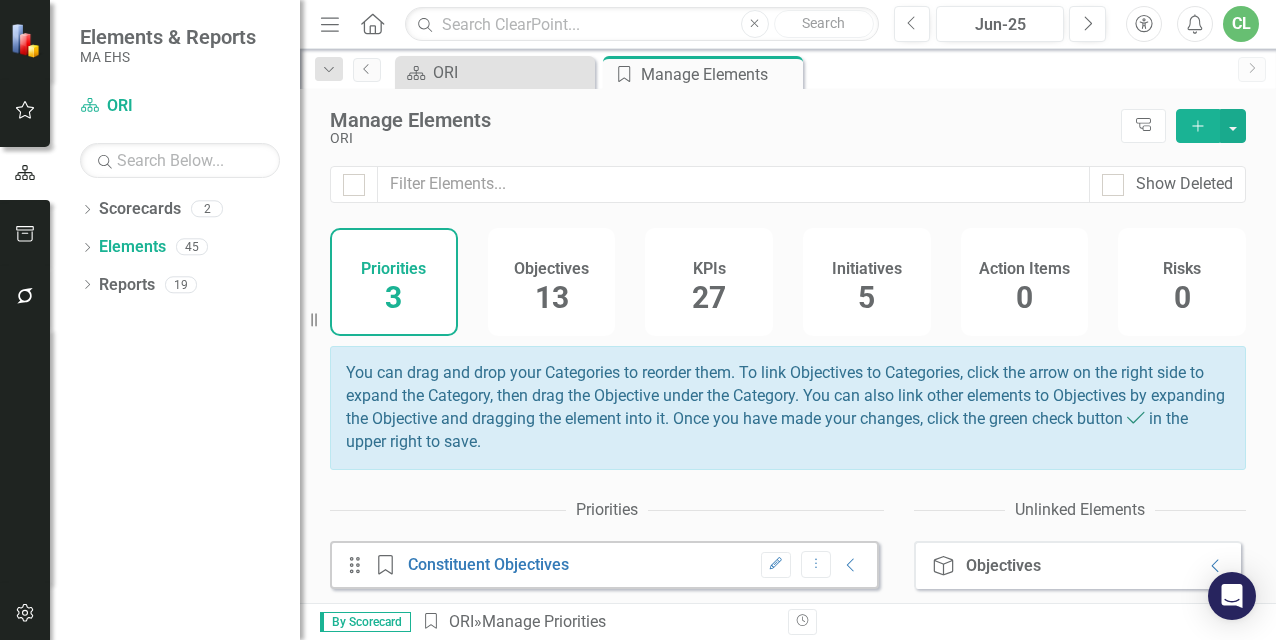 click on "27" at bounding box center (709, 297) 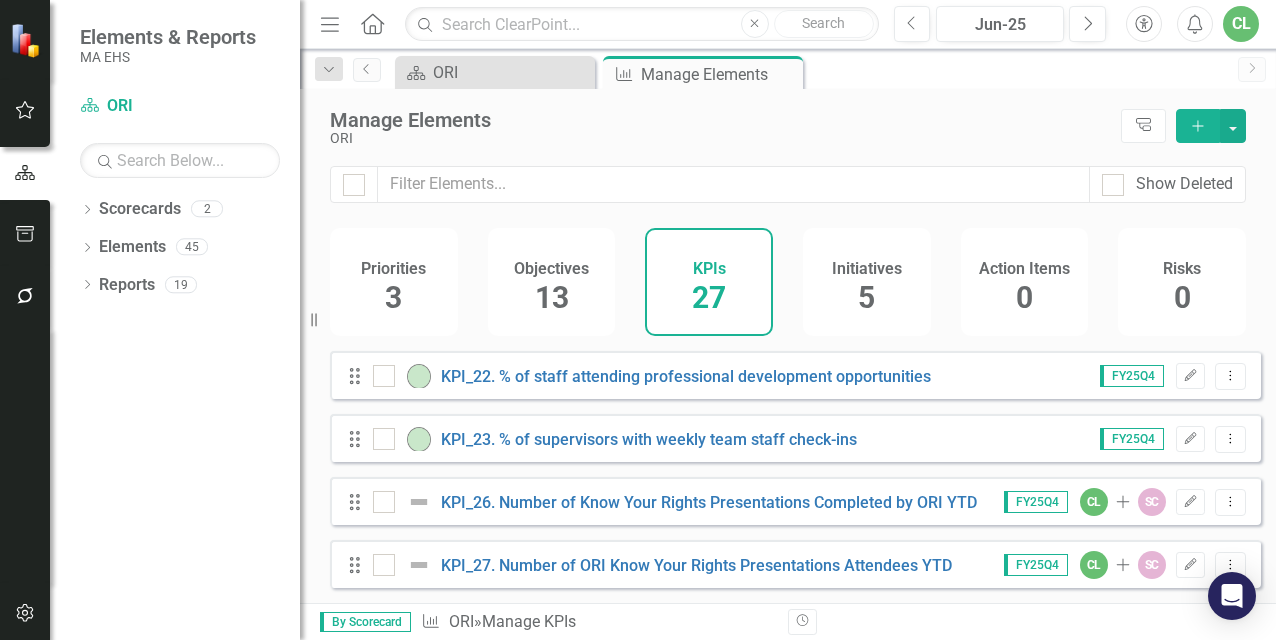 scroll, scrollTop: 1459, scrollLeft: 0, axis: vertical 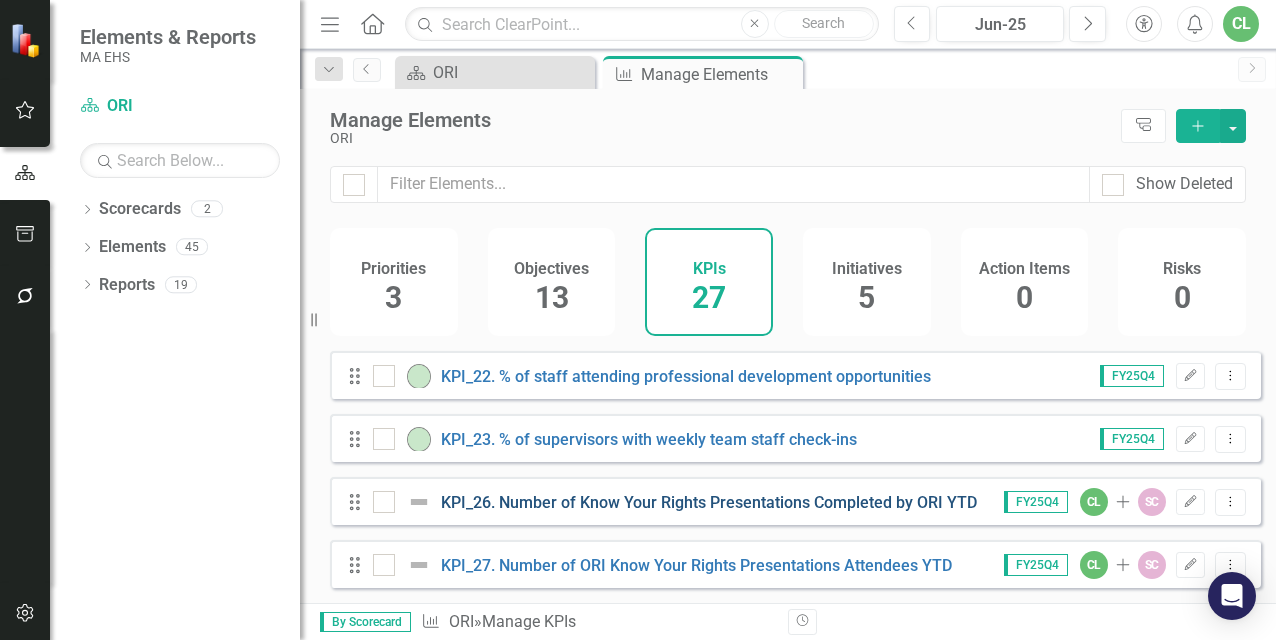 click on "KPI_26. Number of Know Your Rights Presentations Completed by ORI YTD" at bounding box center (709, 502) 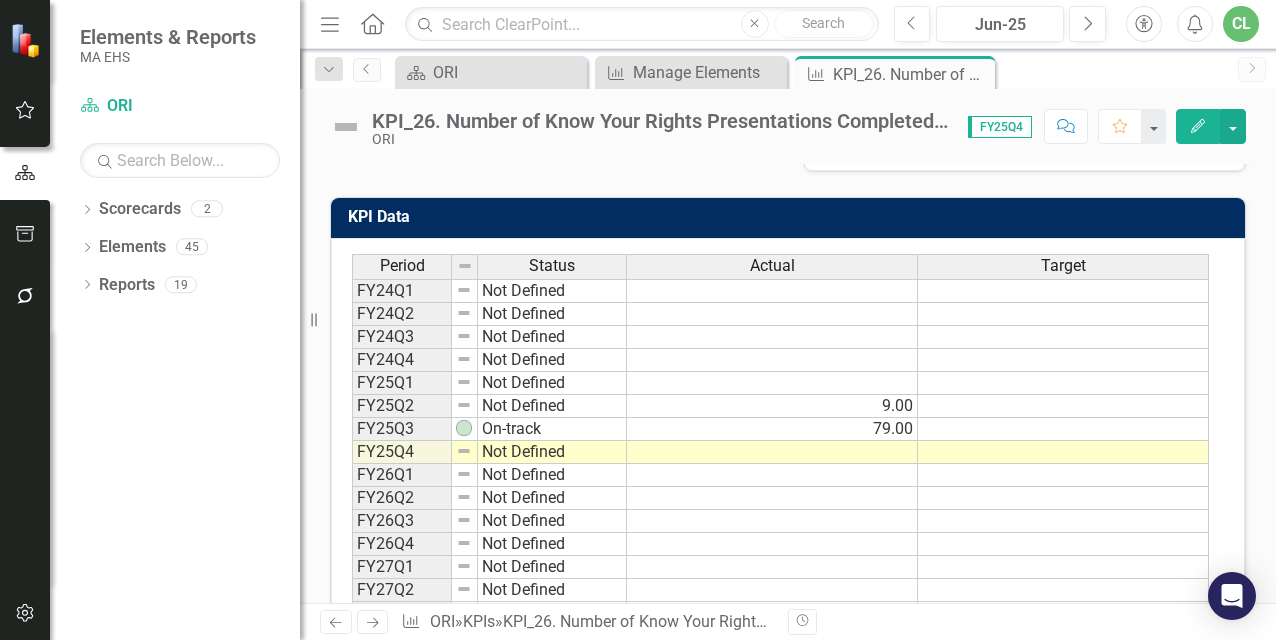 scroll, scrollTop: 750, scrollLeft: 0, axis: vertical 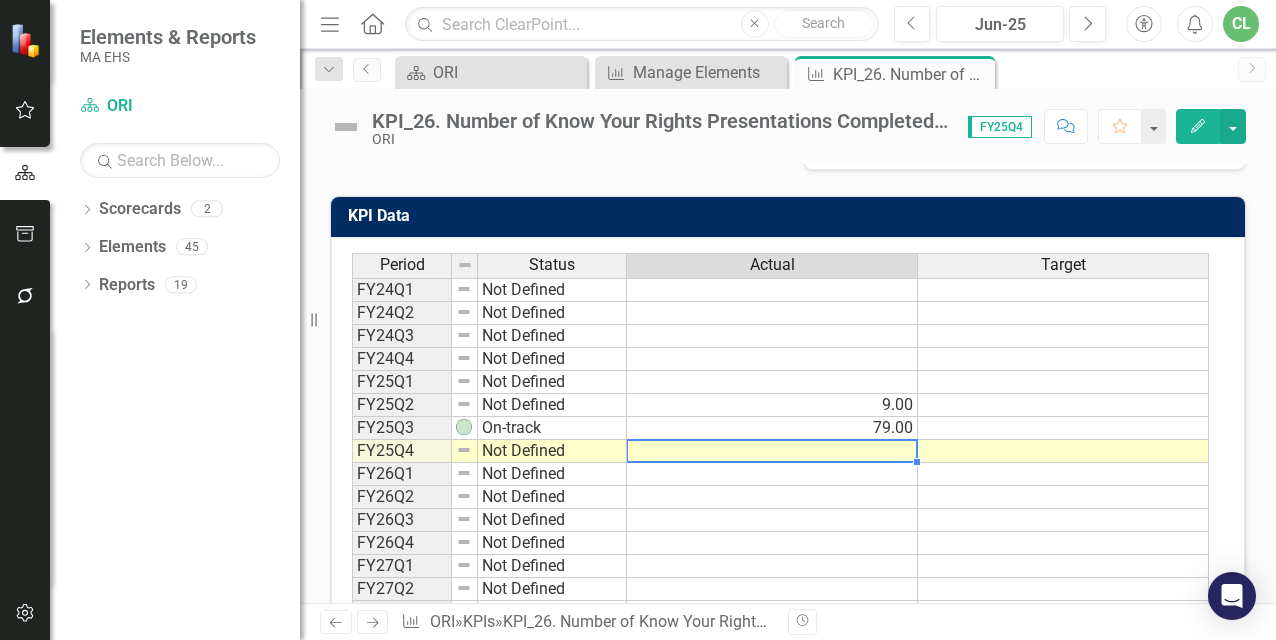 click at bounding box center [772, 451] 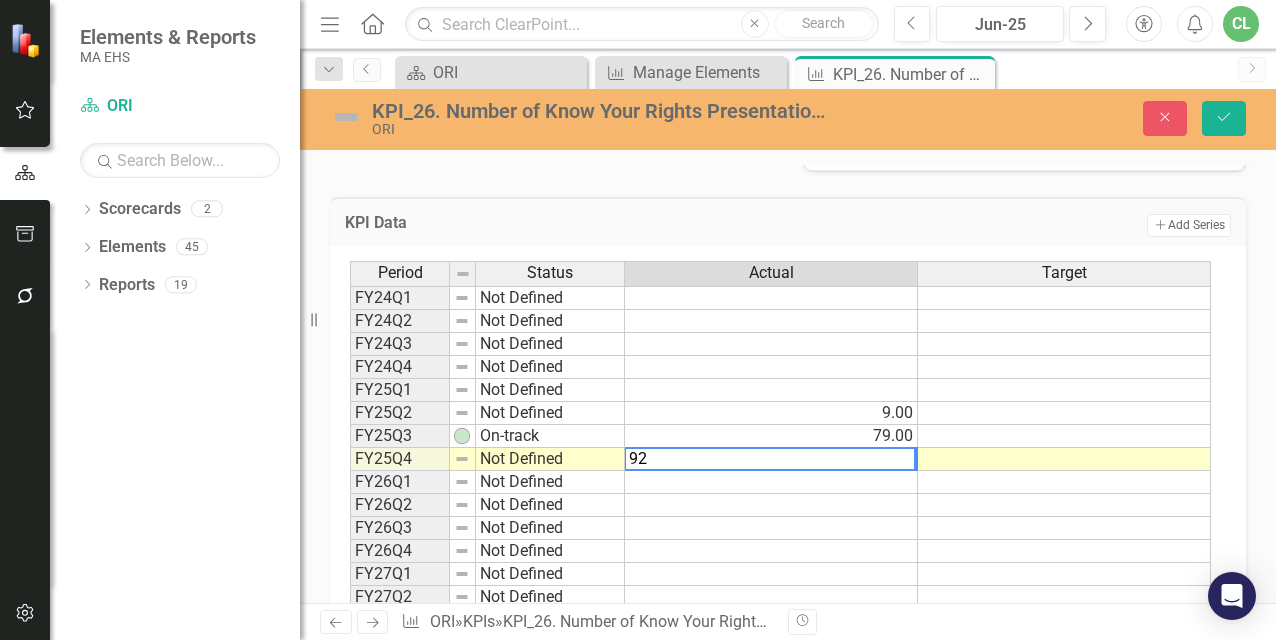 type on "92" 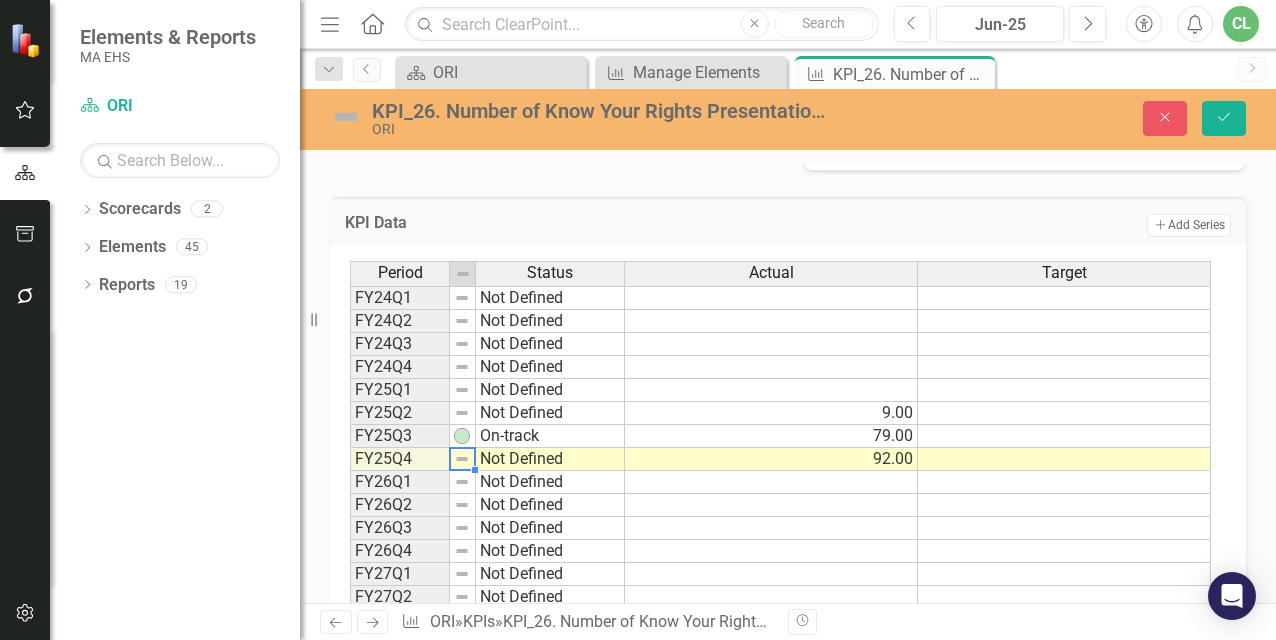 click on "Not Defined" at bounding box center (550, 459) 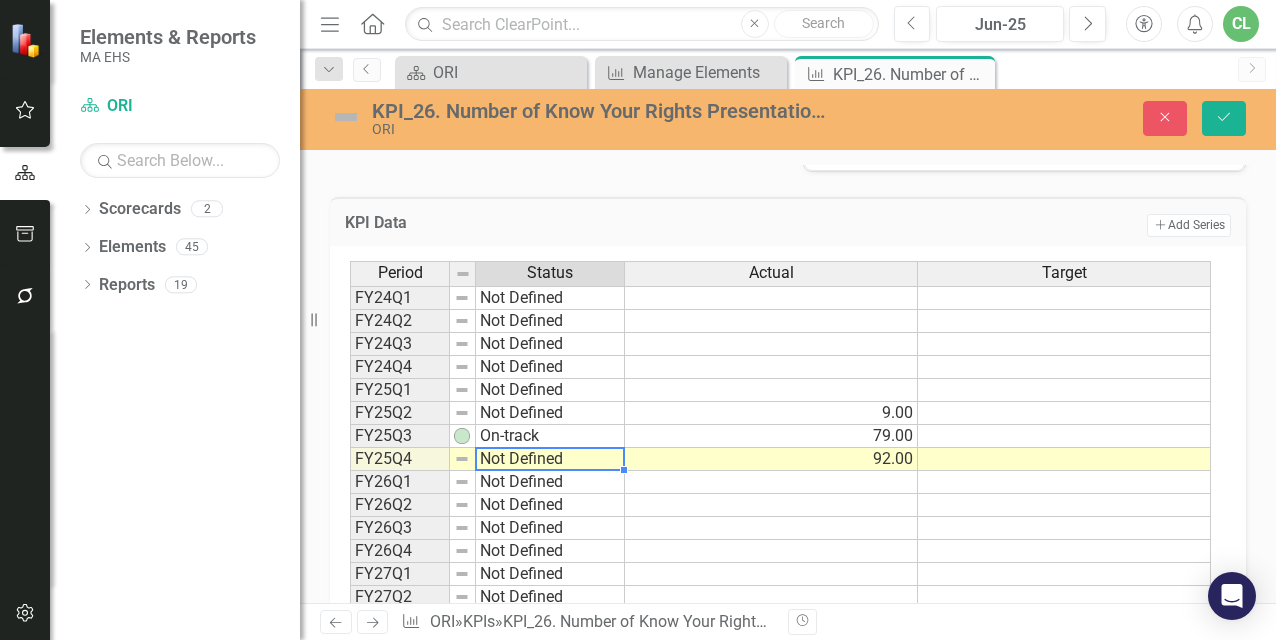 click on "Not Defined" at bounding box center [550, 459] 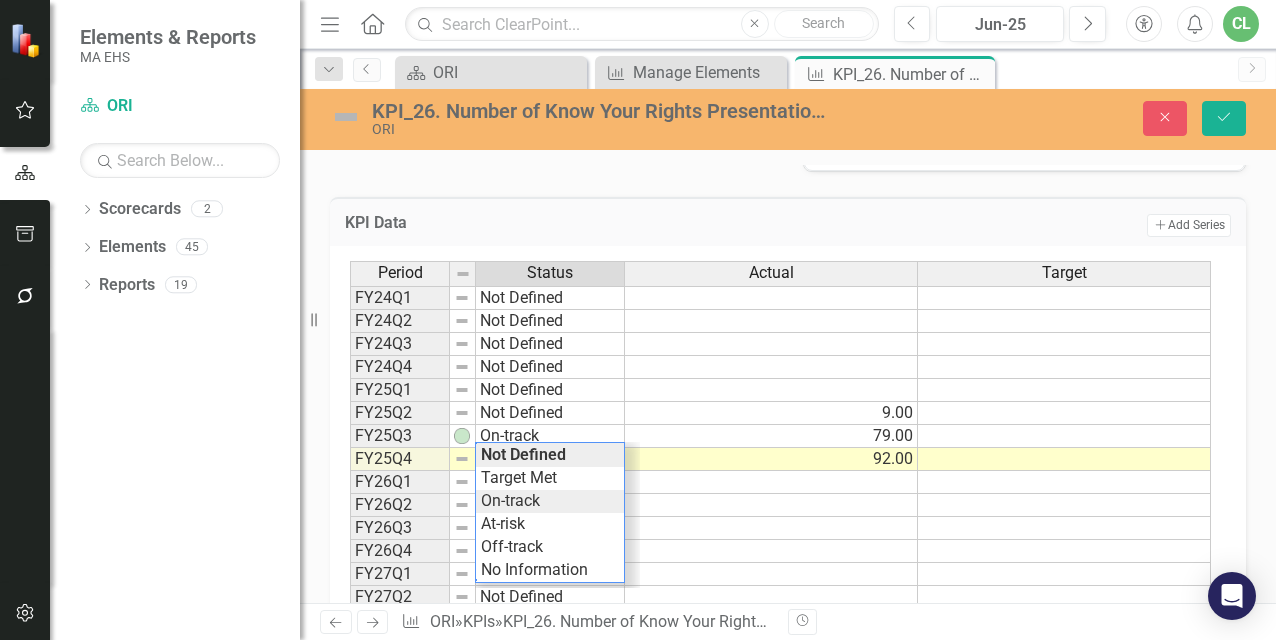 click on "Period Status Actual Target FY24Q1 Not Defined FY24Q2 Not Defined FY24Q3 Not Defined FY24Q4 Not Defined FY25Q1 Not Defined FY25Q2 Not Defined 9.00 FY25Q3 On-track 79.00 FY25Q4 Not Defined 92.00 FY26Q1 Not Defined FY26Q2 Not Defined FY26Q3 Not Defined FY26Q4 Not Defined FY27Q1 Not Defined FY27Q2 Not Defined FY27 Q3 Not Defined FY27Q4 Not Defined Period Status Actual Target Period Status FY24Q1 Not Defined FY24Q2 Not Defined FY24Q3 Not Defined FY24Q4 Not Defined FY25Q1 Not Defined FY25Q2 Not Defined FY25Q3 On-track FY25Q4 Not Defined FY26Q1 Not Defined FY26Q2 Not Defined FY26Q3 Not Defined FY26Q4 Not Defined FY27Q1 Not Defined FY27Q2 Not Defined FY27 Q3 Not Defined FY27Q4 Not Defined Period Status 92 On-track Not Defined Target Met On-track At-risk Off-track No Information" at bounding box center [780, 458] 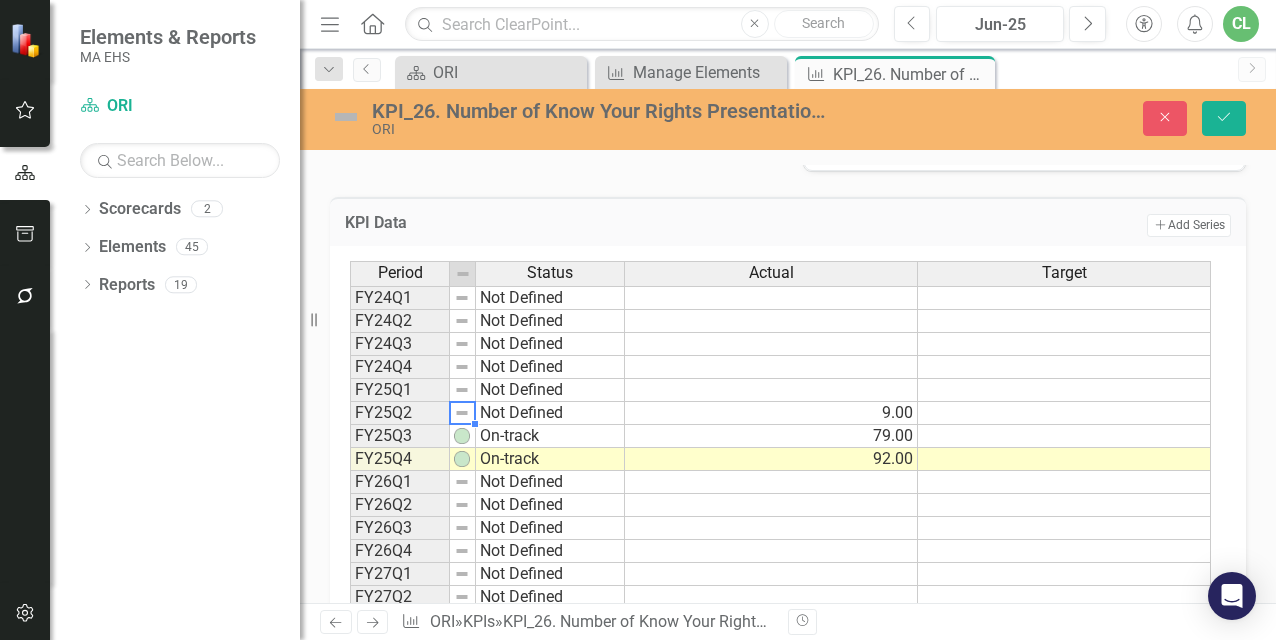 click at bounding box center (462, 413) 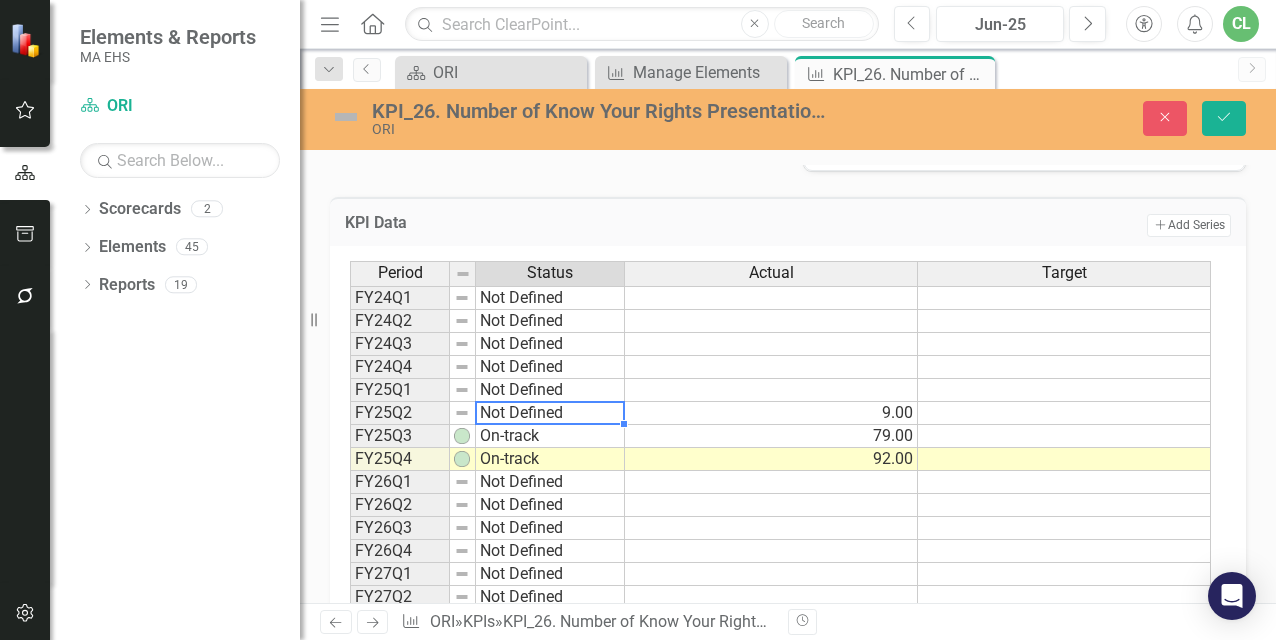 click on "Not Defined" at bounding box center [550, 413] 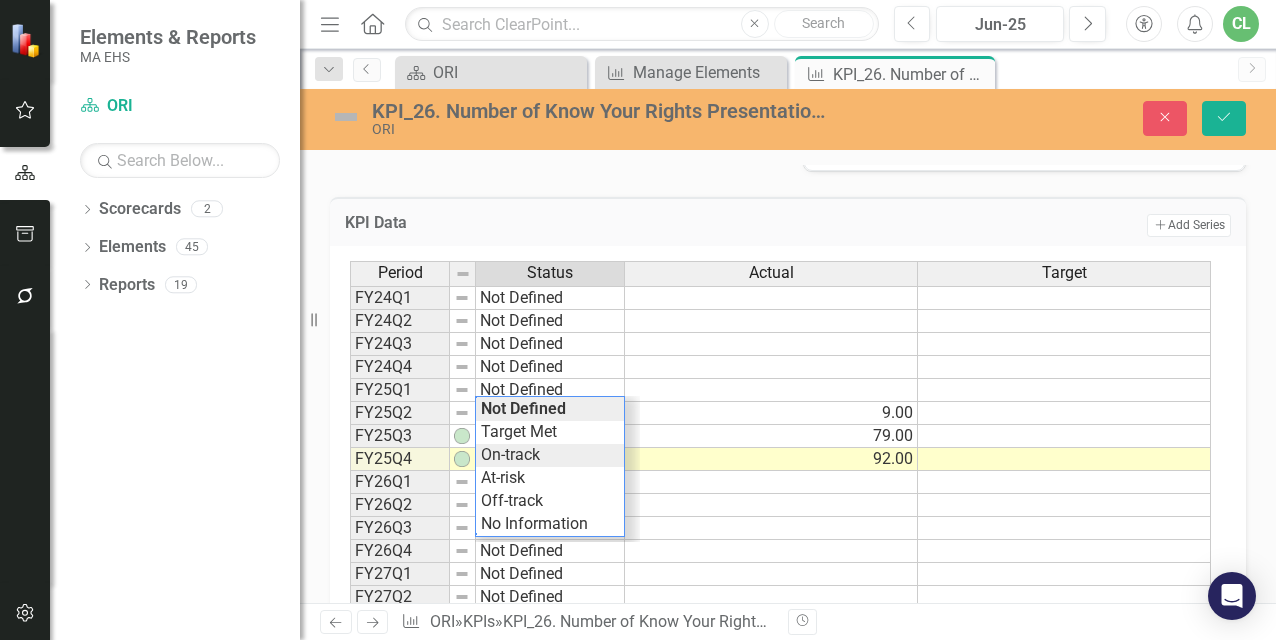 type on "On-track" 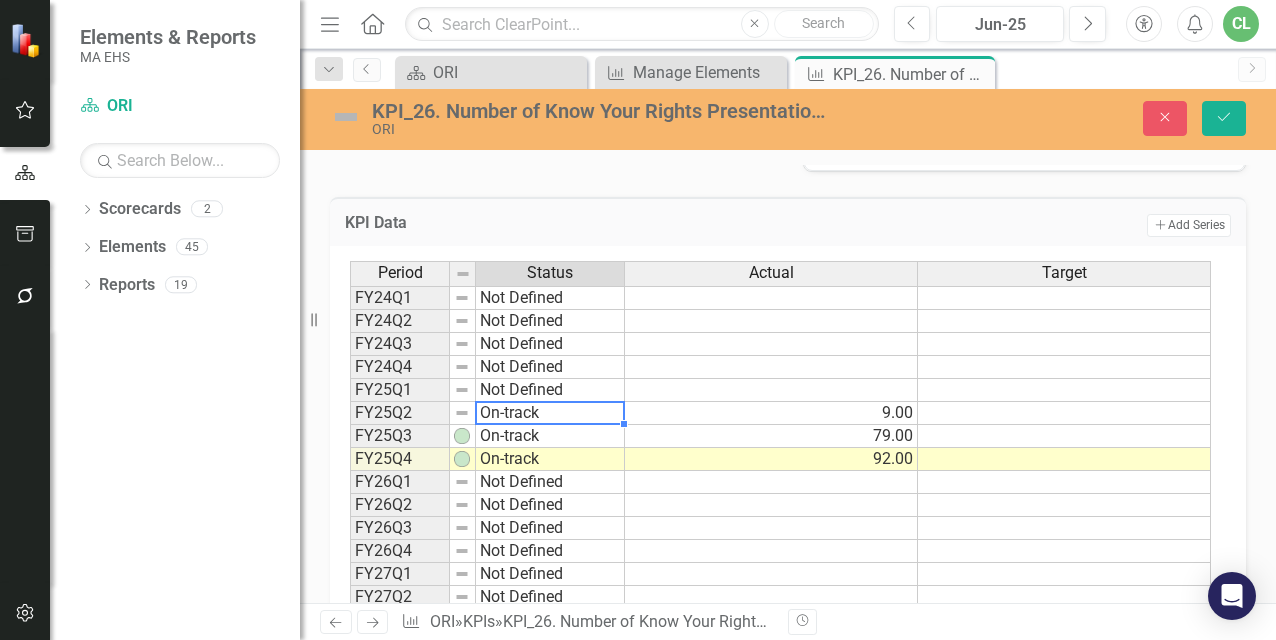 click on "Period Status Actual Target FY24Q1 Not Defined FY24Q2 Not Defined FY24Q3 Not Defined FY24Q4 Not Defined FY25Q1 Not Defined FY25Q2 On-track 9.00 FY25Q3 On-track 79.00 FY25Q4 On-track 92.00 FY26Q1 Not Defined FY26Q2 Not Defined FY26Q3 Not Defined FY26Q4 Not Defined FY27Q1 Not Defined FY27Q2 Not Defined FY27 Q3 Not Defined FY27Q4 Not Defined Period Status Actual Target Period Status FY24Q1 Not Defined FY24Q2 Not Defined FY24Q3 Not Defined FY24Q4 Not Defined FY25Q1 Not Defined FY25Q2 On-track FY25Q3 On-track FY25Q4 On-track FY26Q1 Not Defined FY26Q2 Not Defined FY26Q3 Not Defined FY26Q4 Not Defined FY27Q1 Not Defined FY27Q2 Not Defined FY27 Q3 Not Defined FY27Q4 Not Defined Period Status 92 On-track Not Defined Target Met On-track At-risk Off-track No Information" at bounding box center (780, 458) 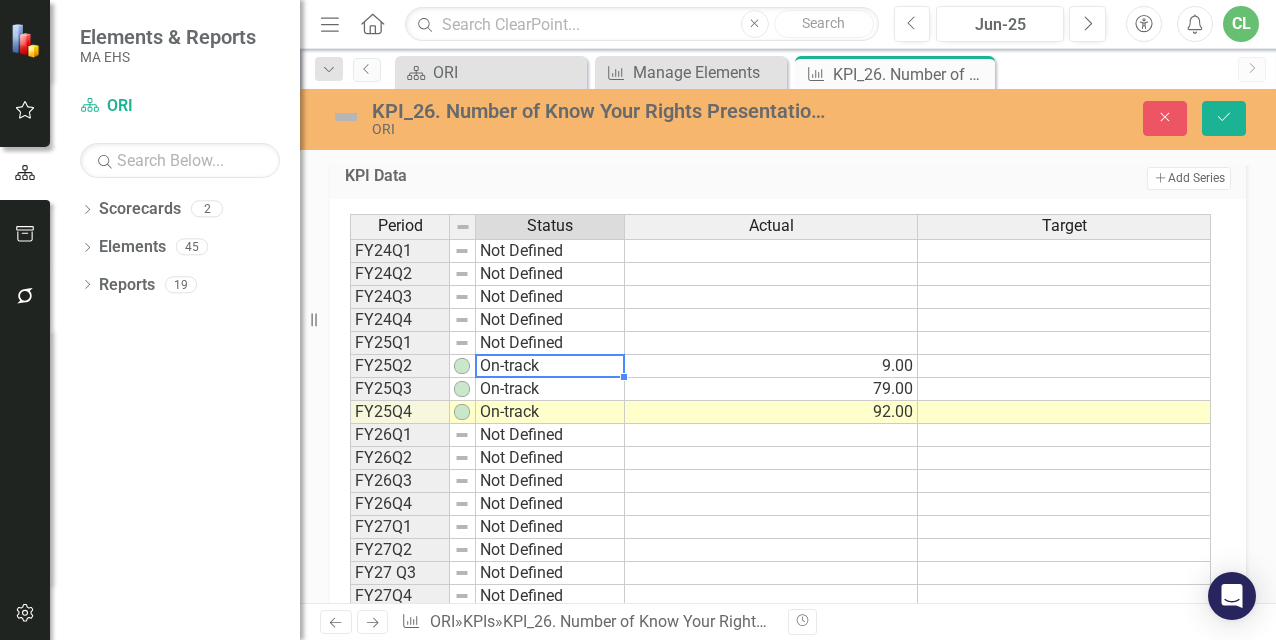 scroll, scrollTop: 831, scrollLeft: 0, axis: vertical 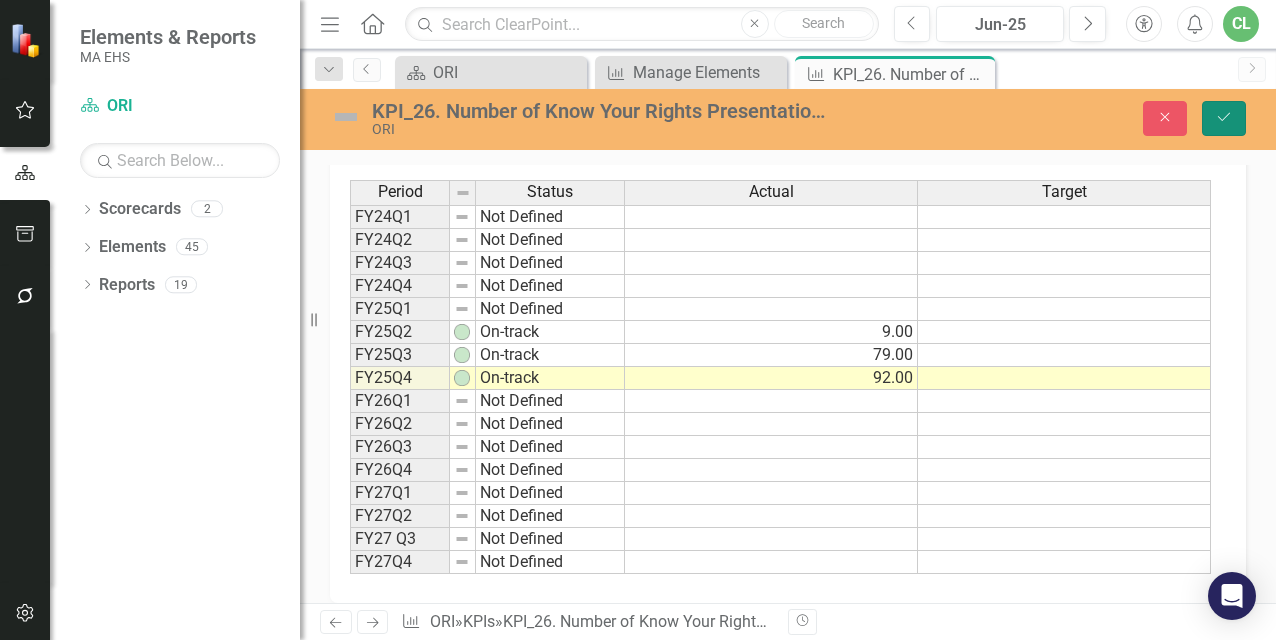 click on "Save" 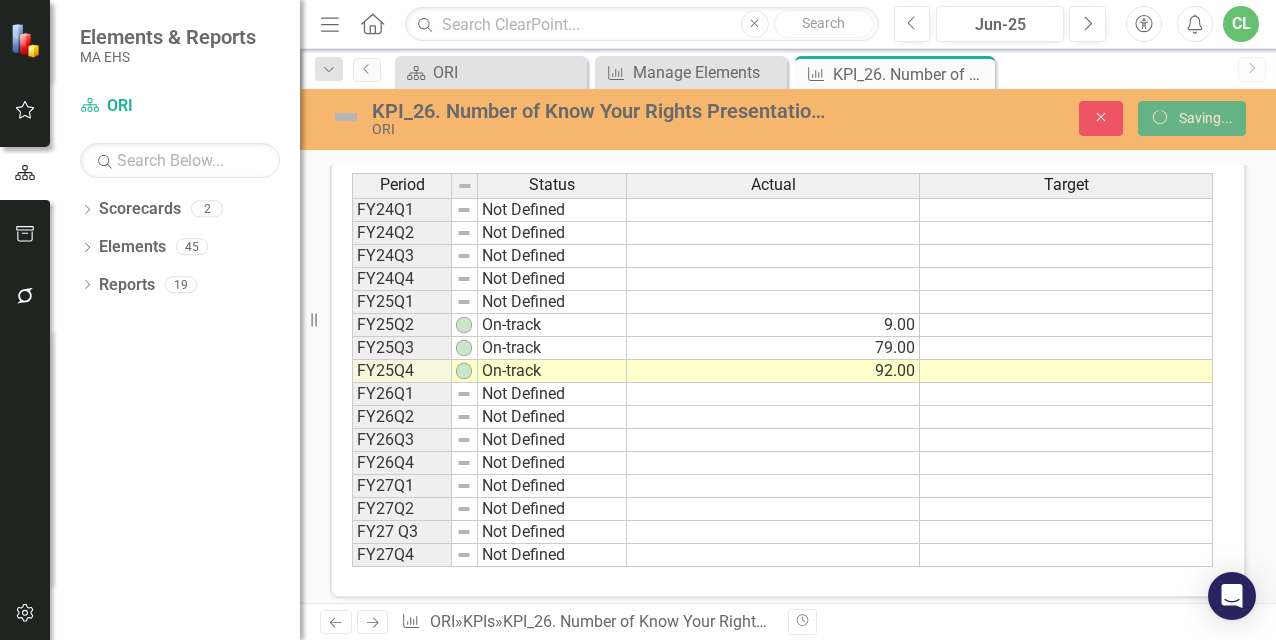 scroll, scrollTop: 824, scrollLeft: 0, axis: vertical 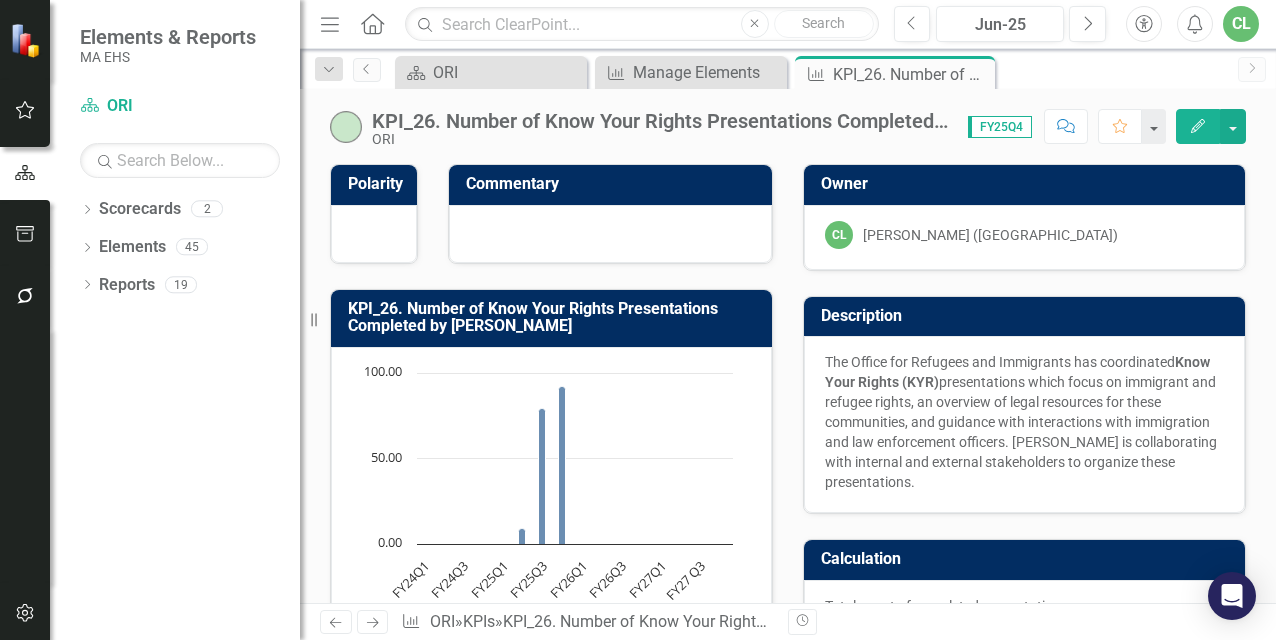 click at bounding box center [610, 234] 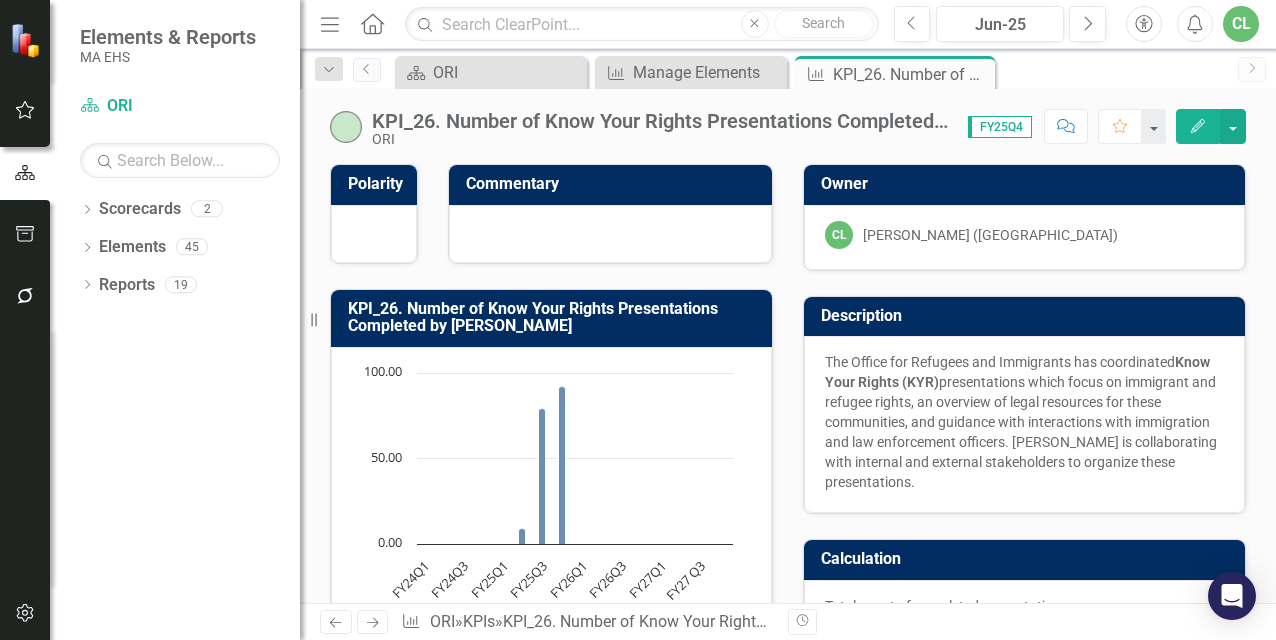click at bounding box center [610, 234] 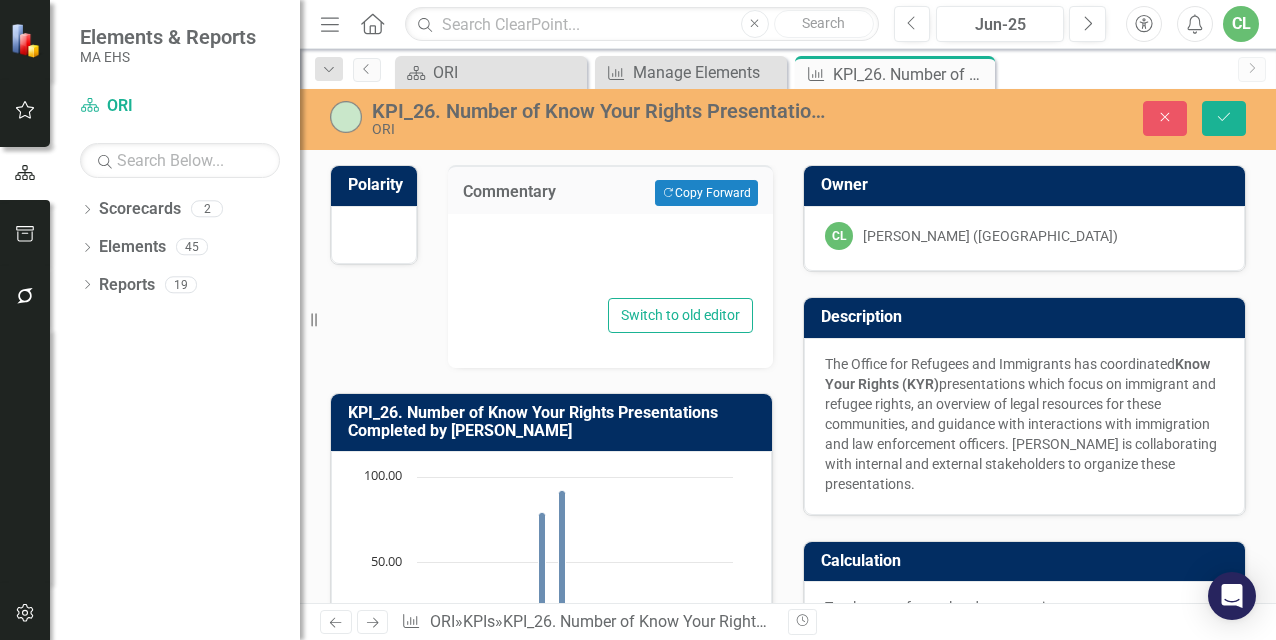 click at bounding box center (610, 261) 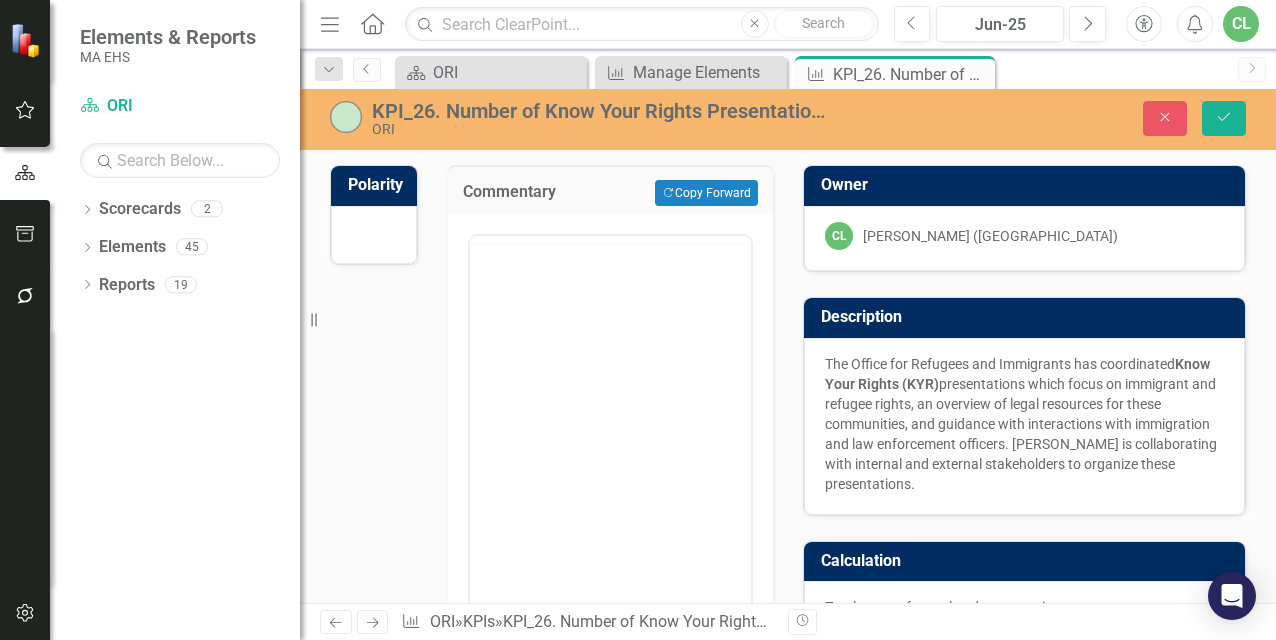scroll, scrollTop: 0, scrollLeft: 0, axis: both 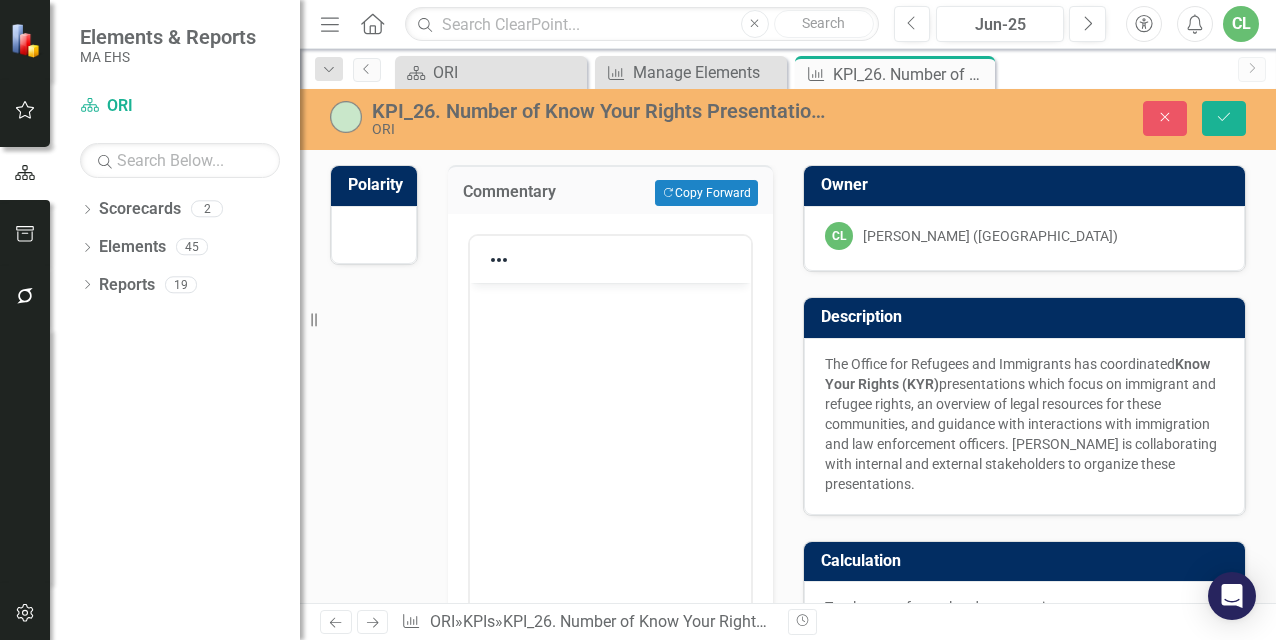 click at bounding box center (610, 433) 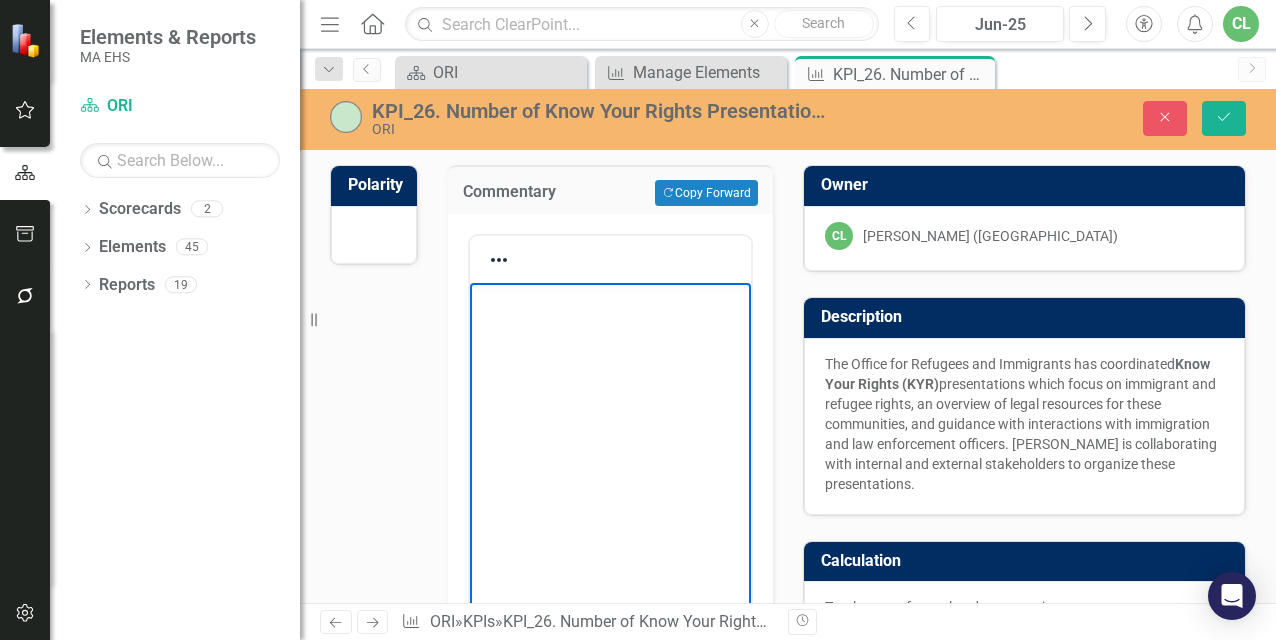 type 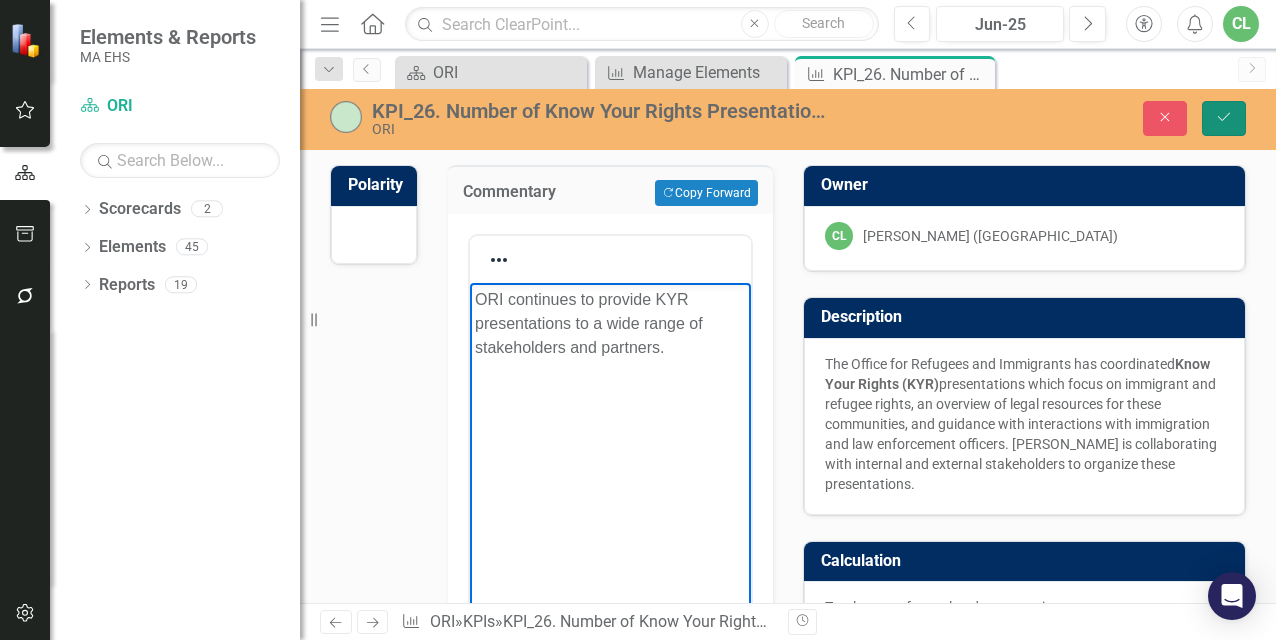 click on "Save" 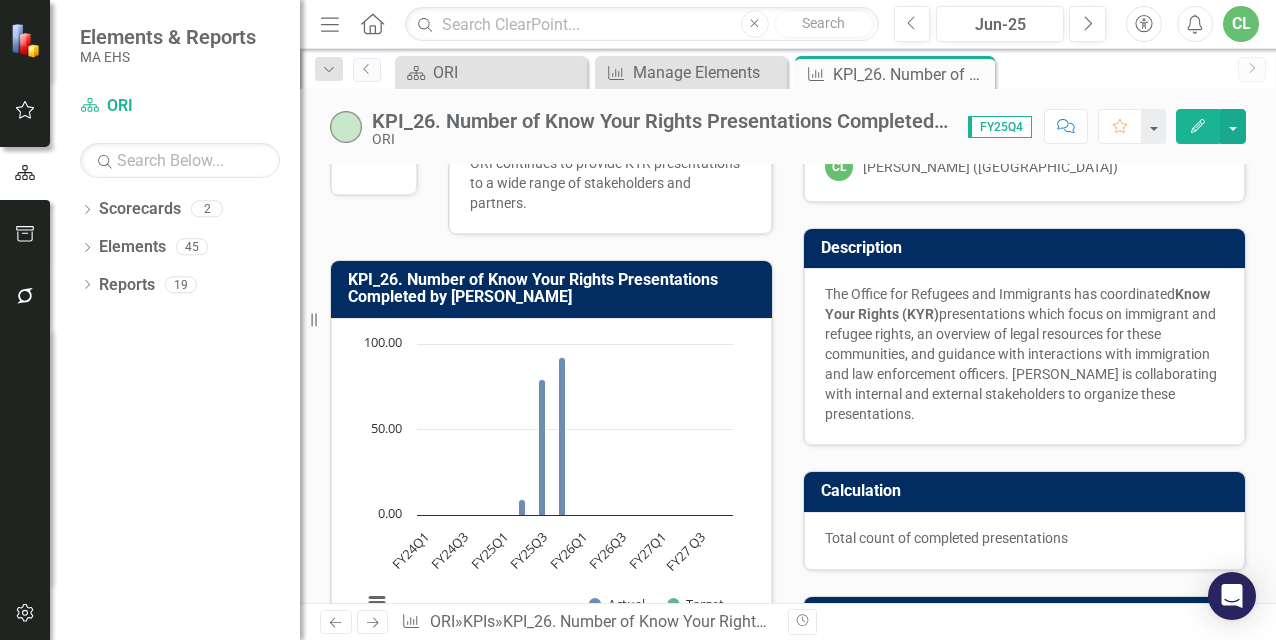 scroll, scrollTop: 0, scrollLeft: 0, axis: both 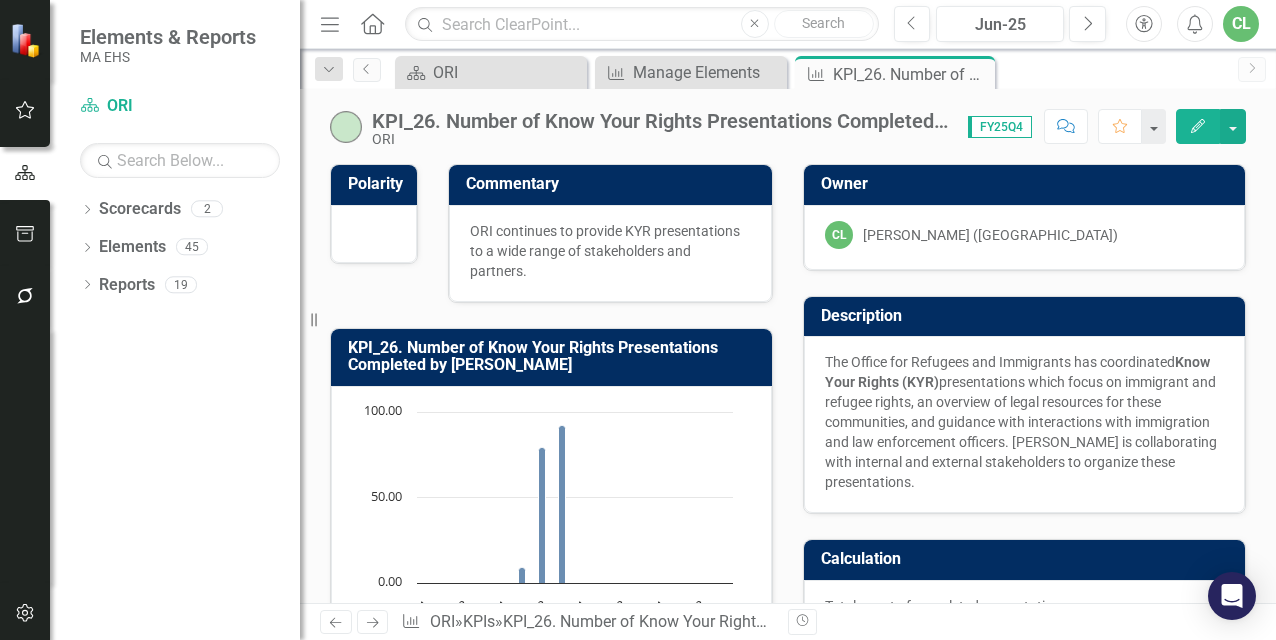 click on "ORI continues to provide KYR presentations to a wide range of stakeholders and partners." at bounding box center [610, 251] 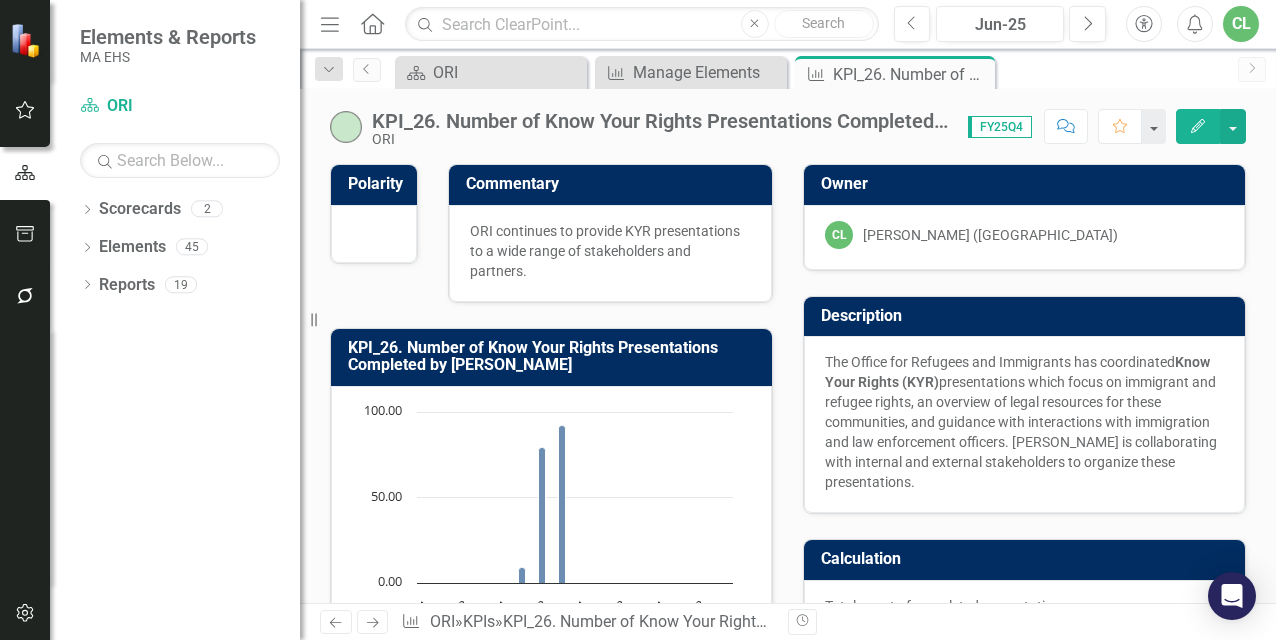 click on "ORI continues to provide KYR presentations to a wide range of stakeholders and partners." at bounding box center [610, 251] 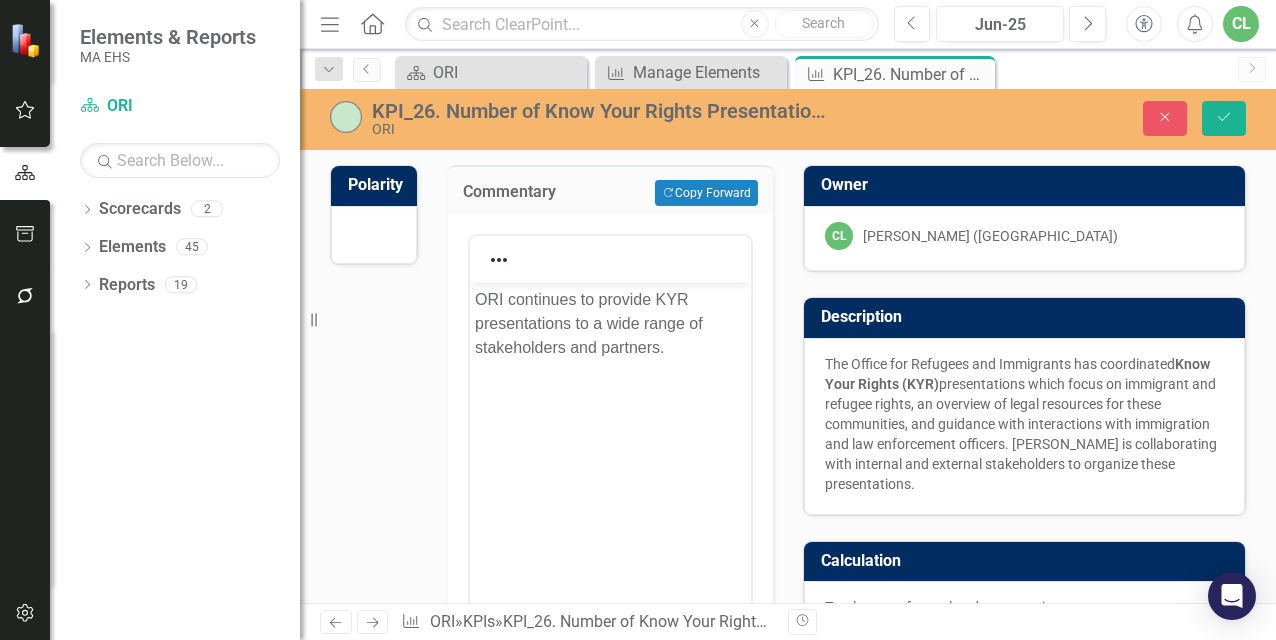 scroll, scrollTop: 0, scrollLeft: 0, axis: both 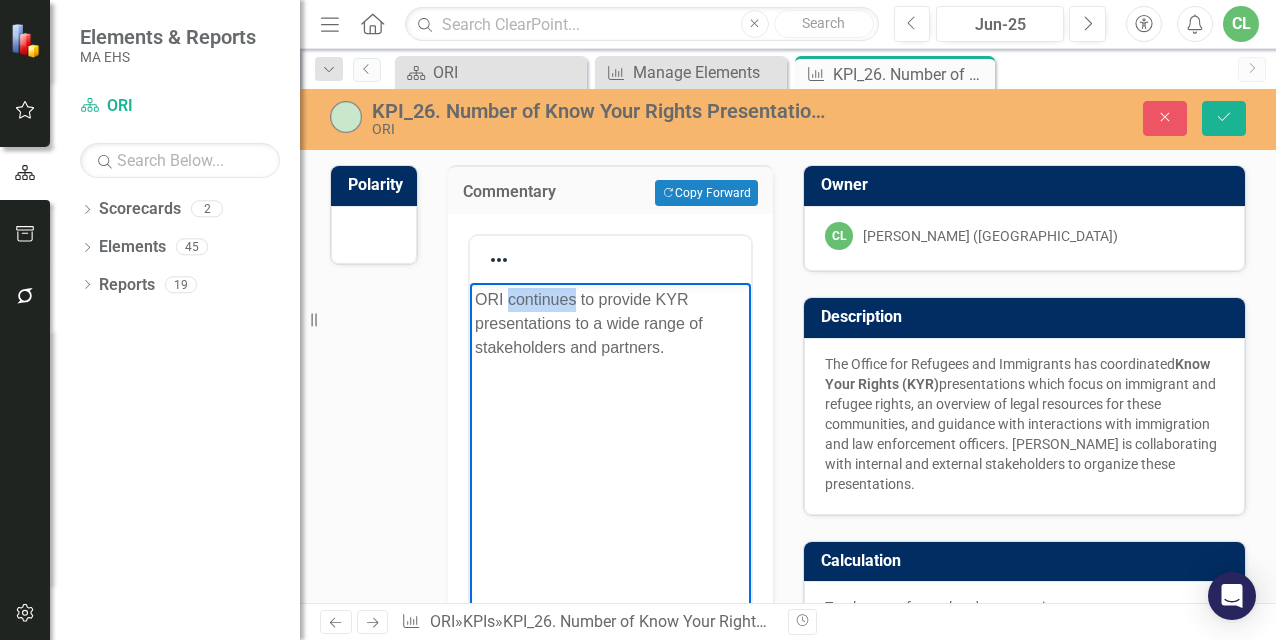 drag, startPoint x: 509, startPoint y: 303, endPoint x: 576, endPoint y: 304, distance: 67.00746 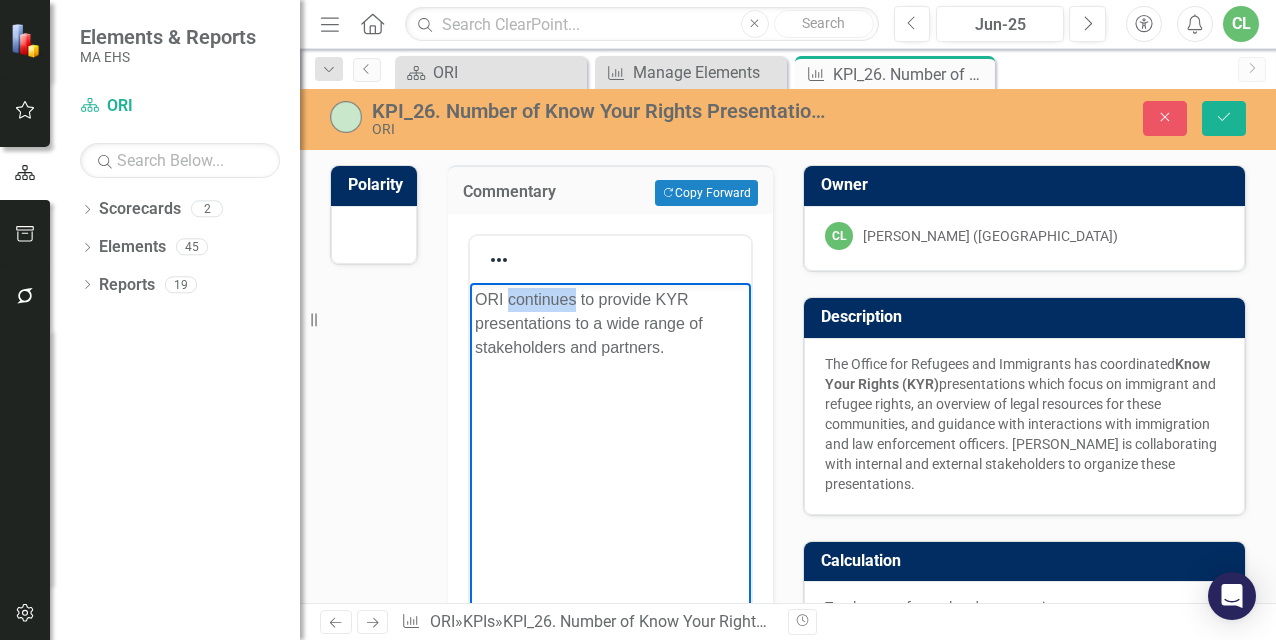 click on "ORI continues to provide KYR presentations to a wide range of stakeholders and partners." at bounding box center (610, 324) 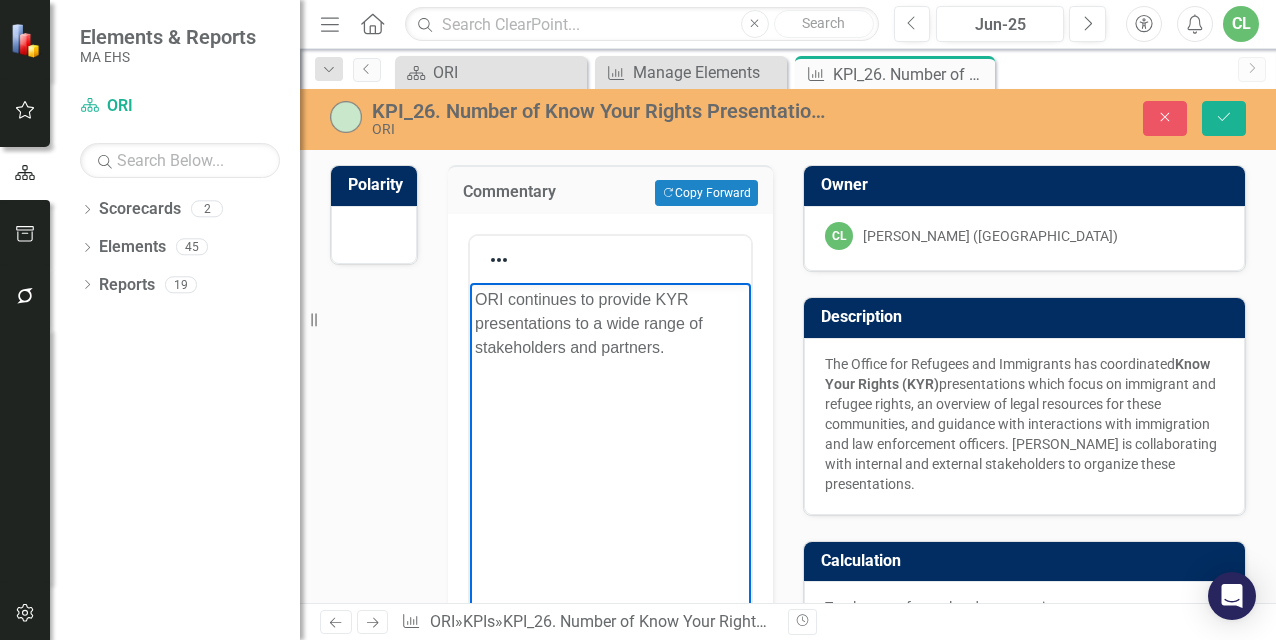 click on "ORI continues to provide KYR presentations to a wide range of stakeholders and partners." at bounding box center (610, 433) 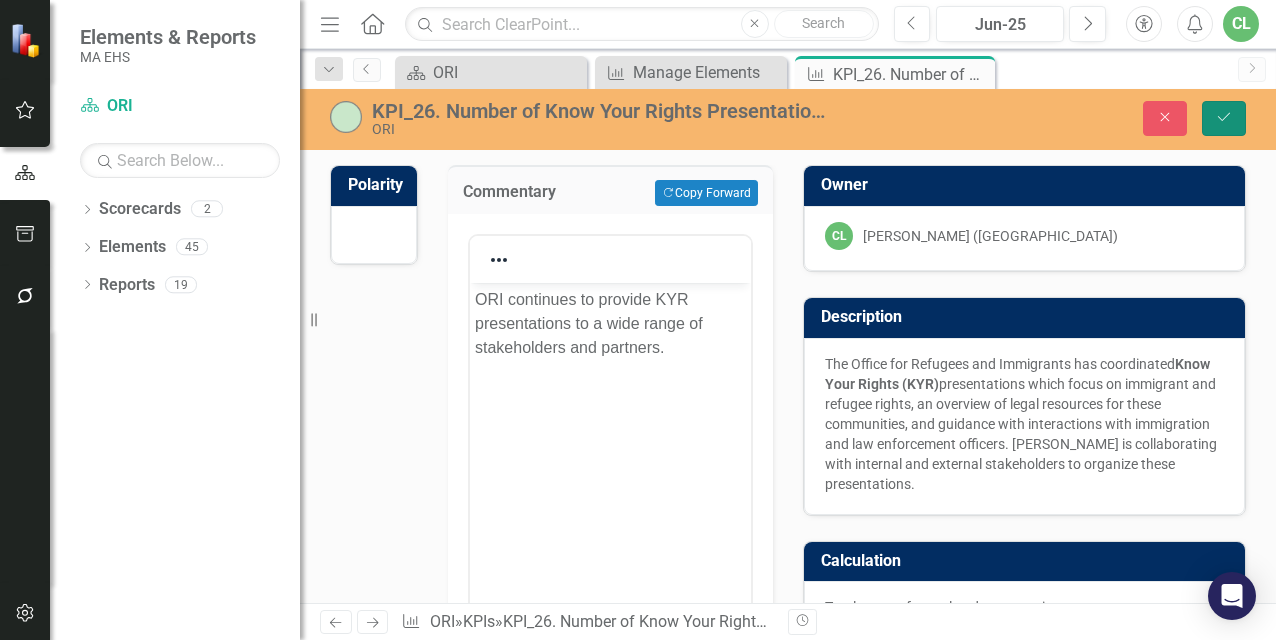 click on "Save" at bounding box center (1224, 118) 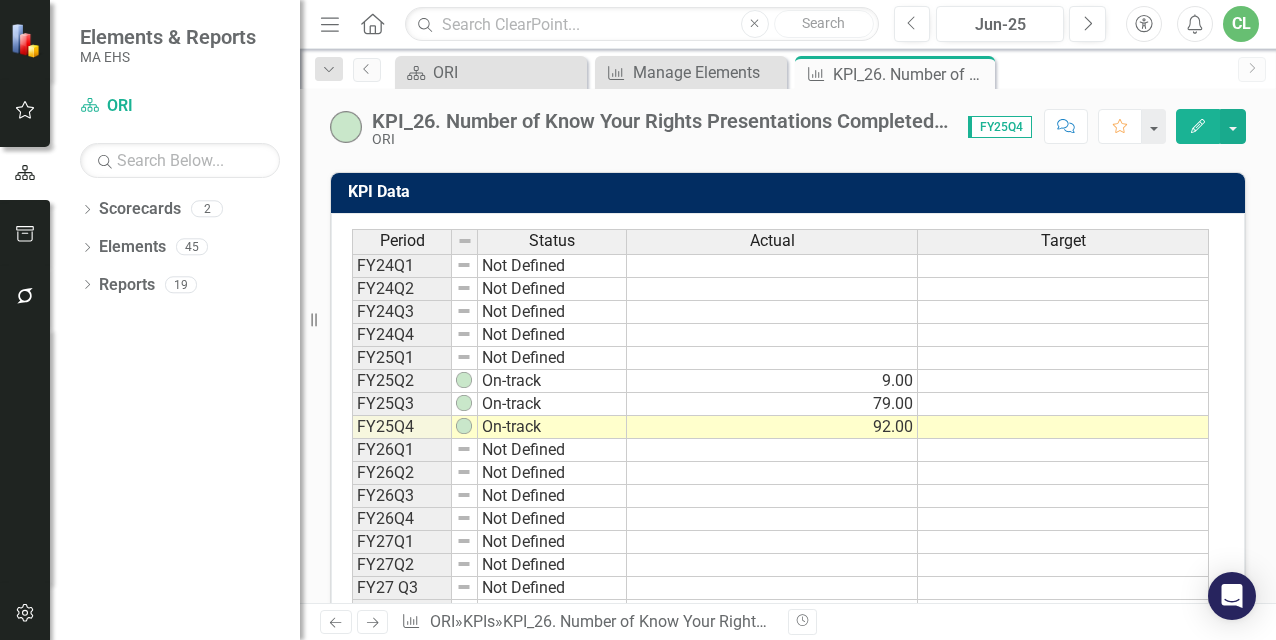 scroll, scrollTop: 824, scrollLeft: 0, axis: vertical 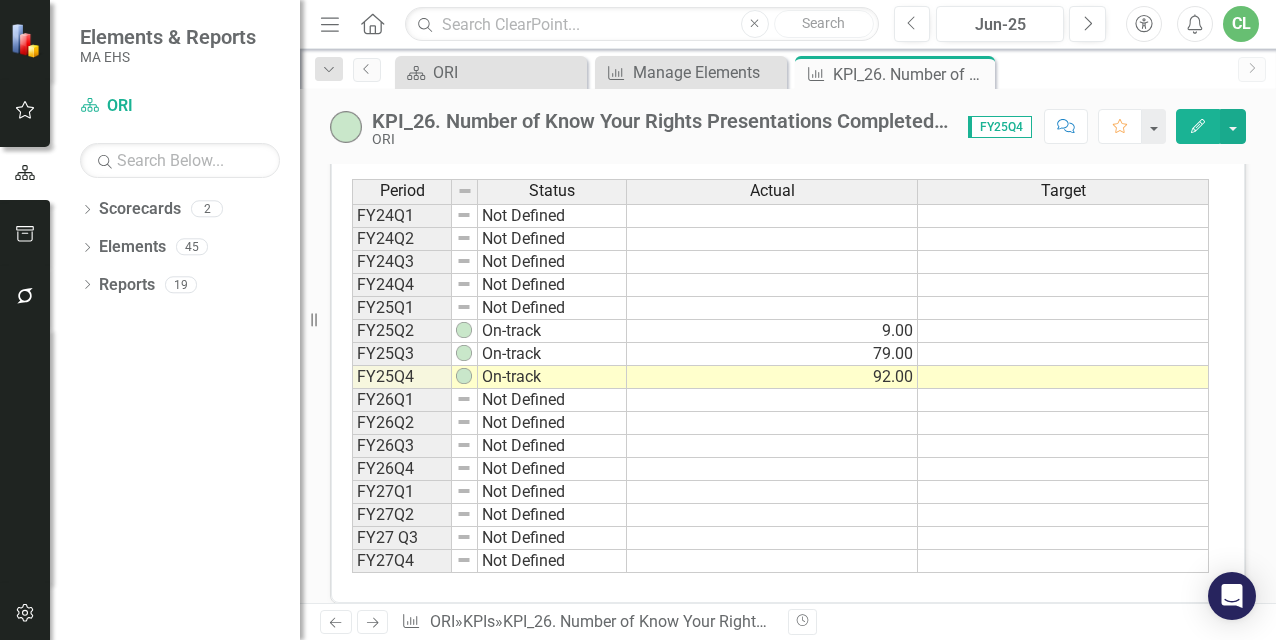 click on "Next" 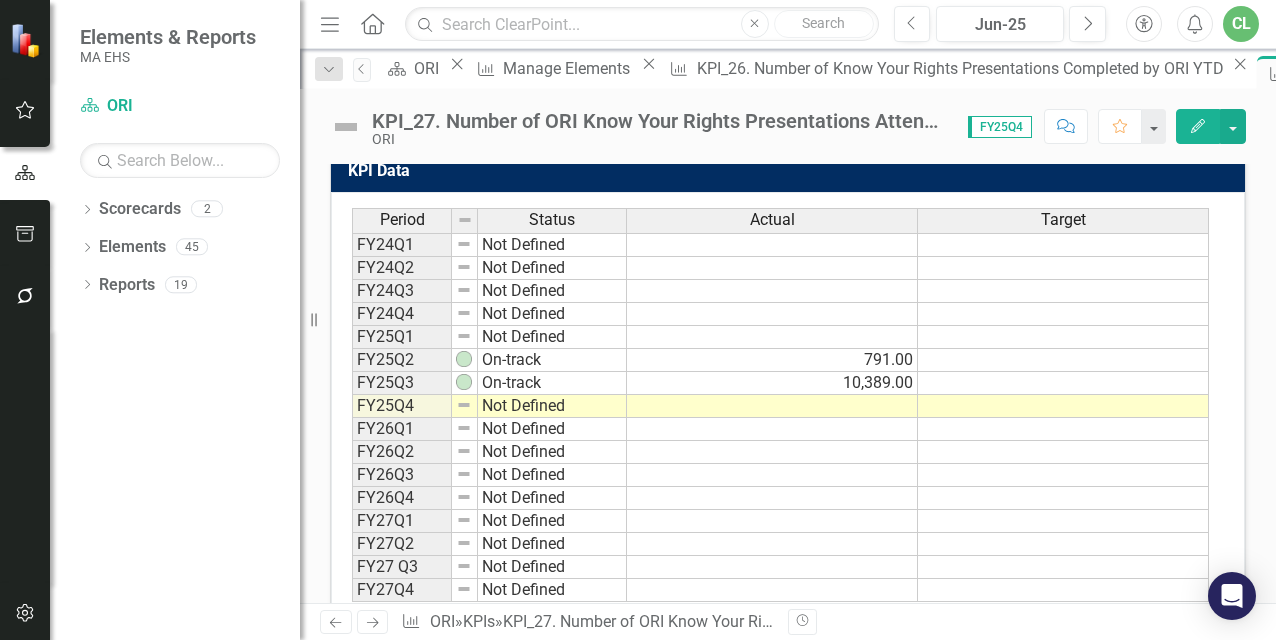 scroll, scrollTop: 850, scrollLeft: 0, axis: vertical 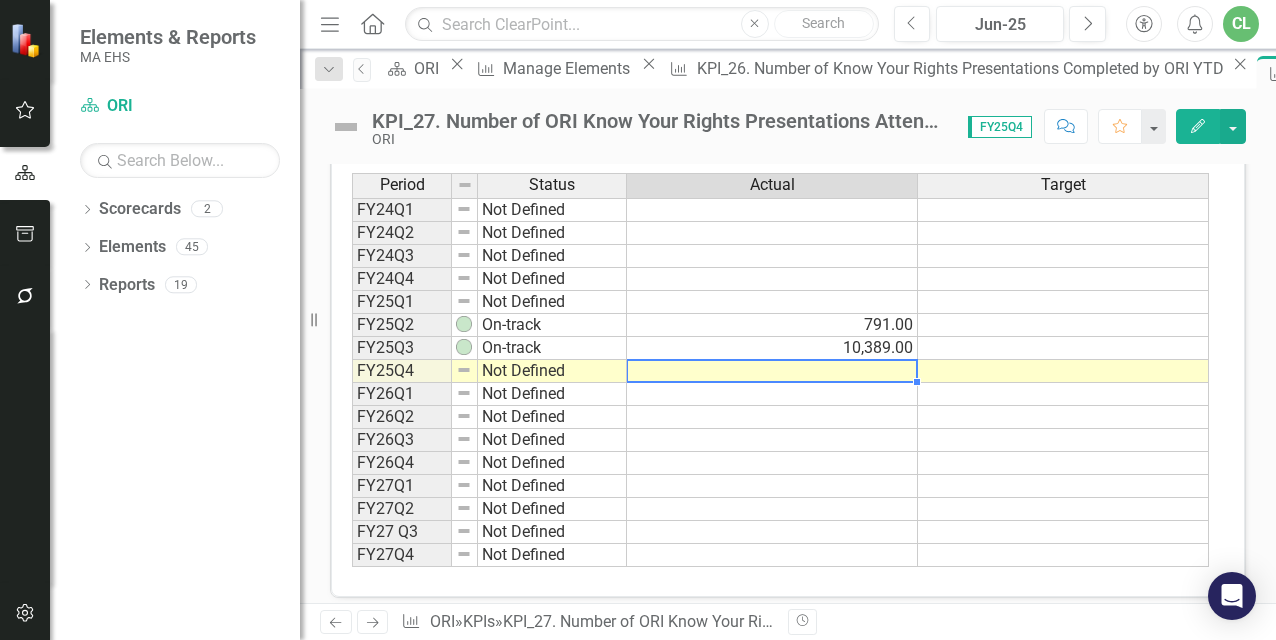 click at bounding box center (772, 371) 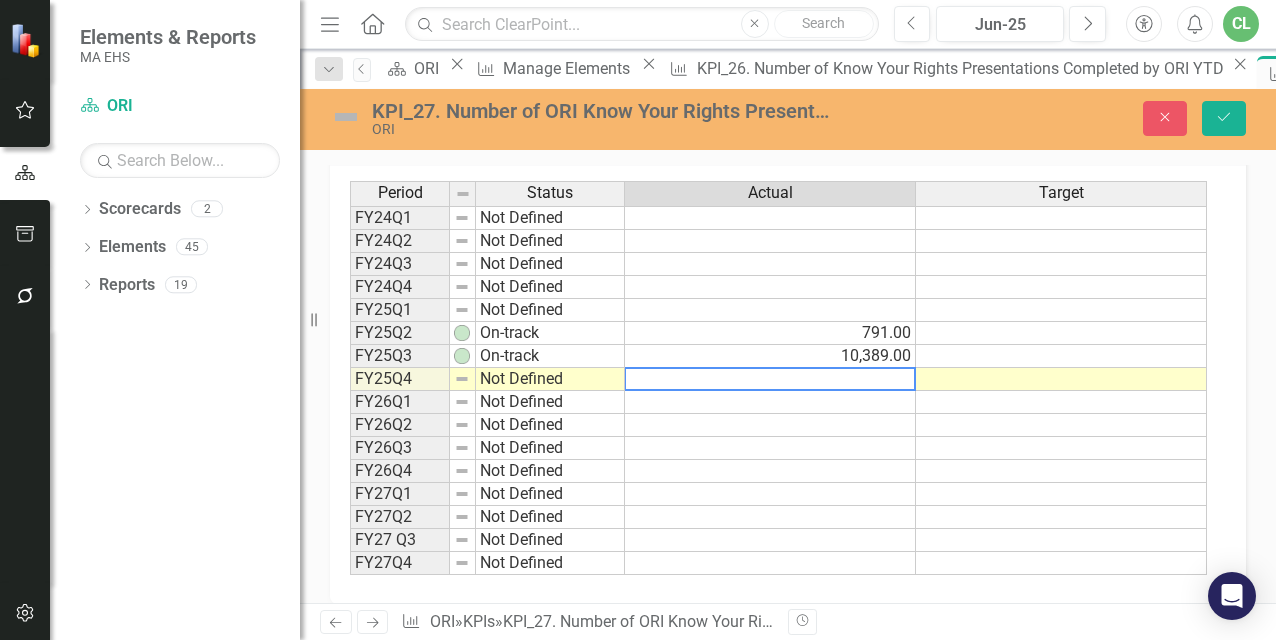 scroll, scrollTop: 857, scrollLeft: 0, axis: vertical 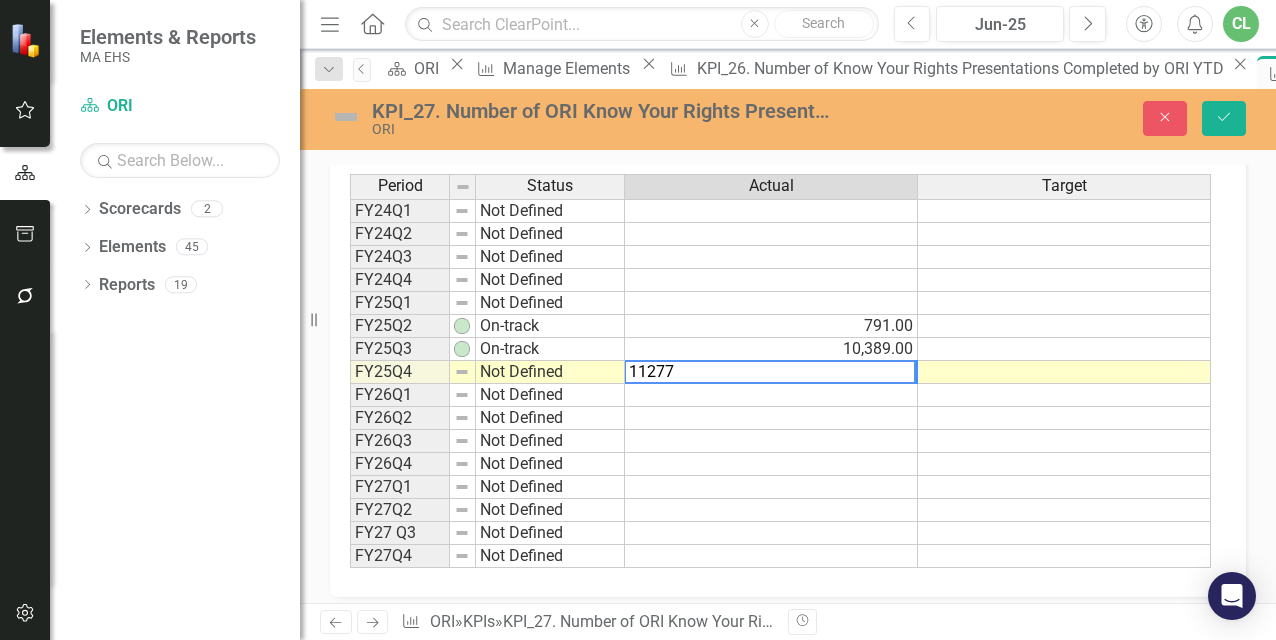 type on "11277" 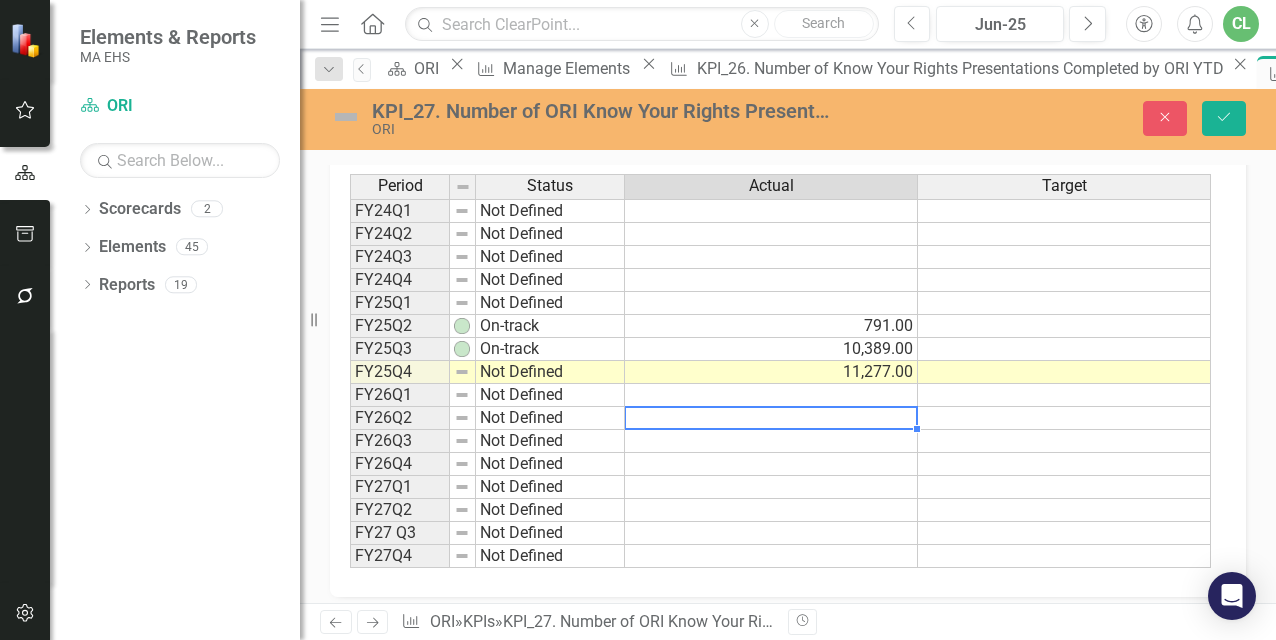 click at bounding box center (771, 418) 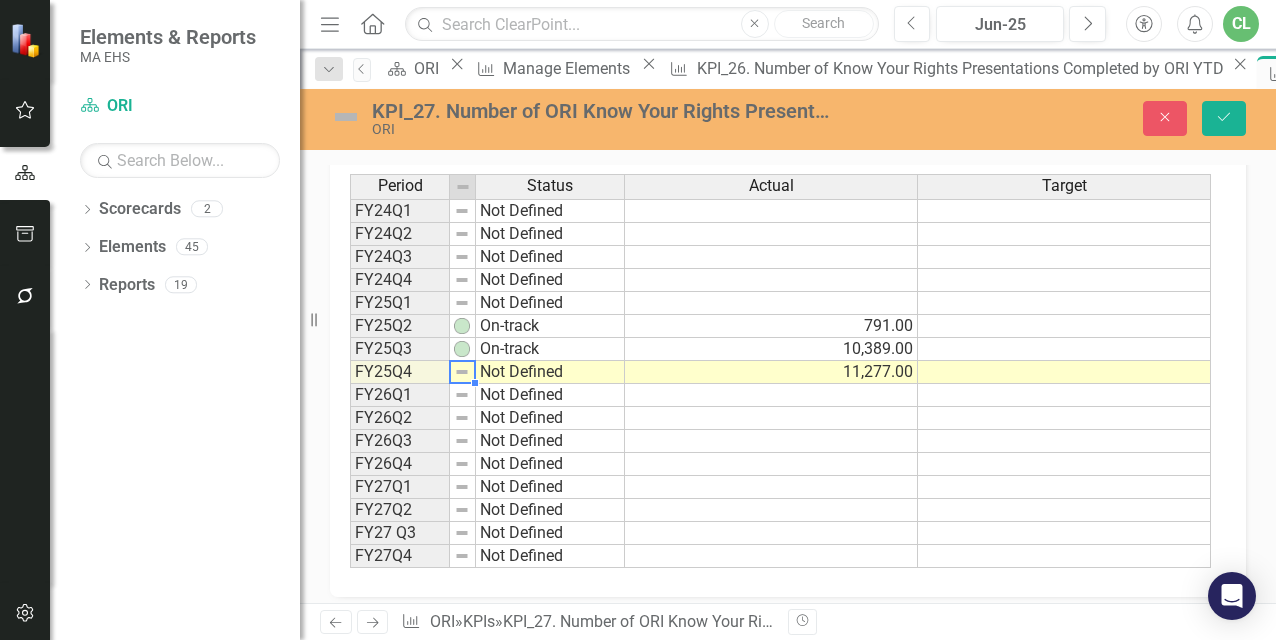 click at bounding box center (462, 372) 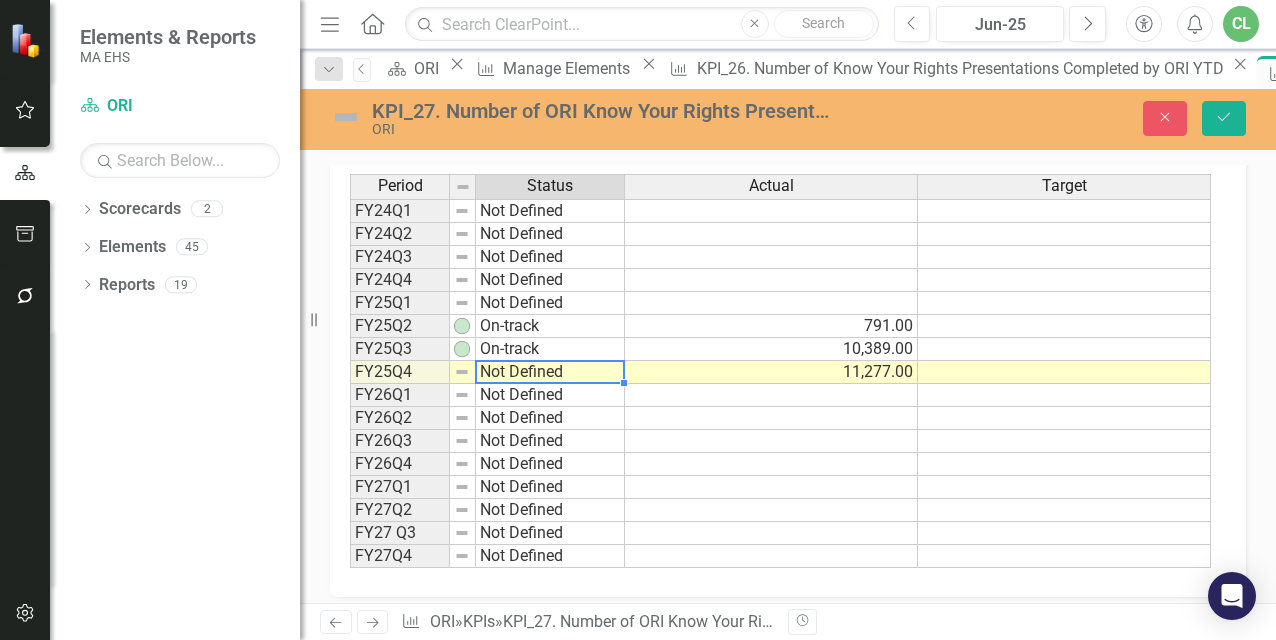 click on "Not Defined" at bounding box center (550, 372) 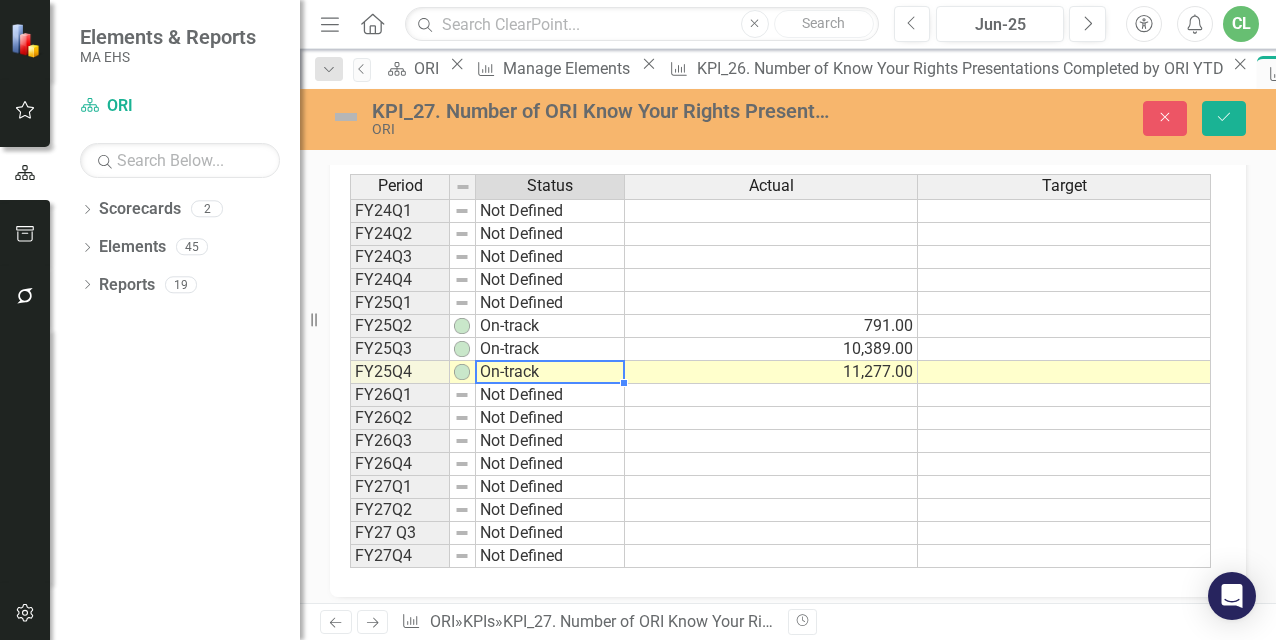 click on "Period Status Actual Target FY24Q1 Not Defined FY24Q2 Not Defined FY24Q3 Not Defined FY24Q4 Not Defined FY25Q1 Not Defined FY25Q2 On-track 791.00 FY25Q3 On-track 10,389.00 FY25Q4 On-track 11,277.00 FY26Q1 Not Defined FY26Q2 Not Defined FY26Q3 Not Defined FY26Q4 Not Defined FY27Q1 Not Defined FY27Q2 Not Defined FY27 Q3 Not Defined FY27Q4 Not Defined Period Status Actual Target Period Status FY24Q1 Not Defined FY24Q2 Not Defined FY24Q3 Not Defined FY24Q4 Not Defined FY25Q1 Not Defined FY25Q2 On-track FY25Q3 On-track FY25Q4 On-track FY26Q1 Not Defined FY26Q2 Not Defined FY26Q3 Not Defined FY26Q4 Not Defined FY27Q1 Not Defined FY27Q2 Not Defined FY27 Q3 Not Defined FY27Q4 Not Defined Period Status 11277 Not Defined Target Met On-track At-risk Off-track No Information" at bounding box center [780, 371] 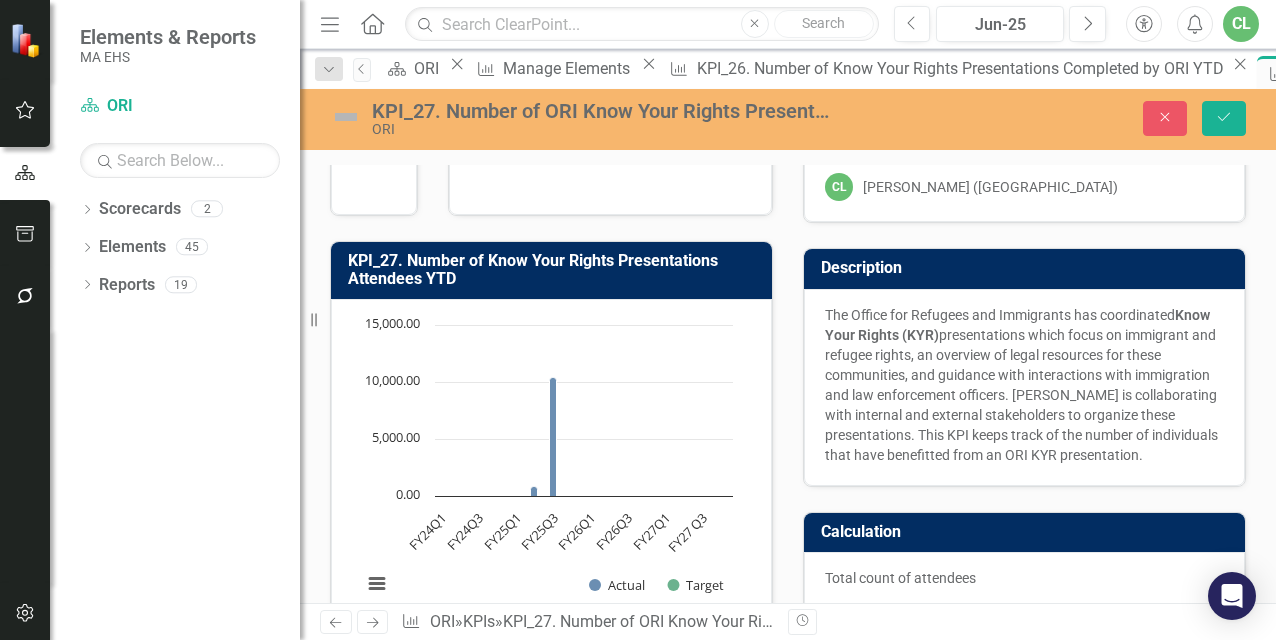 scroll, scrollTop: 0, scrollLeft: 0, axis: both 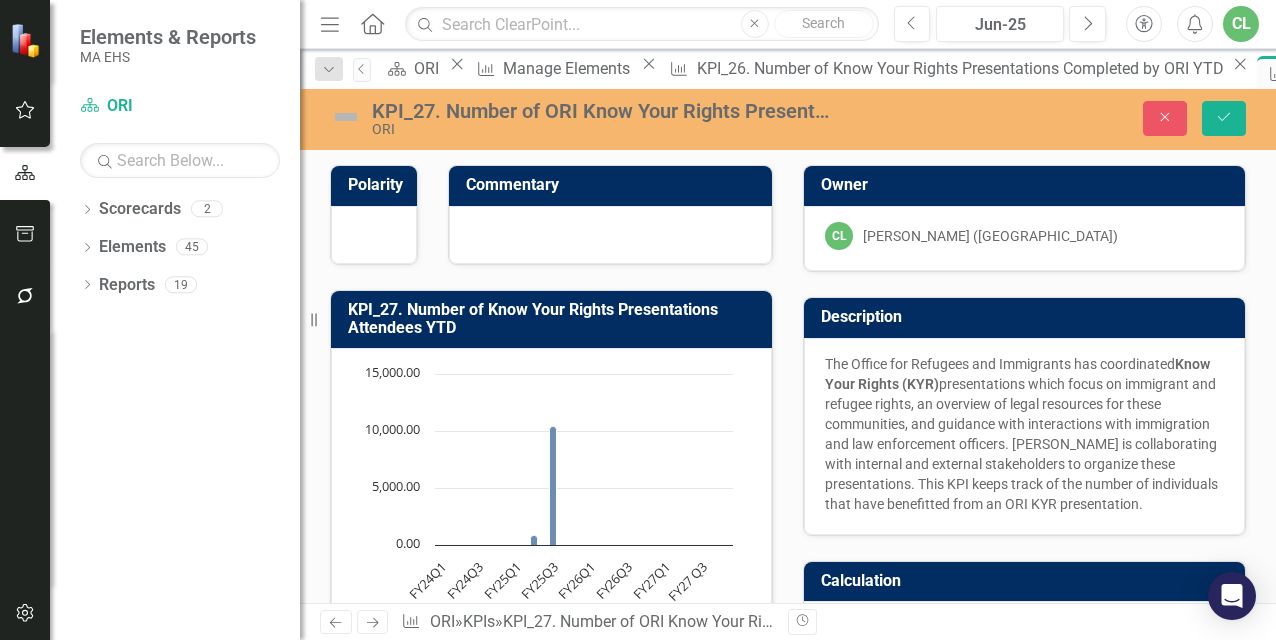 click at bounding box center (610, 235) 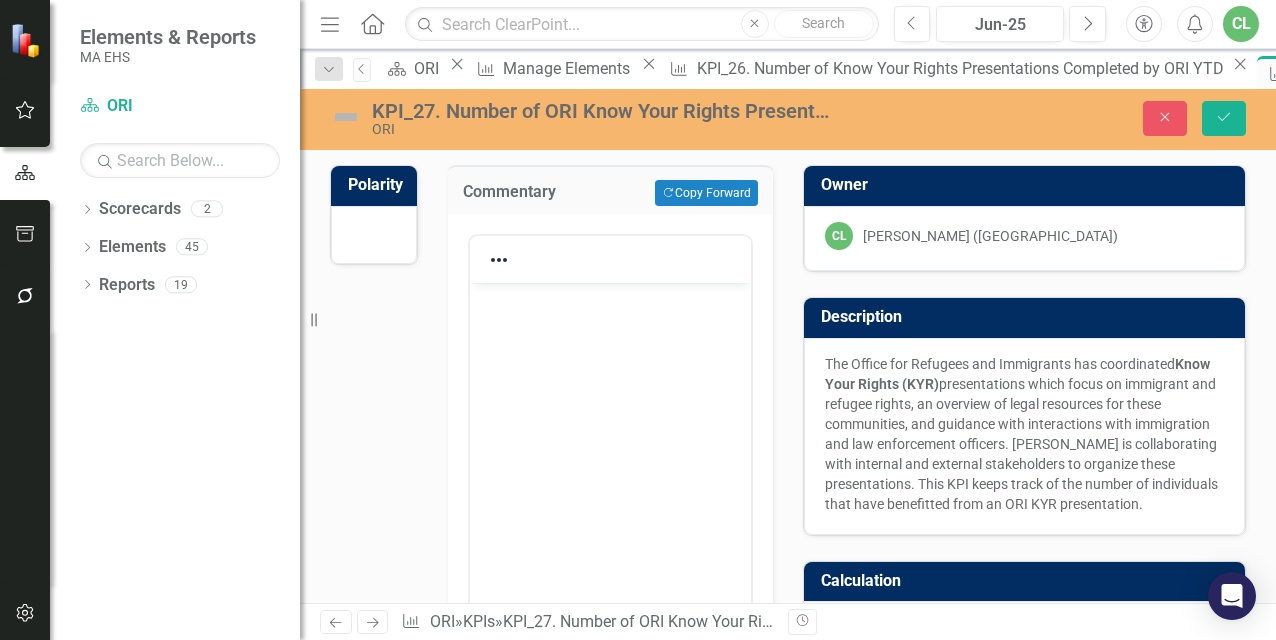scroll, scrollTop: 0, scrollLeft: 0, axis: both 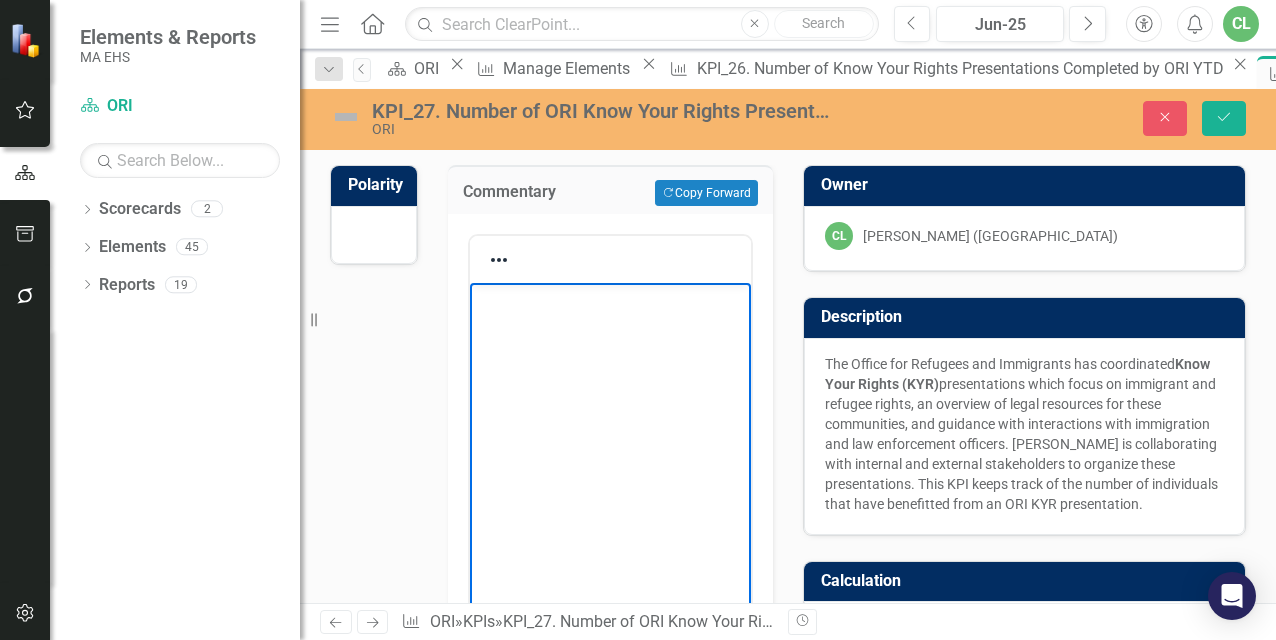 click at bounding box center [610, 300] 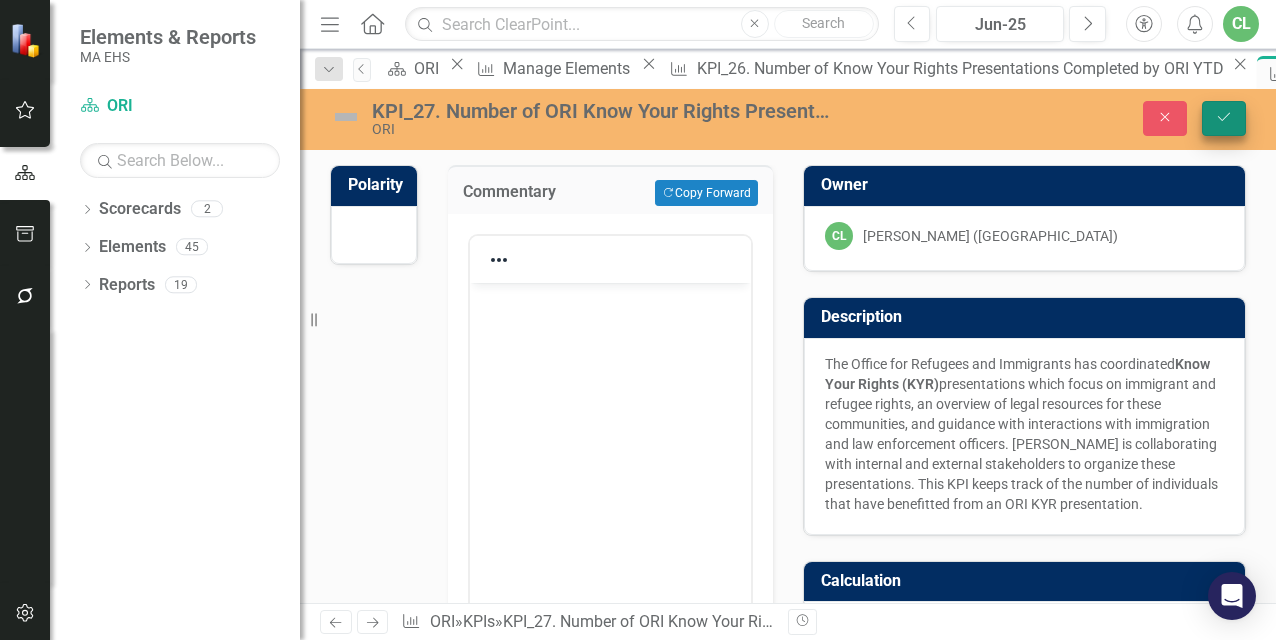 click on "Save" at bounding box center [1224, 118] 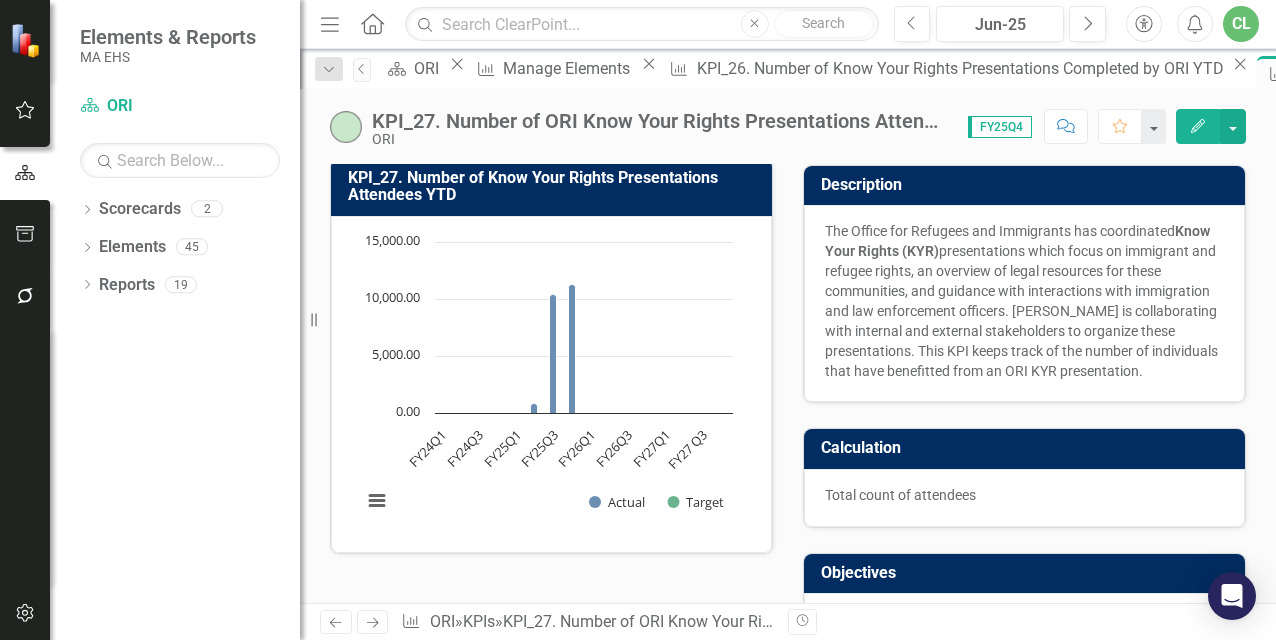 scroll, scrollTop: 0, scrollLeft: 0, axis: both 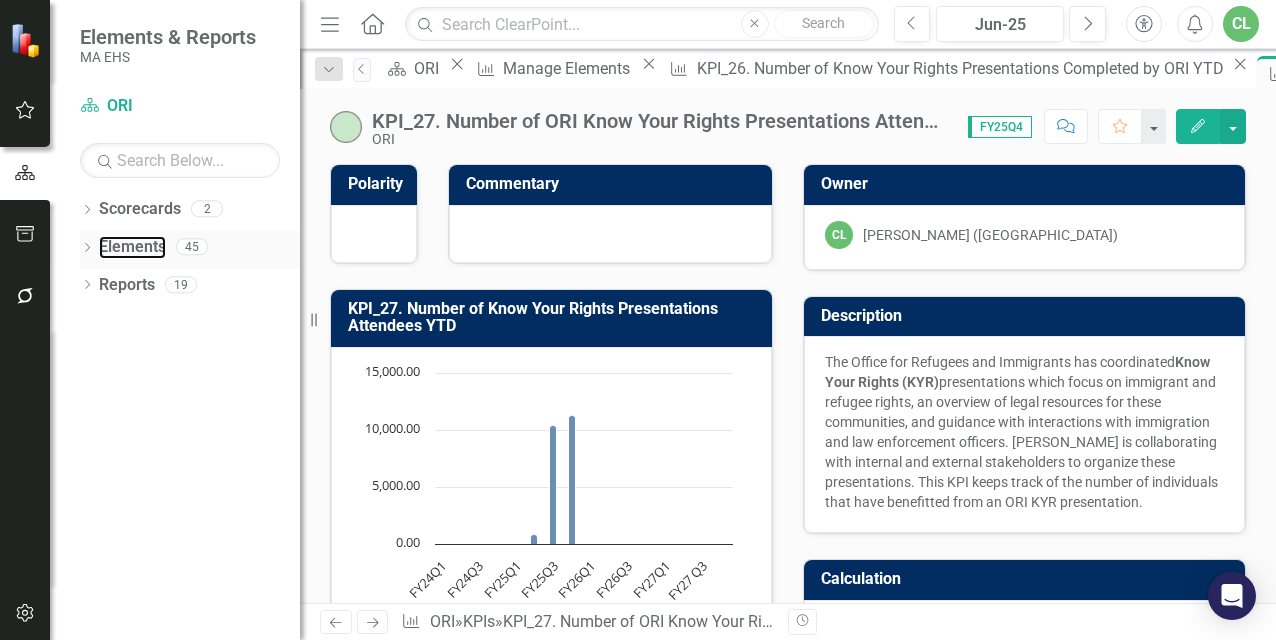 drag, startPoint x: 133, startPoint y: 252, endPoint x: 225, endPoint y: 255, distance: 92.0489 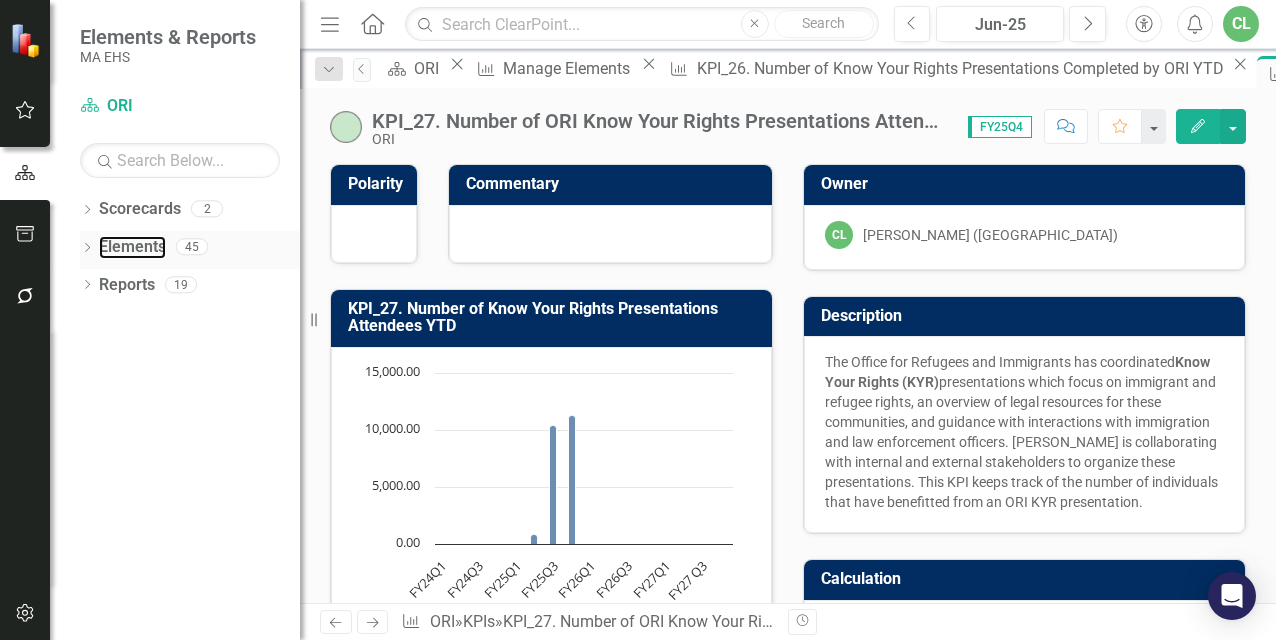 click on "Elements" at bounding box center (132, 247) 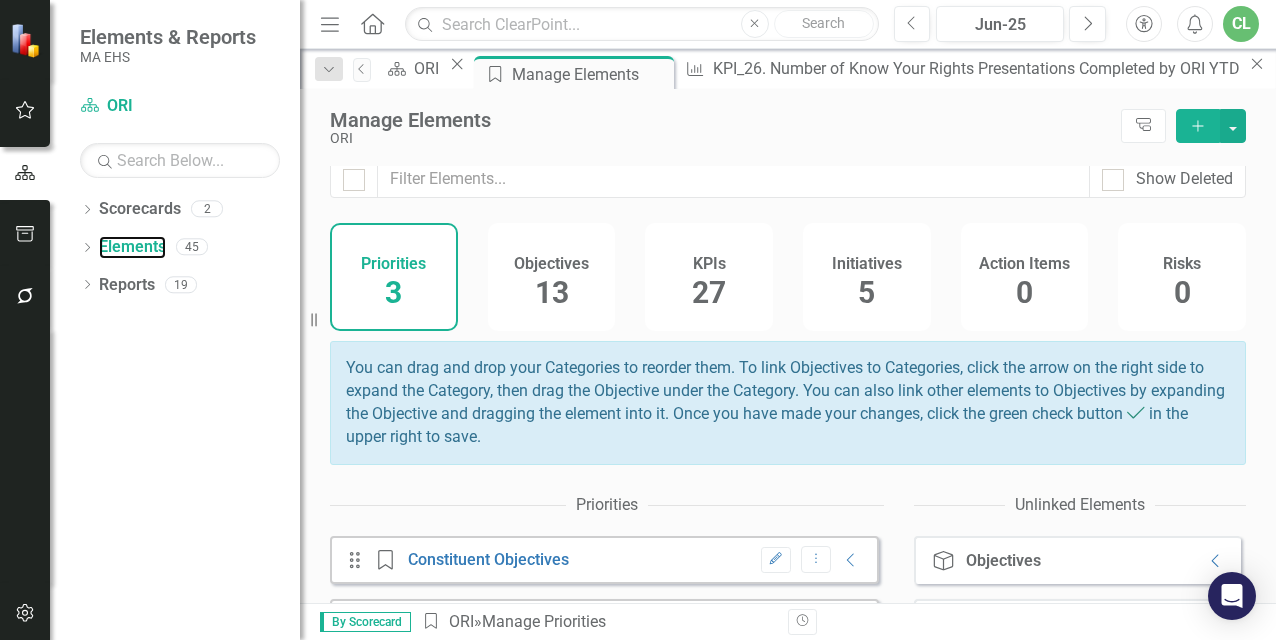 scroll, scrollTop: 0, scrollLeft: 0, axis: both 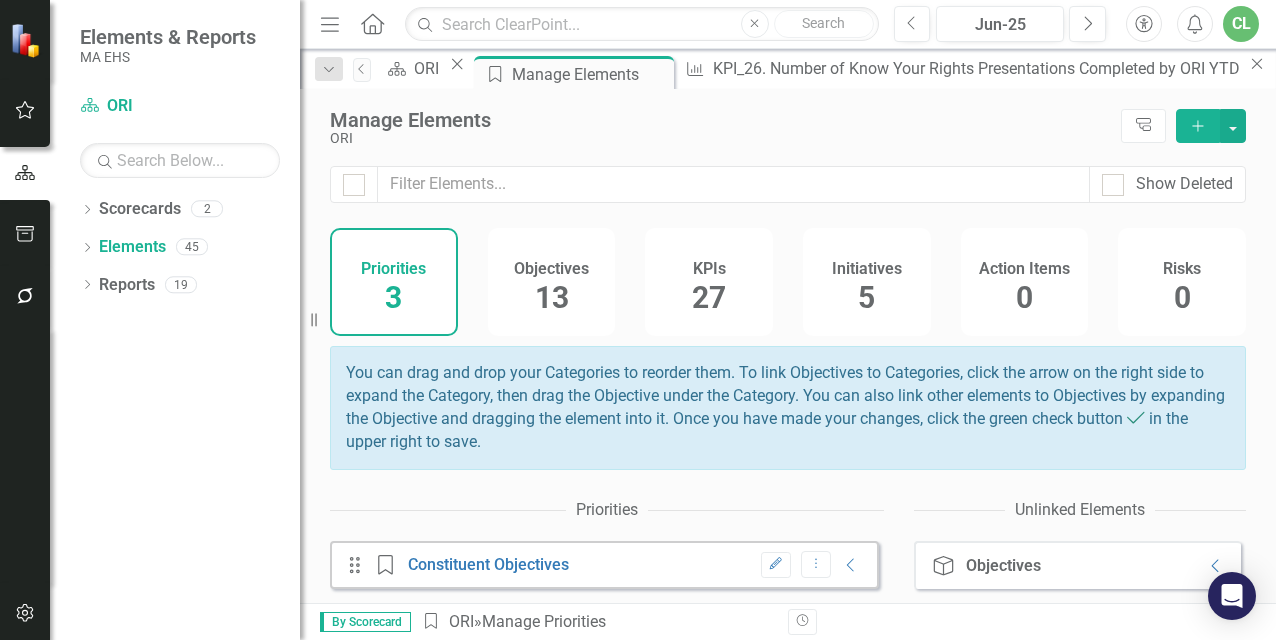 click on "27" at bounding box center [709, 297] 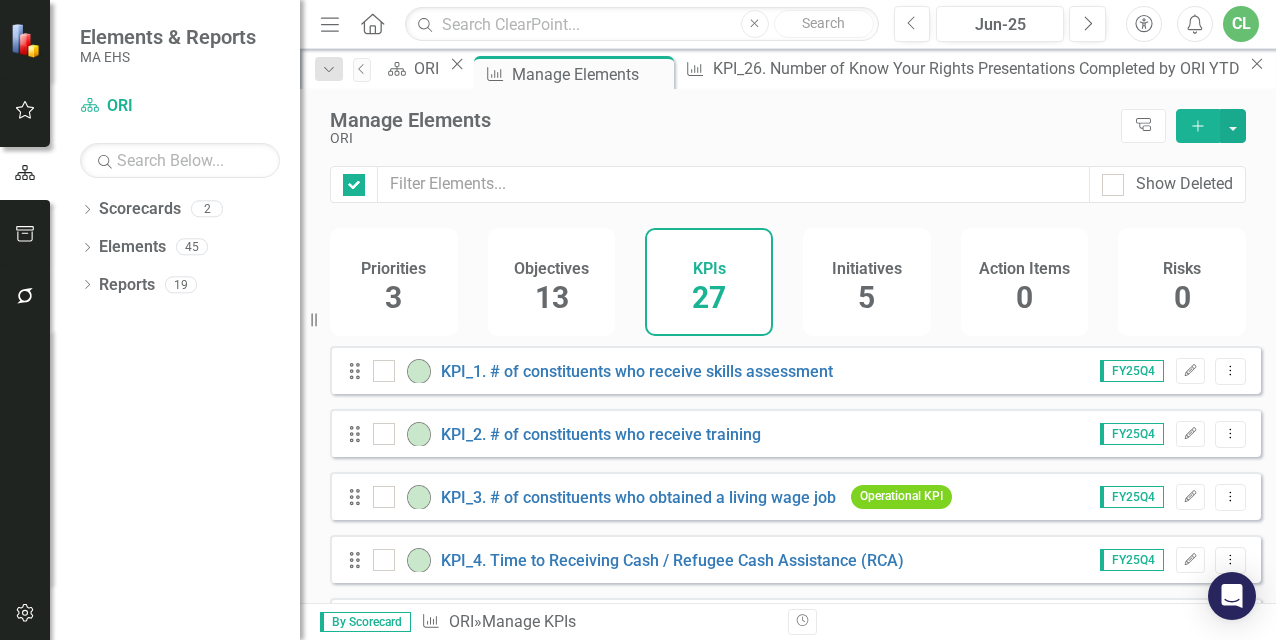 checkbox on "false" 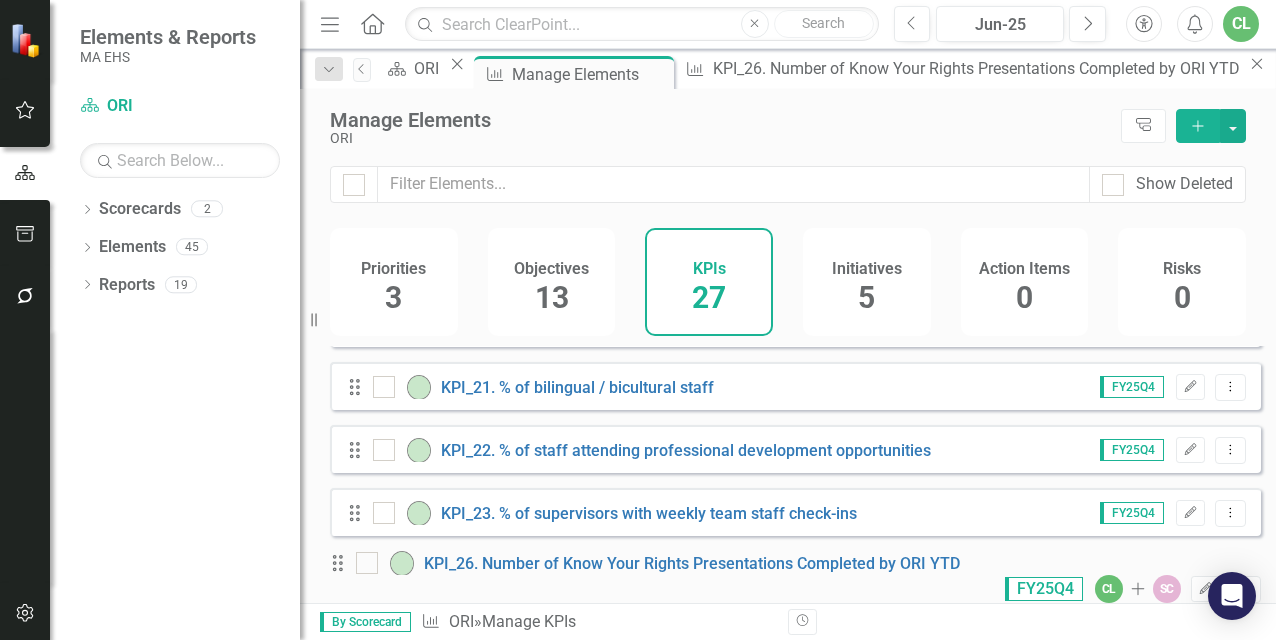 scroll, scrollTop: 1459, scrollLeft: 0, axis: vertical 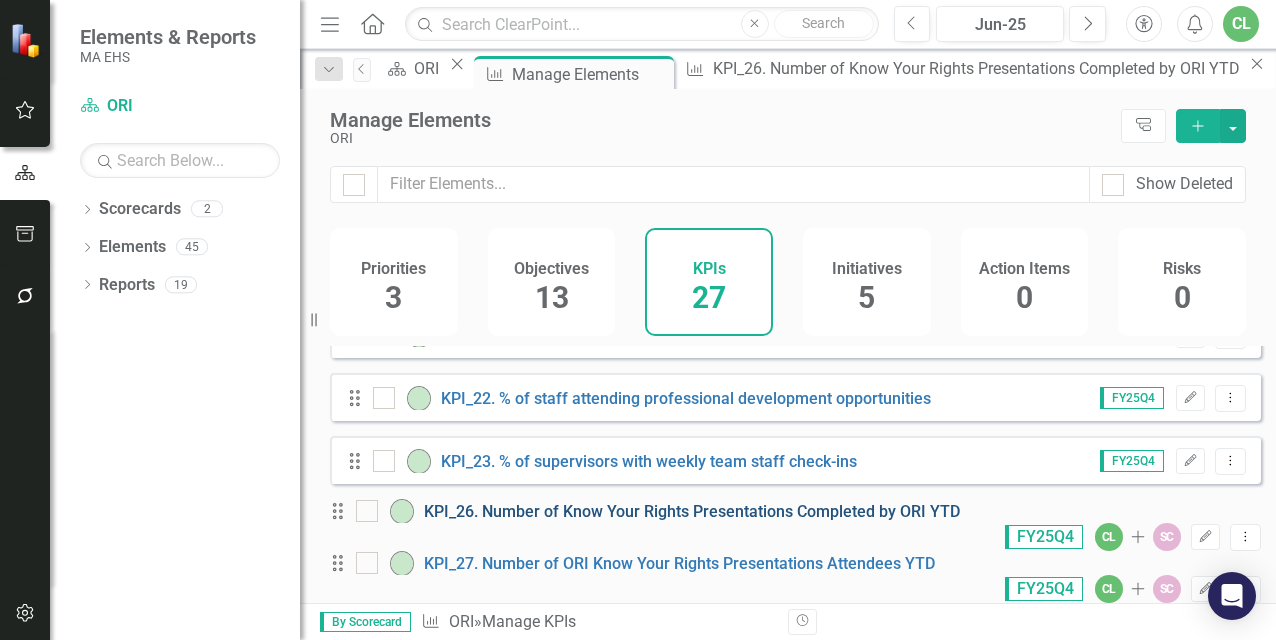 click on "KPI_26. Number of Know Your Rights Presentations Completed by ORI YTD" at bounding box center (692, 511) 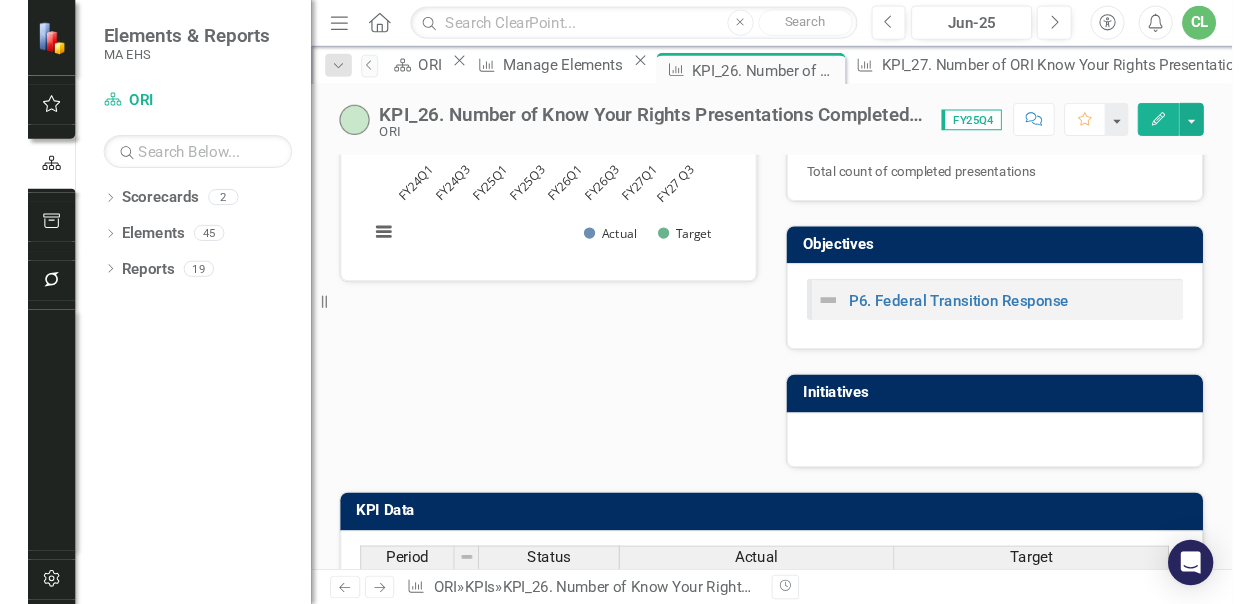 scroll, scrollTop: 300, scrollLeft: 0, axis: vertical 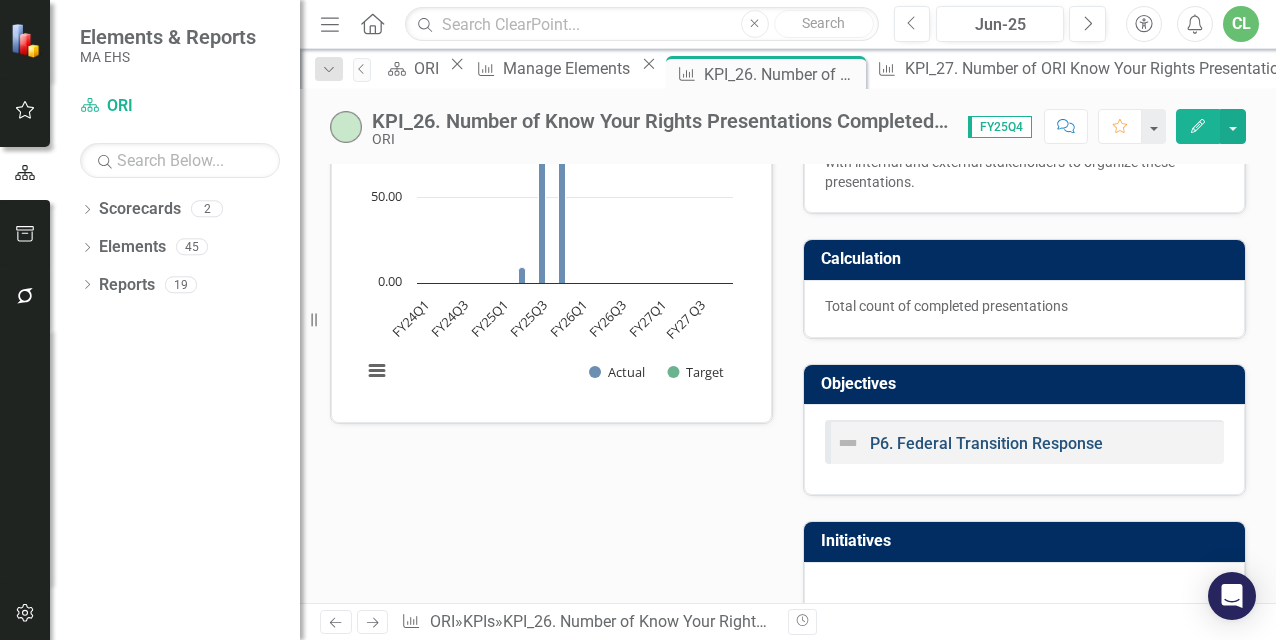 click on "P6. Federal Transition Response" at bounding box center [986, 443] 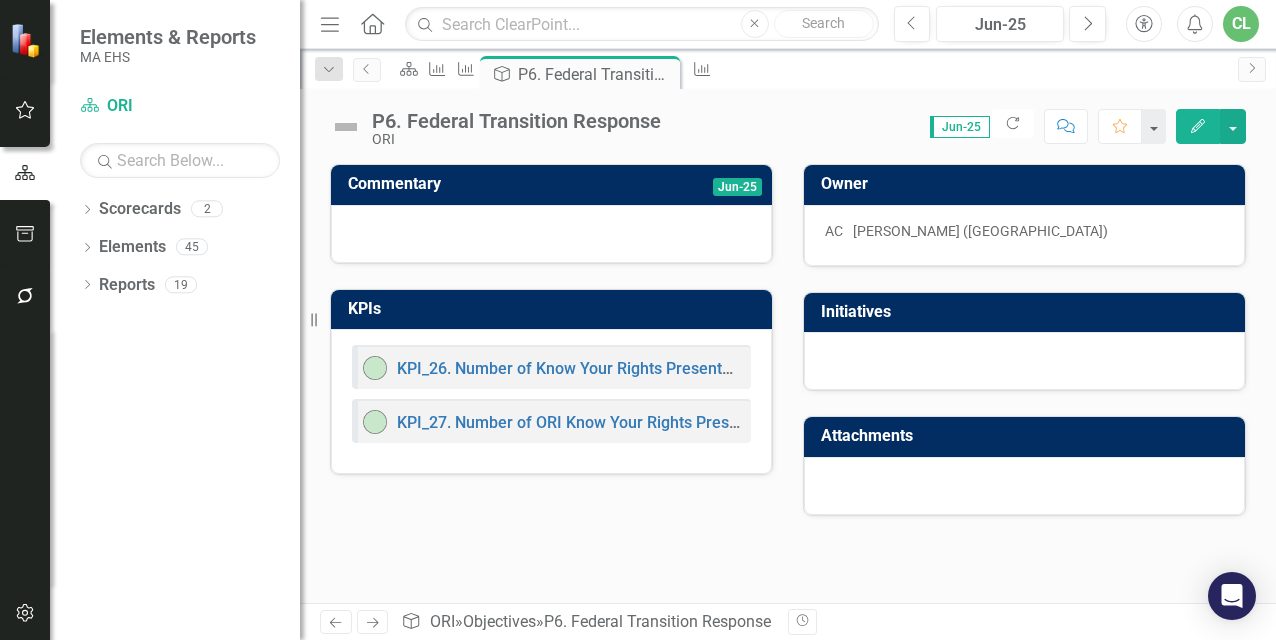 click at bounding box center (346, 127) 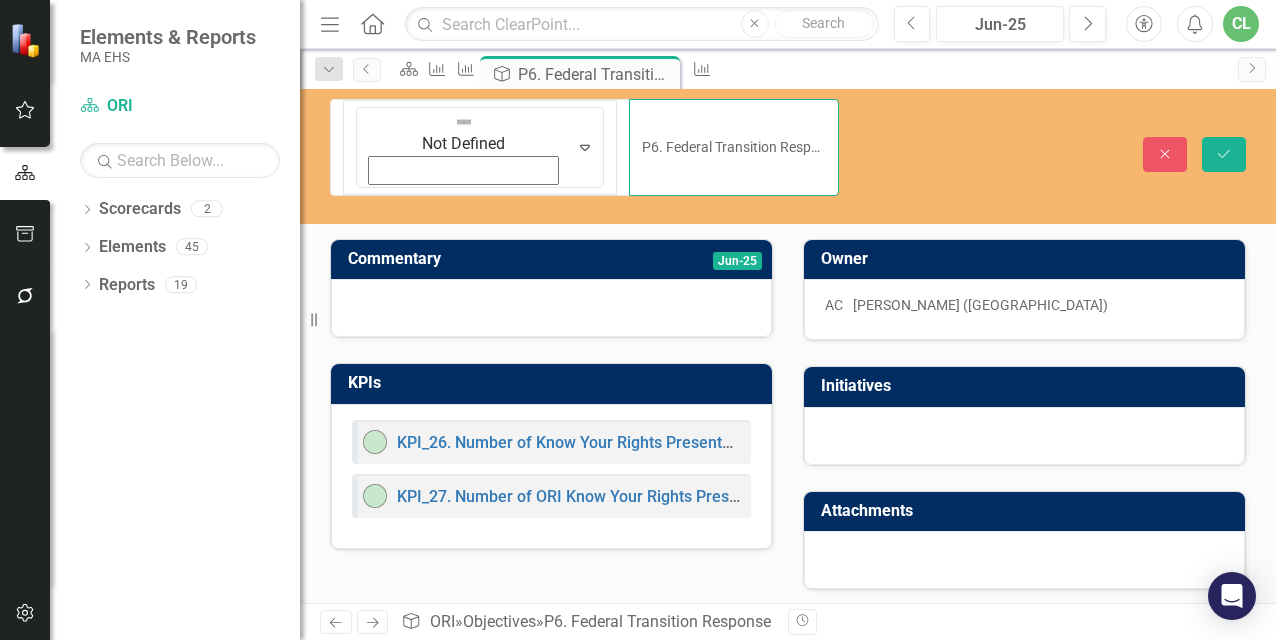 click on "P6. Federal Transition Response" at bounding box center (734, 147) 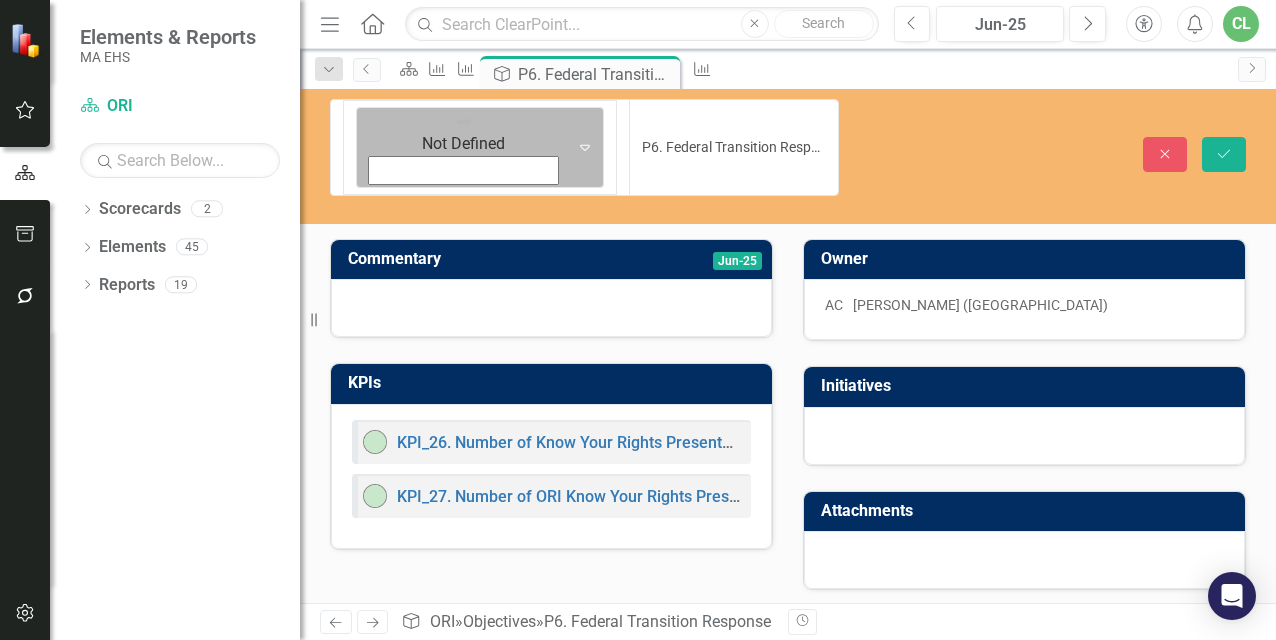 click on "Expand" 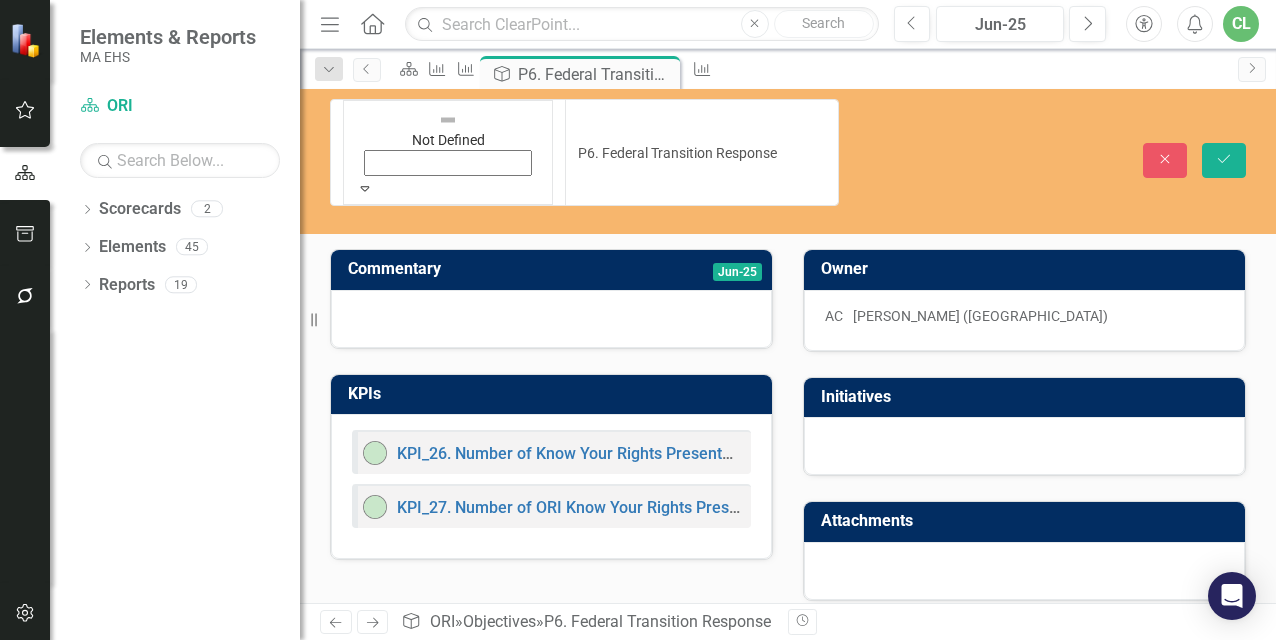 click on "On-track" at bounding box center [638, 892] 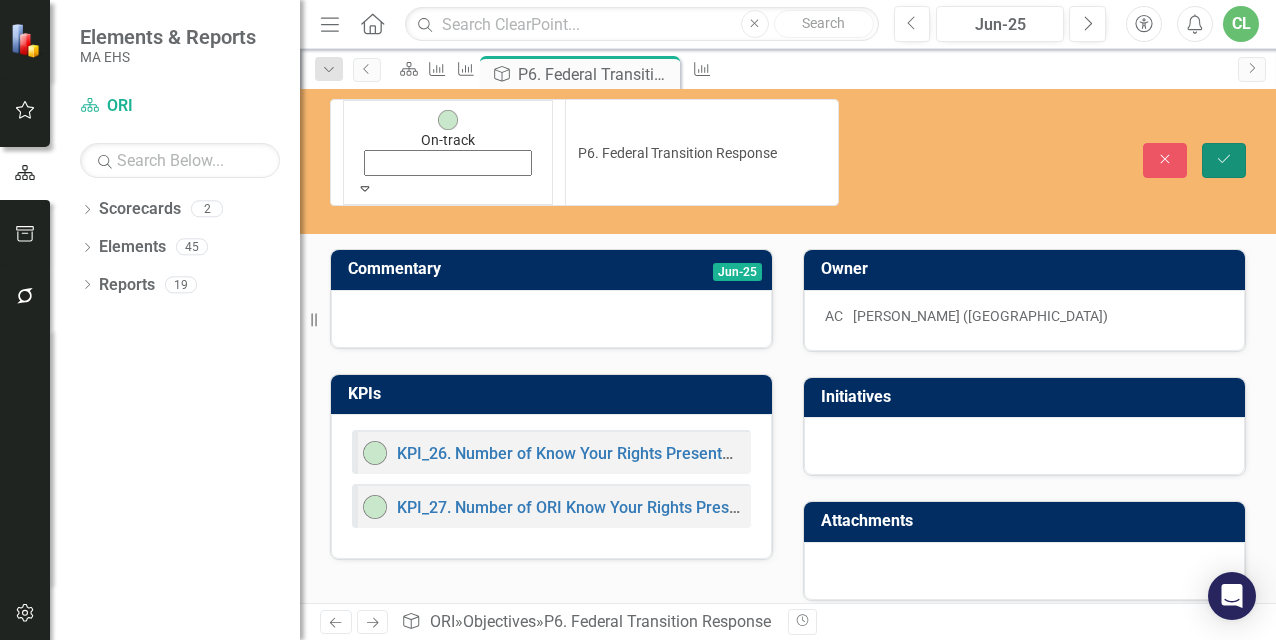 click on "Save" at bounding box center (1224, 160) 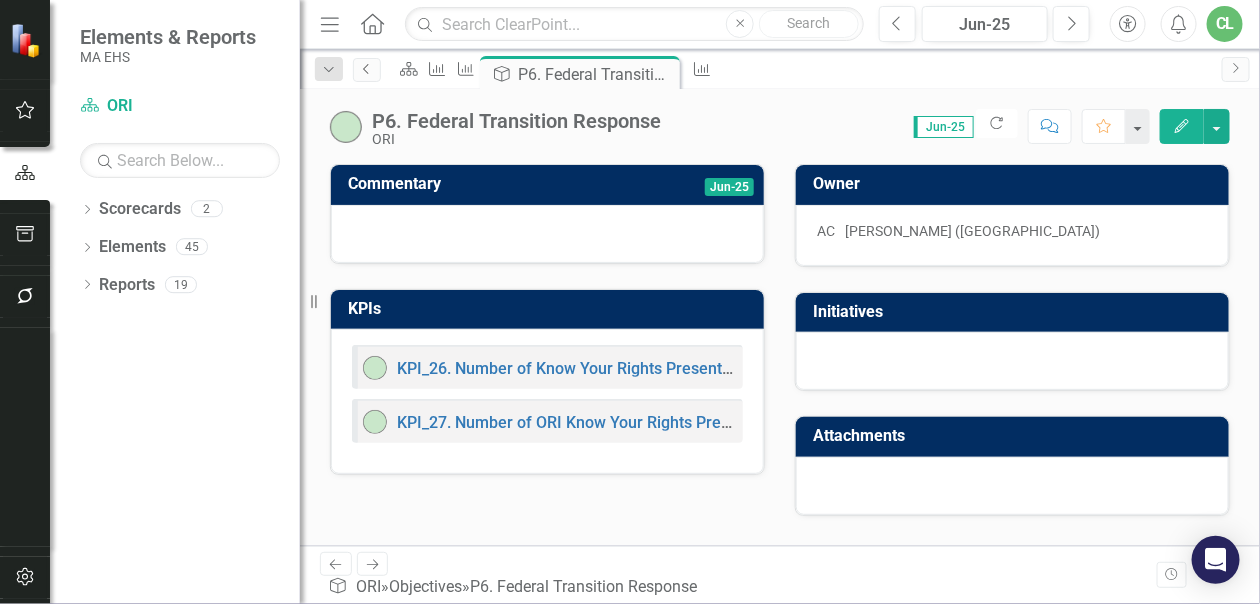 click on "Previous" 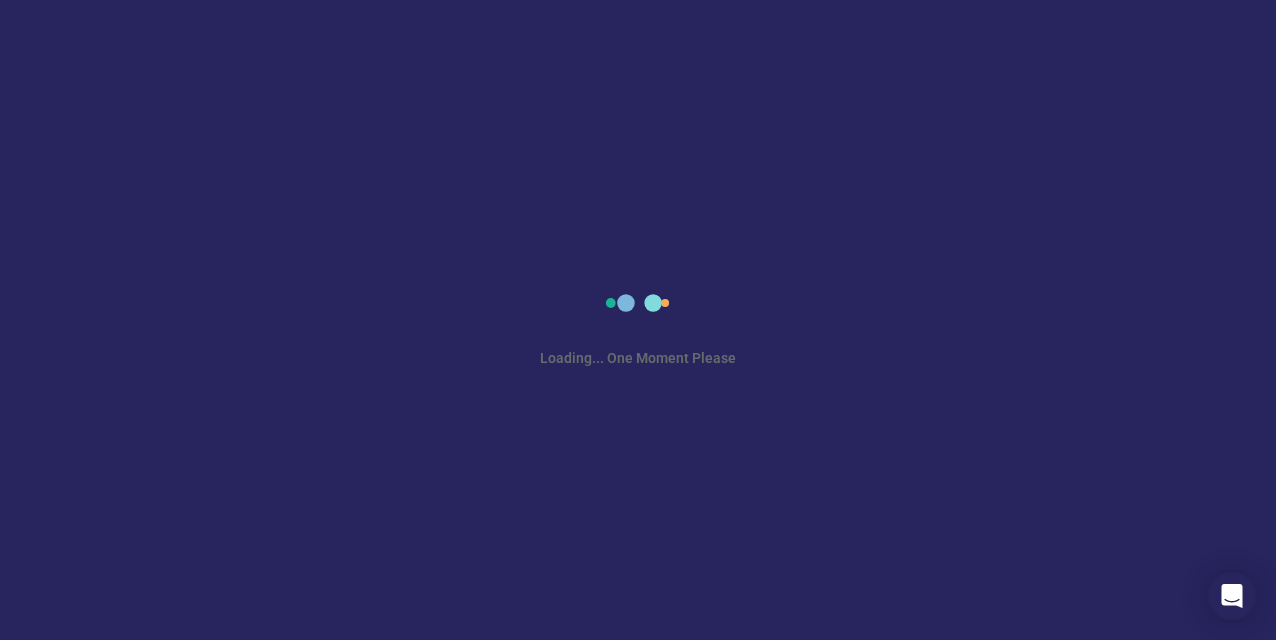 scroll, scrollTop: 0, scrollLeft: 0, axis: both 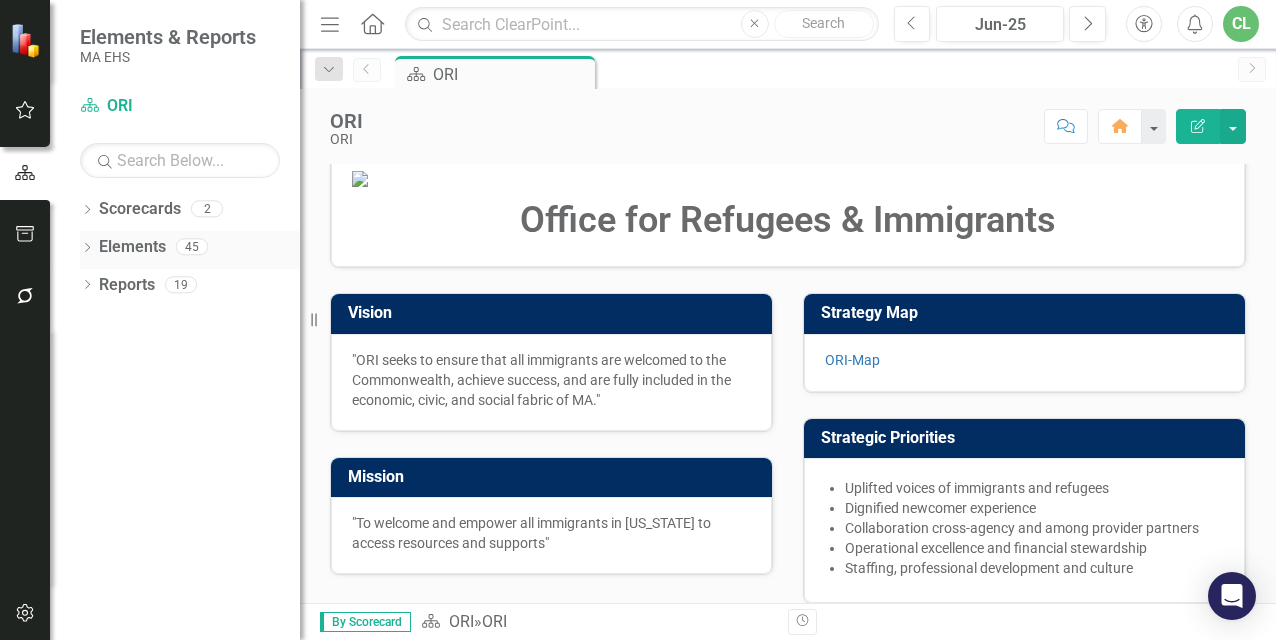 click on "Elements" at bounding box center (132, 247) 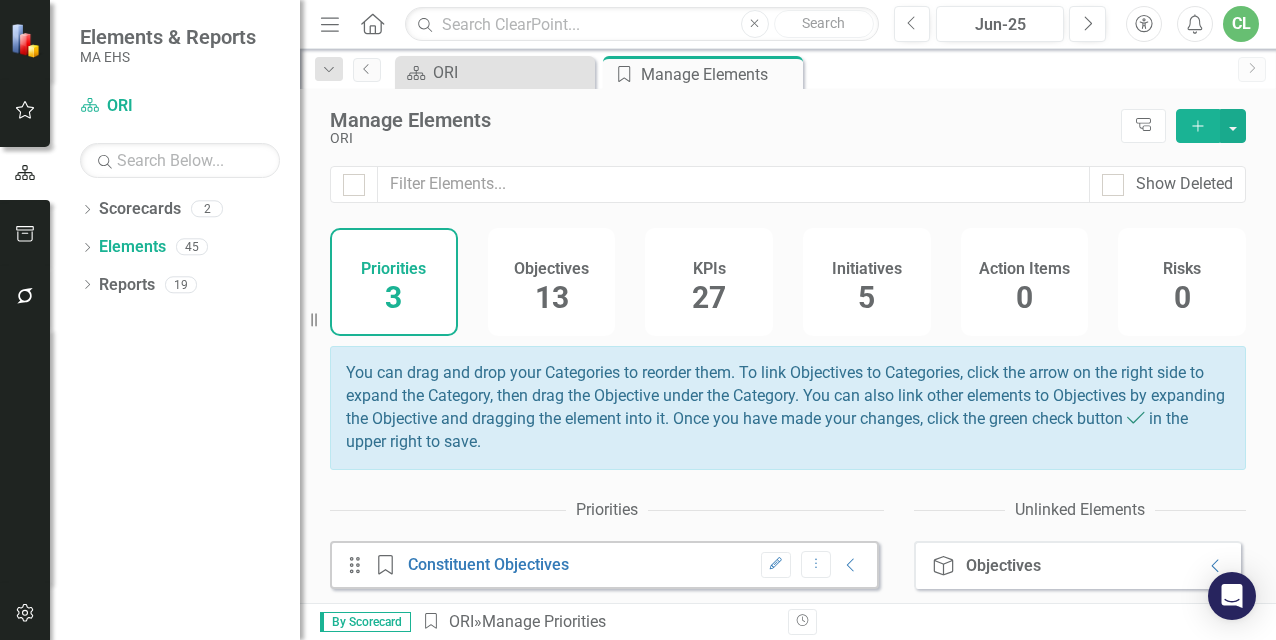 click on "27" at bounding box center [709, 297] 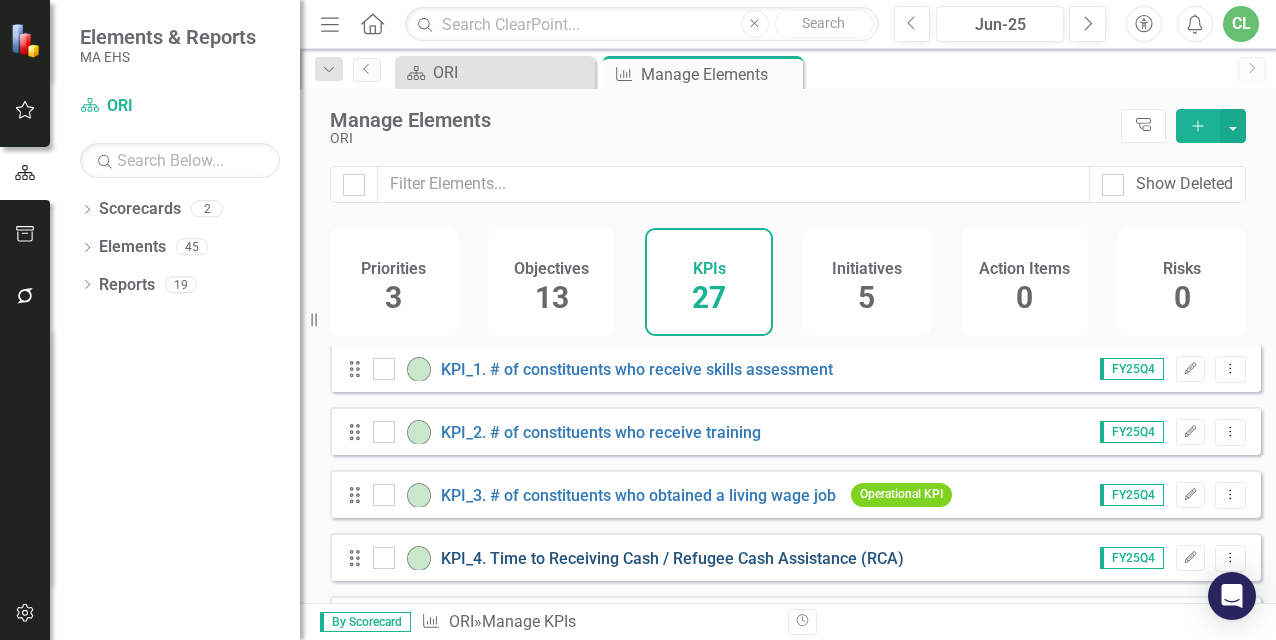 scroll, scrollTop: 0, scrollLeft: 0, axis: both 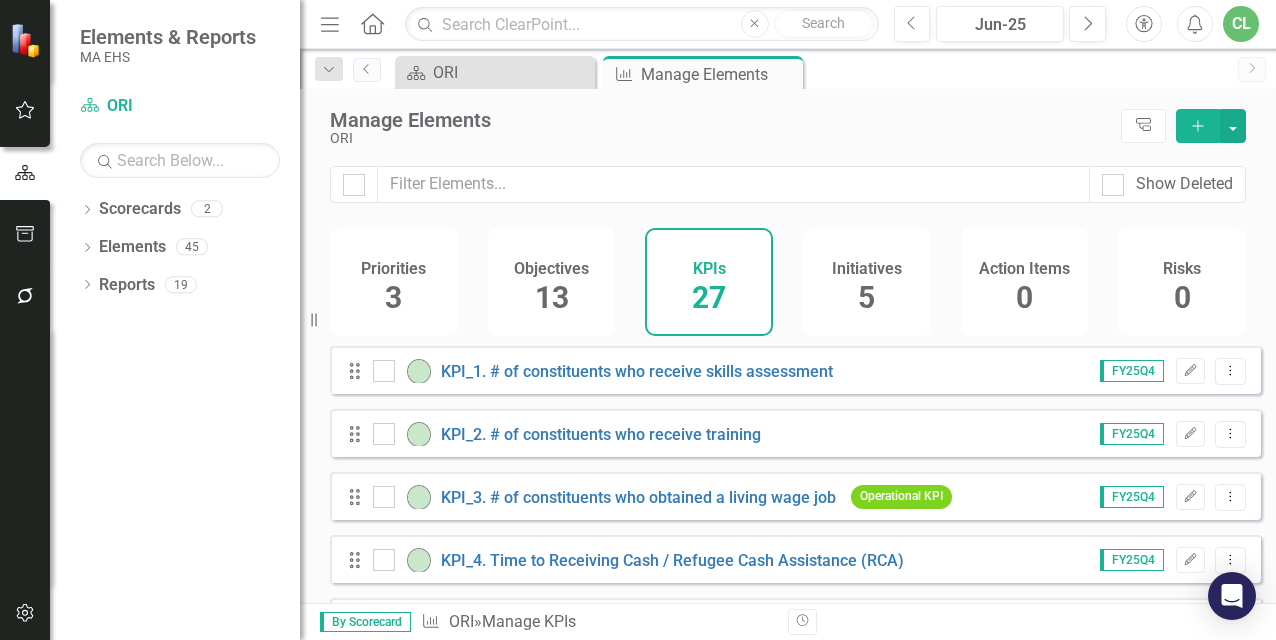 click on "13" at bounding box center [552, 297] 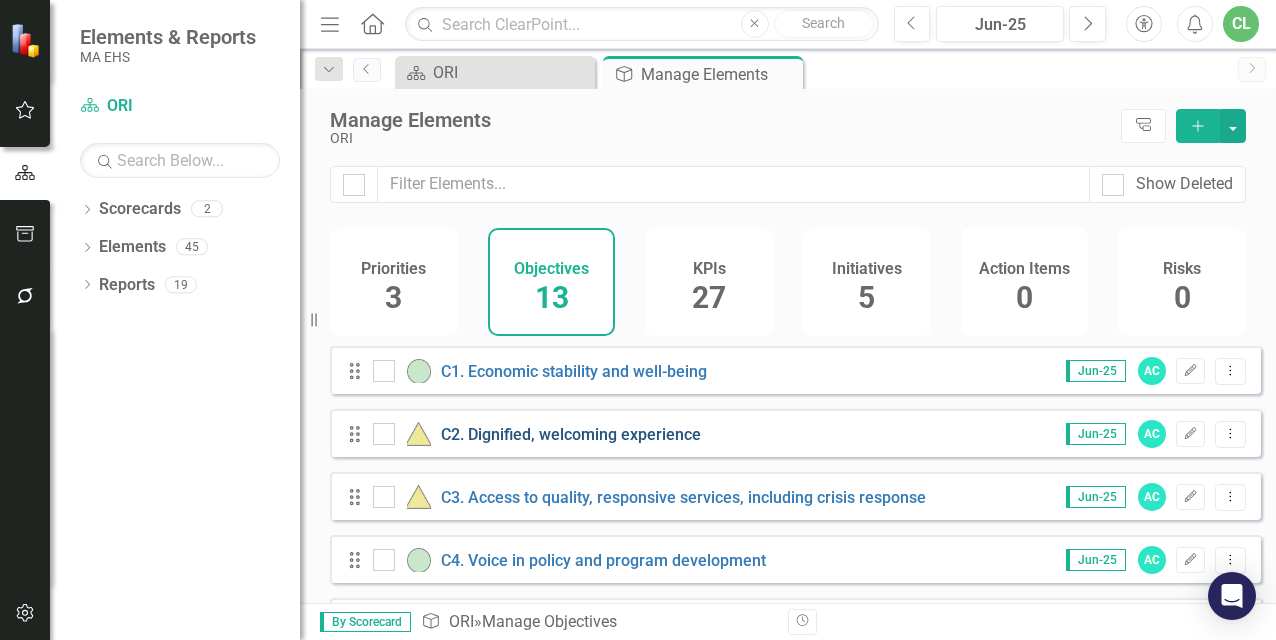 click on "C2. Dignified, welcoming experience" at bounding box center (571, 434) 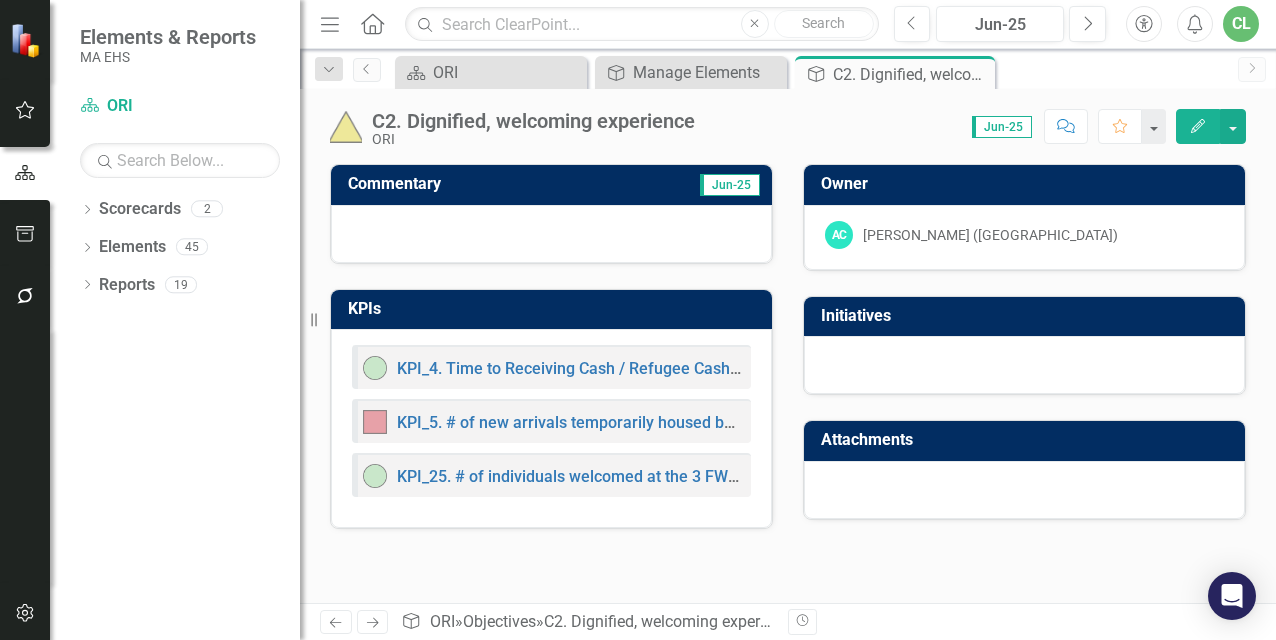 drag, startPoint x: 311, startPoint y: 325, endPoint x: 192, endPoint y: 325, distance: 119 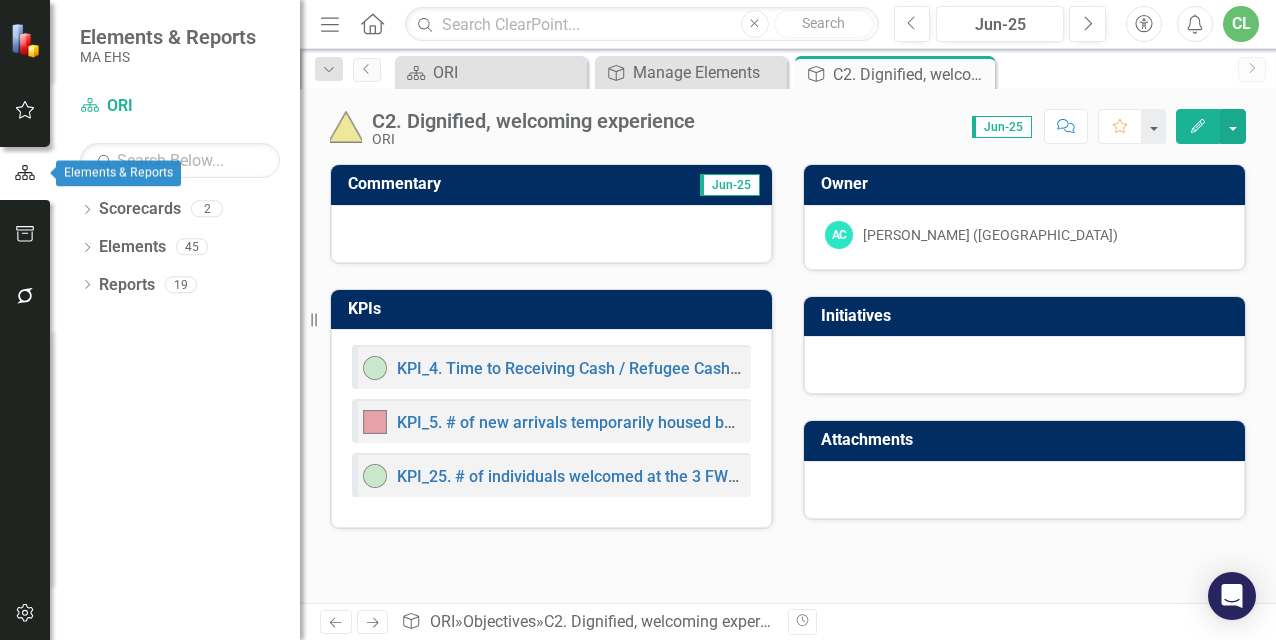 click 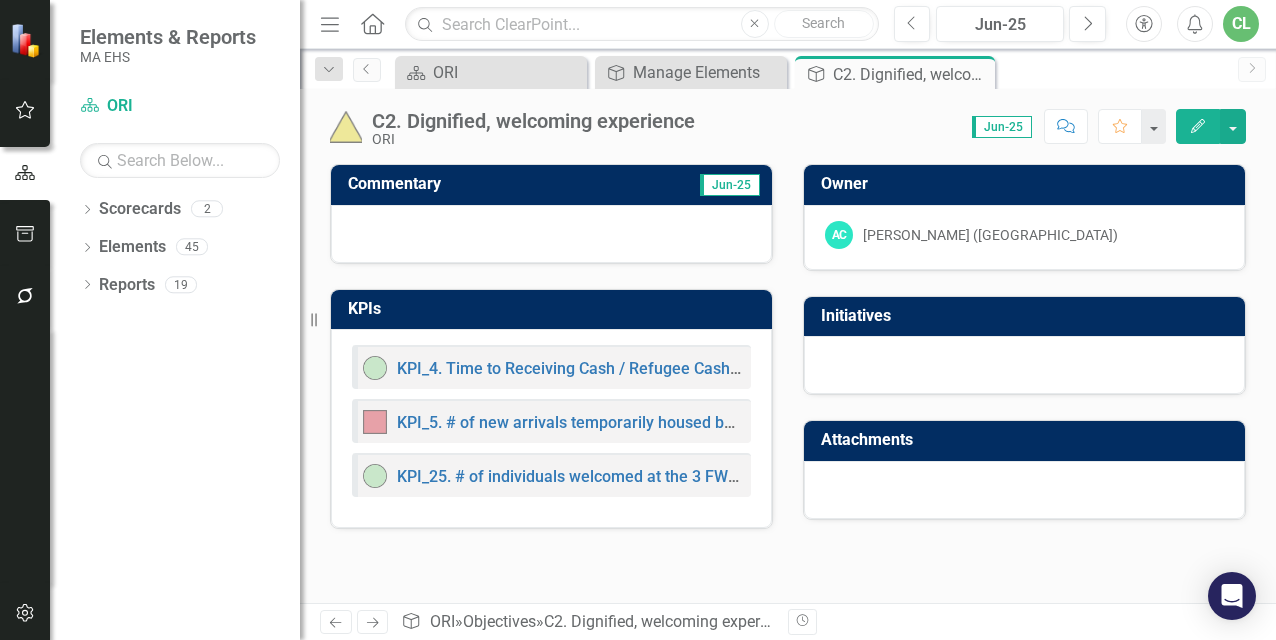 click 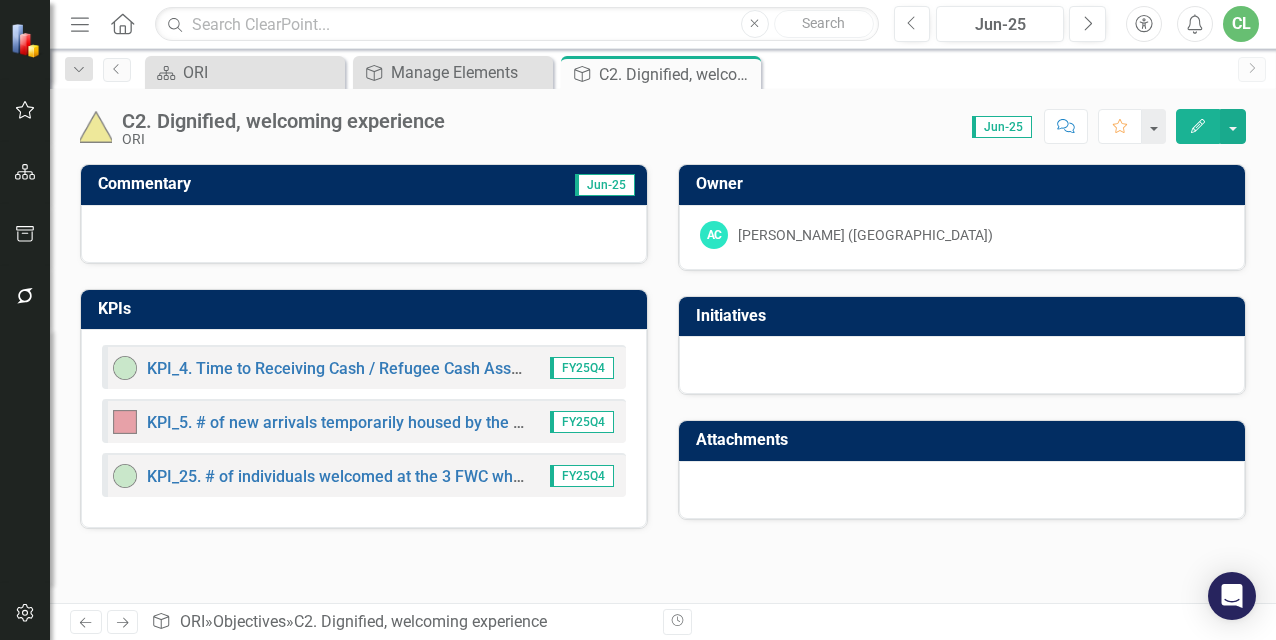 click on "Menu" 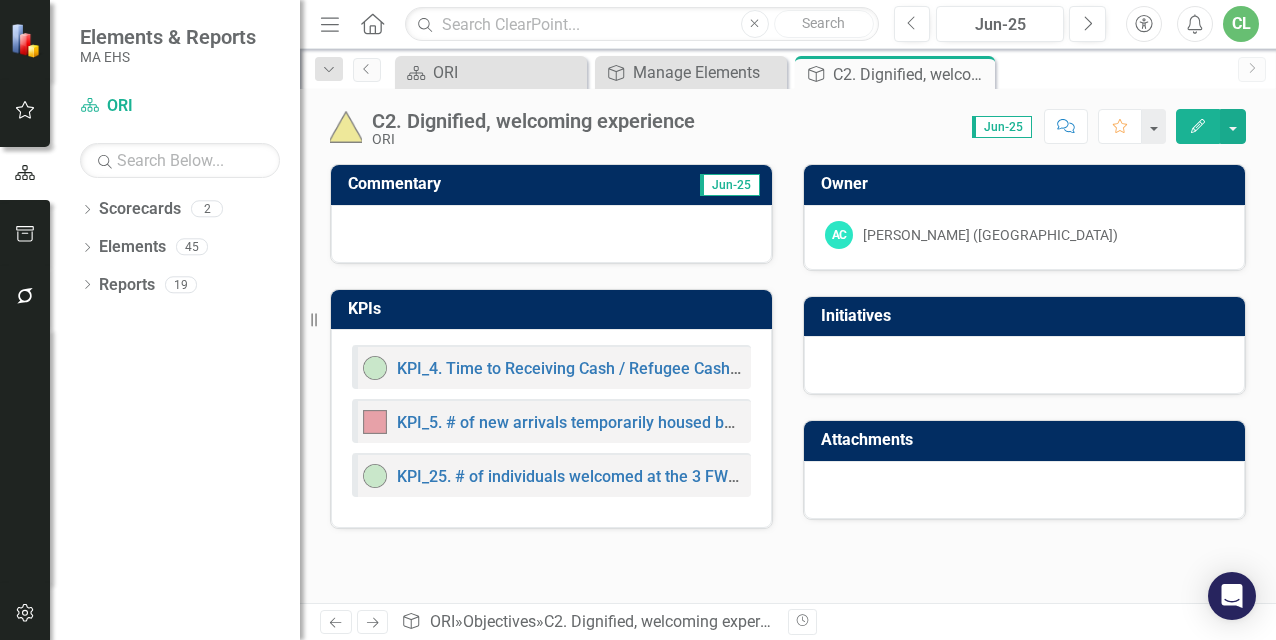 click on "Menu" 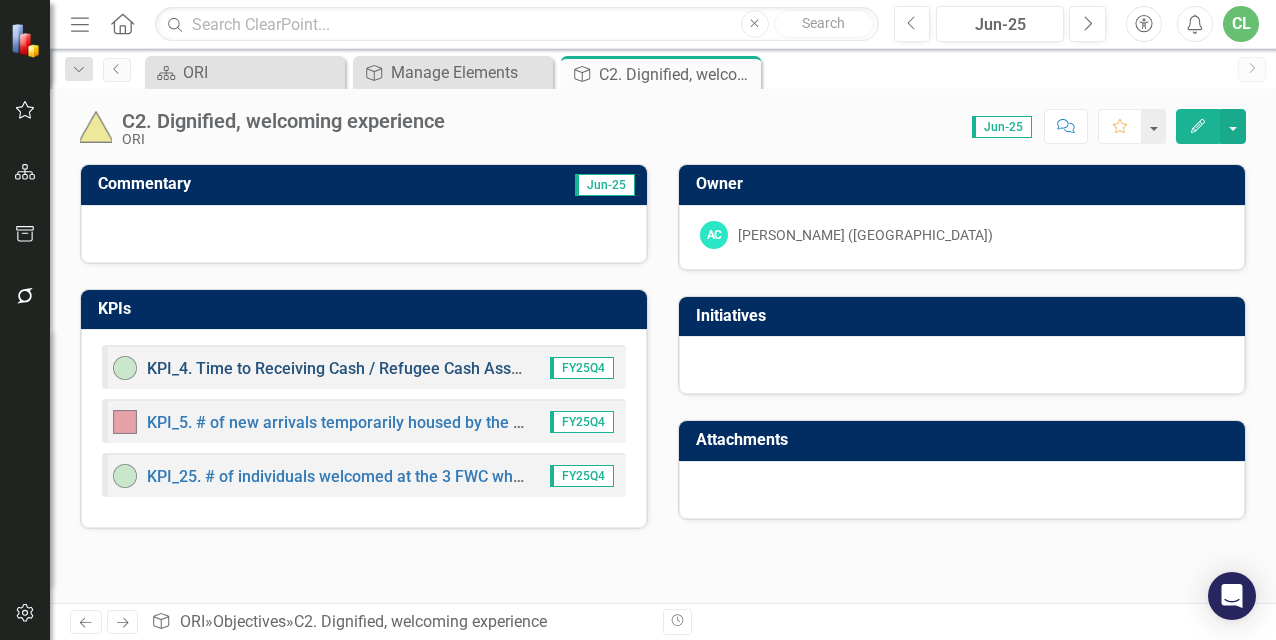 click on "KPI_4. Time to Receiving Cash / Refugee Cash Assistance (RCA)" at bounding box center [378, 368] 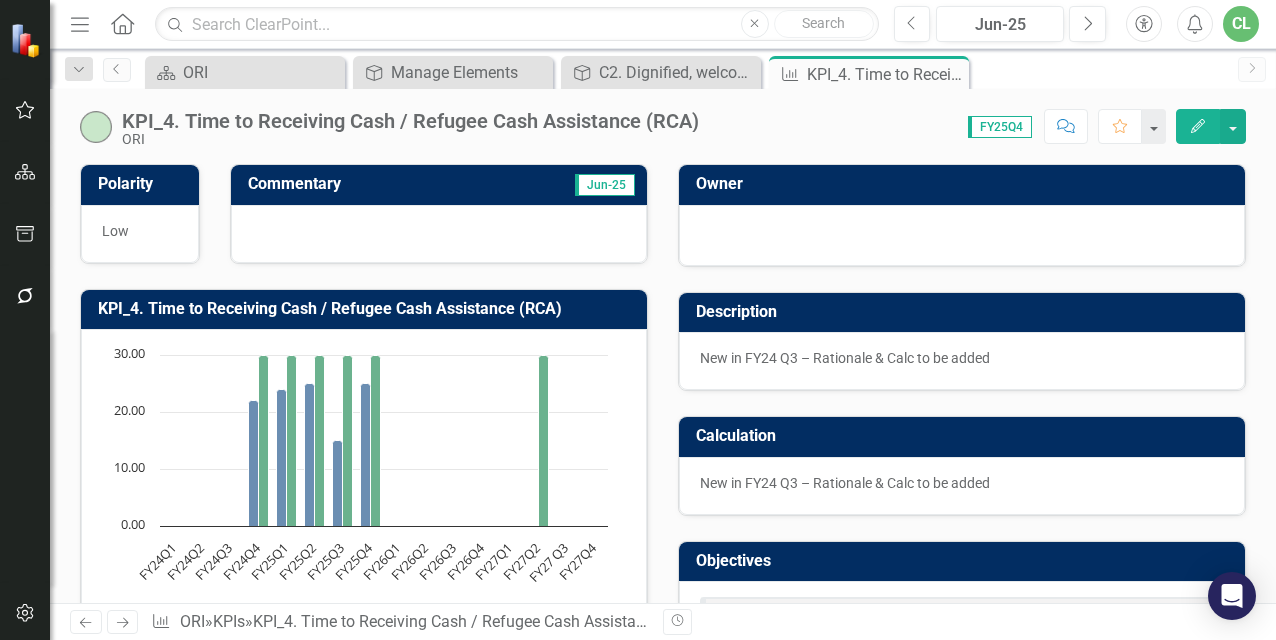 click at bounding box center [439, 234] 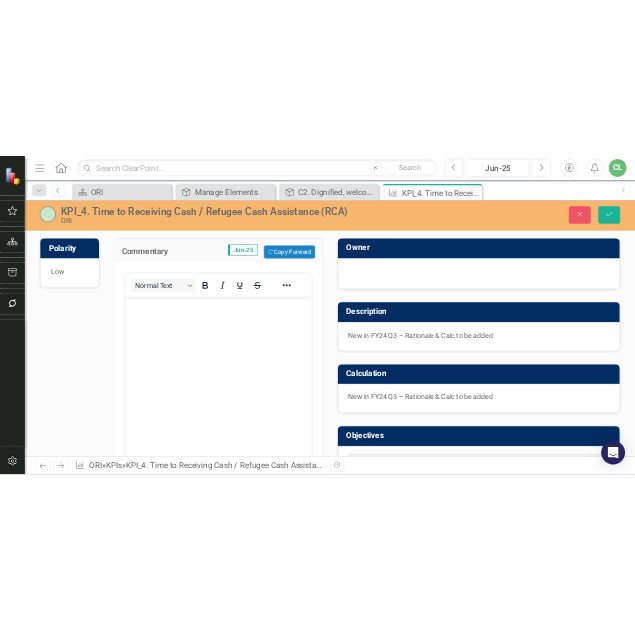 scroll, scrollTop: 0, scrollLeft: 0, axis: both 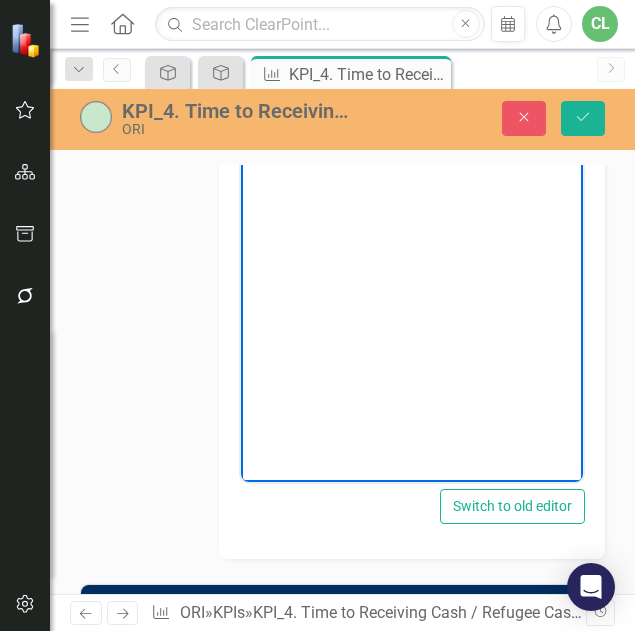 click at bounding box center [411, 283] 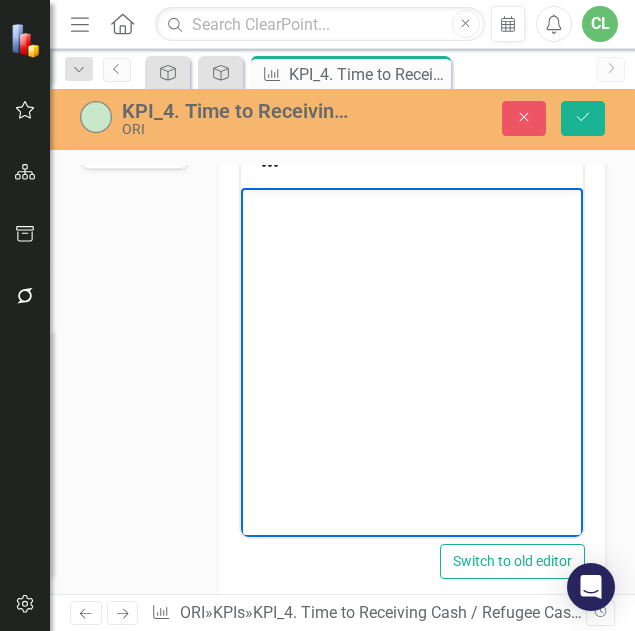 scroll, scrollTop: 0, scrollLeft: 0, axis: both 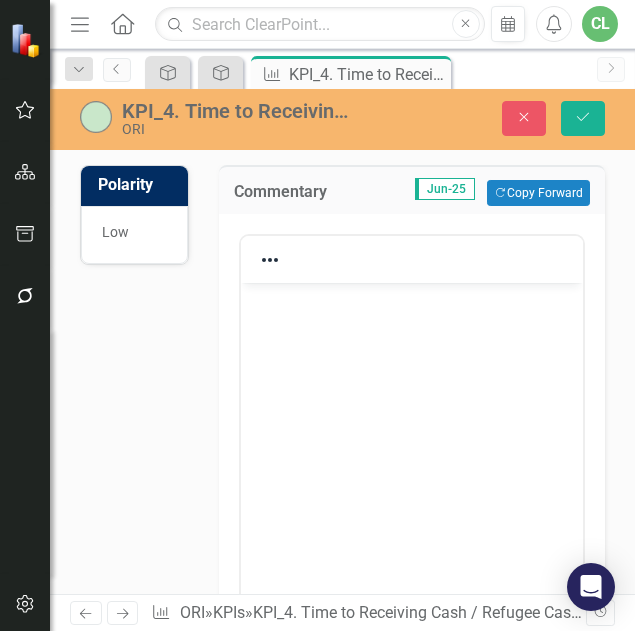 click at bounding box center [412, 259] 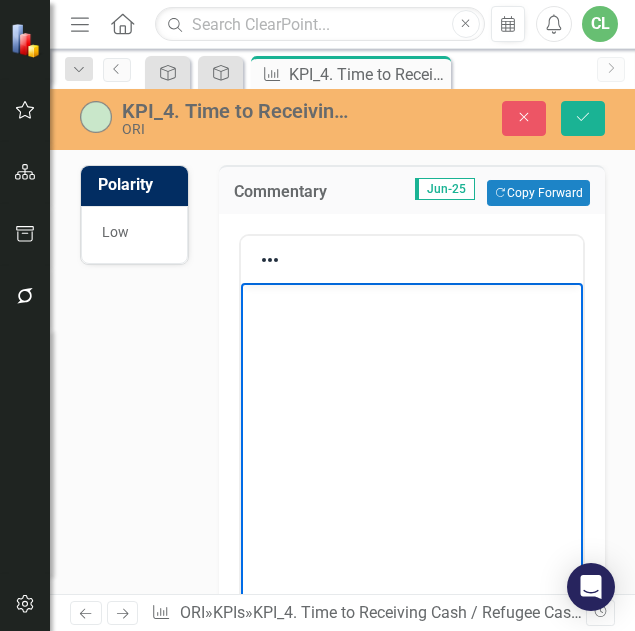 paste 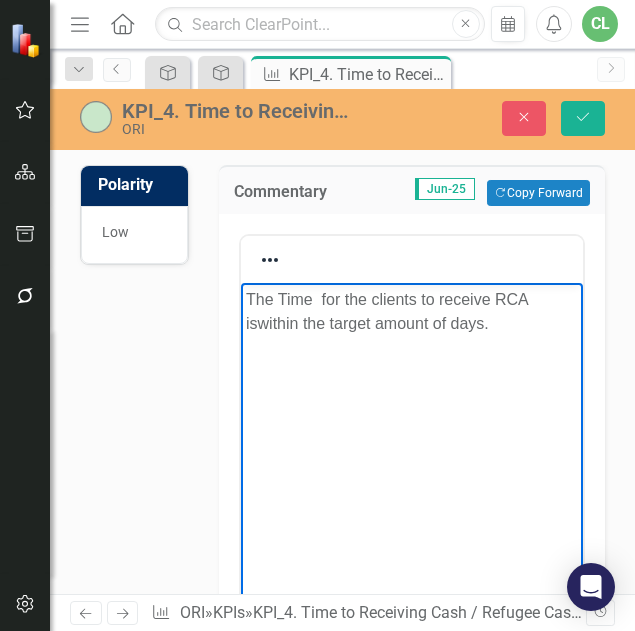 click on "The Time  for the clients to receive RCA is" at bounding box center [386, 311] 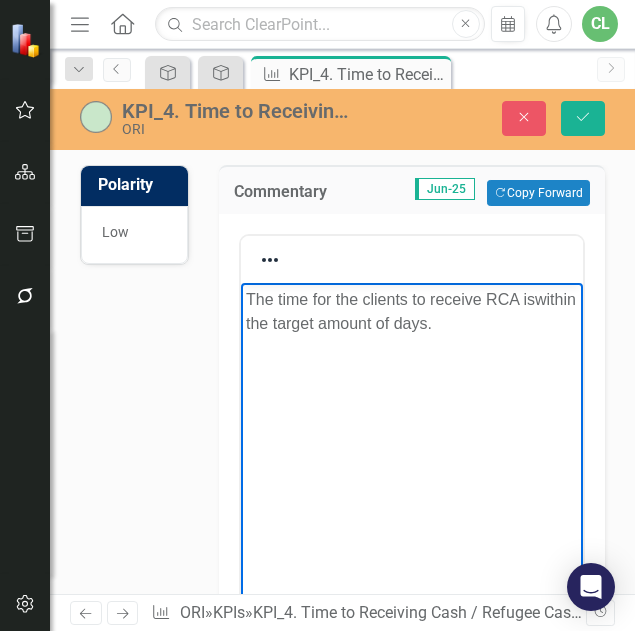 drag, startPoint x: 403, startPoint y: 321, endPoint x: 452, endPoint y: 464, distance: 151.16217 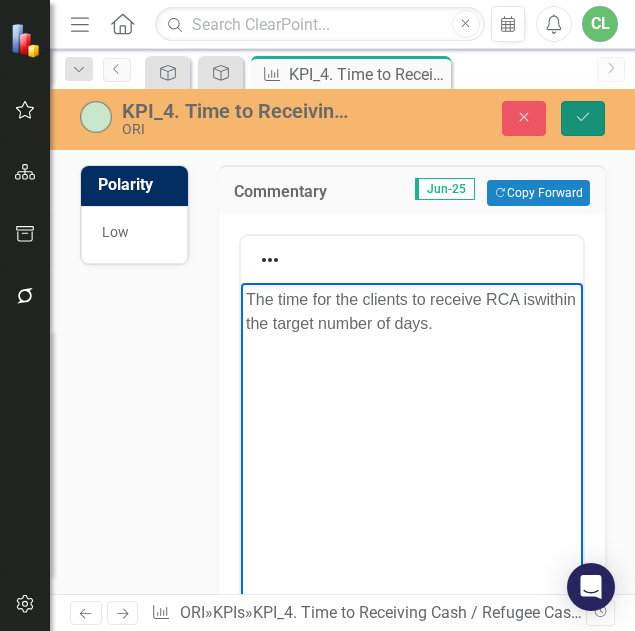 click on "Save" 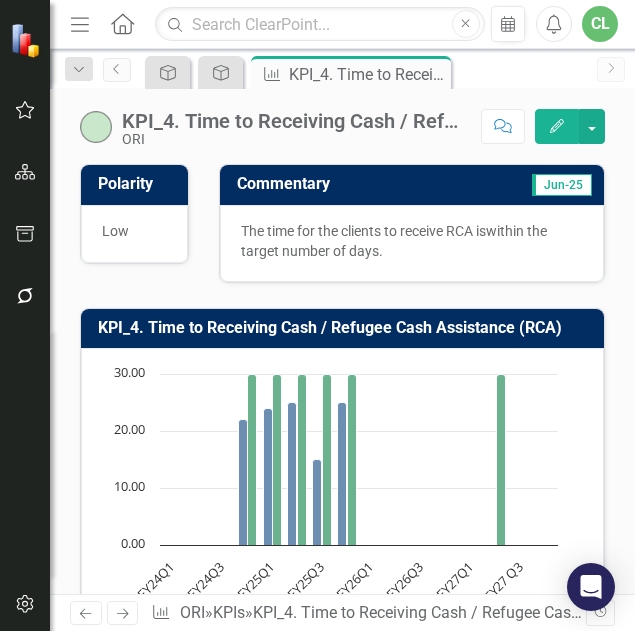 click 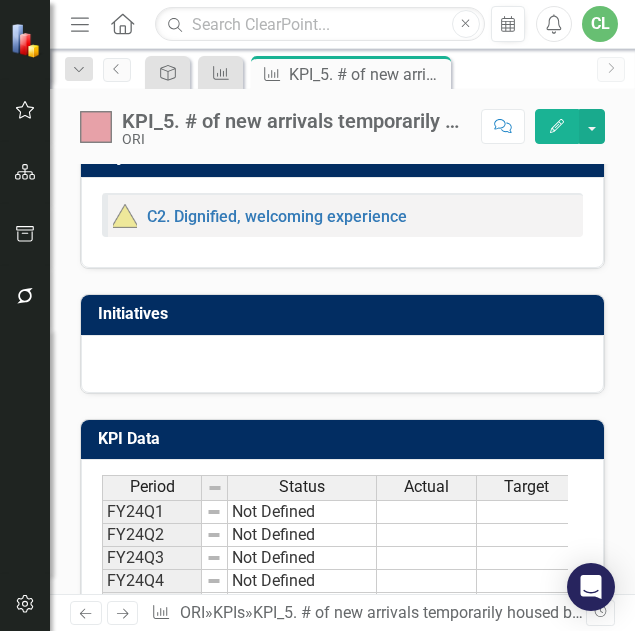 scroll, scrollTop: 800, scrollLeft: 0, axis: vertical 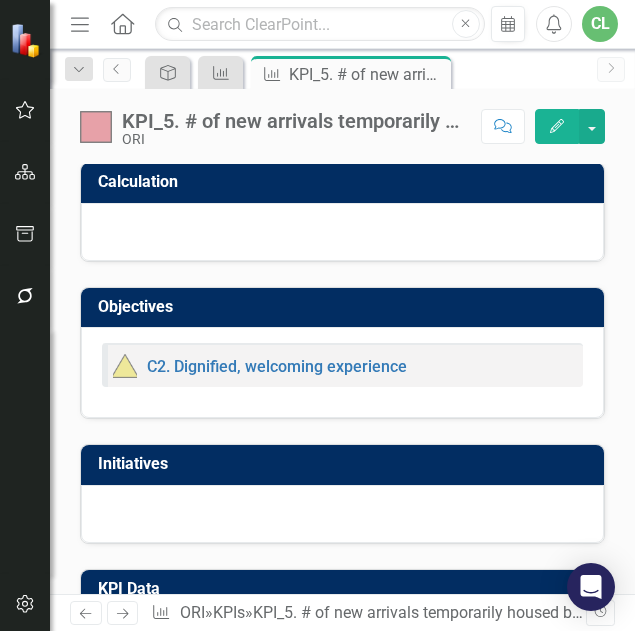 click on "Next" 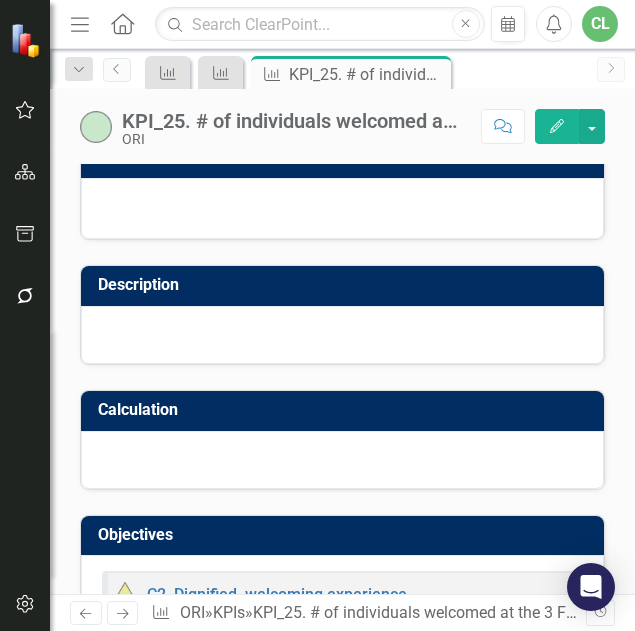 scroll, scrollTop: 650, scrollLeft: 0, axis: vertical 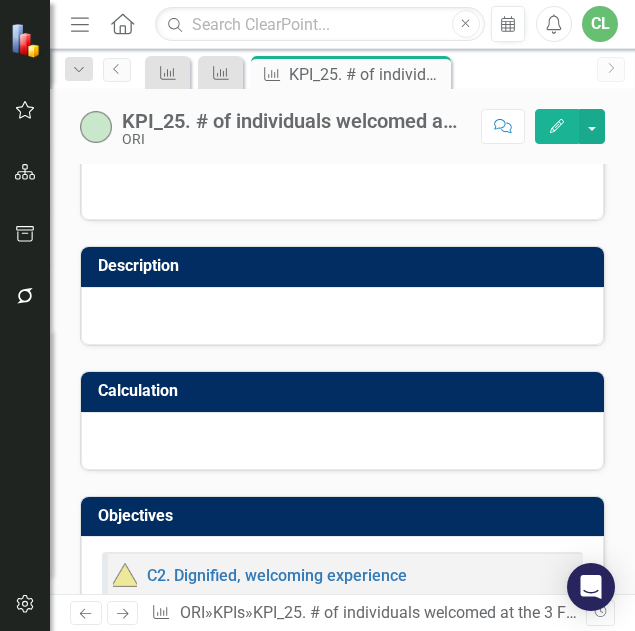 click on "Next" at bounding box center [123, 613] 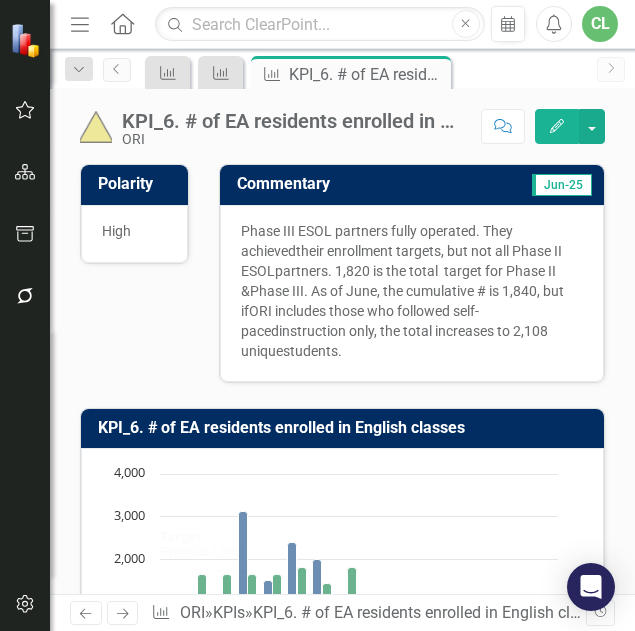 click on "Next" 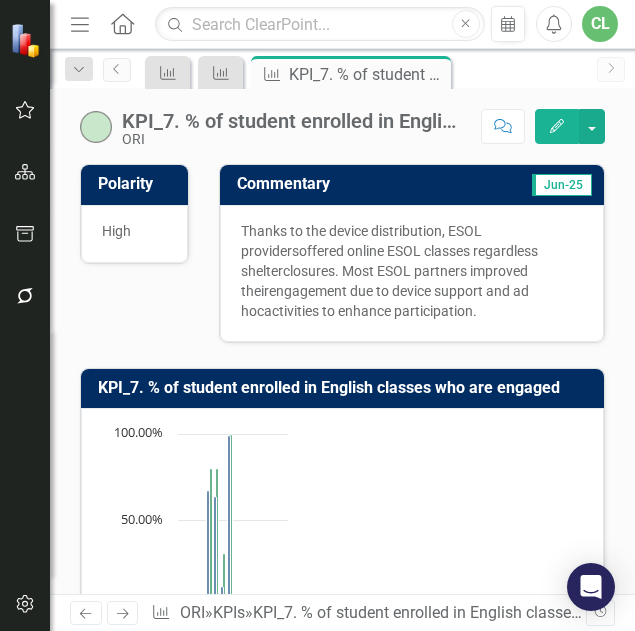 click on "Next" 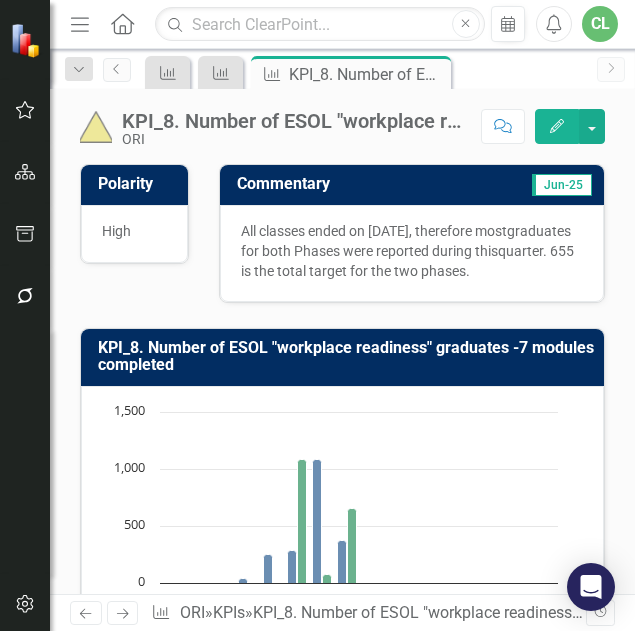 click on "Next" 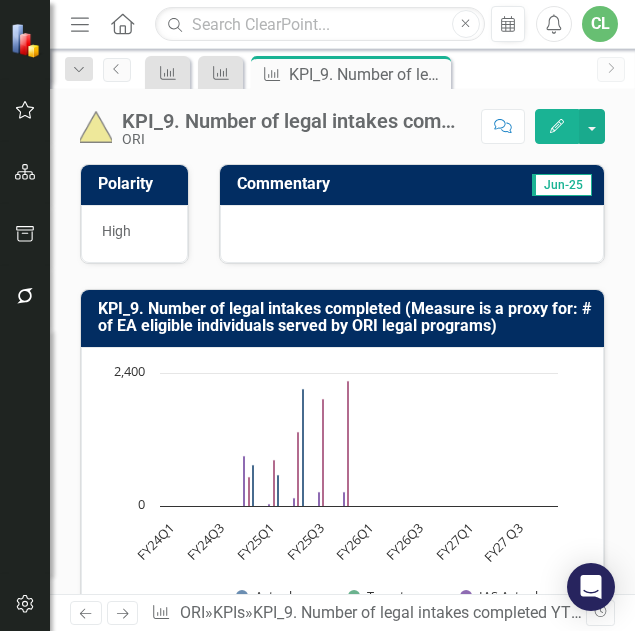 drag, startPoint x: 119, startPoint y: 615, endPoint x: 77, endPoint y: 560, distance: 69.2026 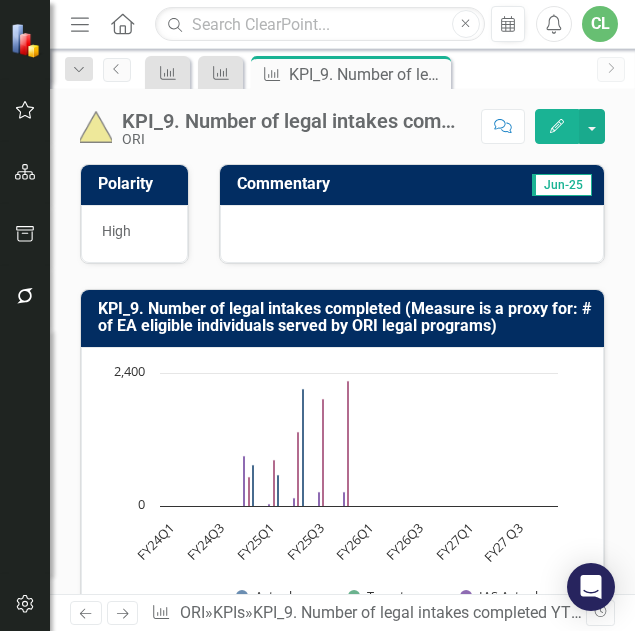 click 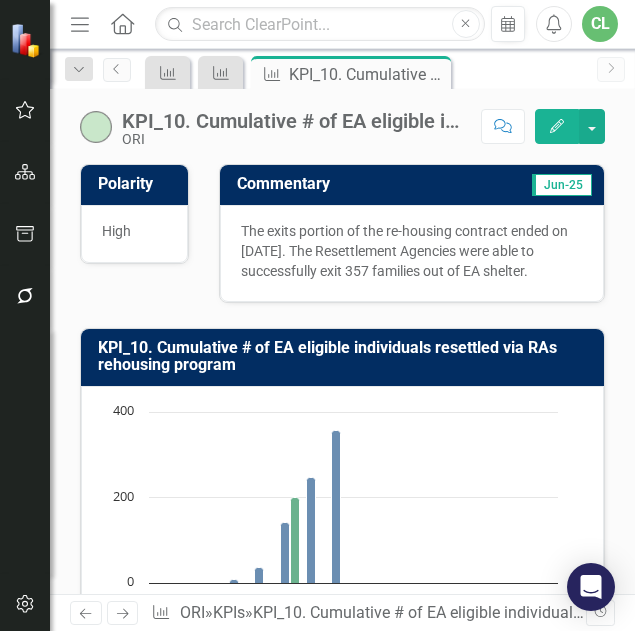 click 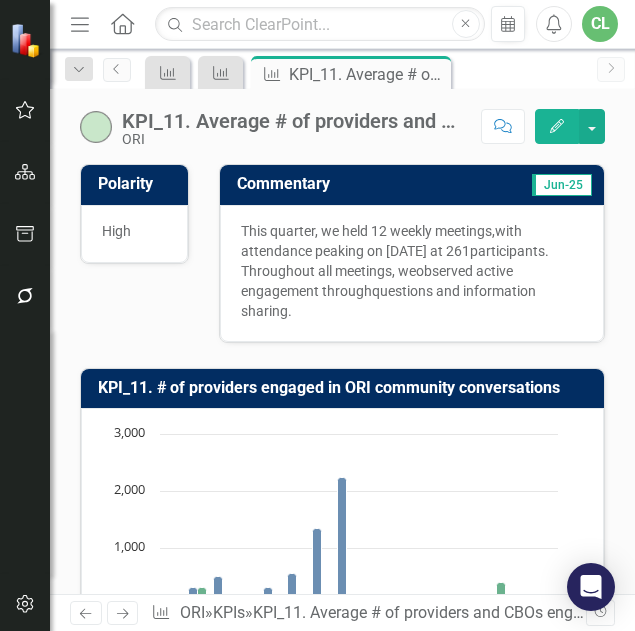click on "Next" at bounding box center (123, 613) 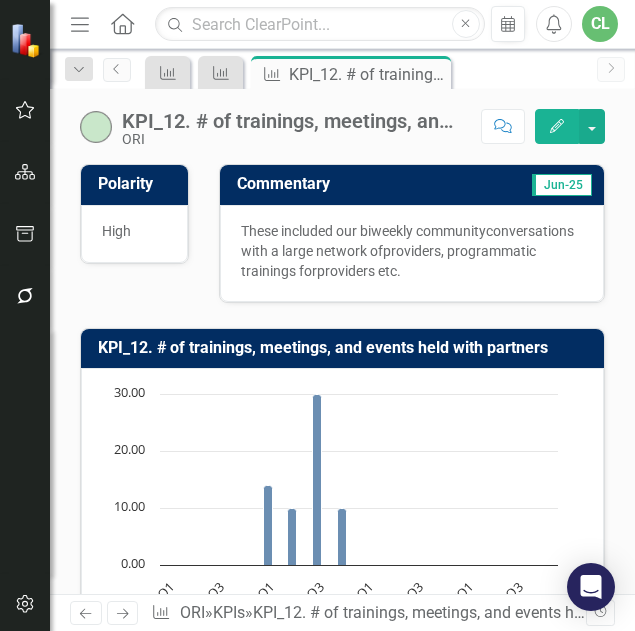 click on "Next" at bounding box center [123, 613] 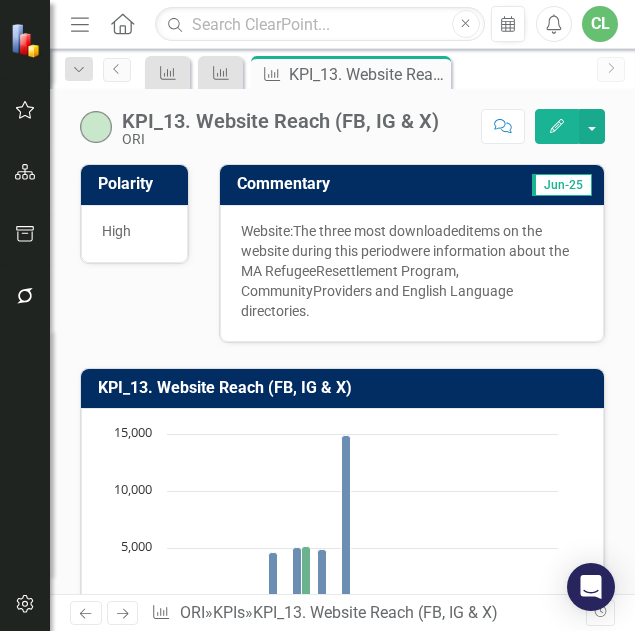 click on "Next" at bounding box center (123, 613) 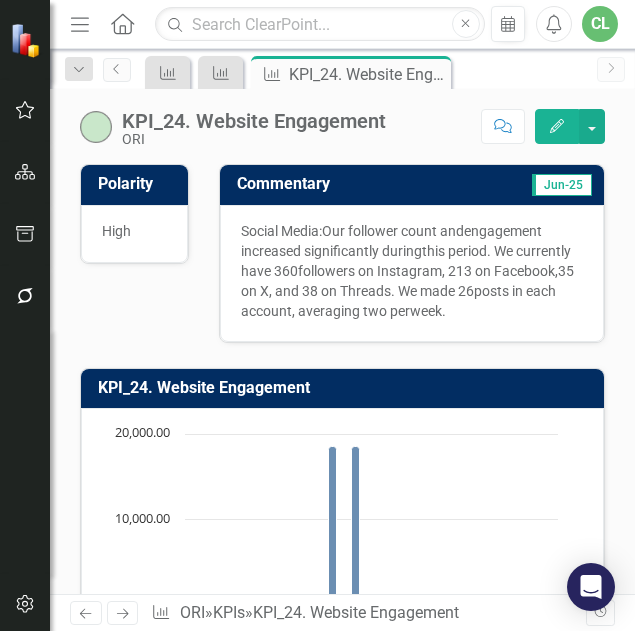 click on "Next" at bounding box center [123, 613] 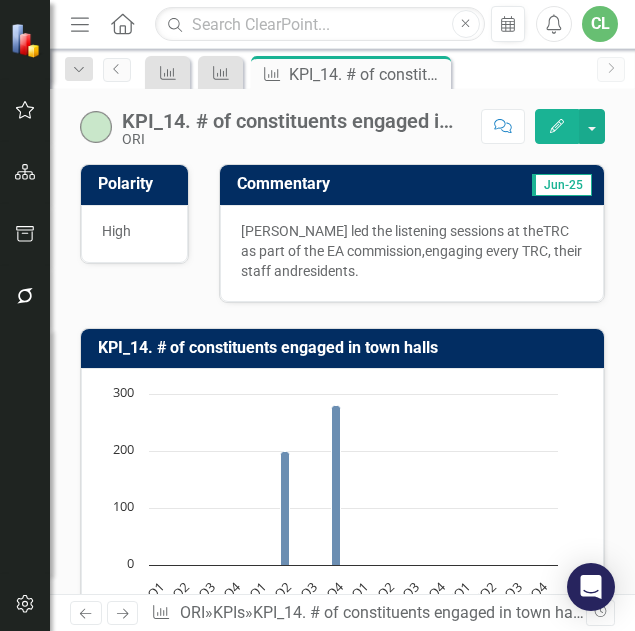 click on "Next" at bounding box center [123, 613] 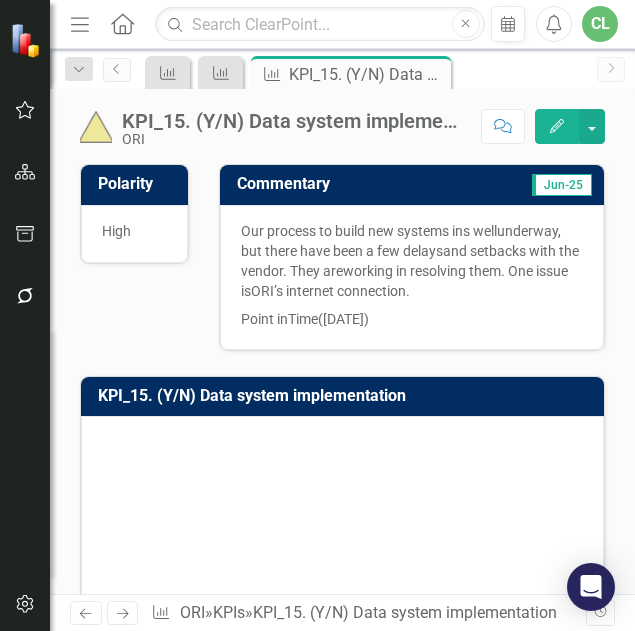 click on "Next" at bounding box center [123, 613] 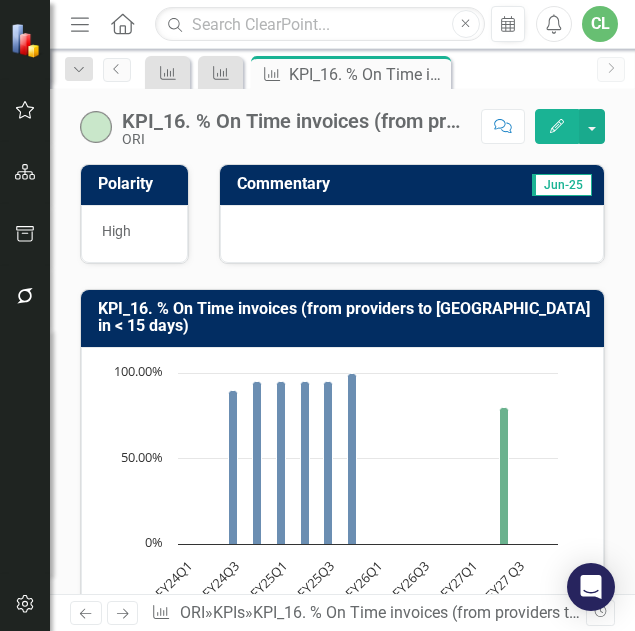 click at bounding box center (412, 234) 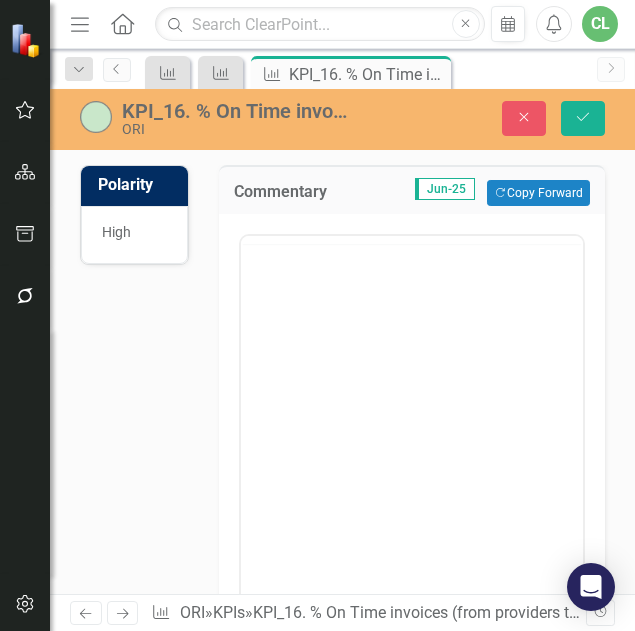 scroll, scrollTop: 0, scrollLeft: 0, axis: both 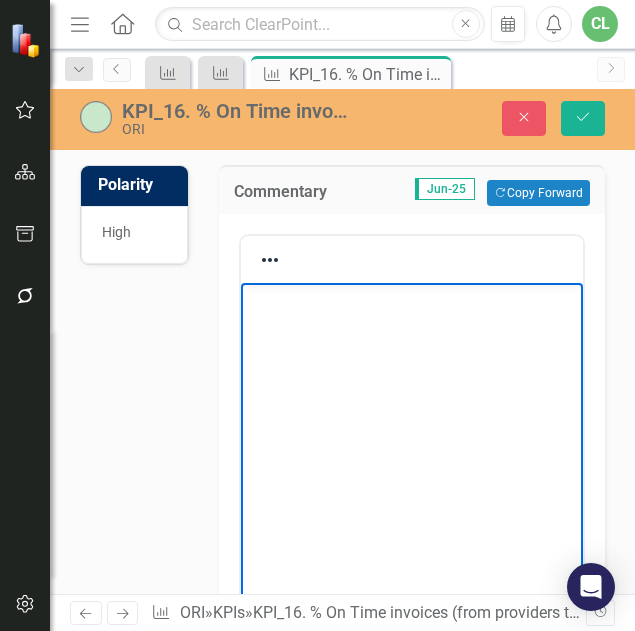 click at bounding box center [411, 300] 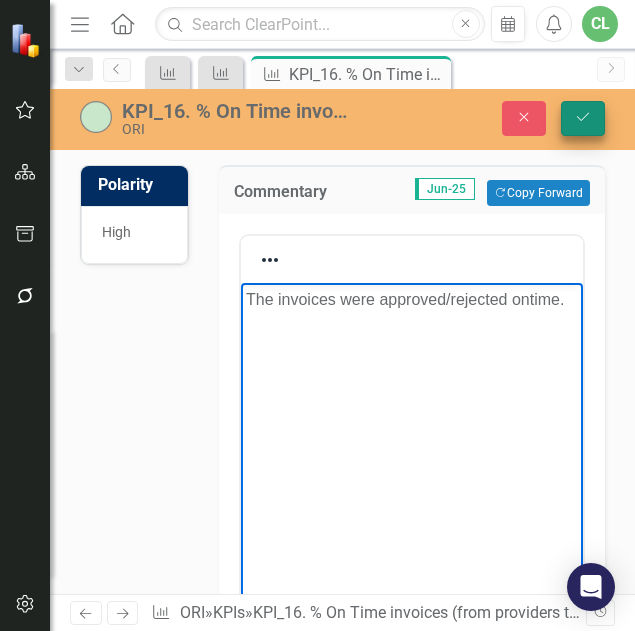 click on "Save" 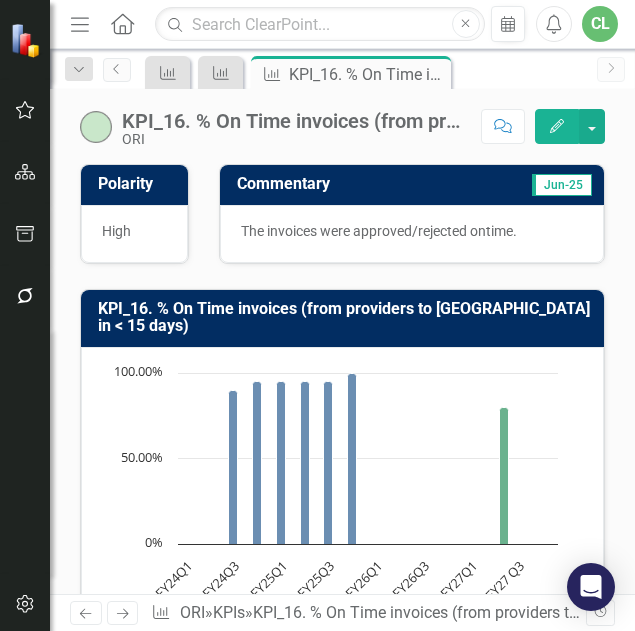 click on "Next" 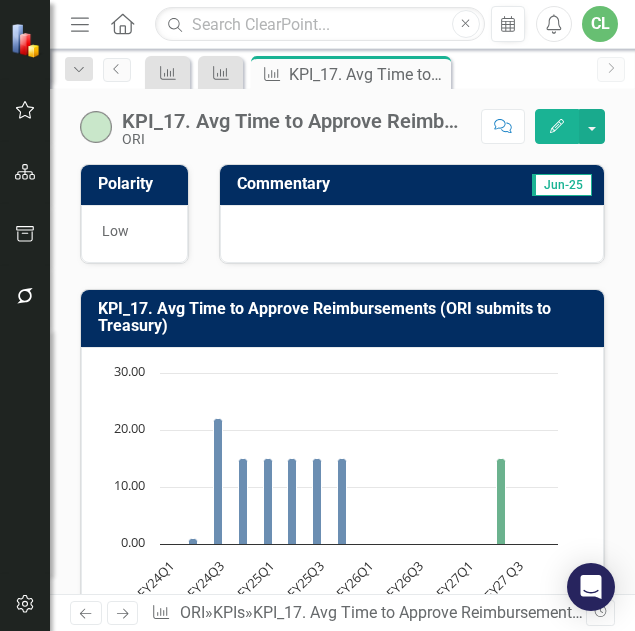 click at bounding box center [412, 234] 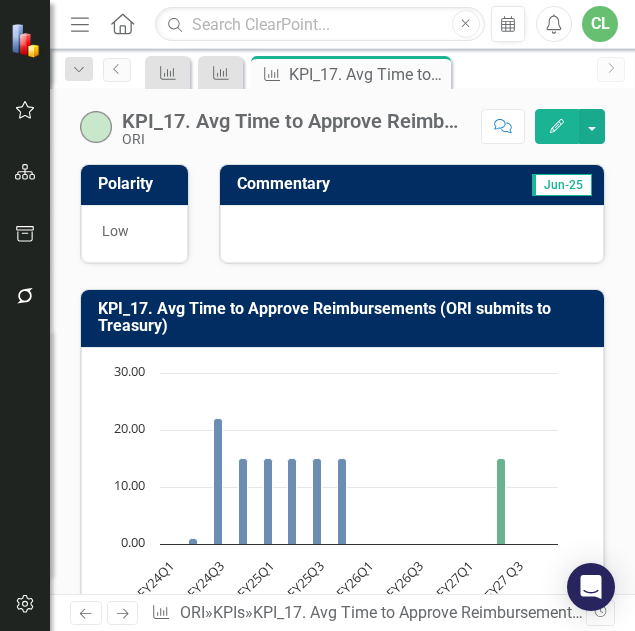 click at bounding box center (412, 234) 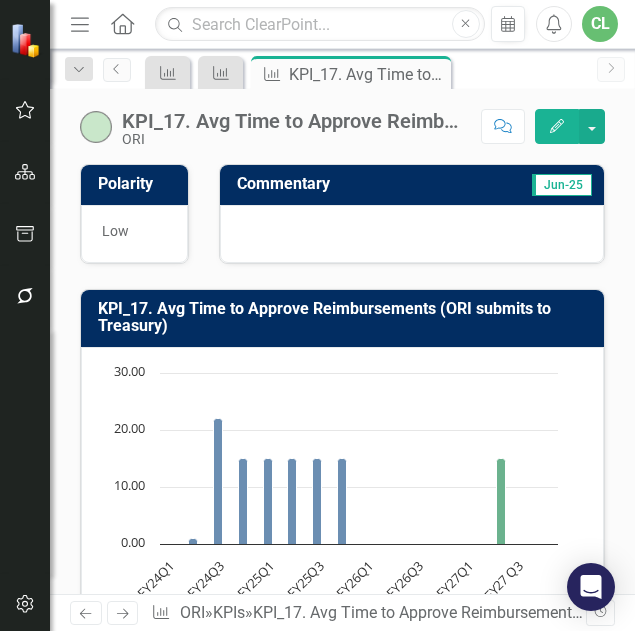 click at bounding box center [412, 234] 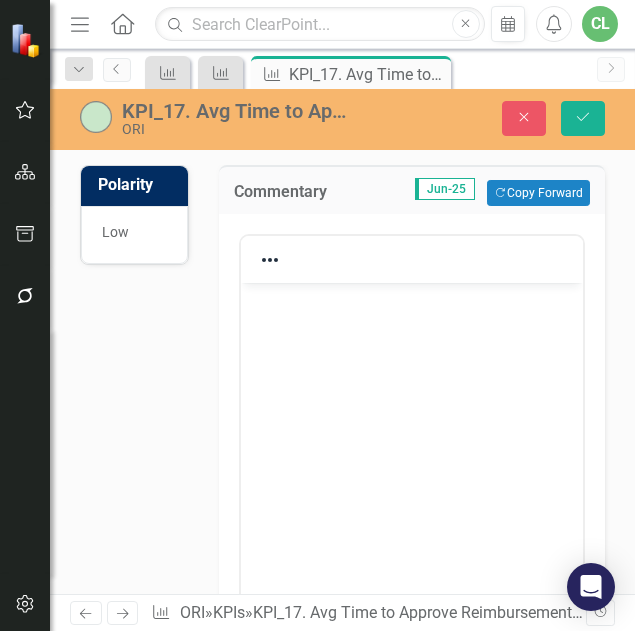 scroll, scrollTop: 0, scrollLeft: 0, axis: both 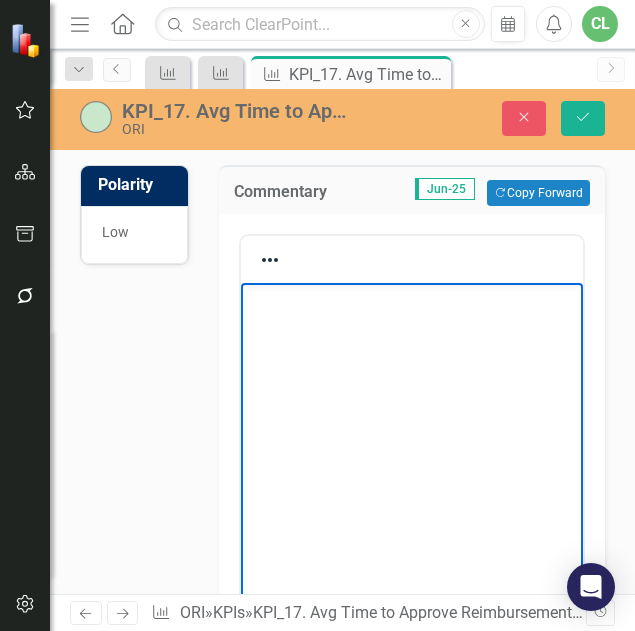 click at bounding box center (411, 300) 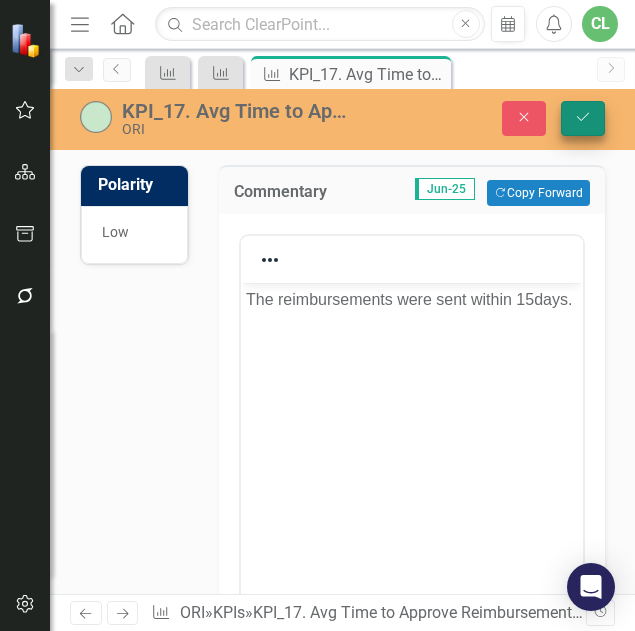 click on "Save" 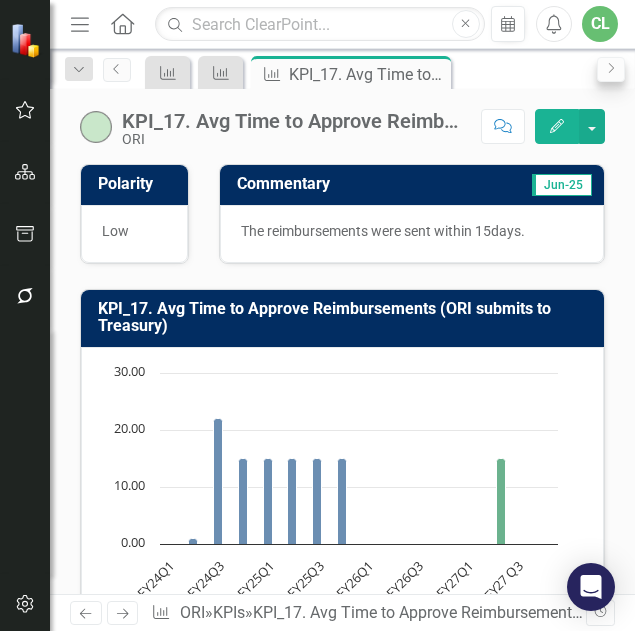 drag, startPoint x: 519, startPoint y: 89, endPoint x: 623, endPoint y: 78, distance: 104.58012 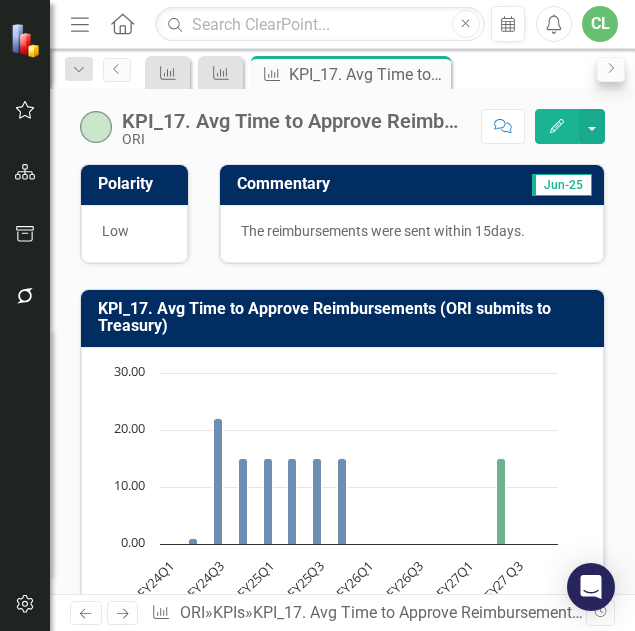 click on "Accessibility Screen-Reader Guide, Feedback, and Issue Reporting | New window
Elements & Reports MA EHS Scorecard ORI Search Dropdown Scorecards 2 Dropdown EOHHS ORI Dropdown Elements 45 Dropdown Objective Objectives 13 C1. Economic stability and well-being C2. Dignified, welcoming experience C3. Access to quality, responsive services, including crisis response C4. Voice in policy and program development P1. Effectively communicate with and coordinate partners (e.g., CBOs, agencies) P2. Reimagine existing processes for constituent feedback (e.g., site visits, comm conversations) P3. Improve technology and IT infrastructure, including data analytics and capabilities P4. Improve procurement and finance processes P5. Manage and support provider partners to reach outcomes P6. Federal Transition Response  G1. Recruit a diverse and high performing team G2. Provide professional development opportunities, including sharing best practice, data / analytics, etc. Dropdown KPI KPIs 27 Dropdown Initiative 5 0 0" at bounding box center [317, 315] 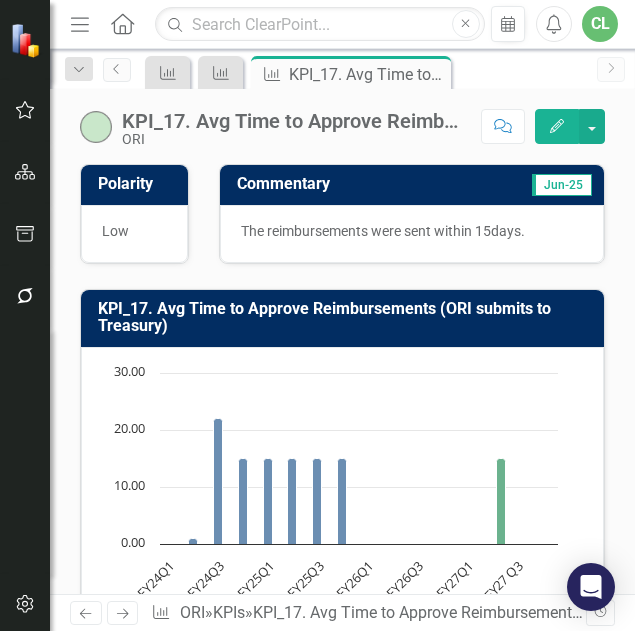 drag, startPoint x: 627, startPoint y: 7, endPoint x: 649, endPoint y: 19, distance: 25.059929 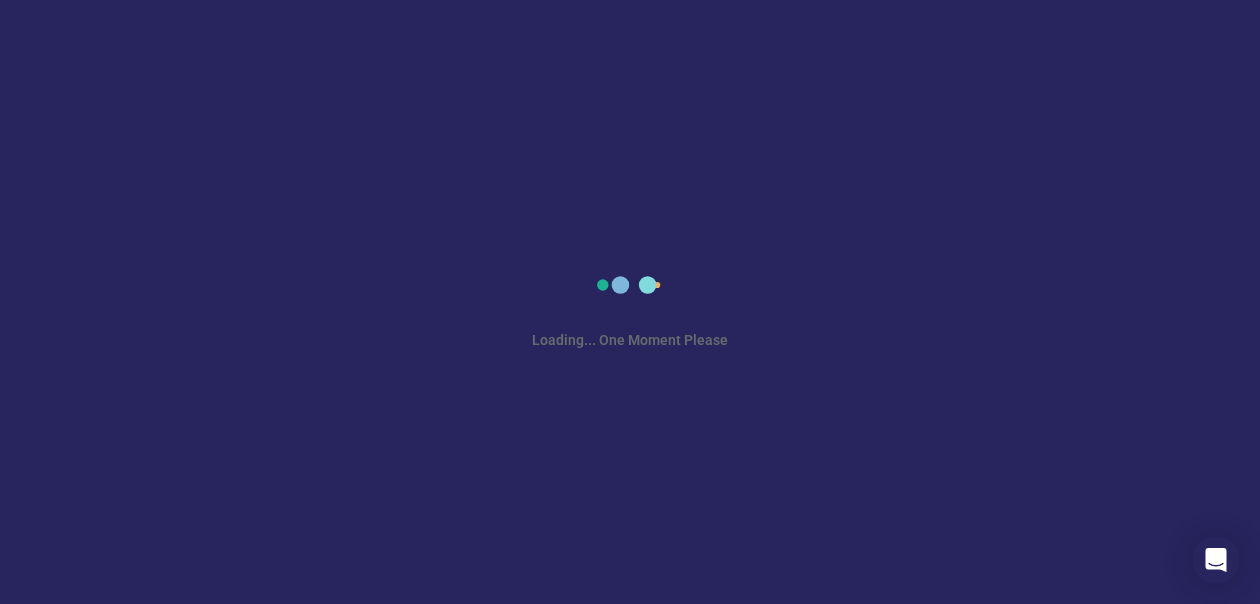 scroll, scrollTop: 0, scrollLeft: 0, axis: both 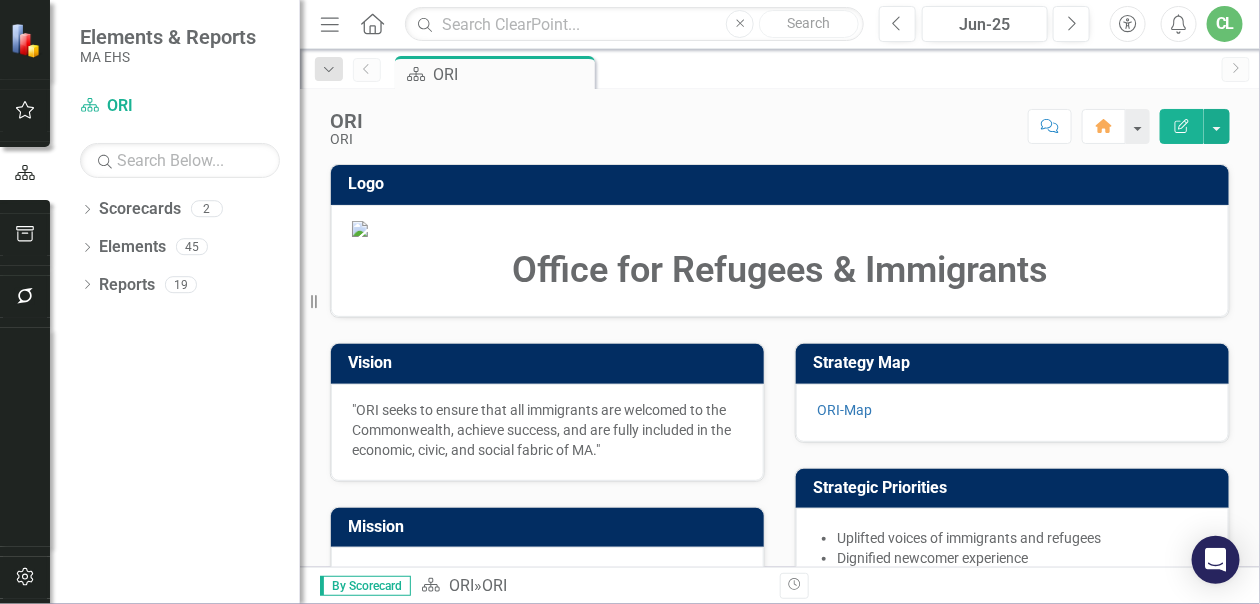 click 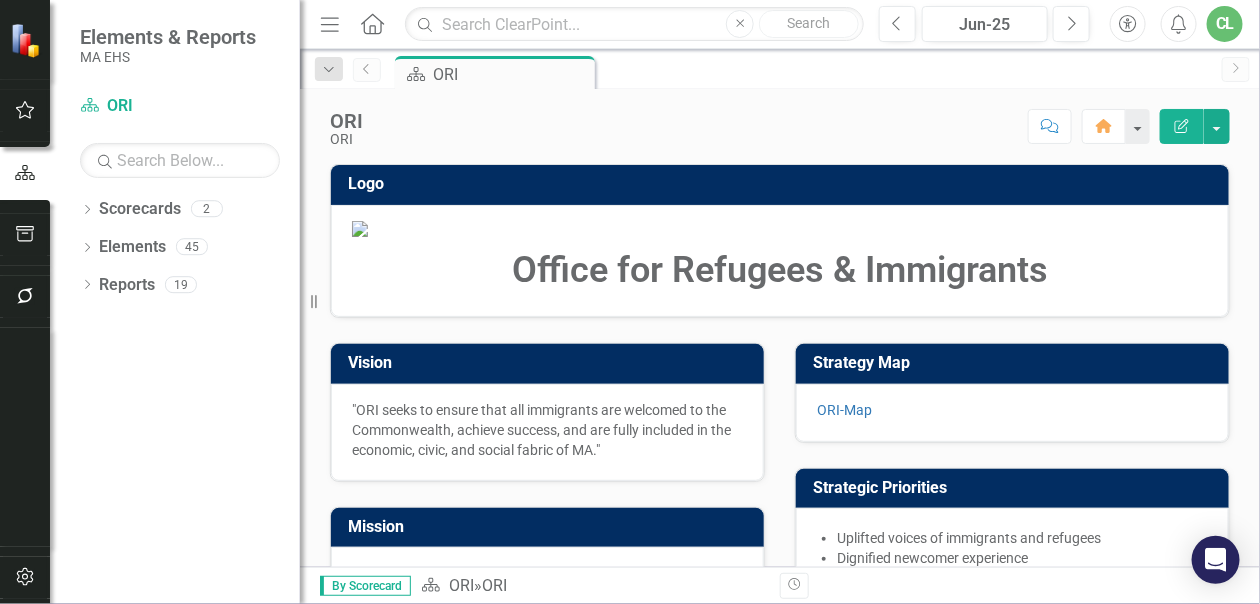 click on "Previous" 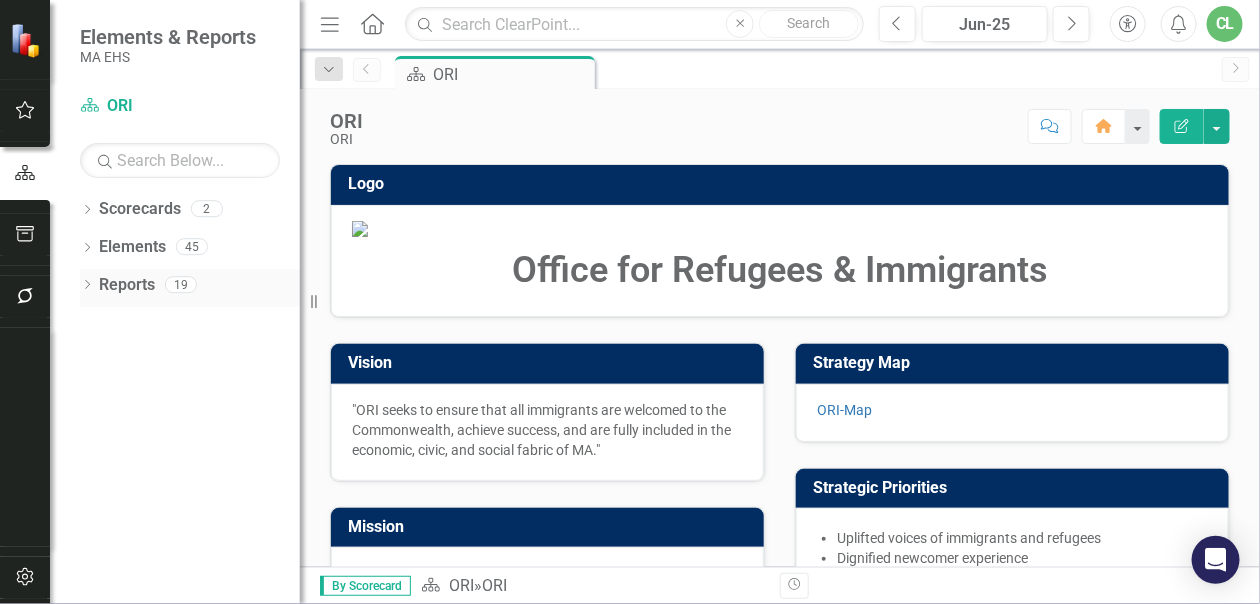 click on "Dropdown" at bounding box center [87, 287] 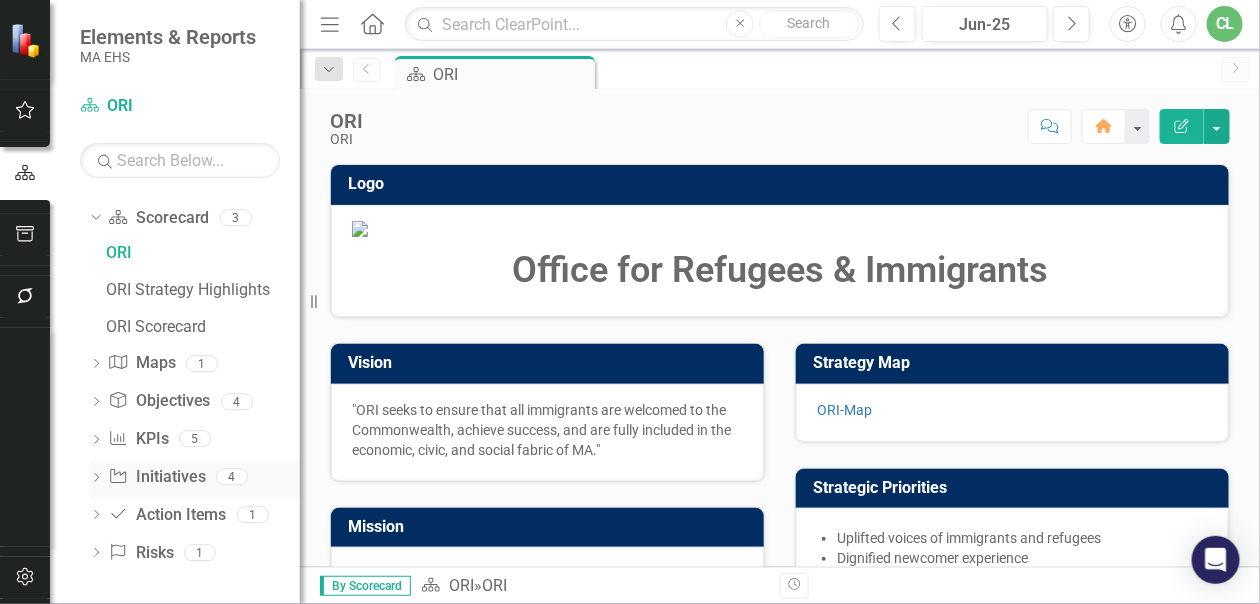 scroll, scrollTop: 102, scrollLeft: 0, axis: vertical 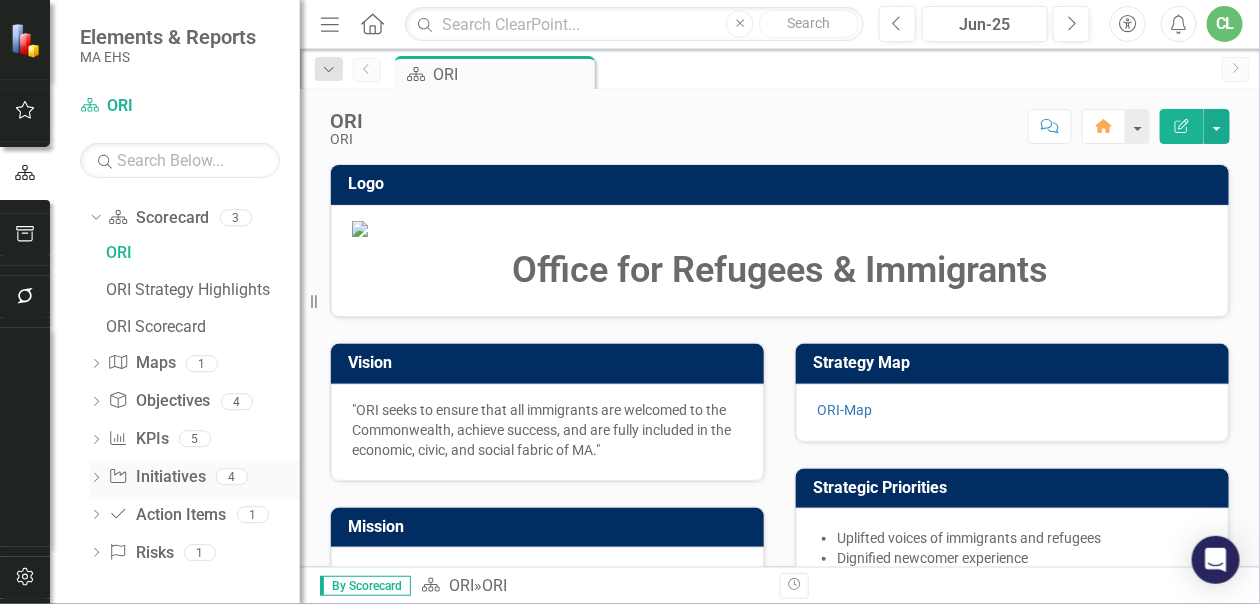 click on "Initiative Initiatives" at bounding box center (156, 477) 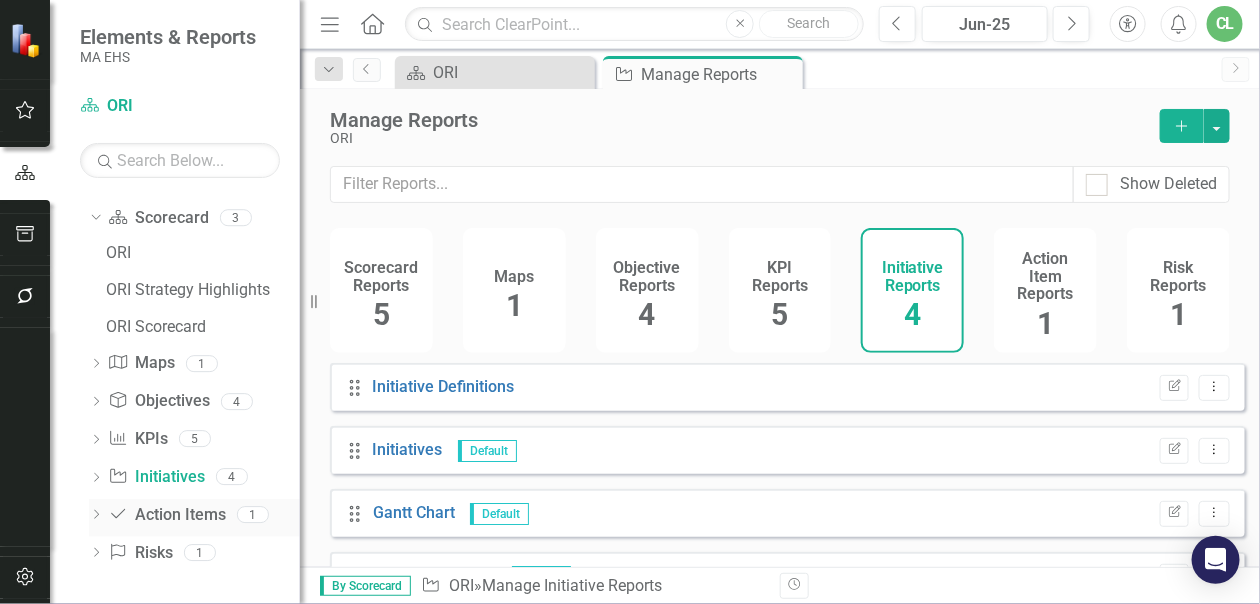 click on "Action Item Action Items" at bounding box center [167, 515] 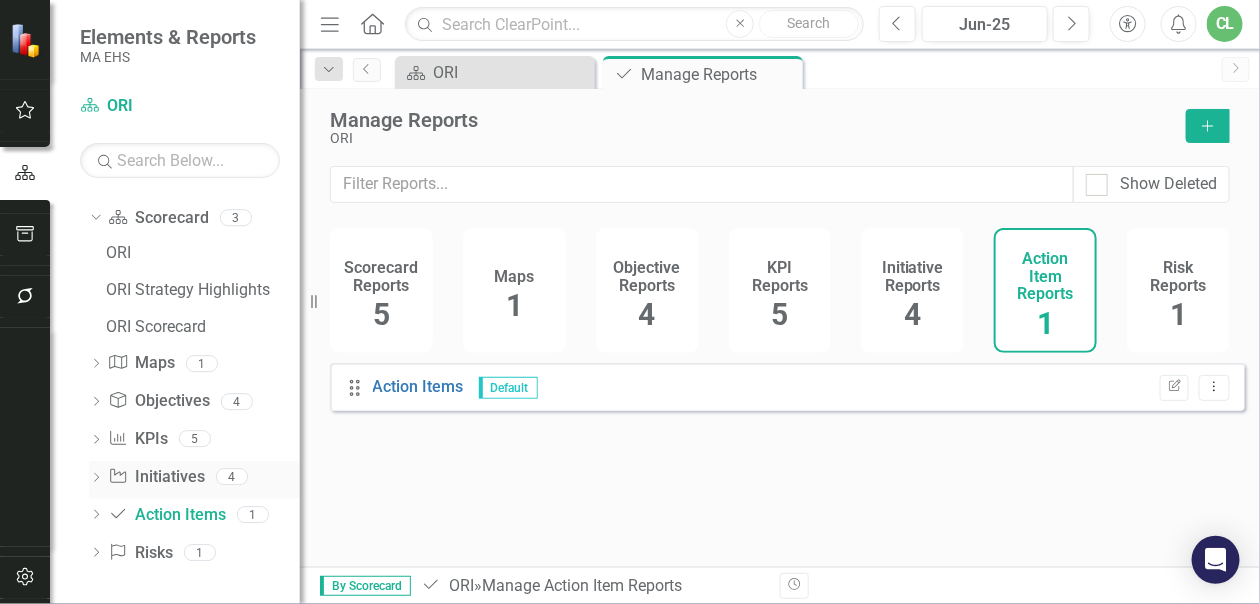 click on "Initiative Initiatives" at bounding box center [156, 477] 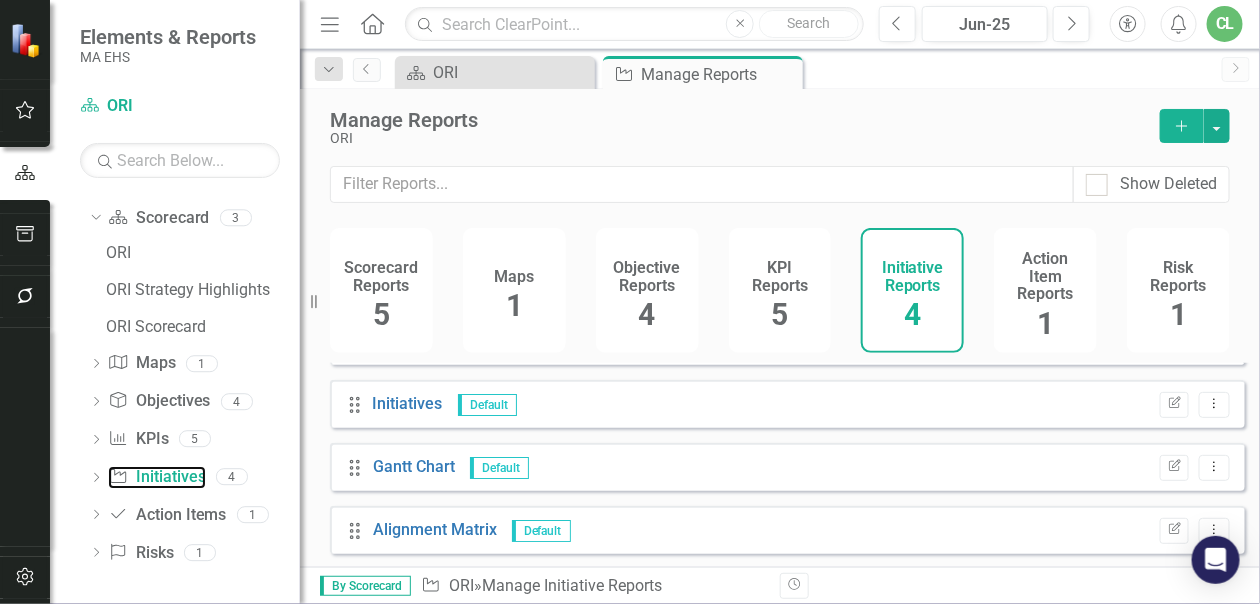 scroll, scrollTop: 0, scrollLeft: 0, axis: both 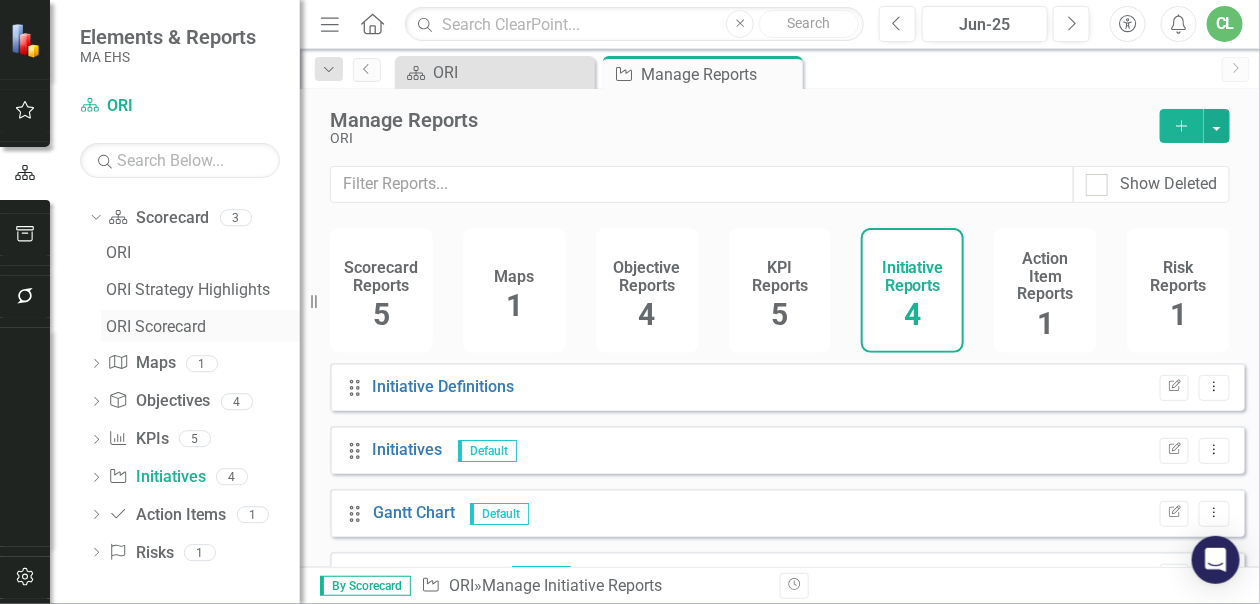 click on "ORI Scorecard" at bounding box center [203, 327] 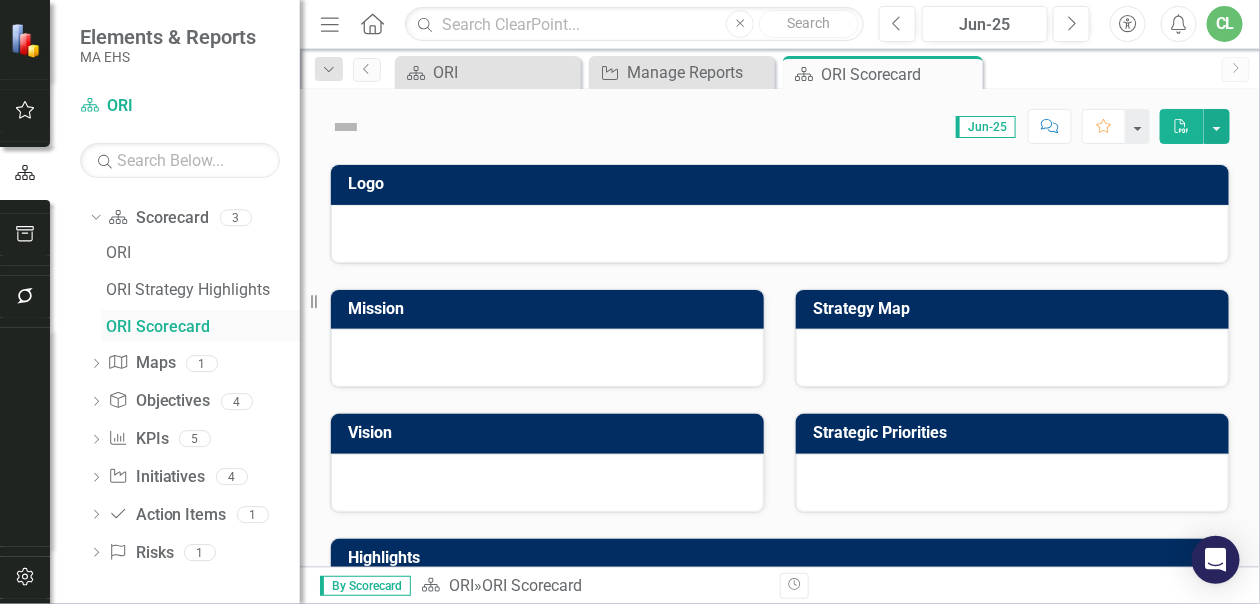 scroll, scrollTop: 0, scrollLeft: 0, axis: both 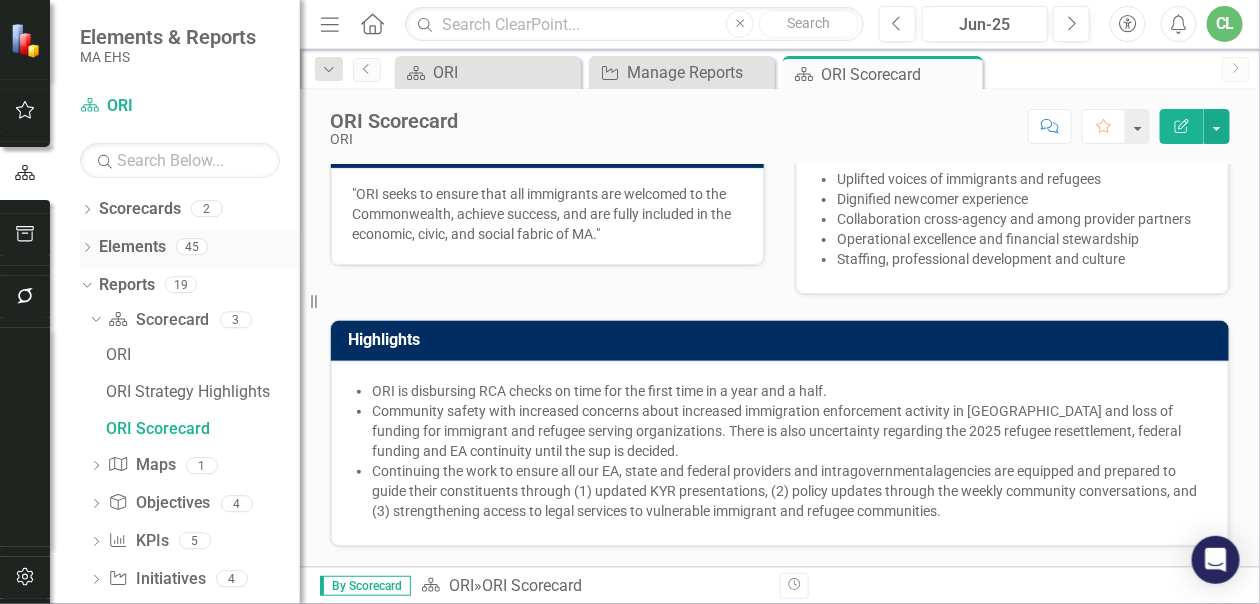 click on "Elements 45" at bounding box center (199, 250) 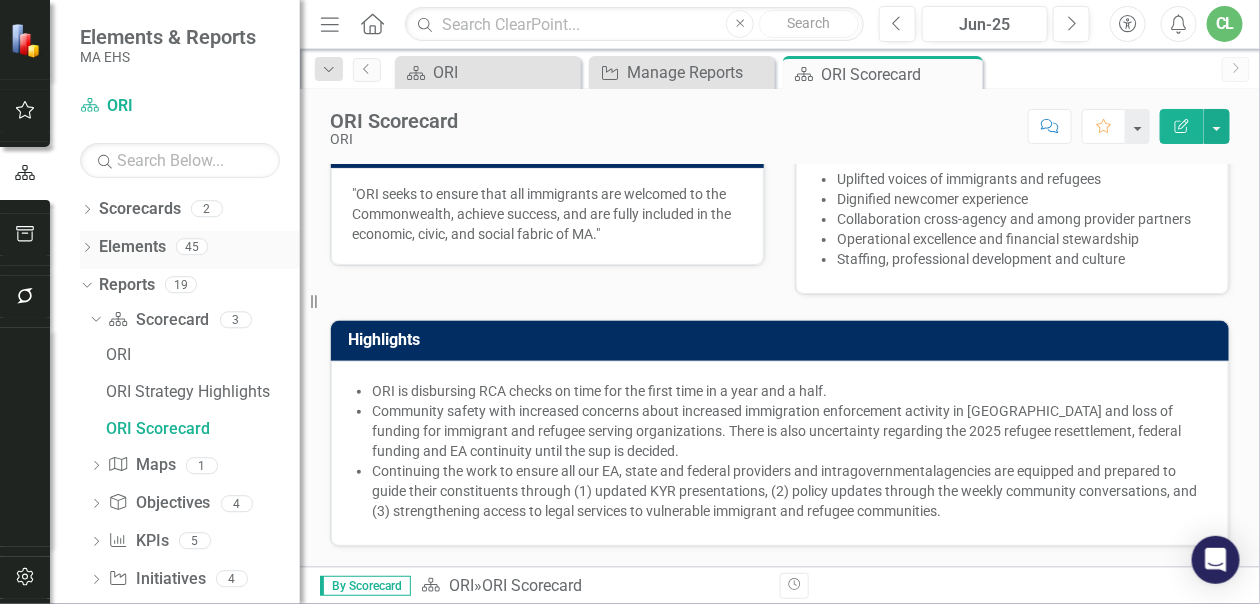click on "Elements" at bounding box center (132, 247) 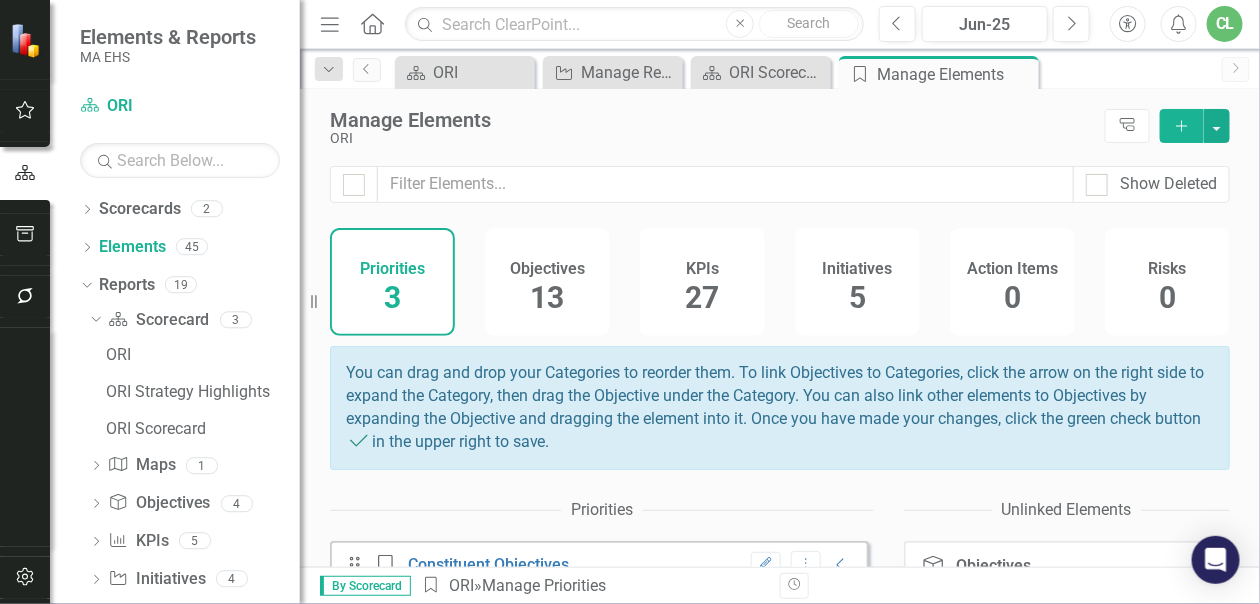 click on "13" at bounding box center (548, 297) 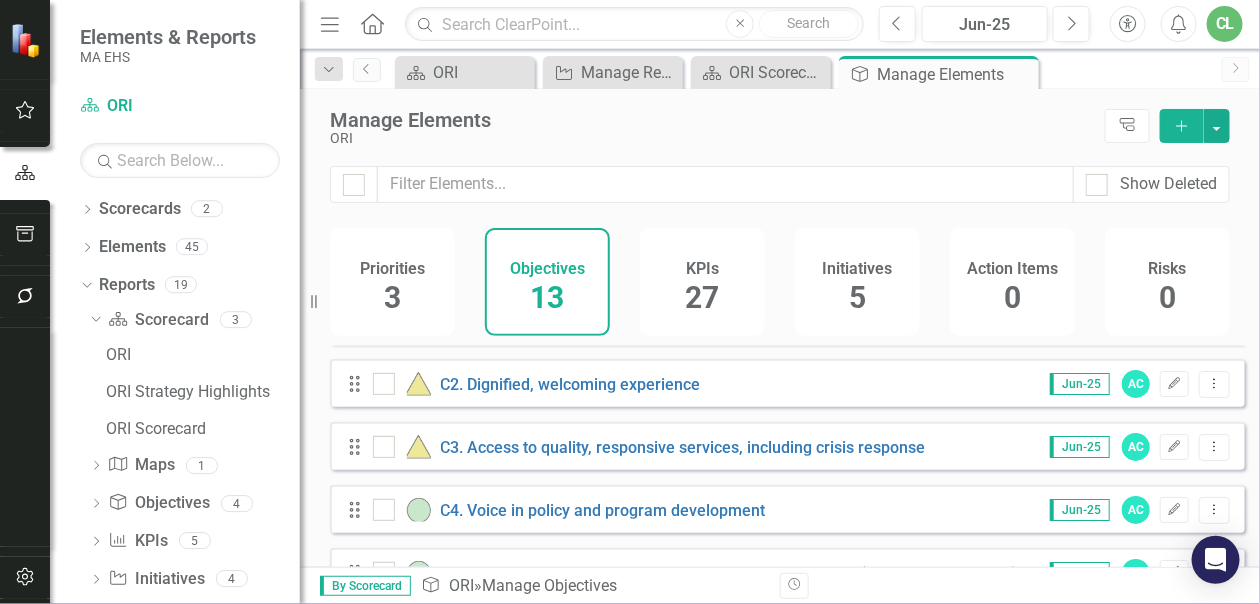 scroll, scrollTop: 0, scrollLeft: 0, axis: both 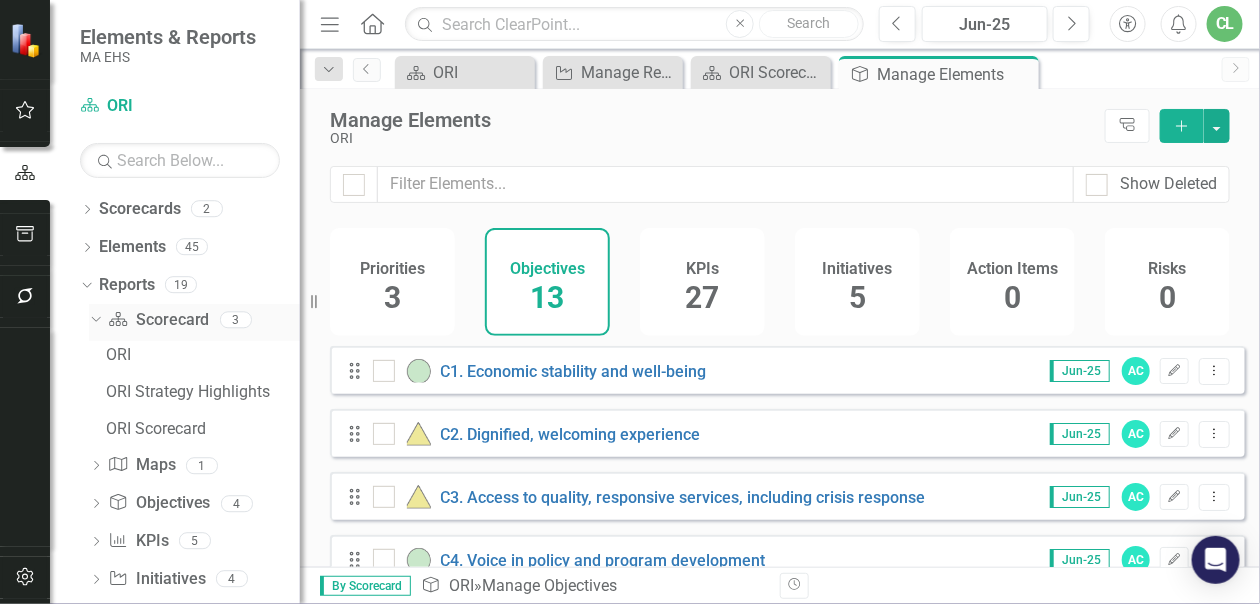 click on "Scorecard Scorecard" at bounding box center (158, 320) 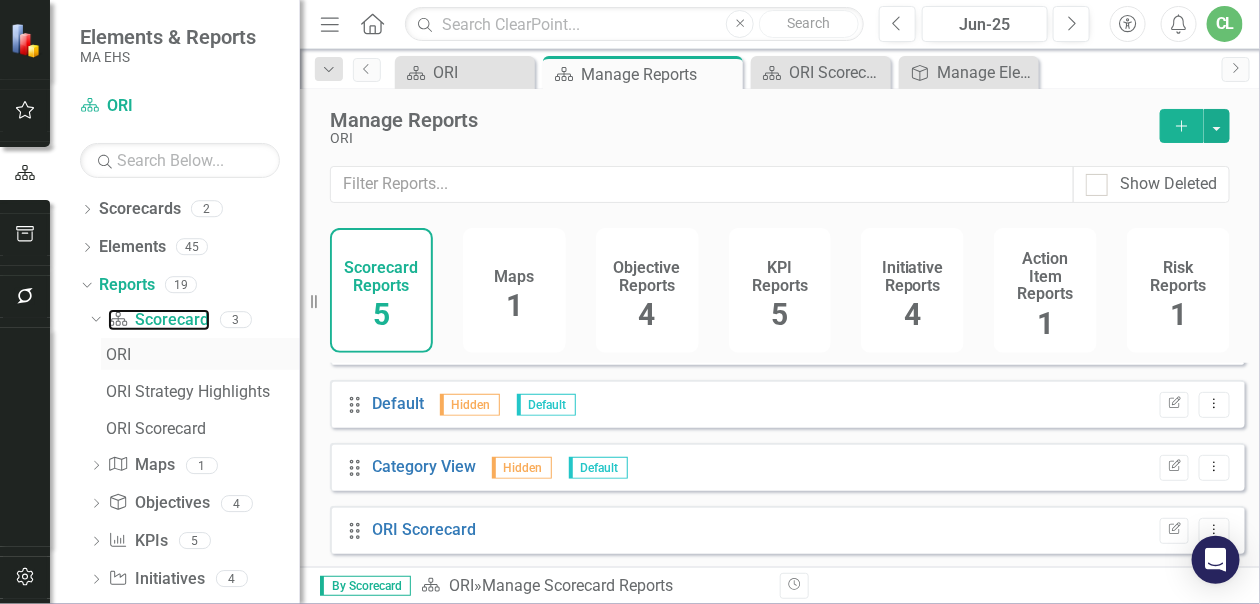 scroll, scrollTop: 109, scrollLeft: 0, axis: vertical 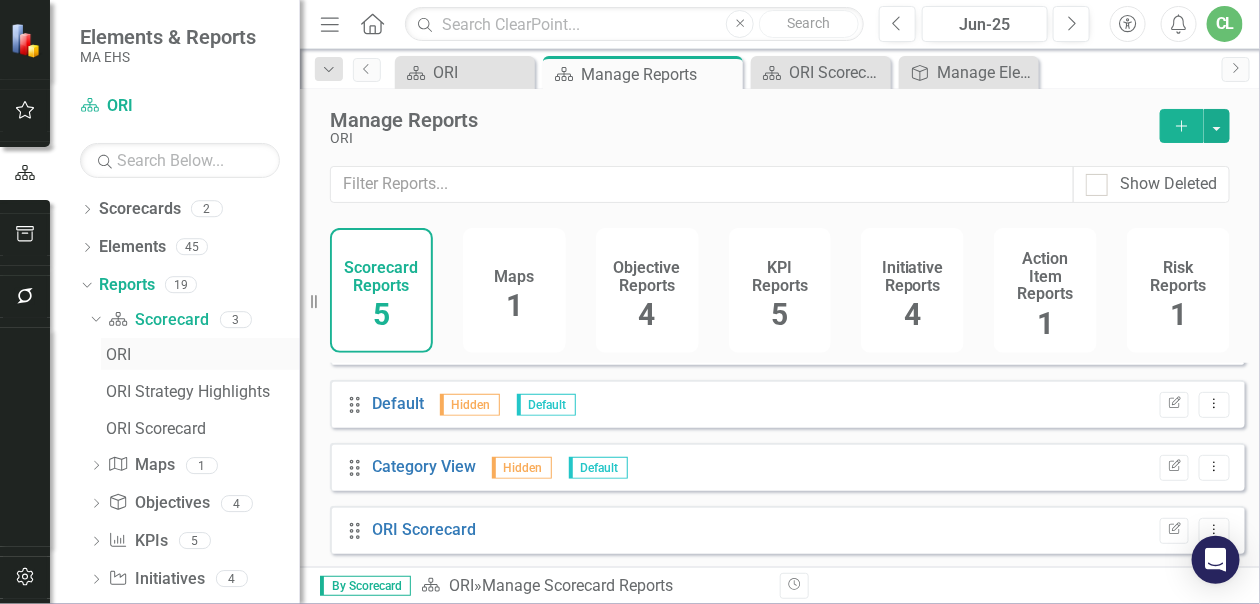 click on "ORI" at bounding box center (203, 355) 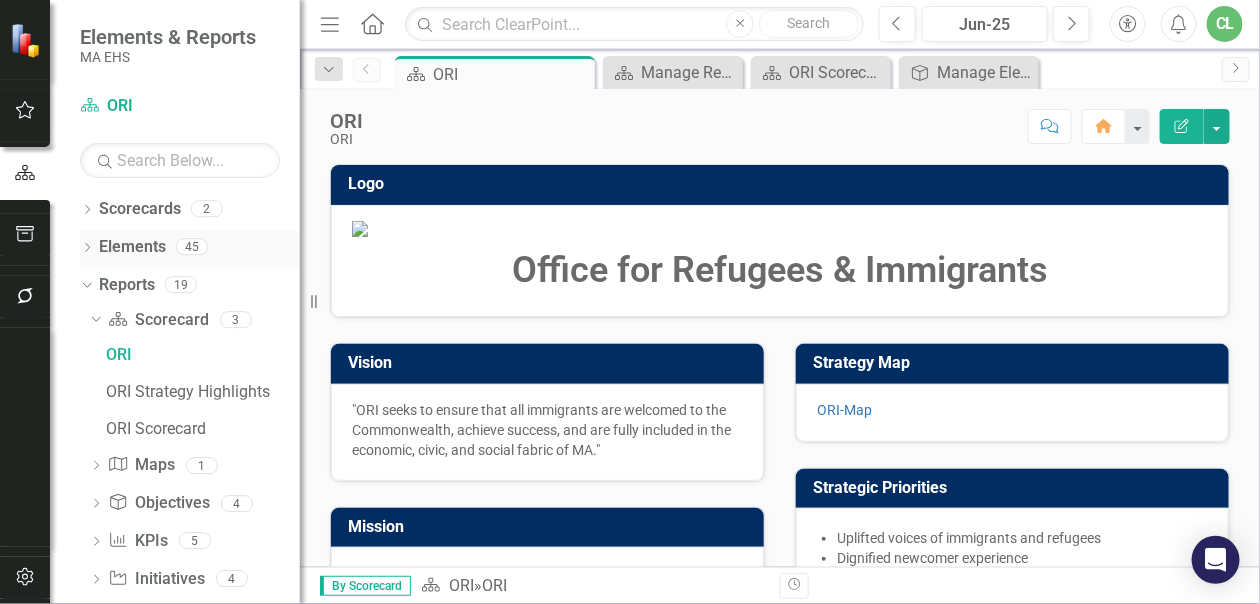 click on "Elements" at bounding box center (132, 247) 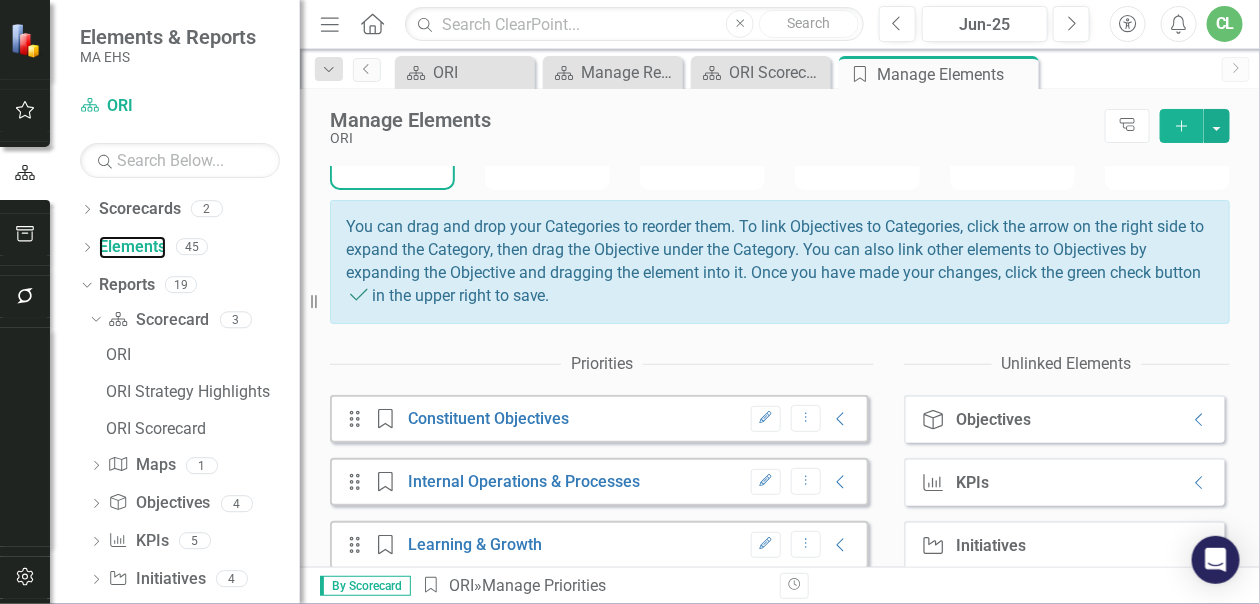 scroll, scrollTop: 178, scrollLeft: 0, axis: vertical 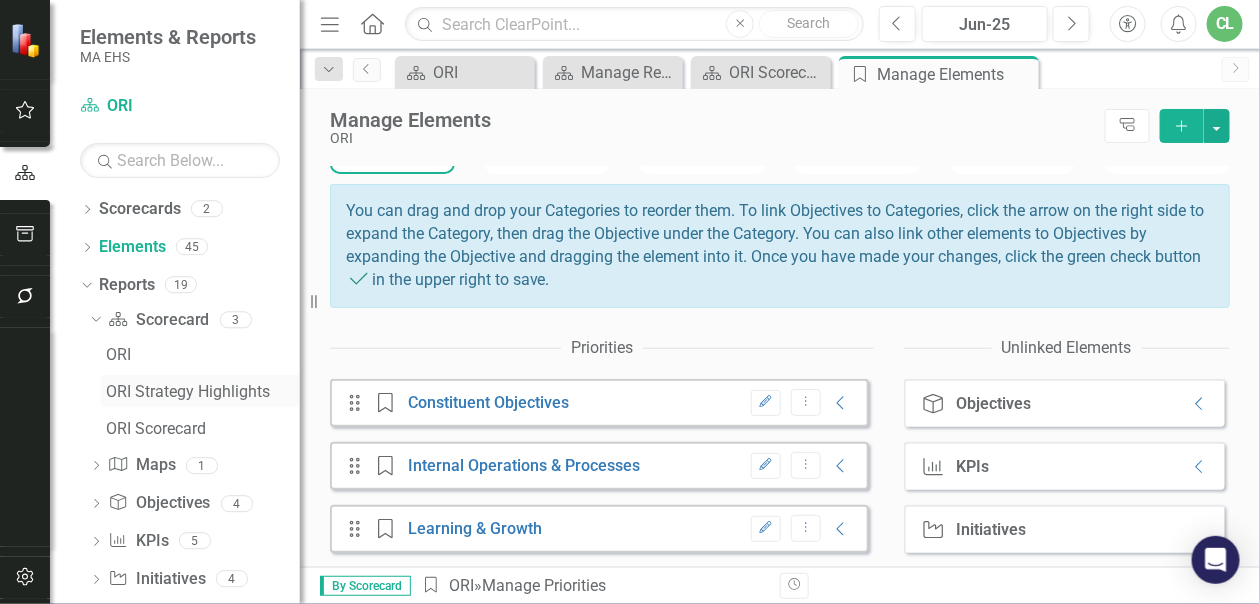 click on "ORI Strategy Highlights" at bounding box center (203, 392) 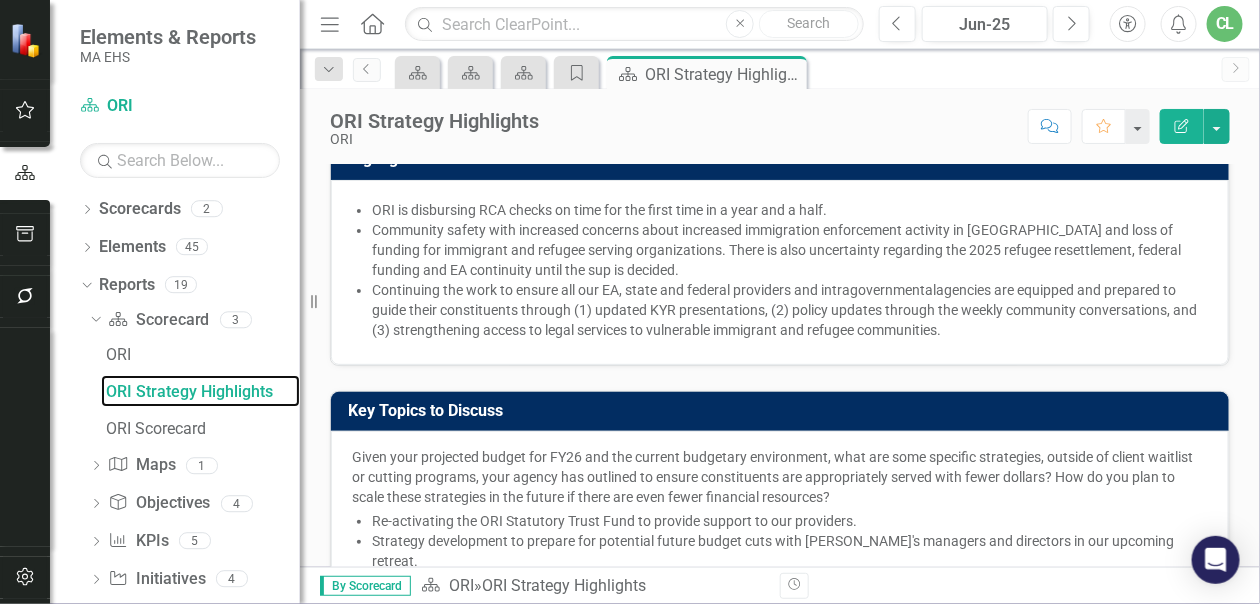 scroll, scrollTop: 0, scrollLeft: 0, axis: both 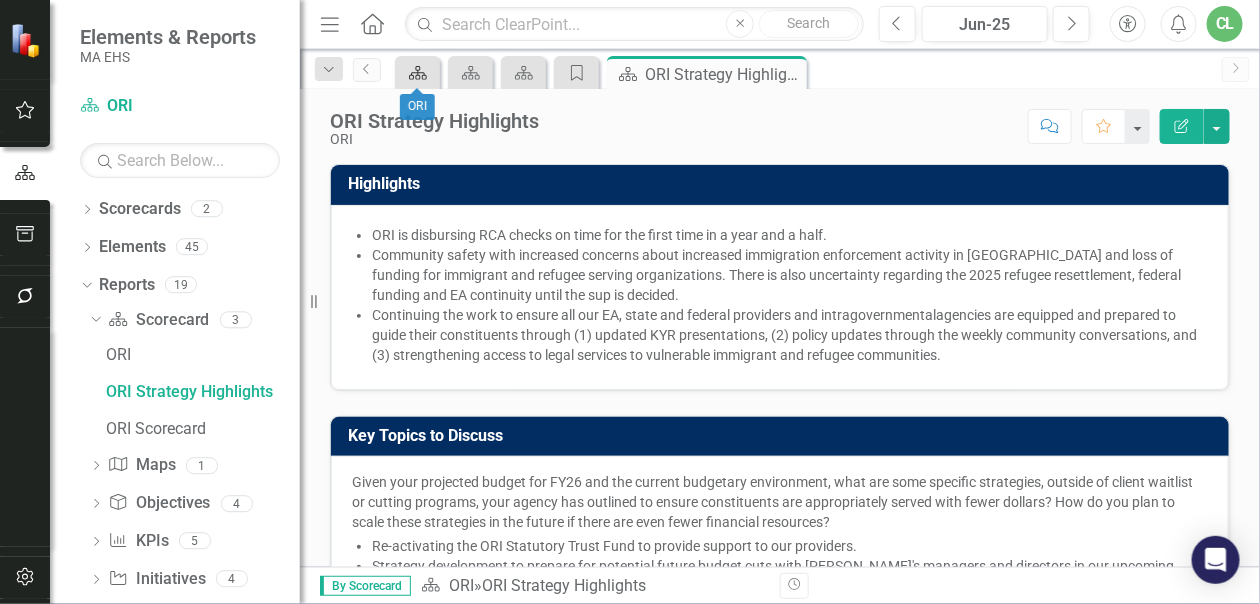 click 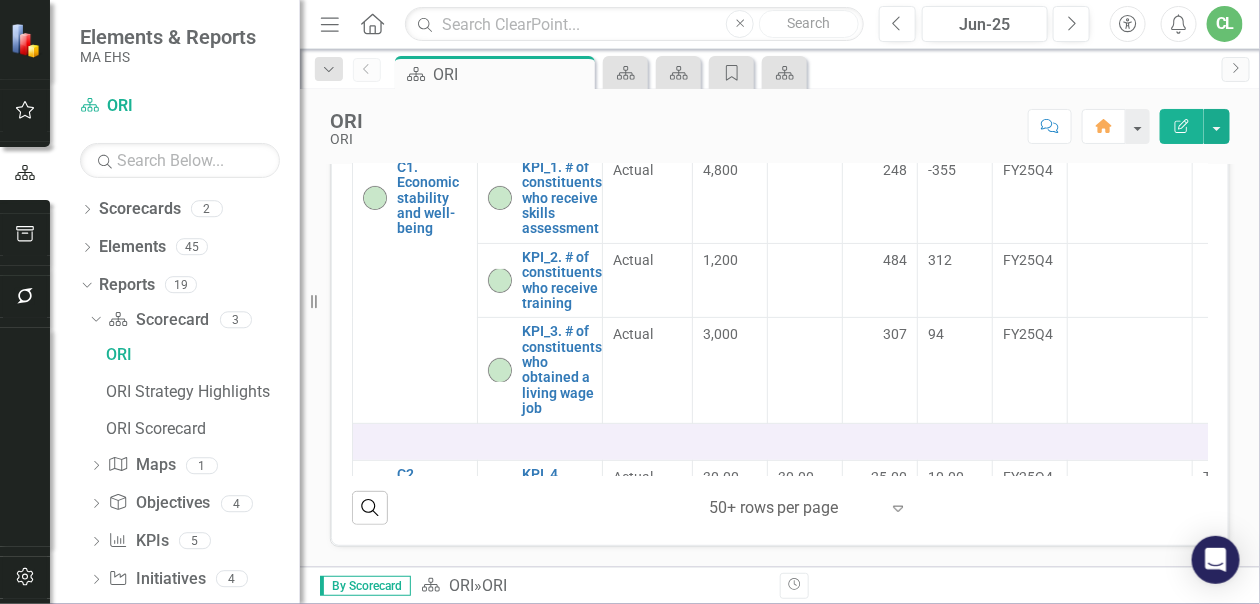 scroll, scrollTop: 750, scrollLeft: 0, axis: vertical 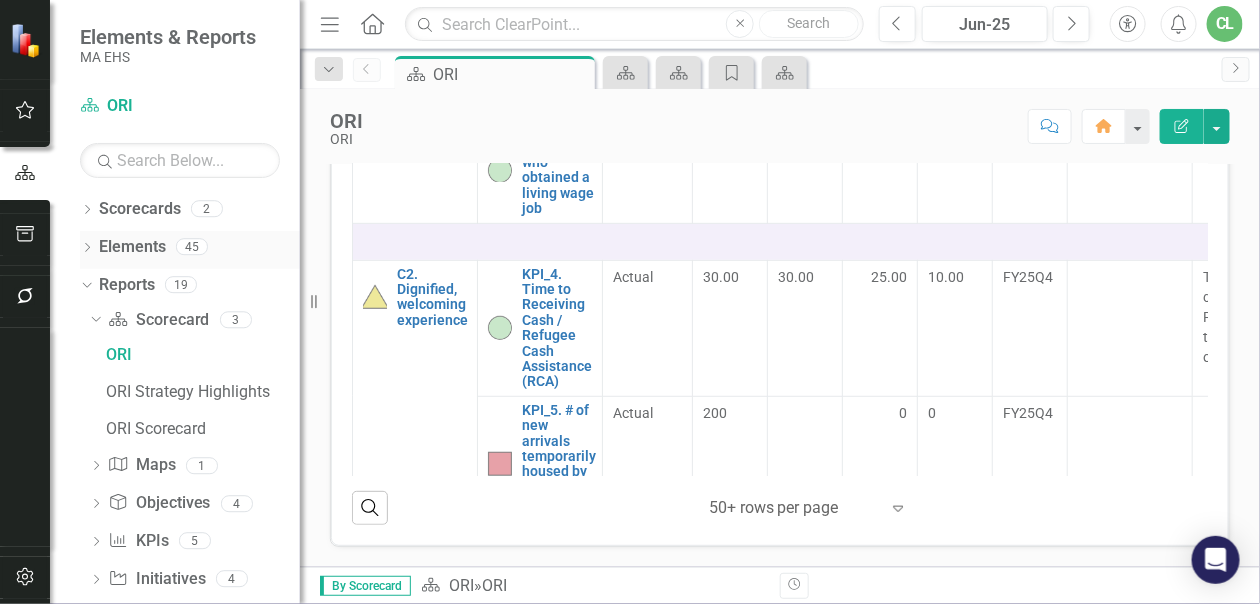 click on "Elements" at bounding box center [132, 247] 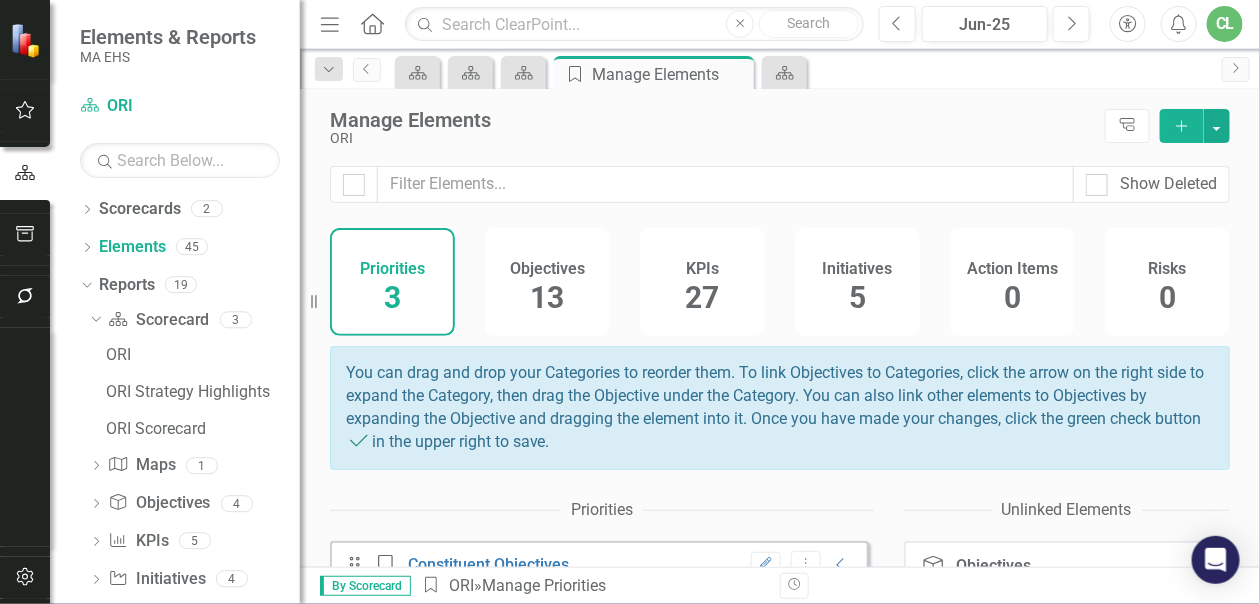 click on "13" at bounding box center [548, 297] 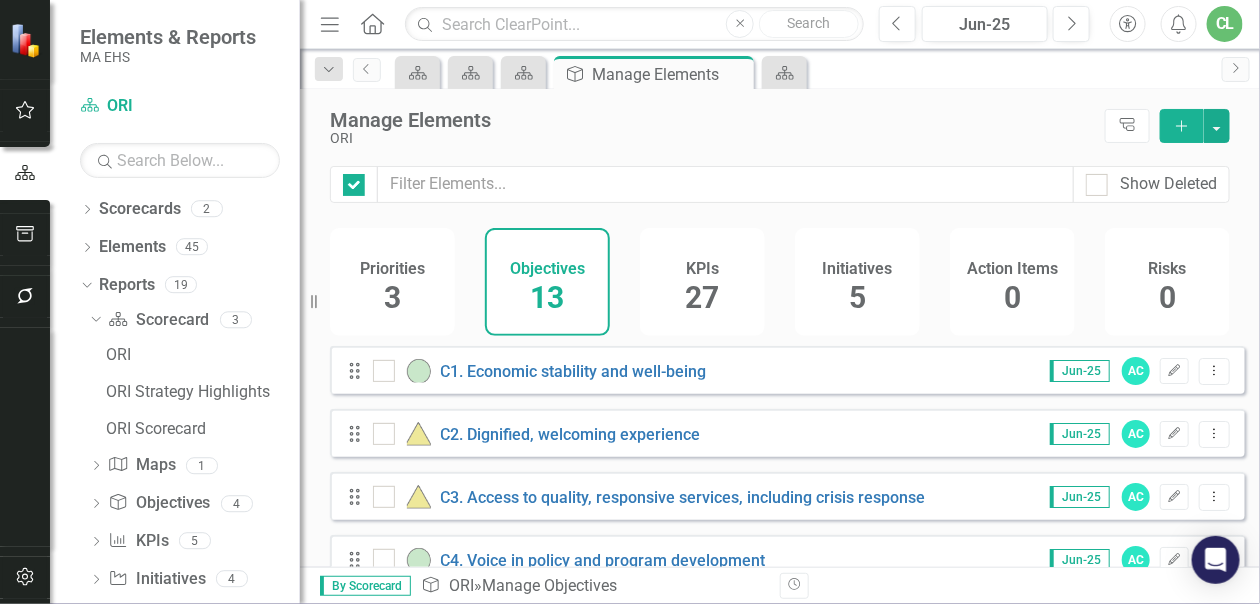 checkbox on "false" 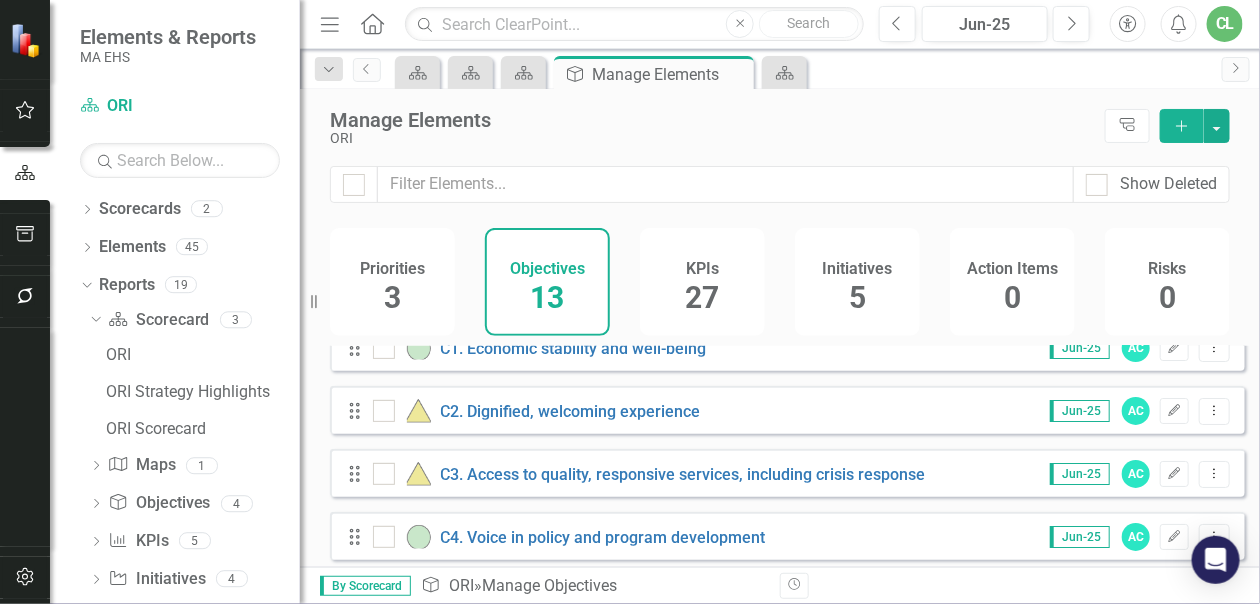 scroll, scrollTop: 0, scrollLeft: 0, axis: both 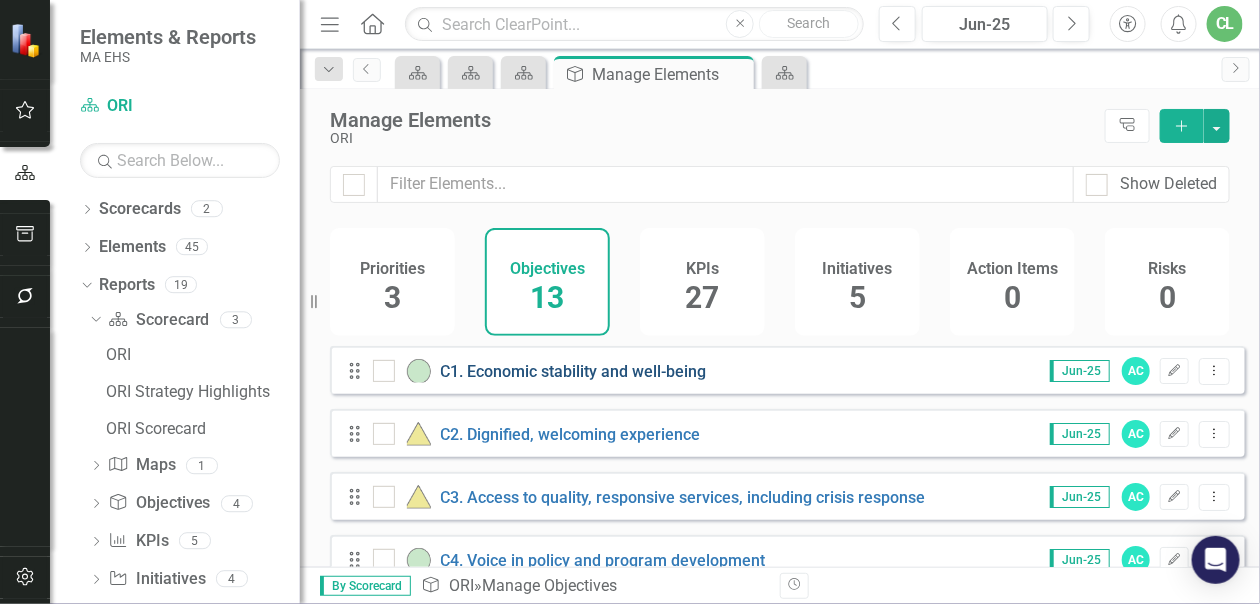 click on "C1. Economic stability and well-being" at bounding box center [574, 371] 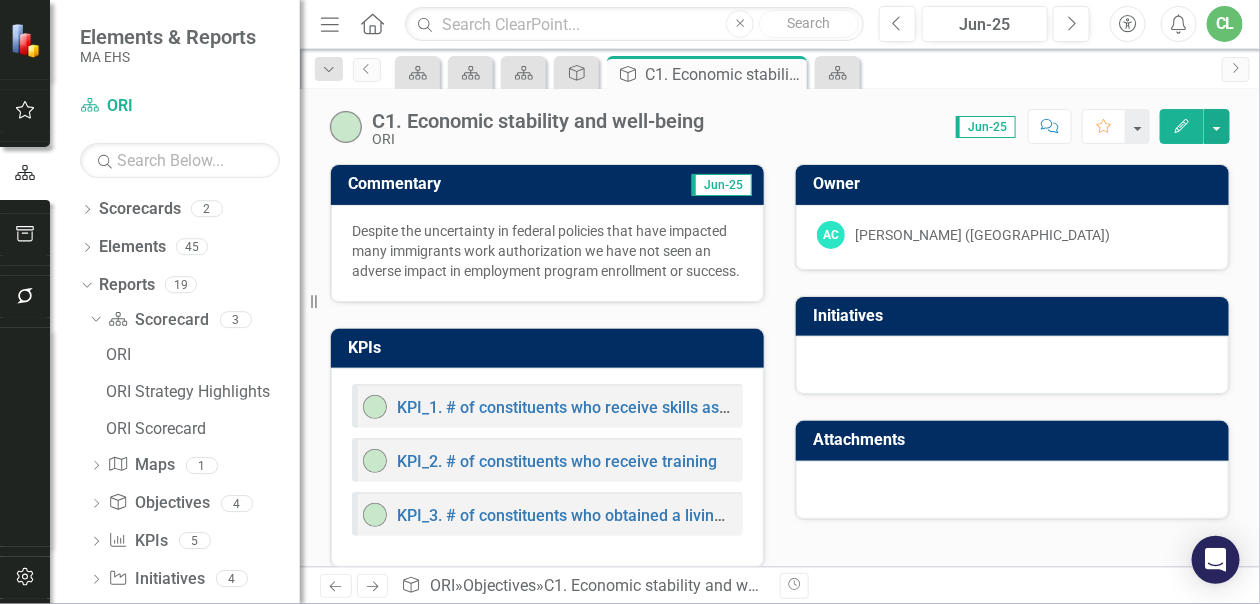 click on "Next" at bounding box center [373, 586] 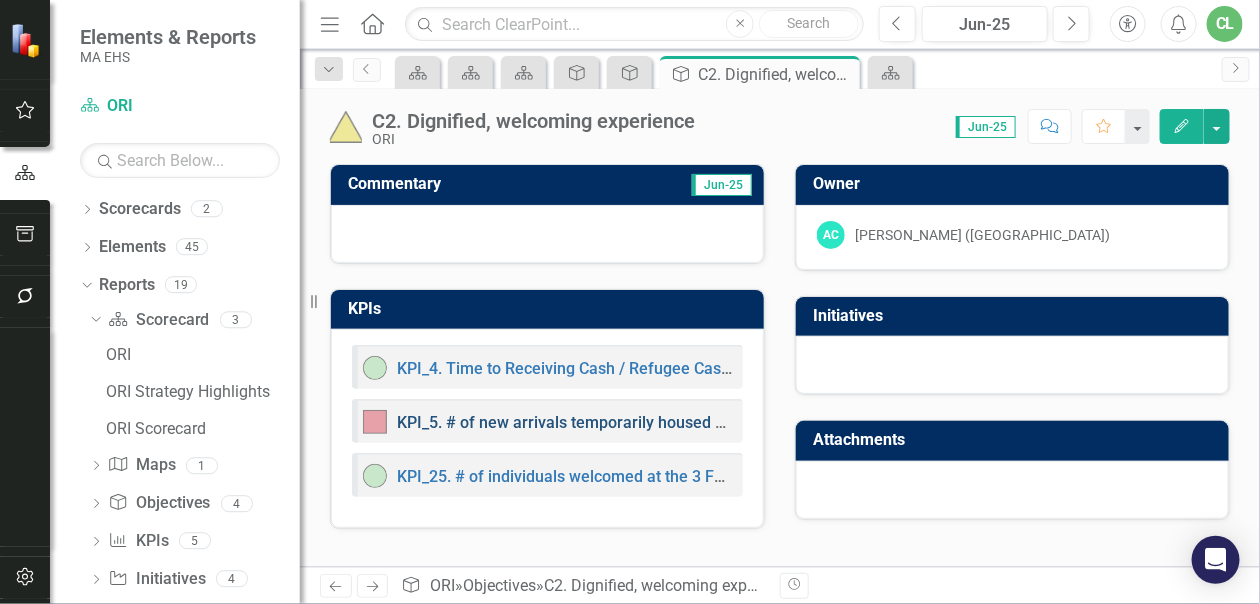 click on "KPI_5. # of new arrivals temporarily housed by the Homeshare Program" at bounding box center [655, 422] 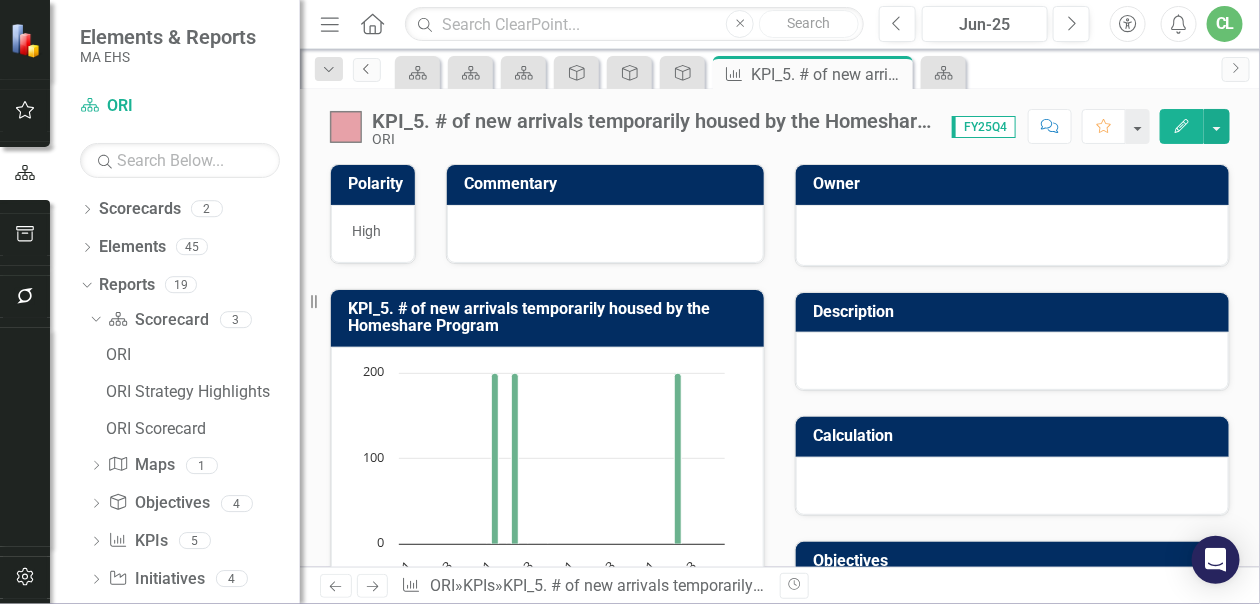 click on "Previous" 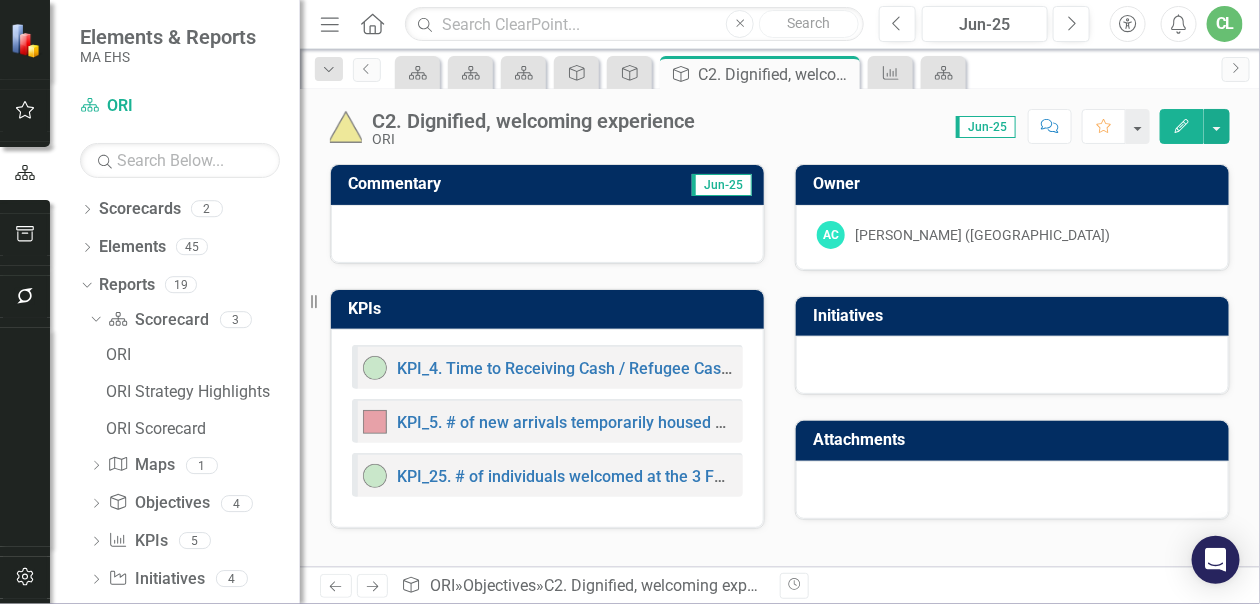 click at bounding box center [547, 234] 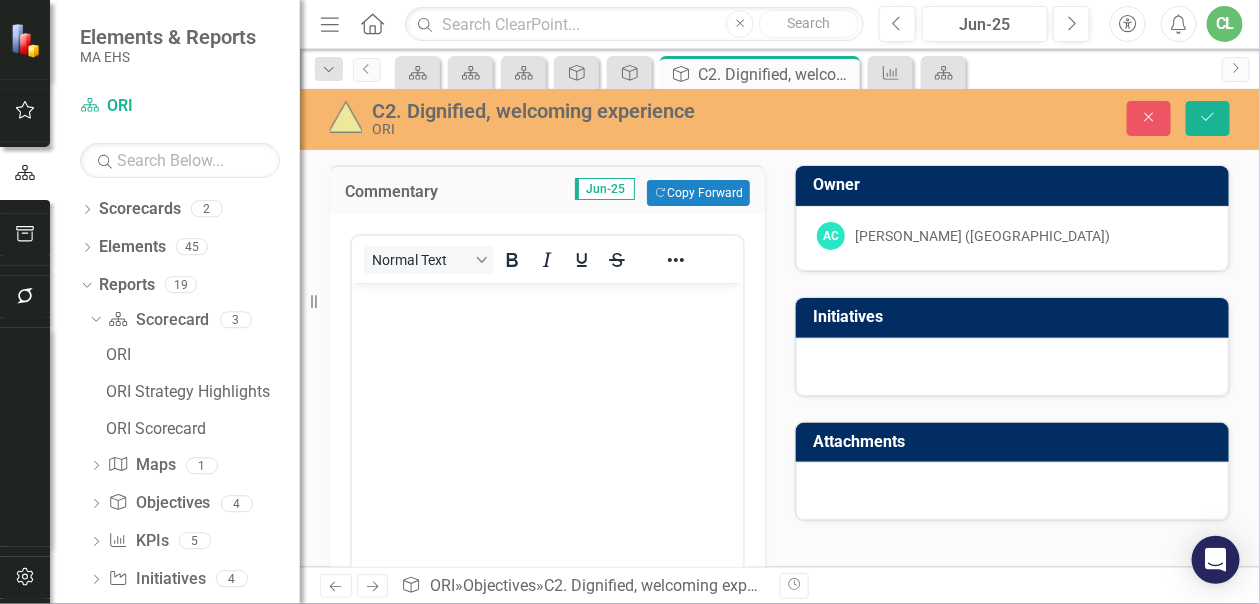 scroll, scrollTop: 0, scrollLeft: 0, axis: both 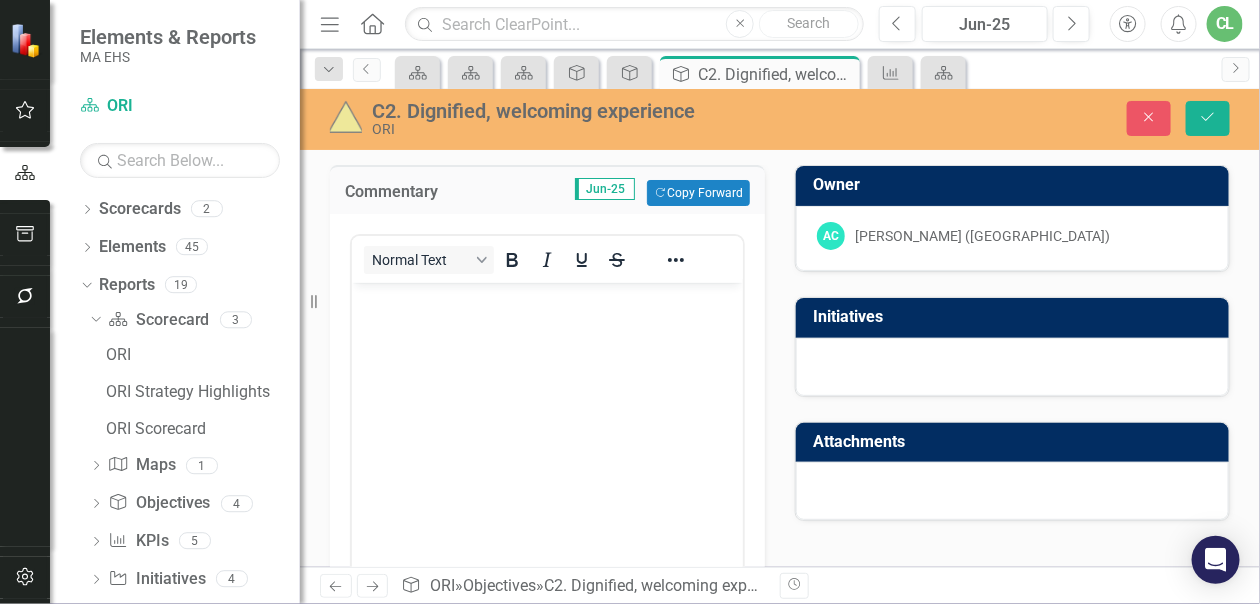 click on "Menu" 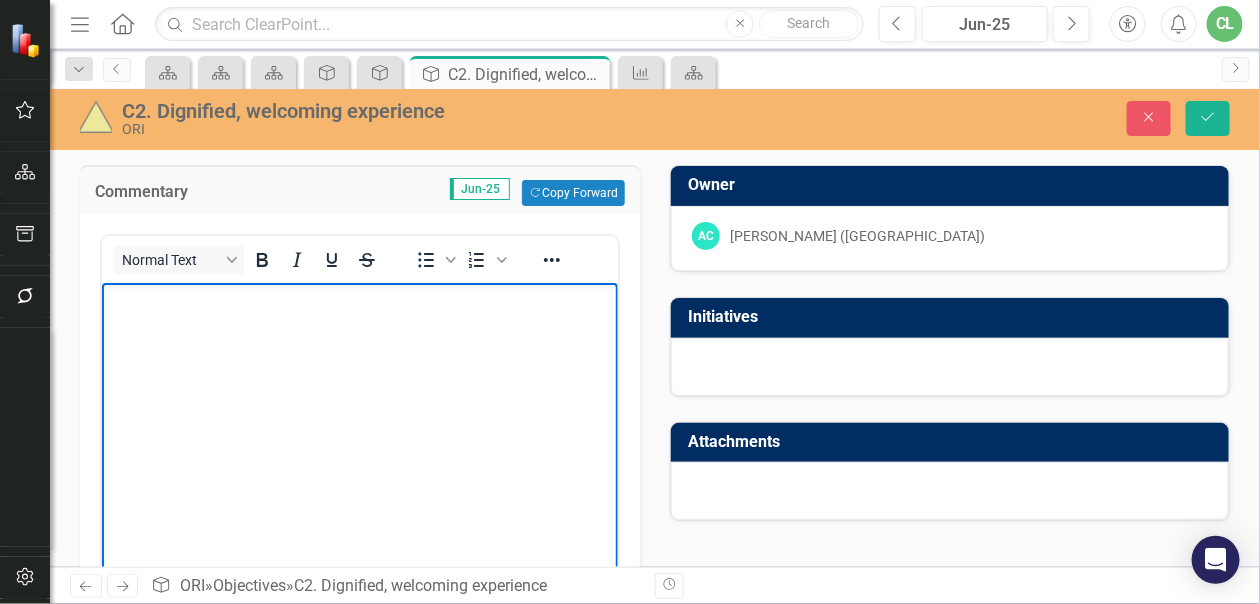 click at bounding box center [359, 433] 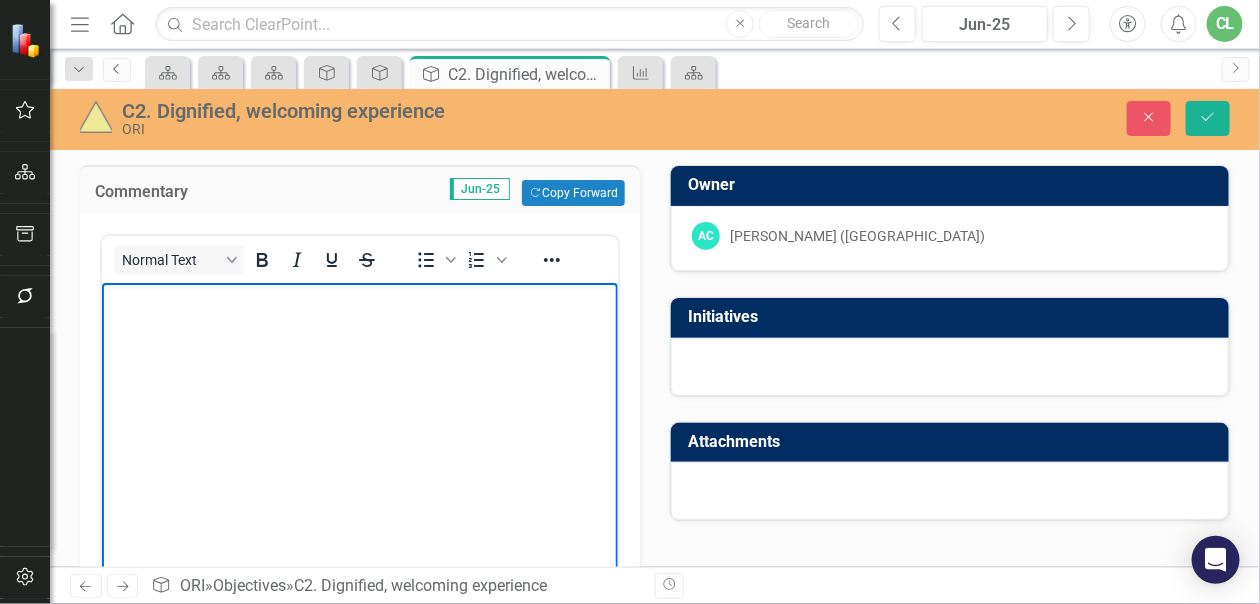 click on "Previous" 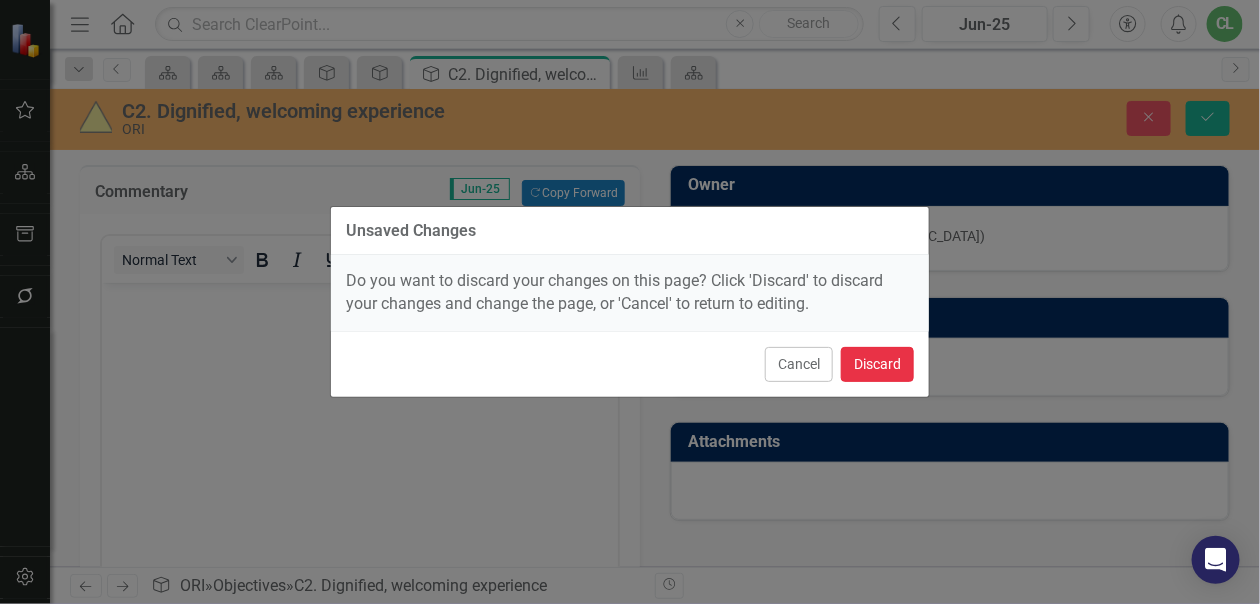 click on "Discard" at bounding box center [877, 364] 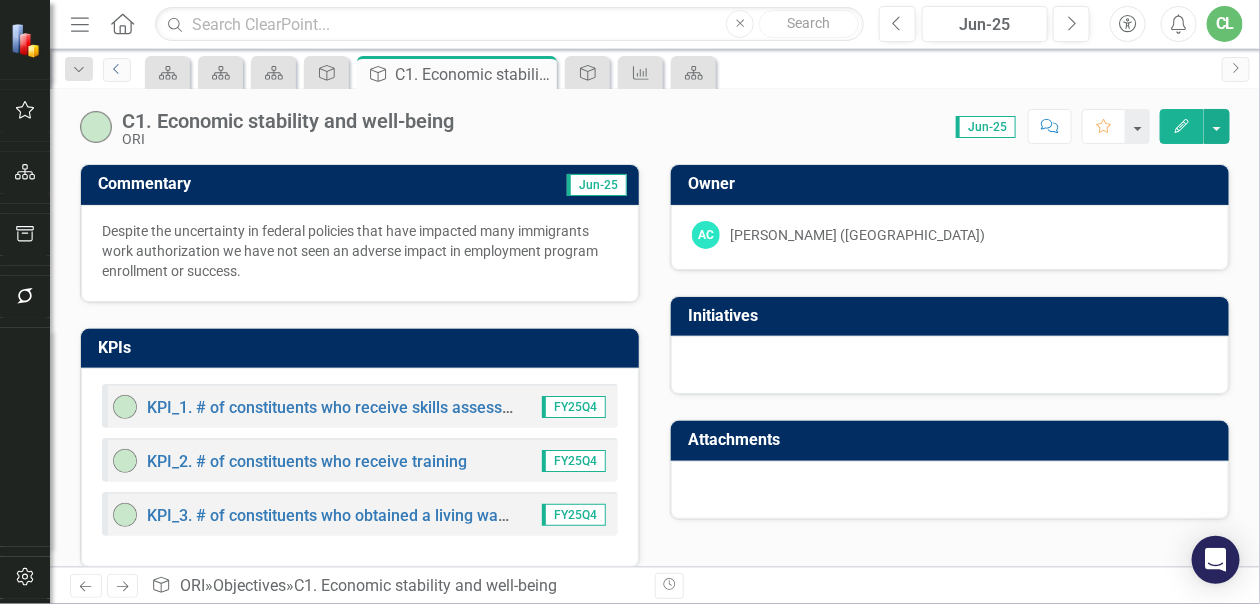 scroll, scrollTop: 21, scrollLeft: 0, axis: vertical 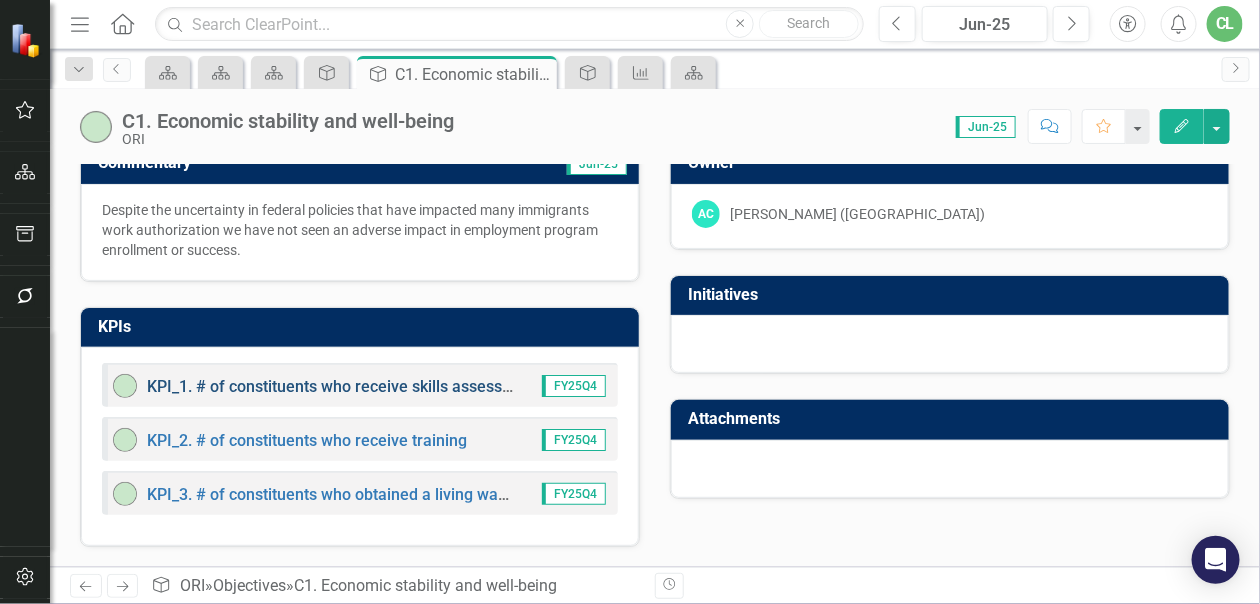 click on "KPI_1. # of constituents who receive skills assessment" at bounding box center [343, 386] 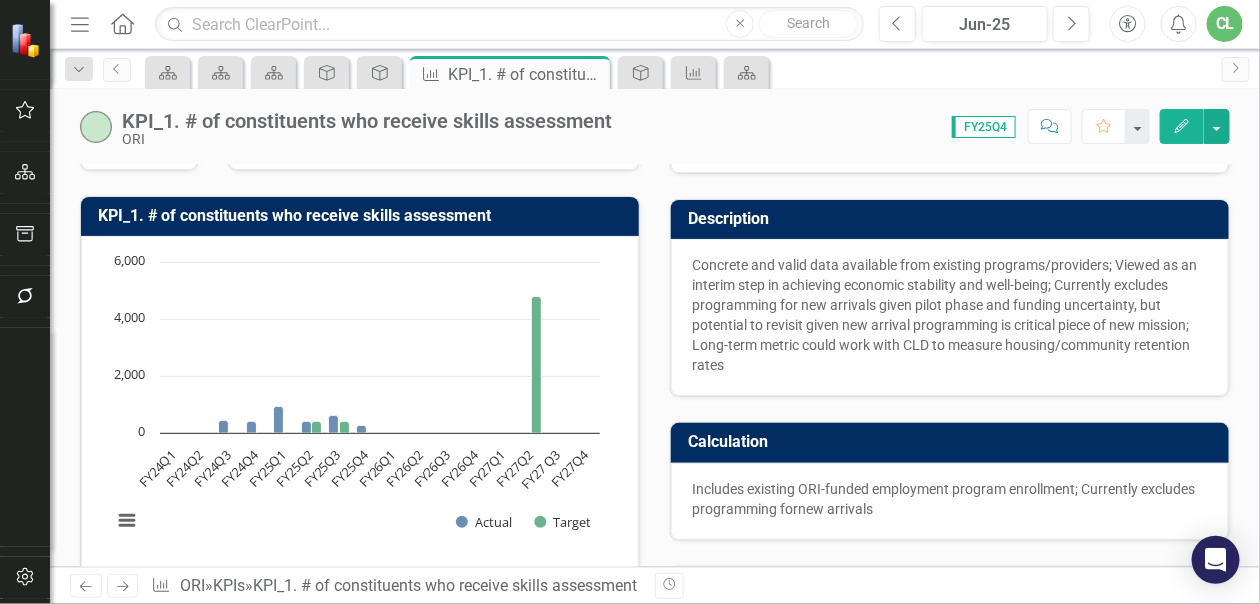 scroll, scrollTop: 100, scrollLeft: 0, axis: vertical 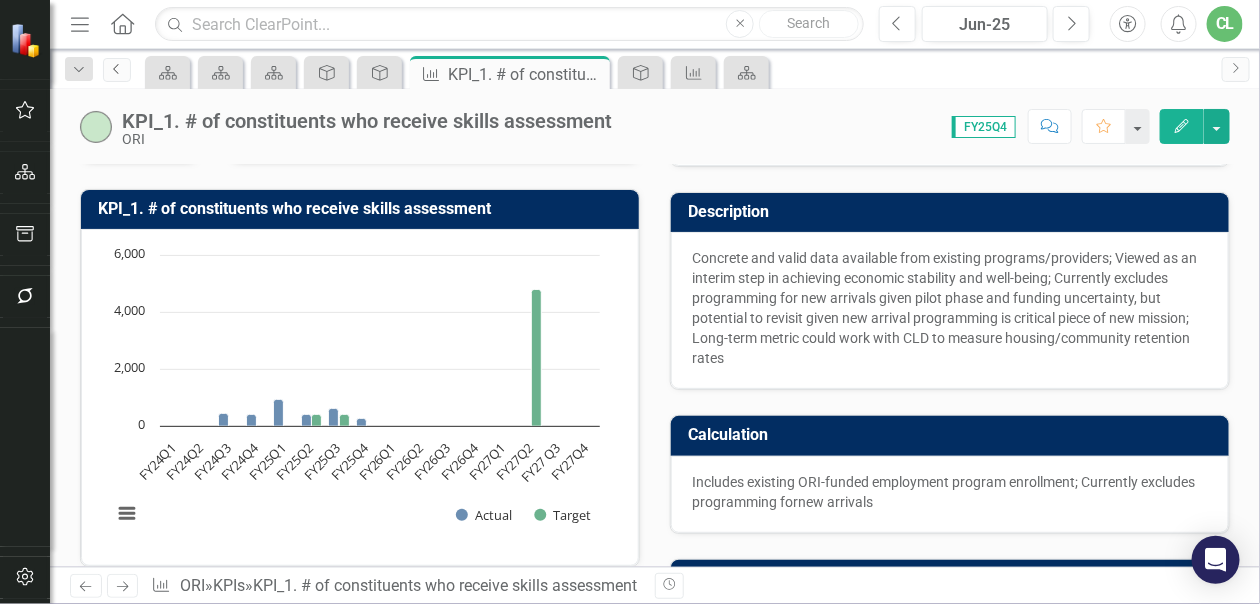 click on "Previous" 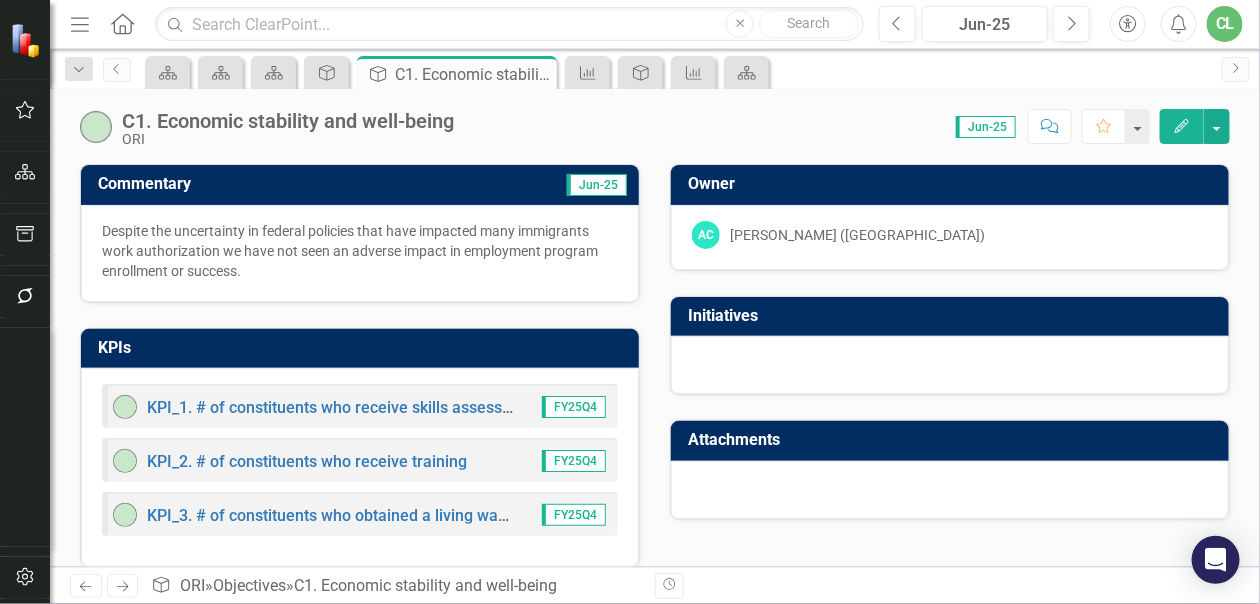 click on "Previous Next Objective ORI  »  Objectives  »  C1. Economic stability and well-being" at bounding box center [355, 586] 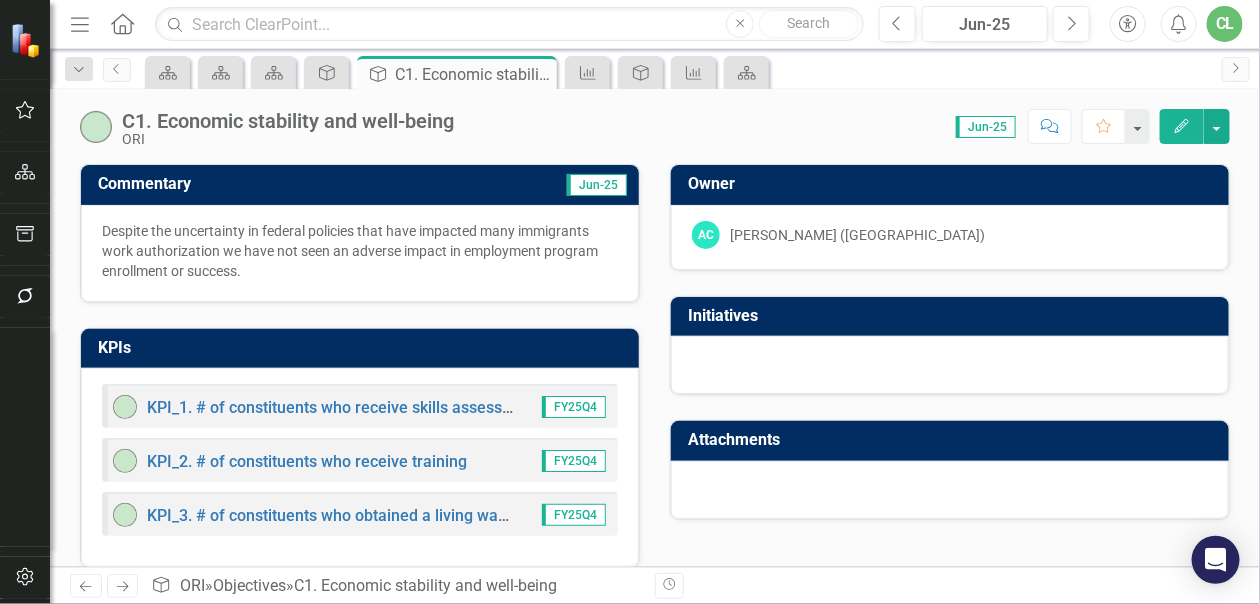 click 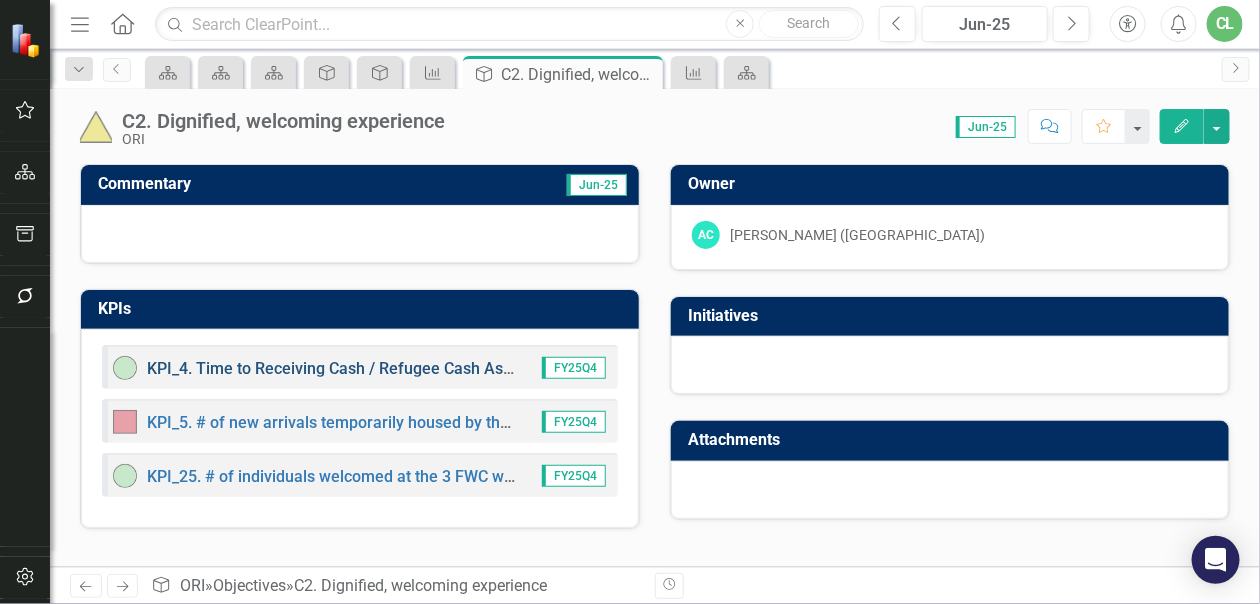 click on "KPI_4. Time to Receiving Cash / Refugee Cash Assistance (RCA)" at bounding box center (378, 368) 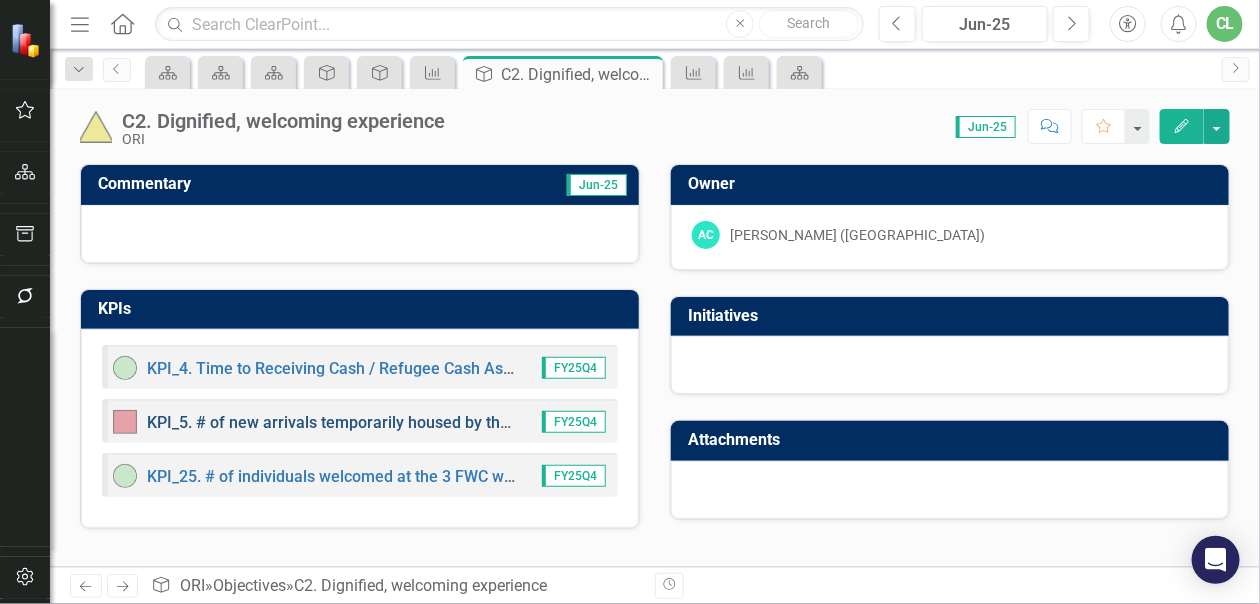 click on "KPI_5. # of new arrivals temporarily housed by the Homeshare Program" at bounding box center (405, 422) 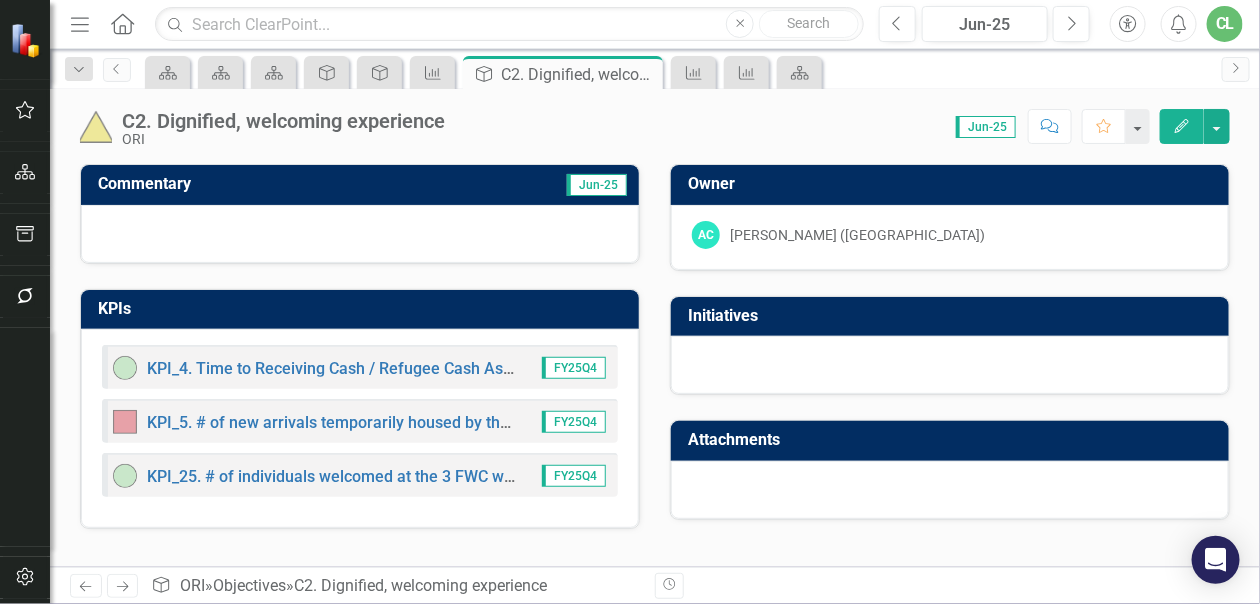 click on "KPI_25. # of individuals welcomed at the 3 FWC who completed in one quarter a full intake, assessment, received info and resources." at bounding box center (315, 476) 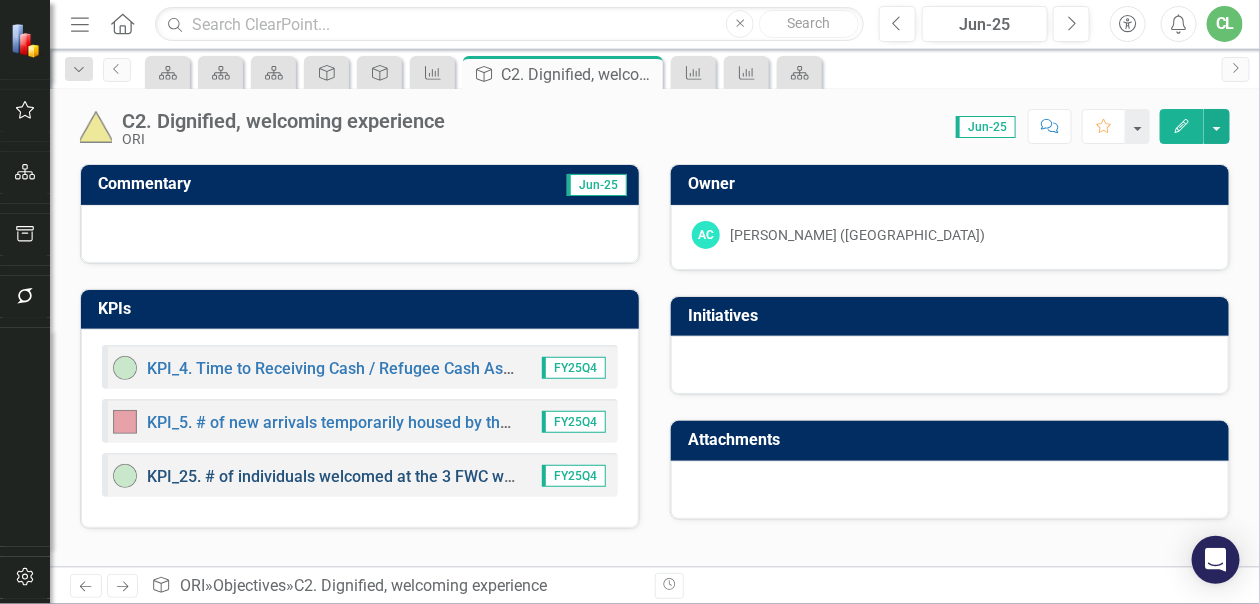 click on "KPI_25. # of individuals welcomed at the 3 FWC who completed in one quarter a full intake, assessment, received info and resources." at bounding box center (625, 476) 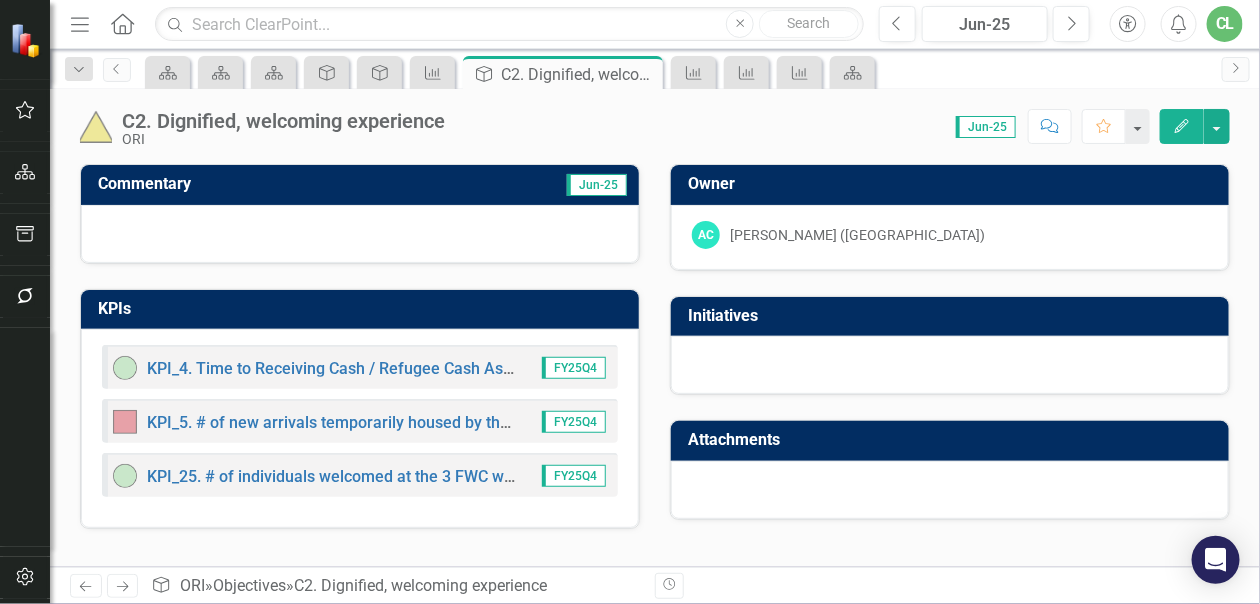 click at bounding box center [360, 234] 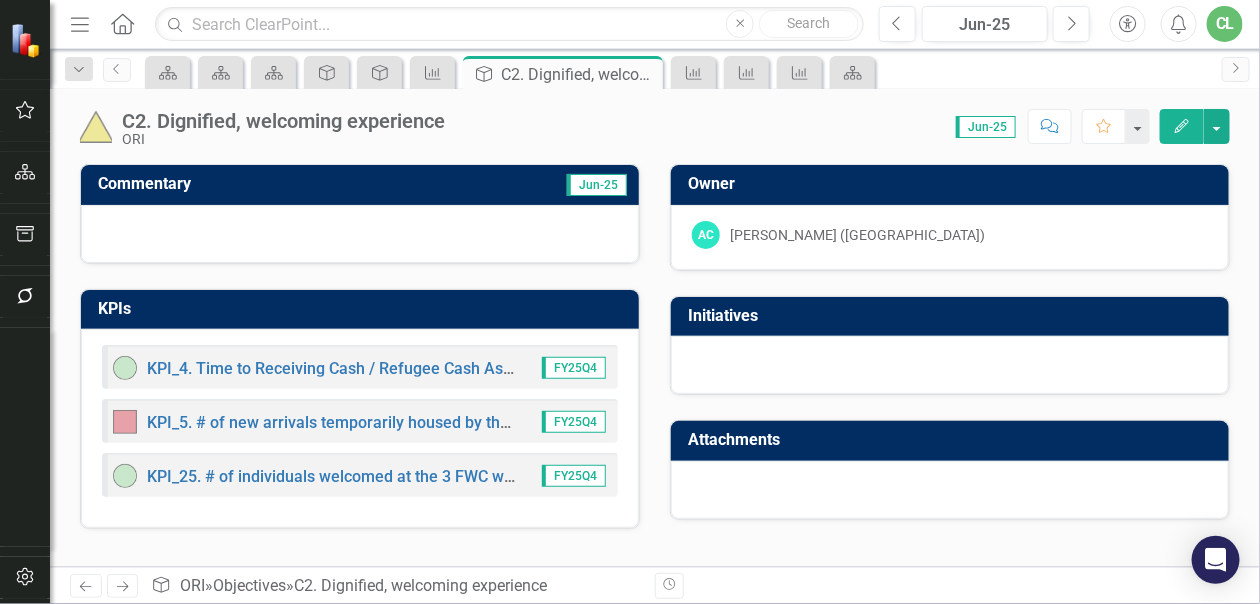click at bounding box center [360, 234] 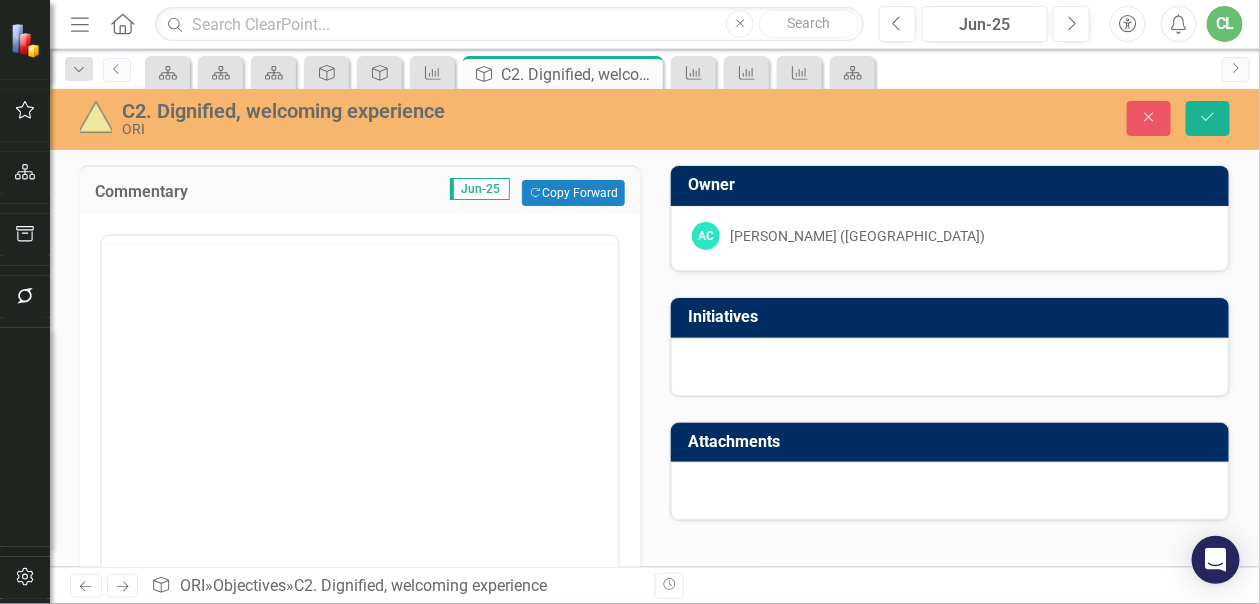 scroll, scrollTop: 0, scrollLeft: 0, axis: both 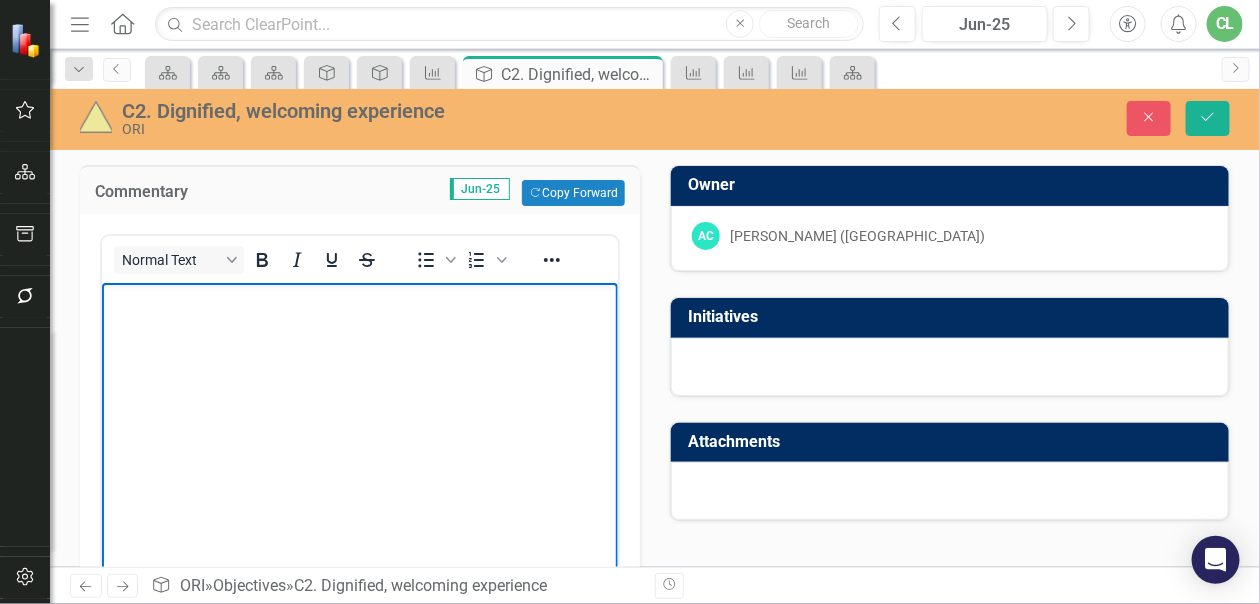 click at bounding box center (359, 433) 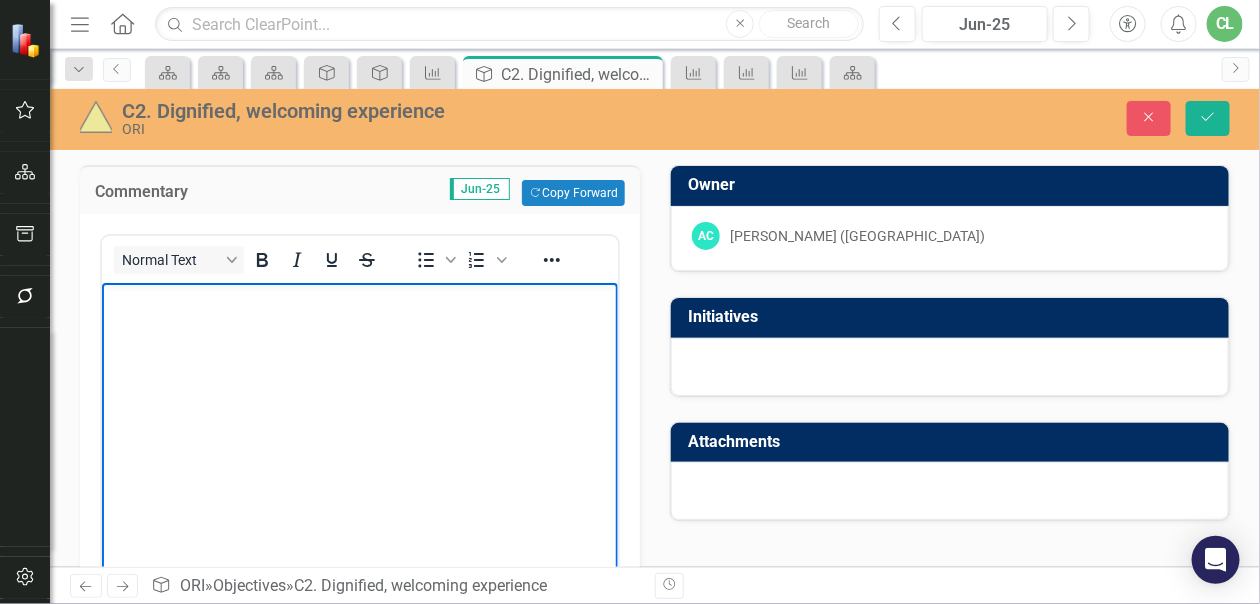 click at bounding box center (359, 433) 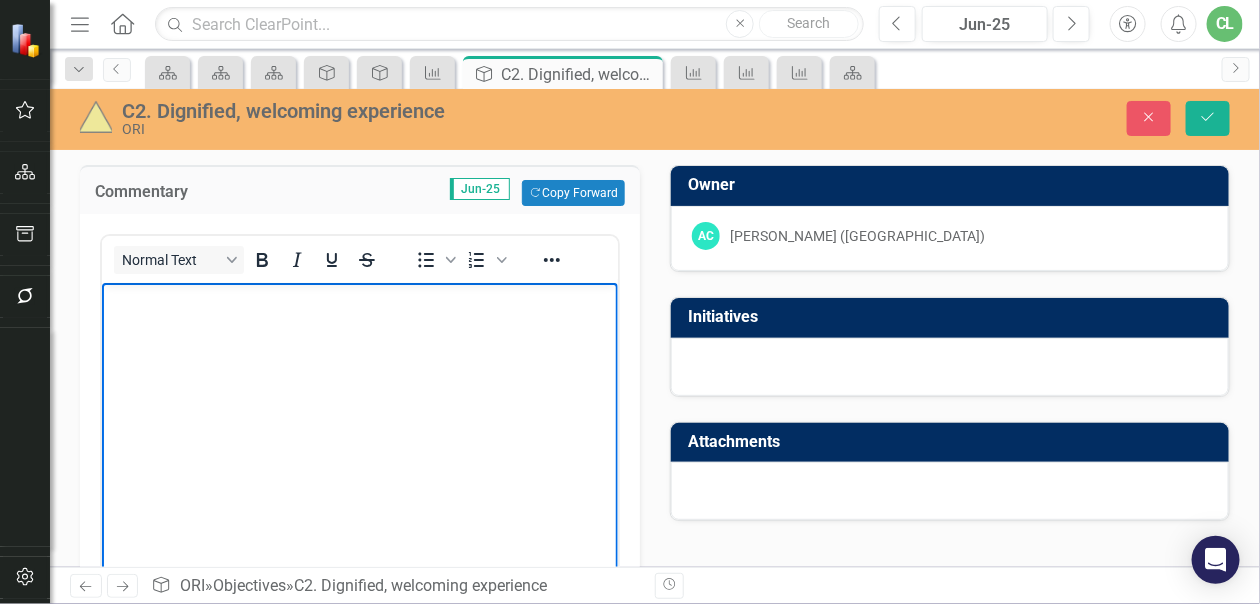 type 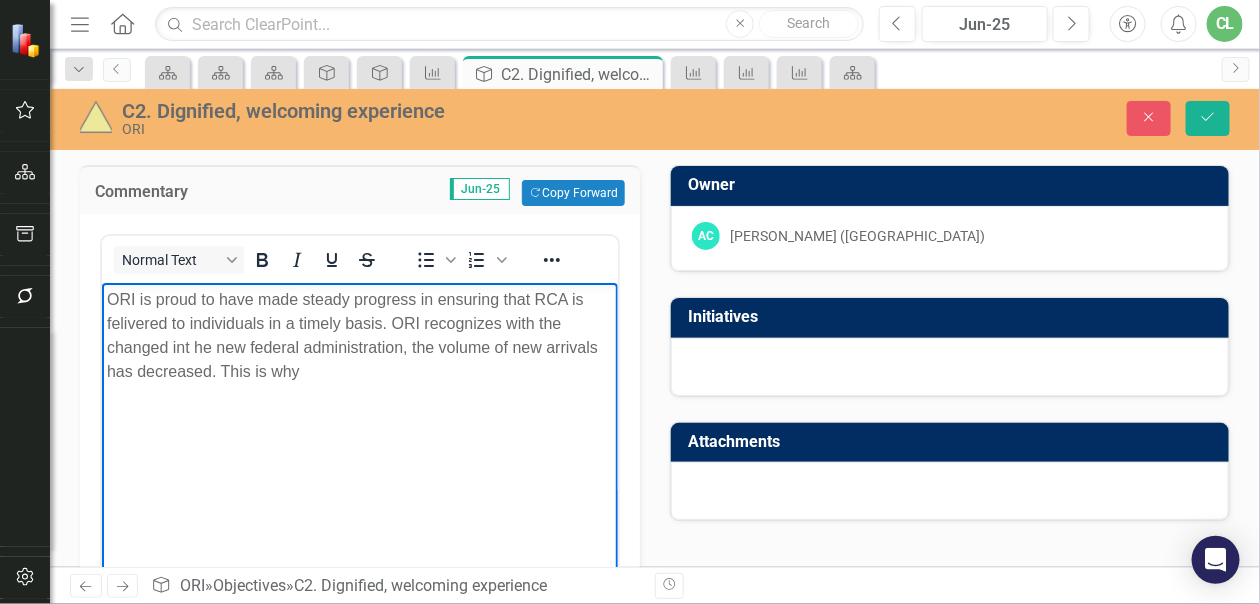click on "ORI is proud to have made steady progress in ensuring that RCA is felivered to individuals in a timely basis. ORI recognizes with the changed int he new federal administration, the volume of new arrivals has decreased. This is why" at bounding box center (359, 336) 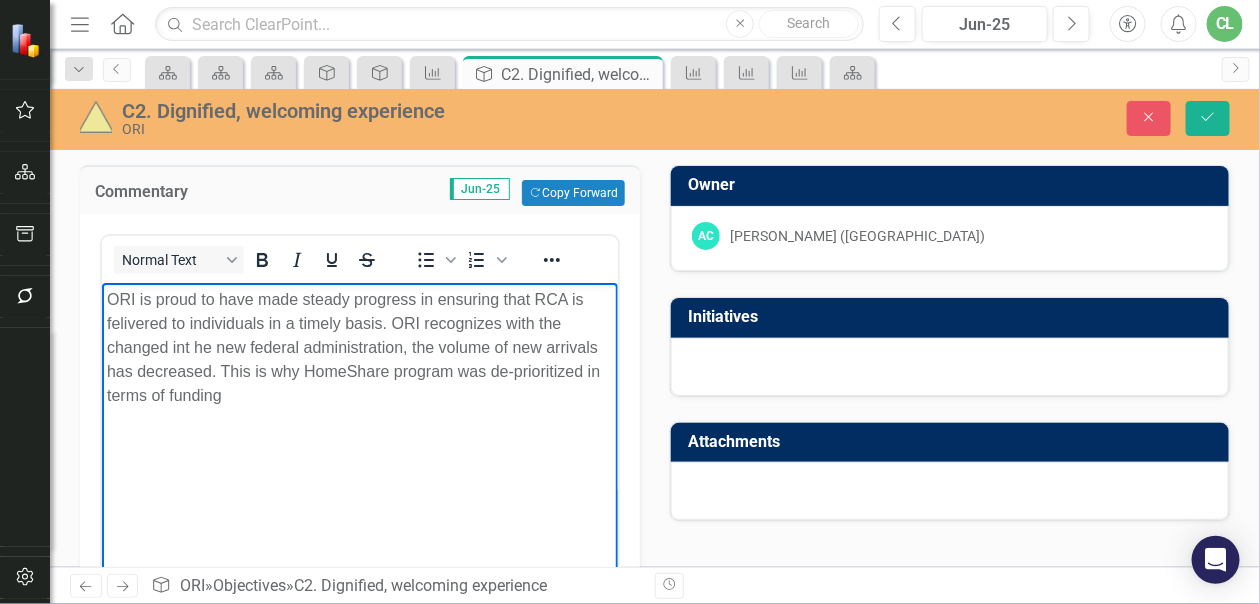 click on "ORI is proud to have made steady progress in ensuring that RCA is felivered to individuals in a timely basis. ORI recognizes with the changed int he new federal administration, the volume of new arrivals has decreased. This is why HomeShare program was de-prioritized in terms of funding" at bounding box center [359, 348] 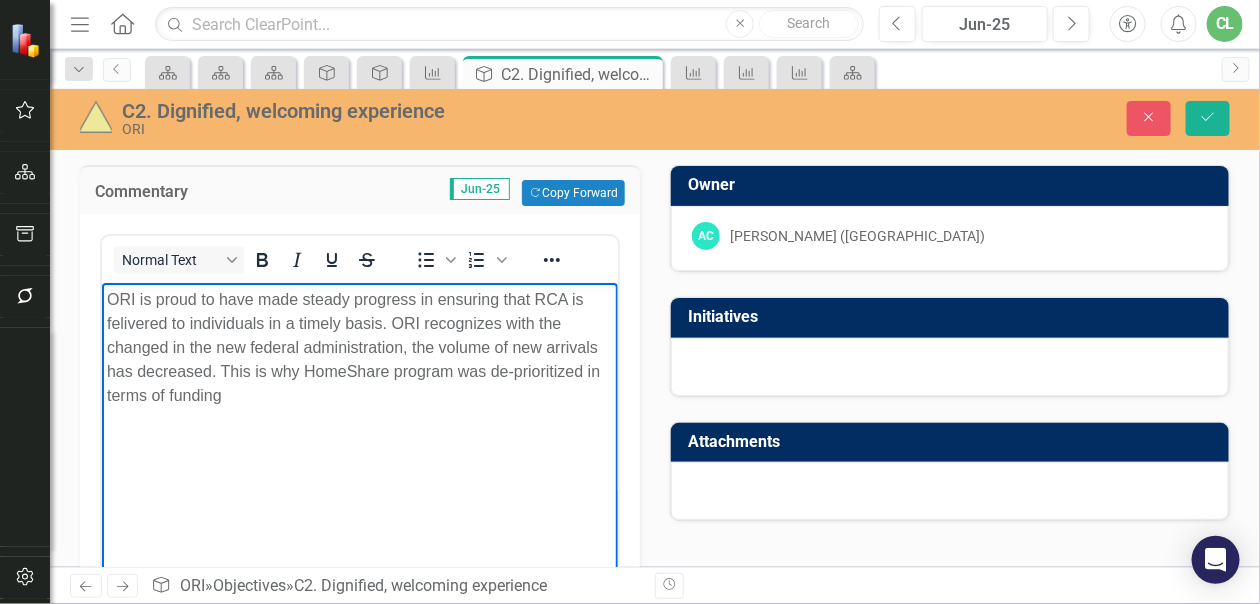 click on "ORI is proud to have made steady progress in ensuring that RCA is felivered to individuals in a timely basis. ORI recognizes with the changed in the new federal administration, the volume of new arrivals has decreased. This is why HomeShare program was de-prioritized in terms of funding" at bounding box center [359, 348] 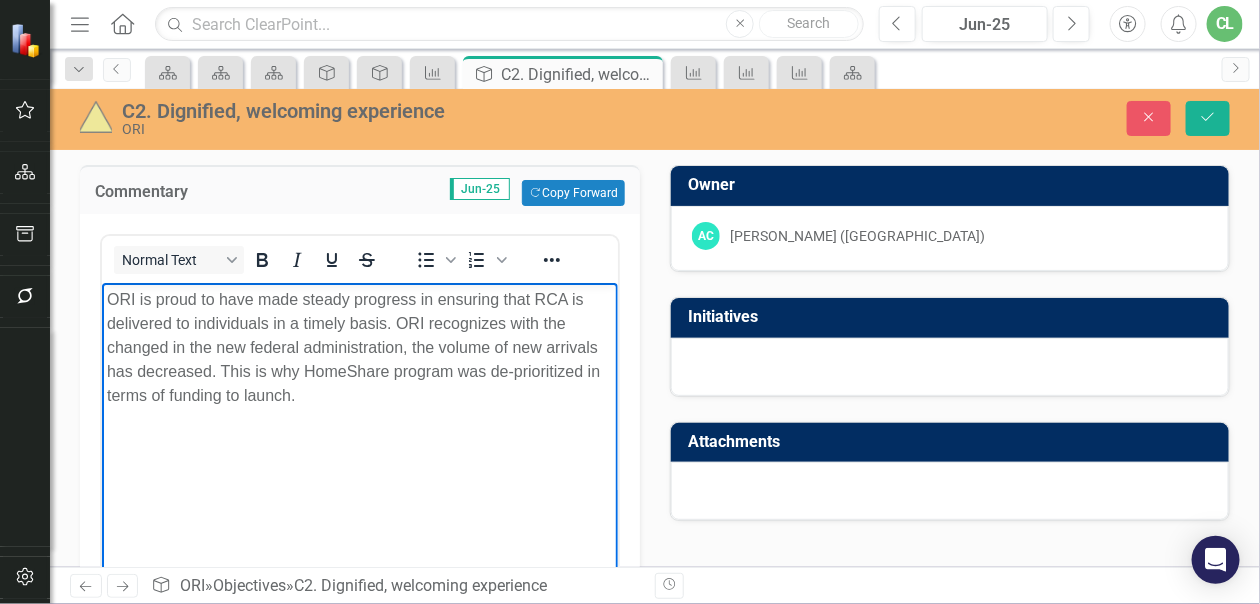 click on "ORI is proud to have made steady progress in ensuring that RCA is delivered to individuals in a timely basis. ORI recognizes with the changed in the new federal administration, the volume of new arrivals has decreased. This is why HomeShare program was de-prioritized in terms of funding to launch." at bounding box center [359, 348] 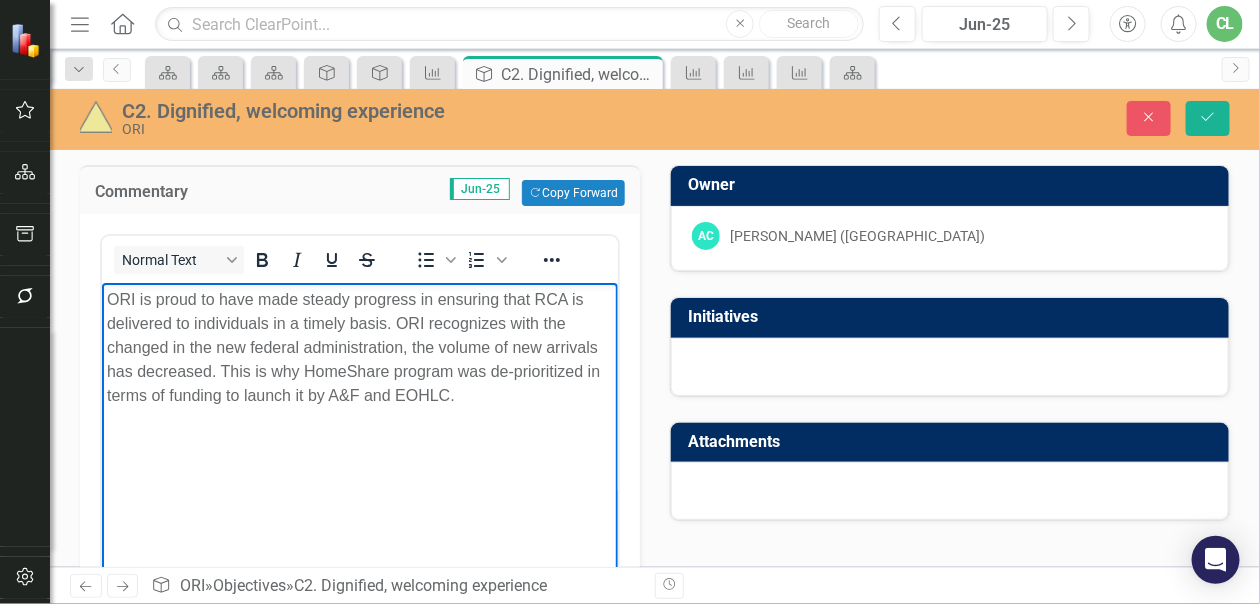 click on "ORI is proud to have made steady progress in ensuring that RCA is delivered to individuals in a timely basis. ORI recognizes with the changed in the new federal administration, the volume of new arrivals has decreased. This is why HomeShare program was de-prioritized in terms of funding to launch it by A&F and EOHLC." at bounding box center [359, 433] 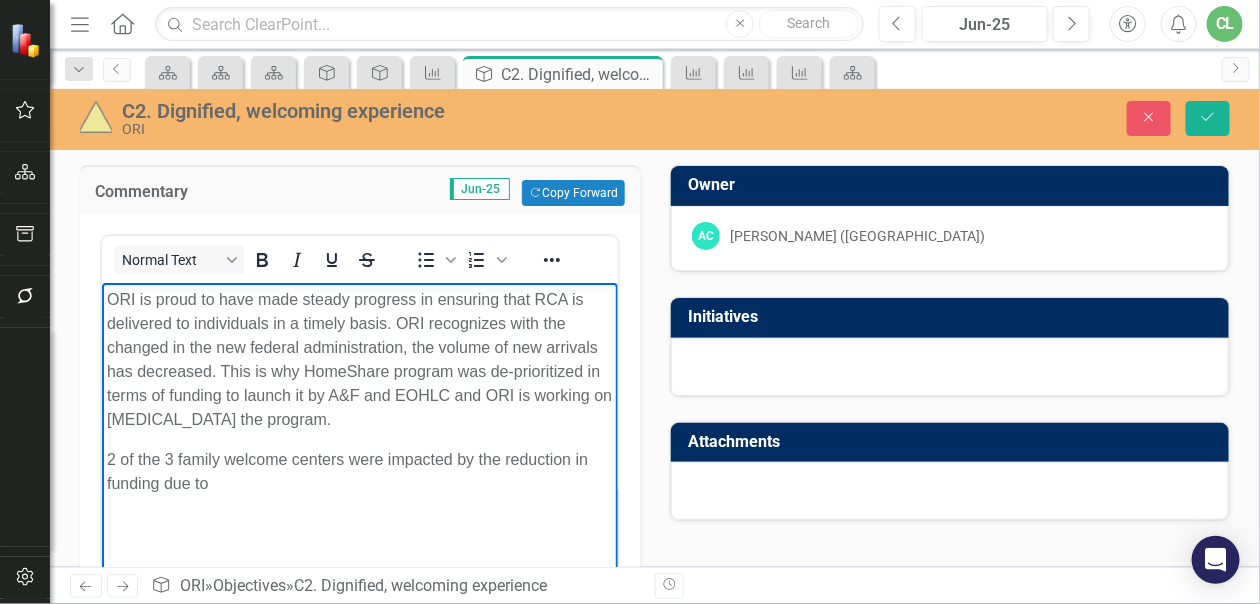 click on "2 of the 3 family welcome centers were impacted by the reduction in funding due to" at bounding box center [359, 472] 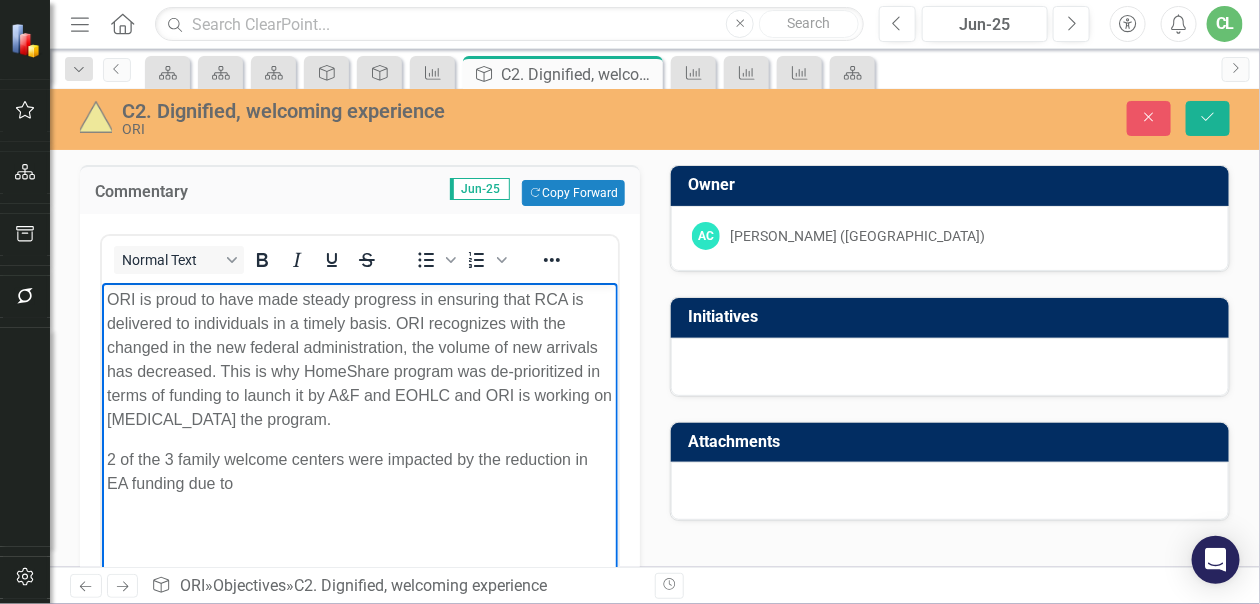 drag, startPoint x: 249, startPoint y: 483, endPoint x: 190, endPoint y: 484, distance: 59.008472 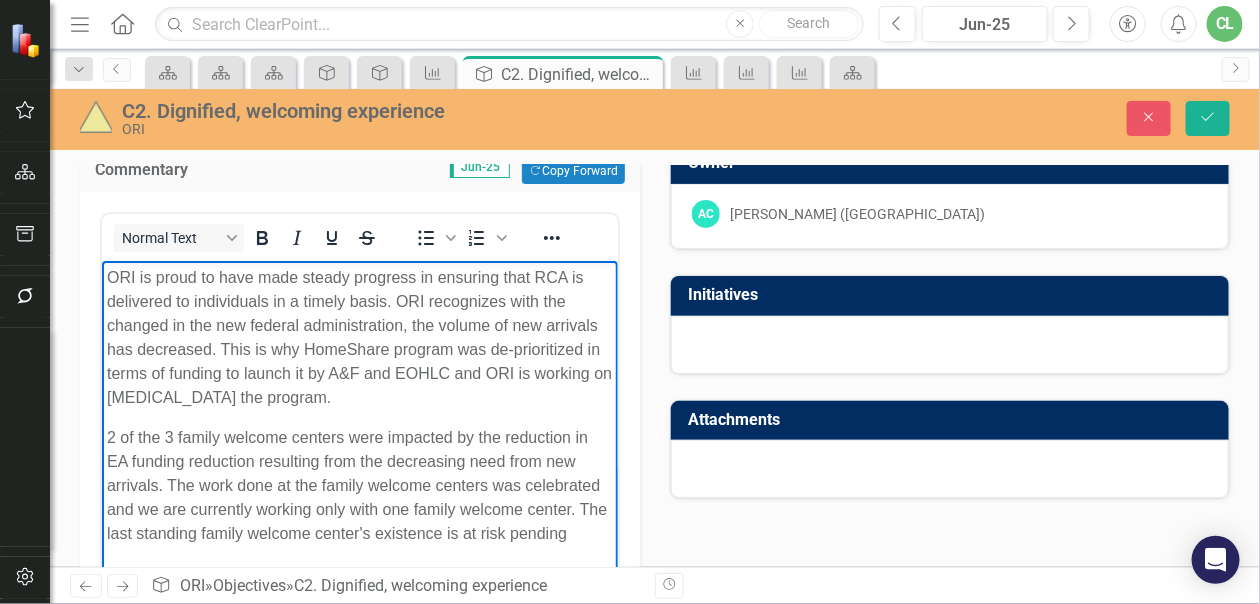 scroll, scrollTop: 72, scrollLeft: 0, axis: vertical 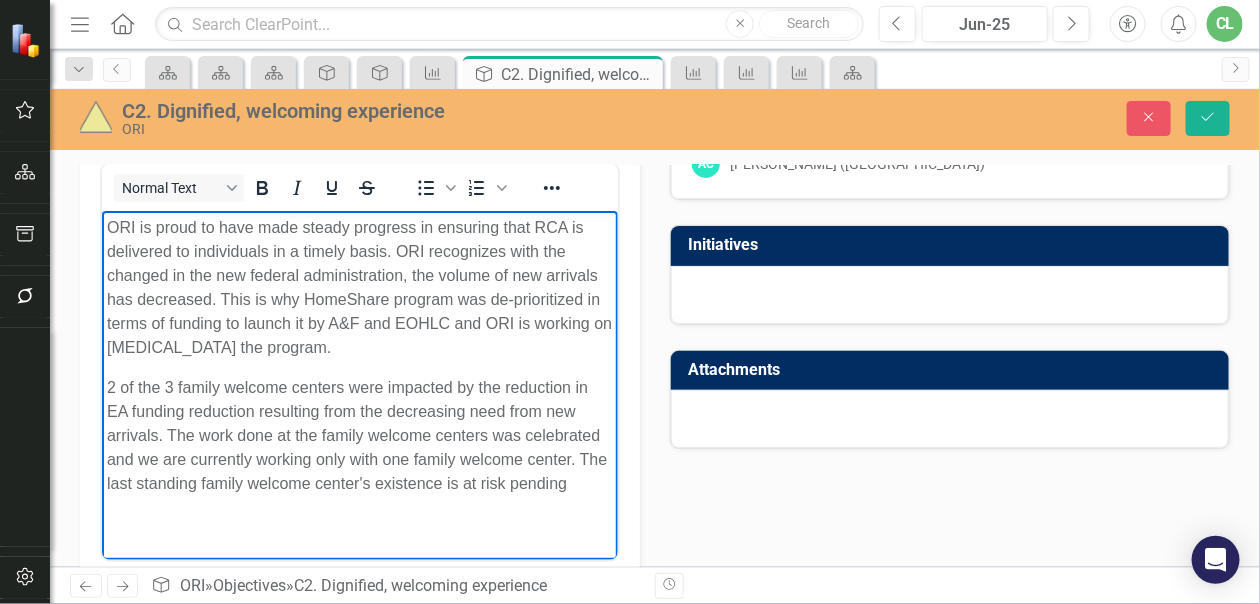click on "2 of the 3 family welcome centers were impacted by the reduction in EA funding reduction resulting from the decreasing need from new arrivals. The work done at the family welcome centers was celebrated and we are currently working only with one family welcome center. The last standing family welcome center's existence is at risk pending" at bounding box center (359, 436) 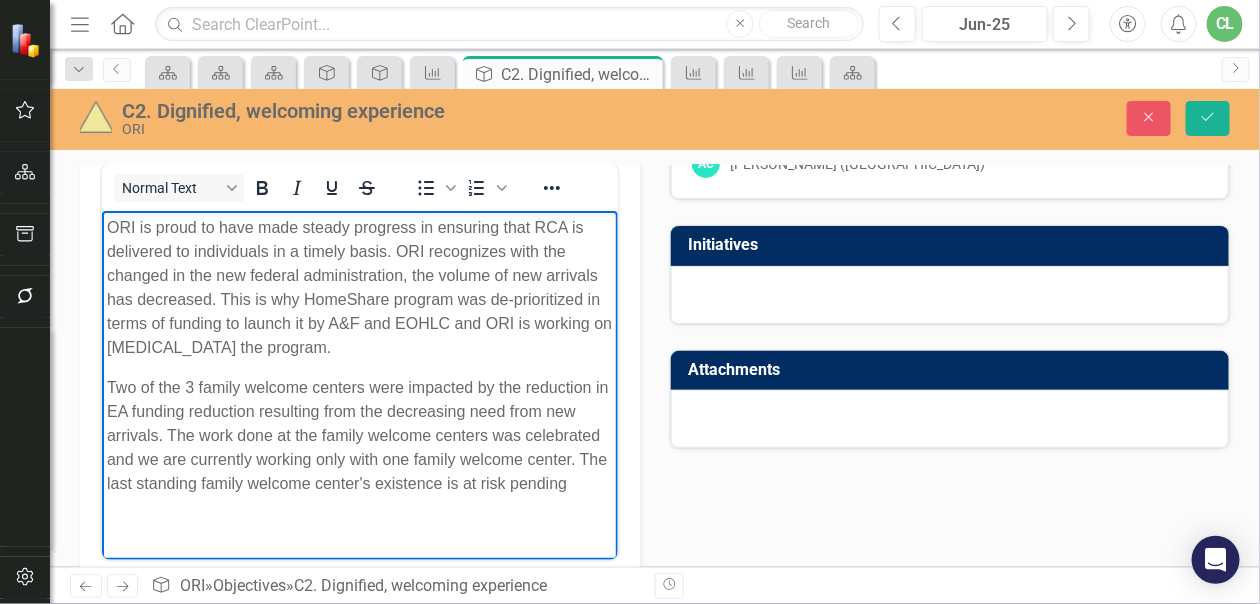click on "Two of the 3 family welcome centers were impacted by the reduction in EA funding reduction resulting from the decreasing need from new arrivals. The work done at the family welcome centers was celebrated and we are currently working only with one family welcome center. The last standing family welcome center's existence is at risk pending" at bounding box center (359, 436) 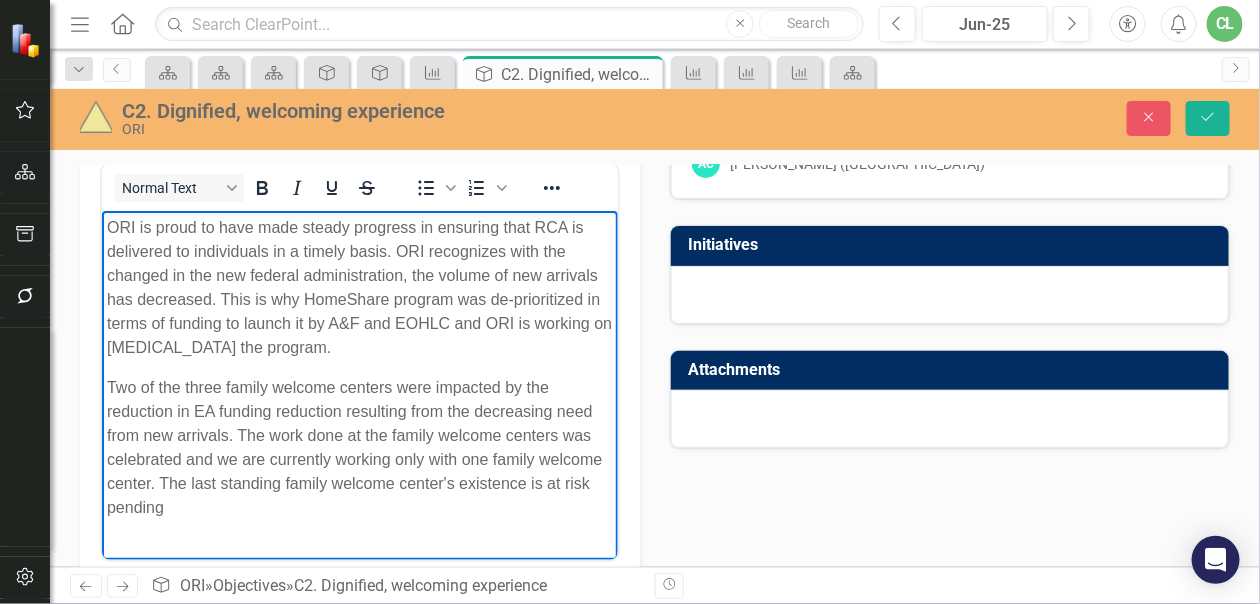 click on "Two of the three family welcome centers were impacted by the reduction in EA funding reduction resulting from the decreasing need from new arrivals. The work done at the family welcome centers was celebrated and we are currently working only with one family welcome center. The last standing family welcome center's existence is at risk pending" at bounding box center (359, 448) 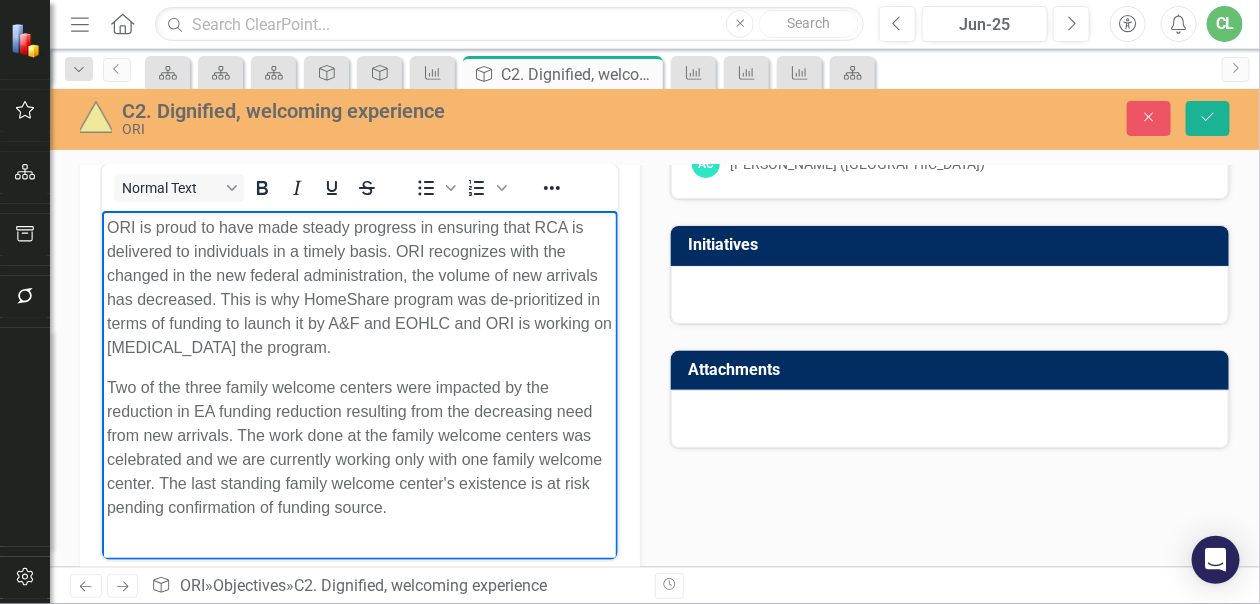 click on "ORI is proud to have made steady progress in ensuring that RCA is delivered to individuals in a timely basis. ORI recognizes with the changed in the new federal administration, the volume of new arrivals has decreased. This is why HomeShare program was de-prioritized in terms of funding to launch it by A&F and EOHLC and ORI is working on [MEDICAL_DATA] the program.  Two of the three family welcome centers were impacted by the reduction in EA funding reduction resulting from the decreasing need from new arrivals. The work done at the family welcome centers was celebrated and we are currently working only with one family welcome center. The last standing family welcome center's existence is at risk pending confirmation of funding source." at bounding box center [359, 376] 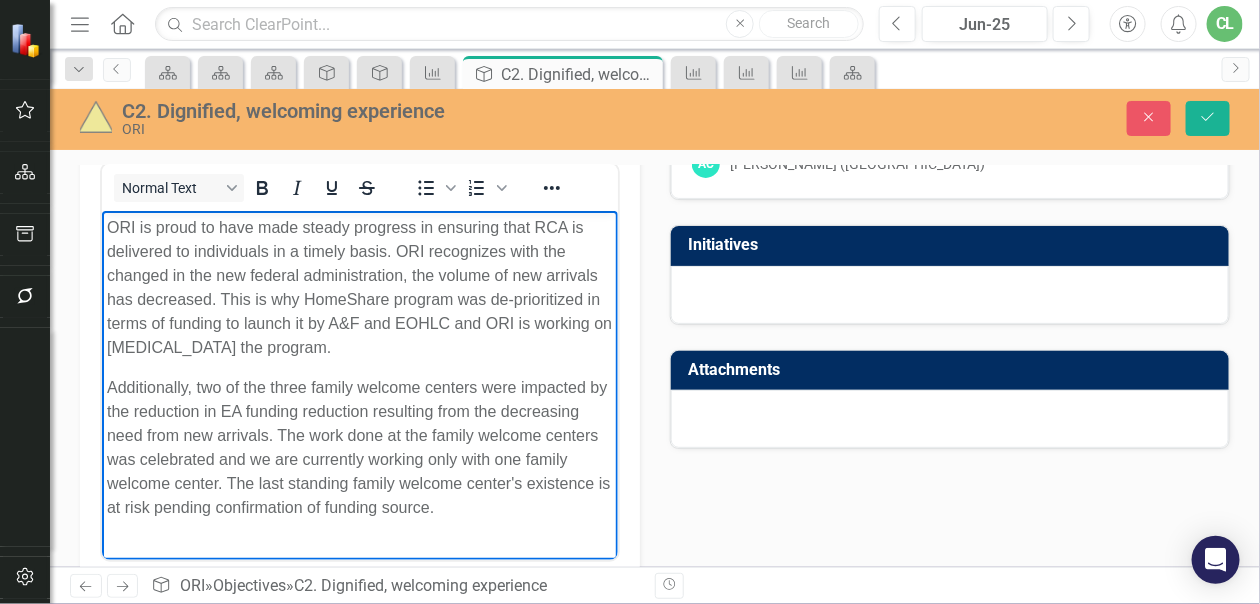 drag, startPoint x: 487, startPoint y: 391, endPoint x: 434, endPoint y: 404, distance: 54.571056 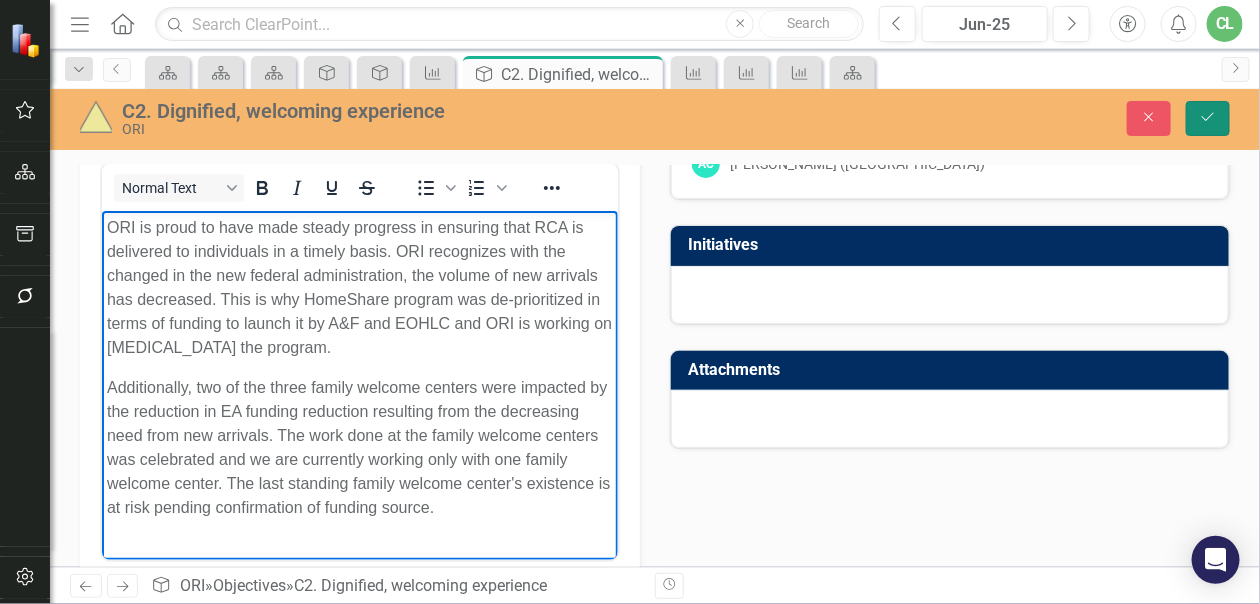 click on "Save" 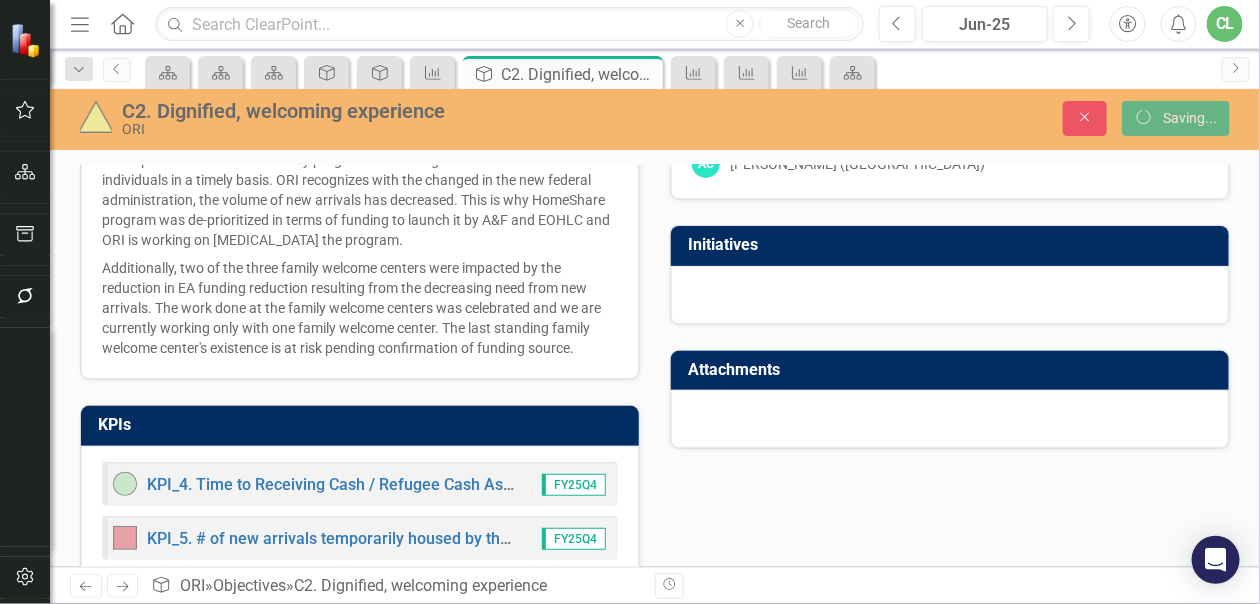 scroll, scrollTop: 64, scrollLeft: 0, axis: vertical 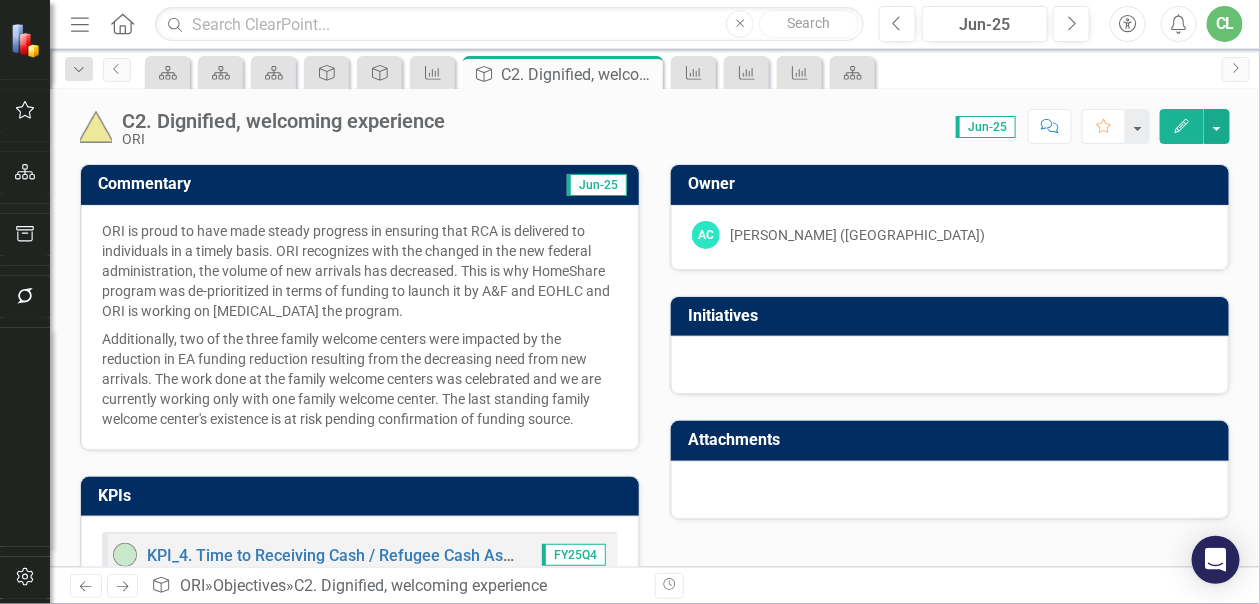 click on "Next" 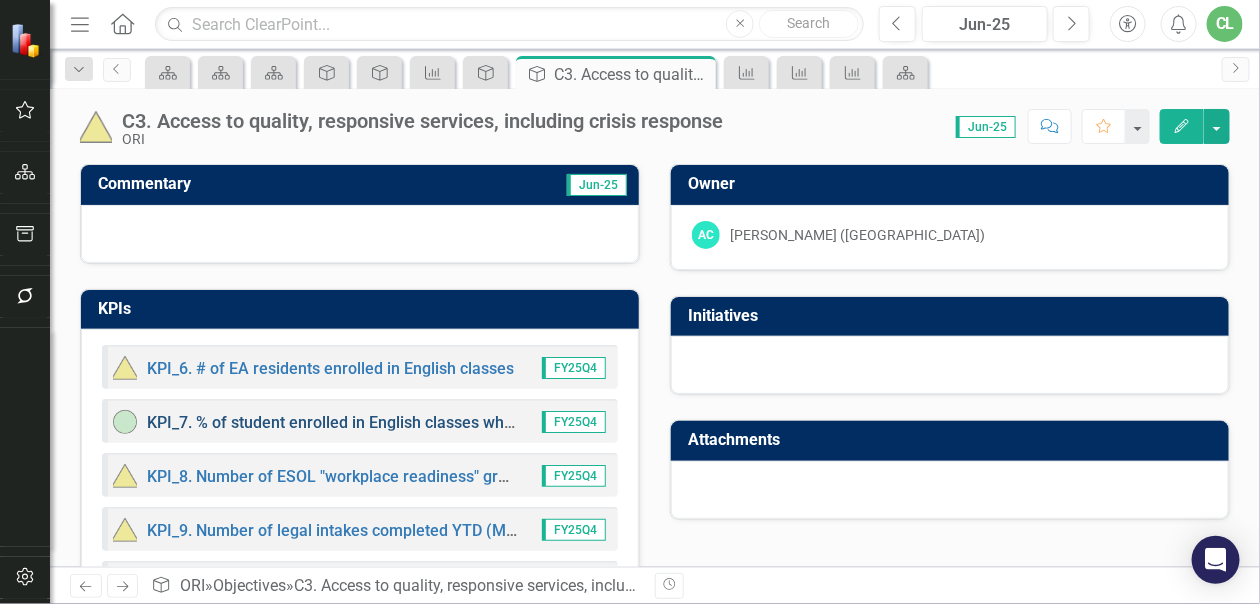 click on "KPI_7. % of student enrolled in English classes who are engaged" at bounding box center [377, 422] 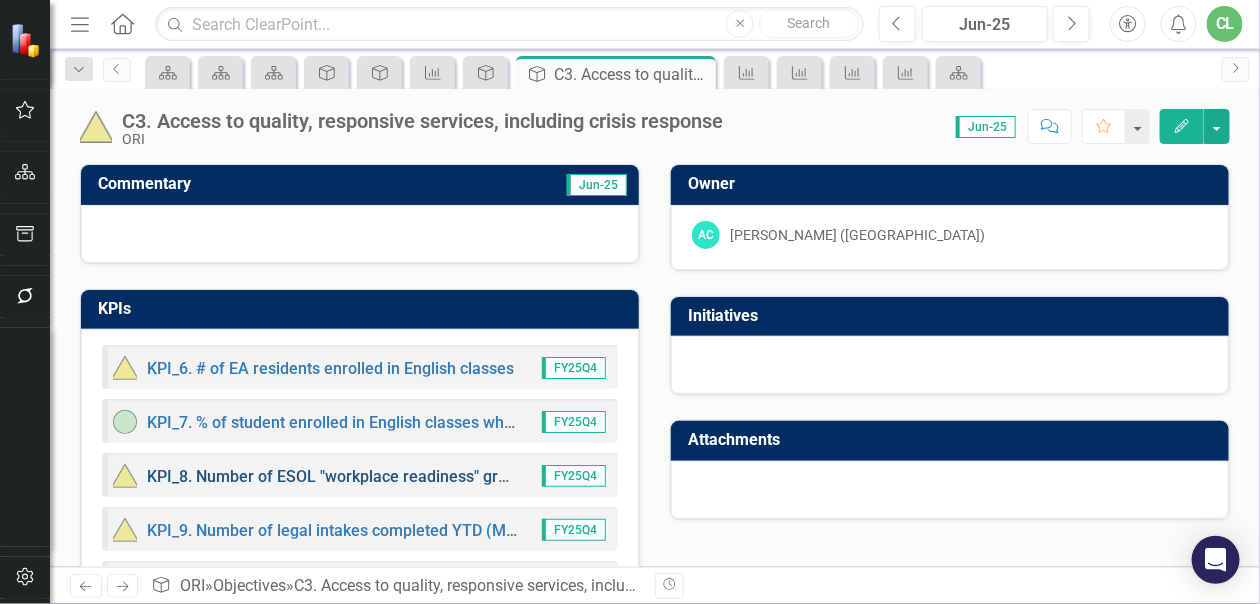 click on "KPI_8. Number of ESOL "workplace readiness" graduates -7 modules completed" at bounding box center (433, 476) 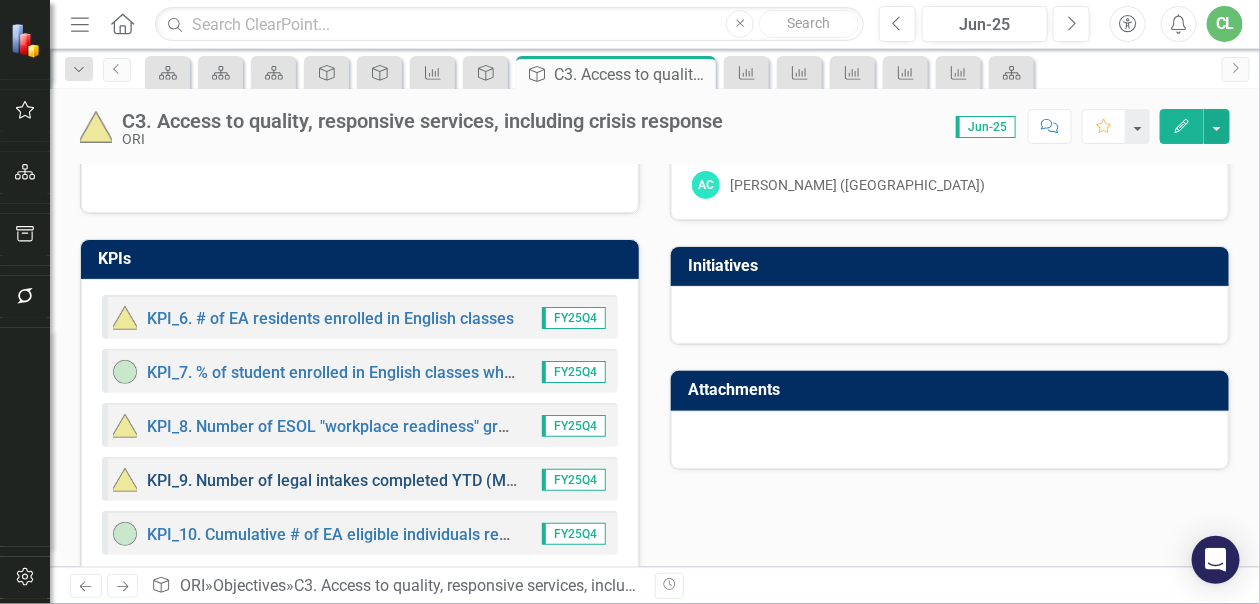 scroll, scrollTop: 90, scrollLeft: 0, axis: vertical 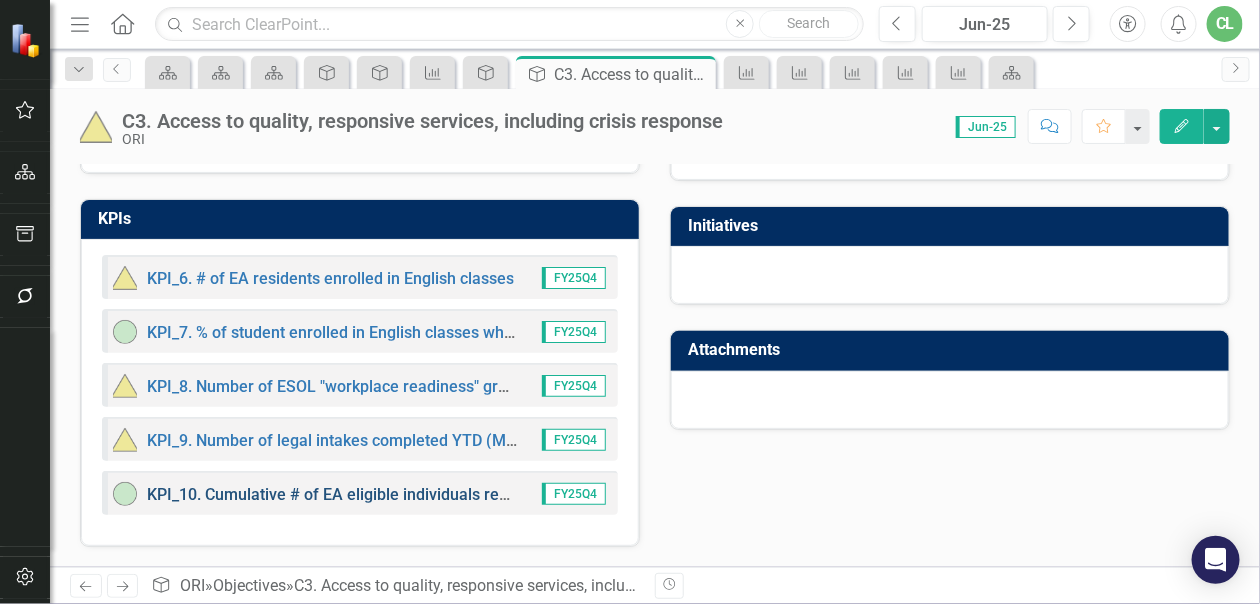 click on "KPI_10. Cumulative # of EA eligible individuals resettled via RAs rehousing program" at bounding box center (447, 494) 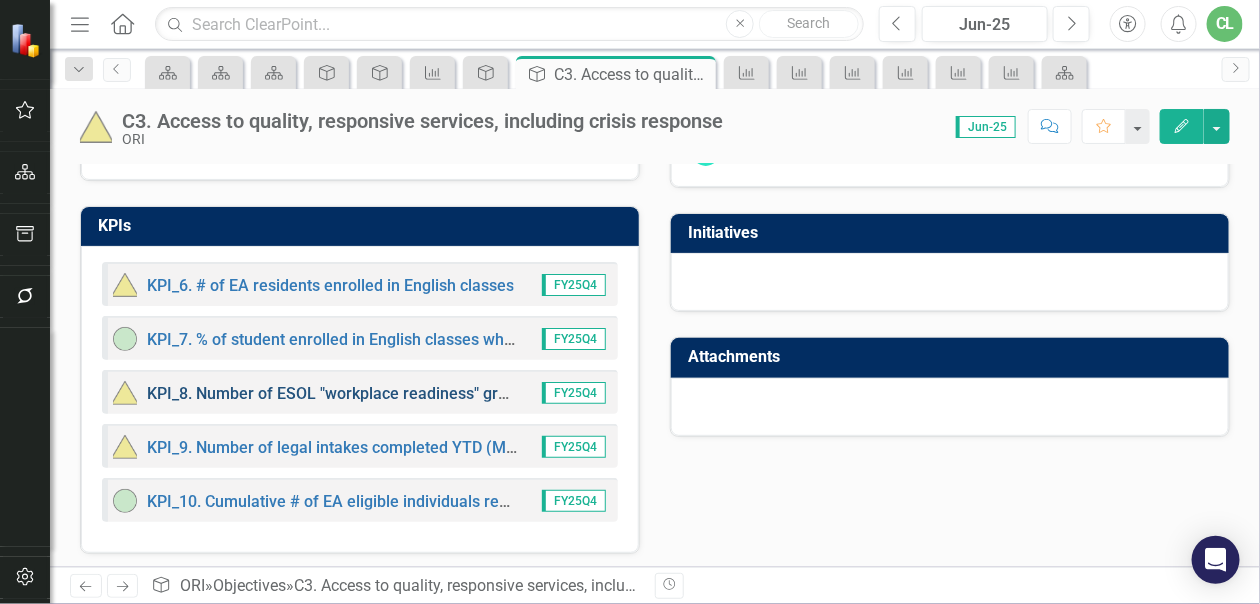 scroll, scrollTop: 90, scrollLeft: 0, axis: vertical 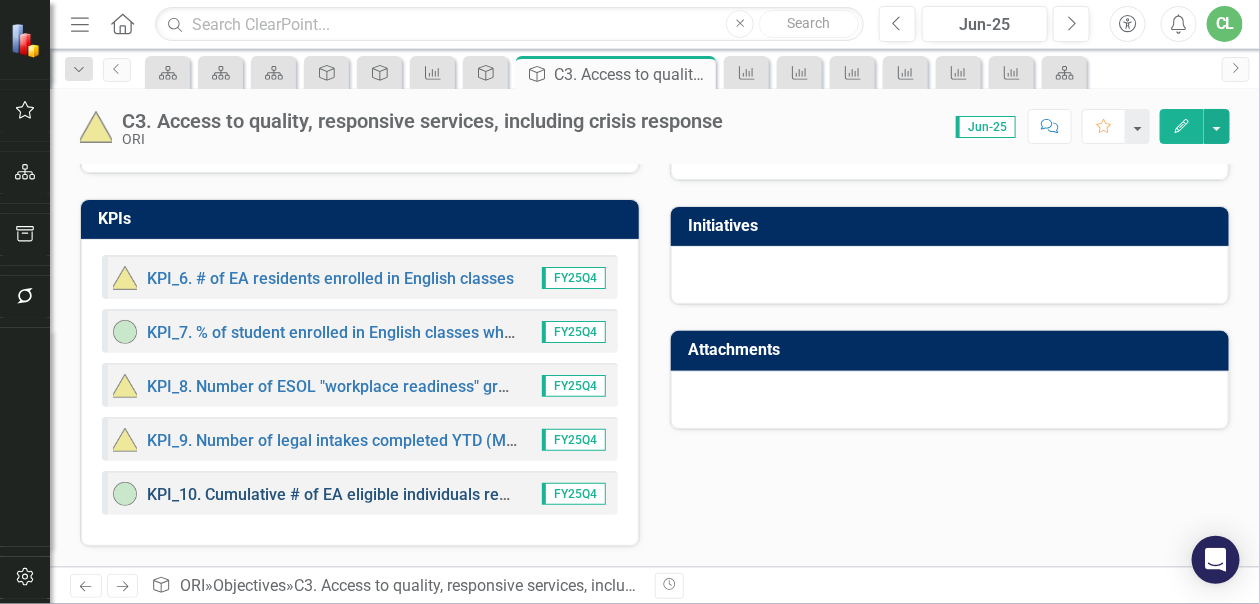 click on "KPI_10. Cumulative # of EA eligible individuals resettled via RAs rehousing program" at bounding box center [447, 494] 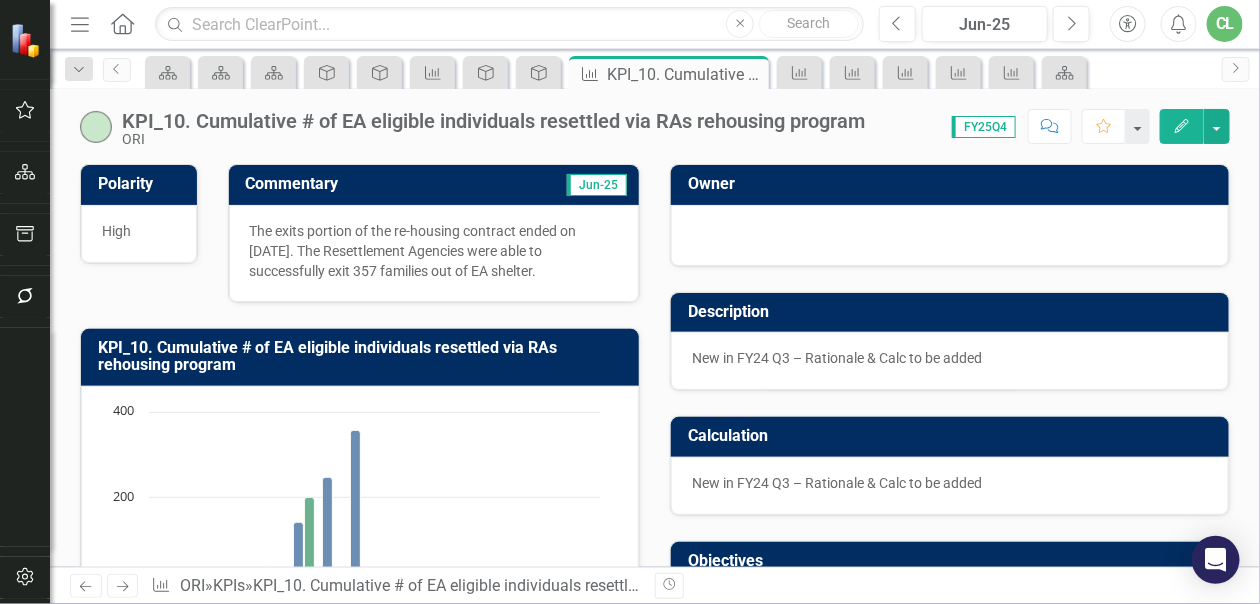 click at bounding box center (96, 127) 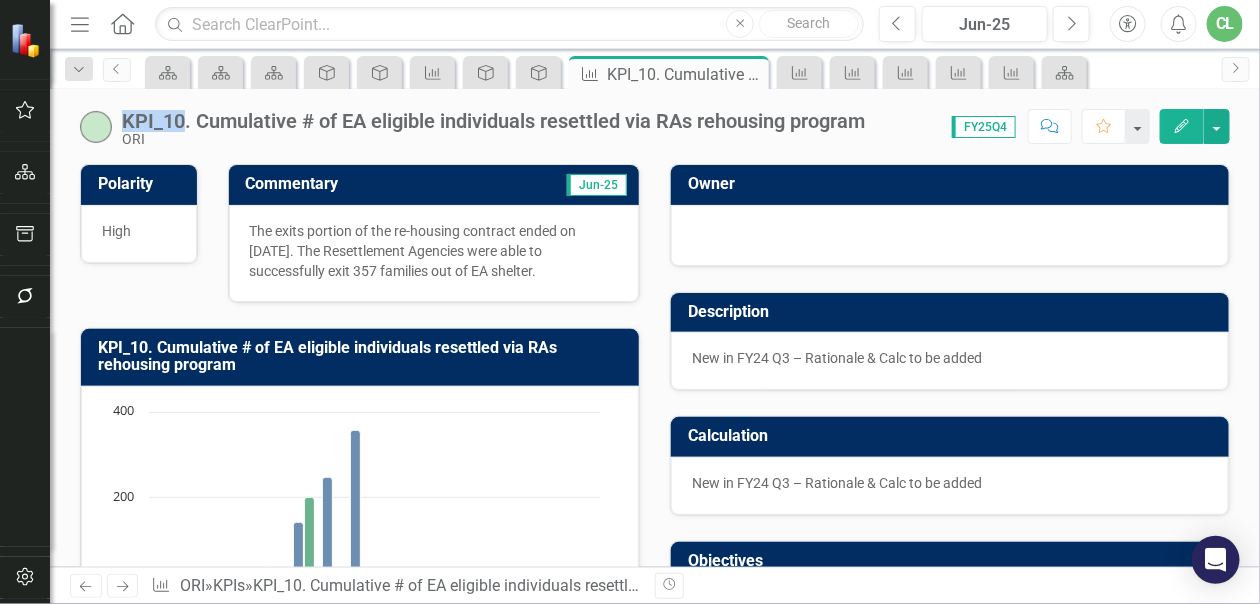 click on "KPI_10. Cumulative # of EA eligible individuals resettled via RAs rehousing program" at bounding box center (493, 121) 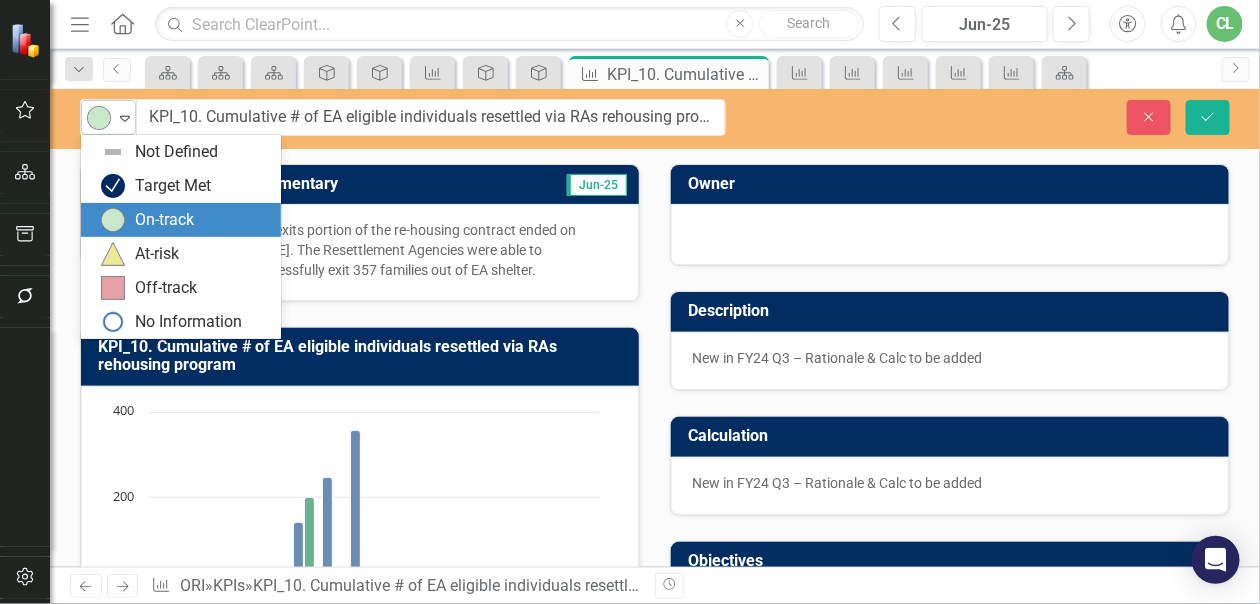 click on "Expand" at bounding box center [125, 117] 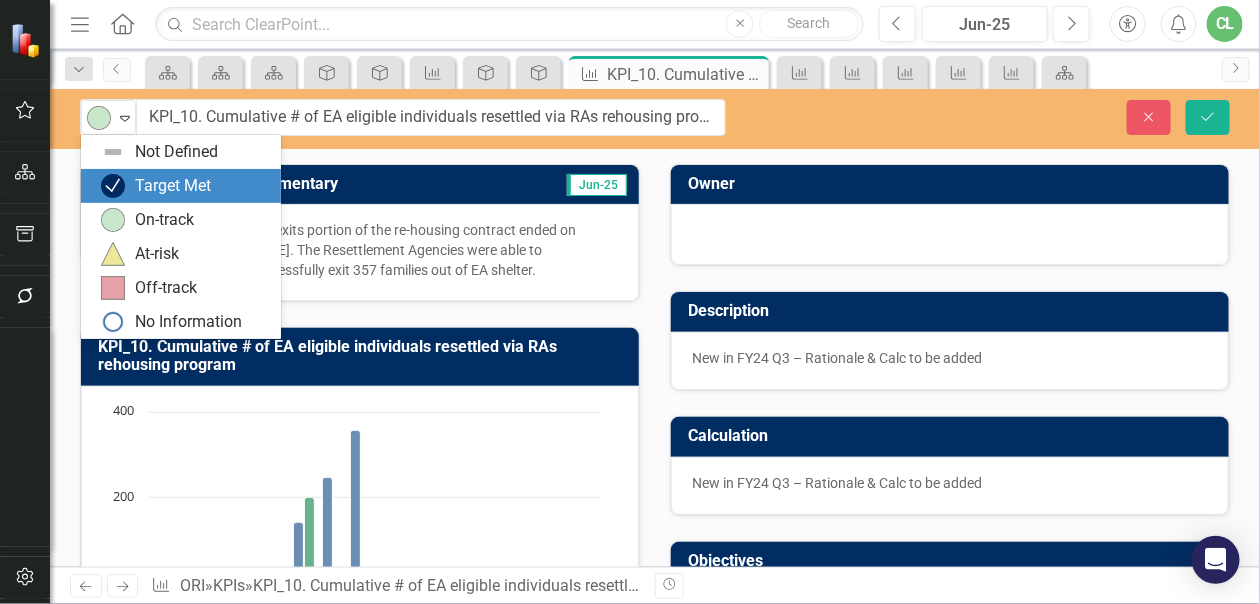 click at bounding box center (113, 186) 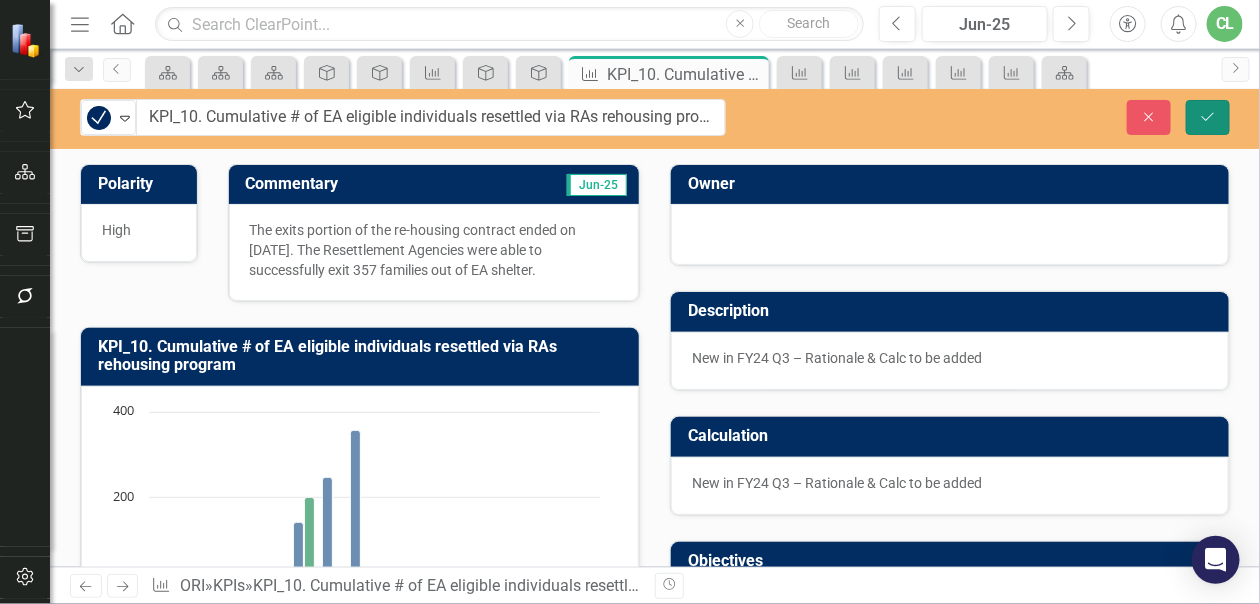 click on "Save" 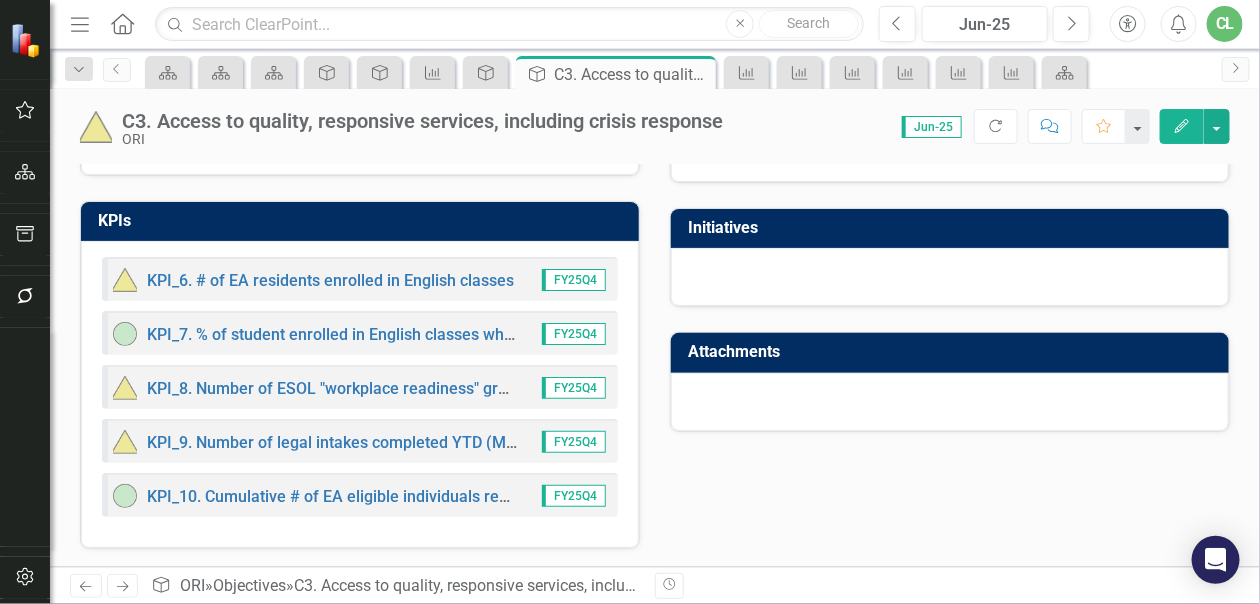 scroll, scrollTop: 90, scrollLeft: 0, axis: vertical 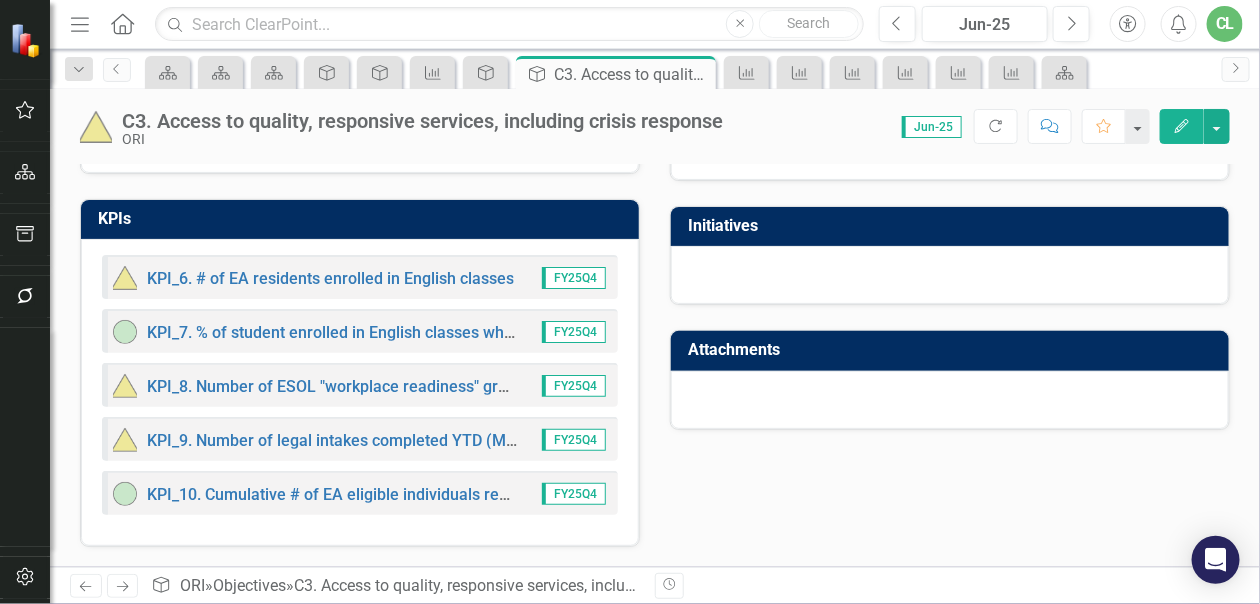 click at bounding box center [125, 494] 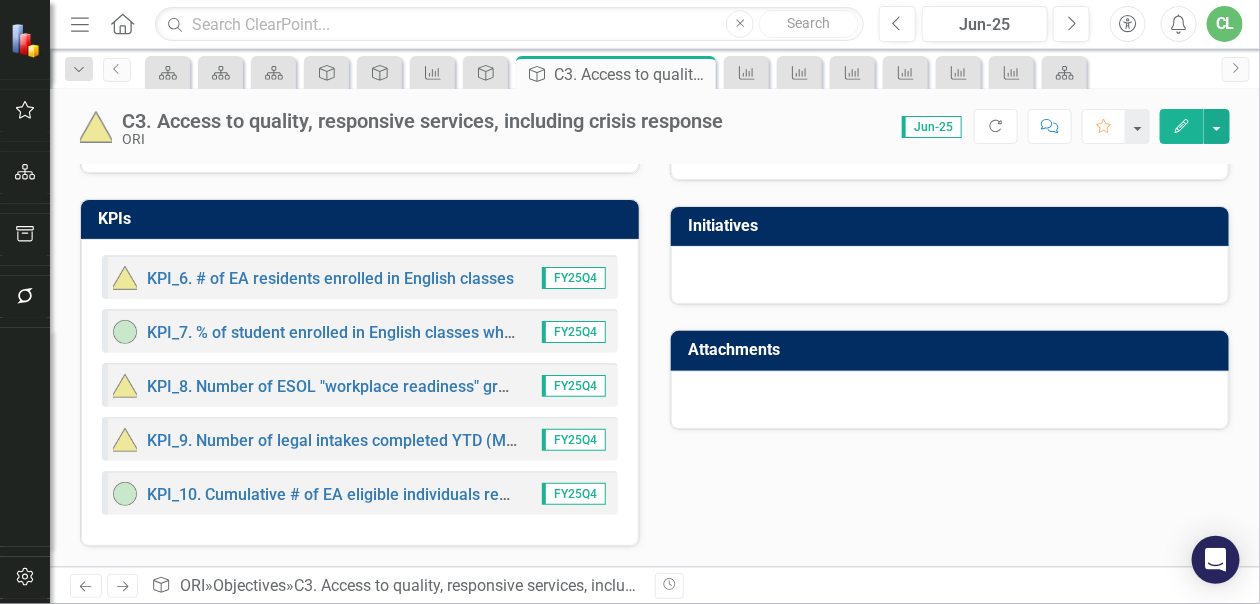 click at bounding box center [125, 494] 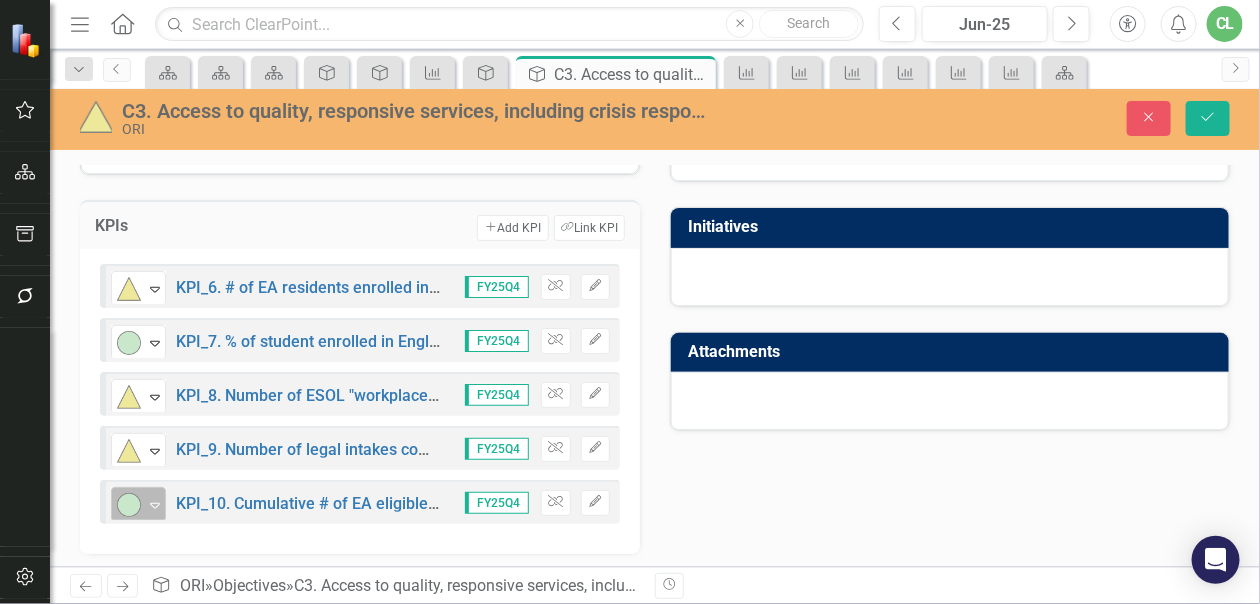 click on "Expand" 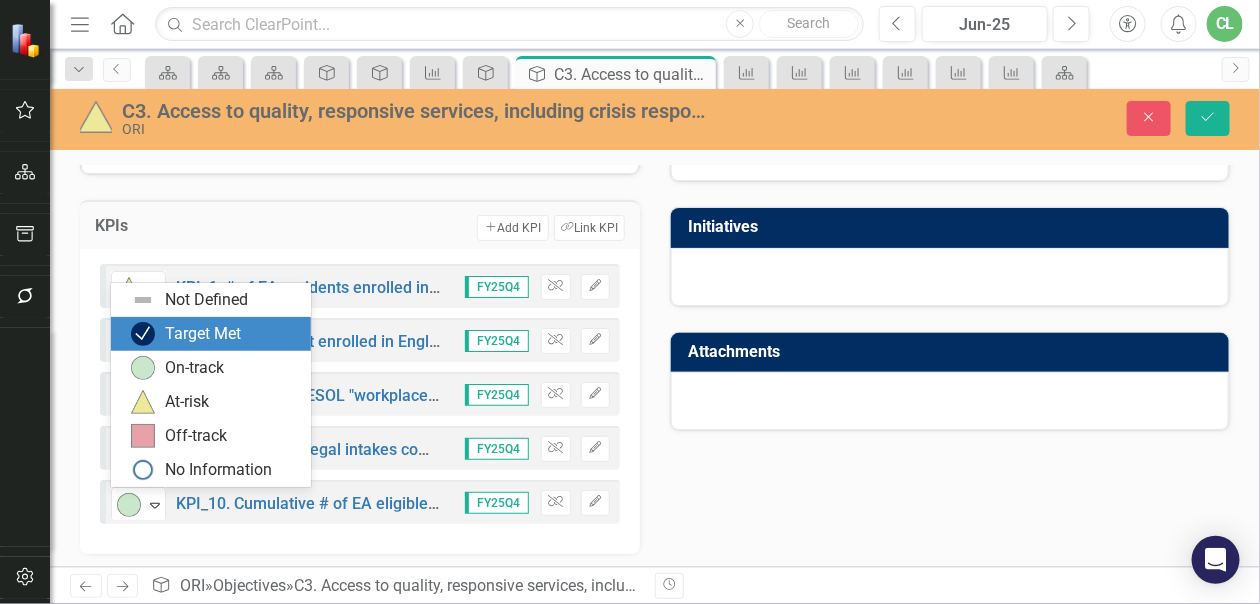 click on "Target Met" at bounding box center [203, 334] 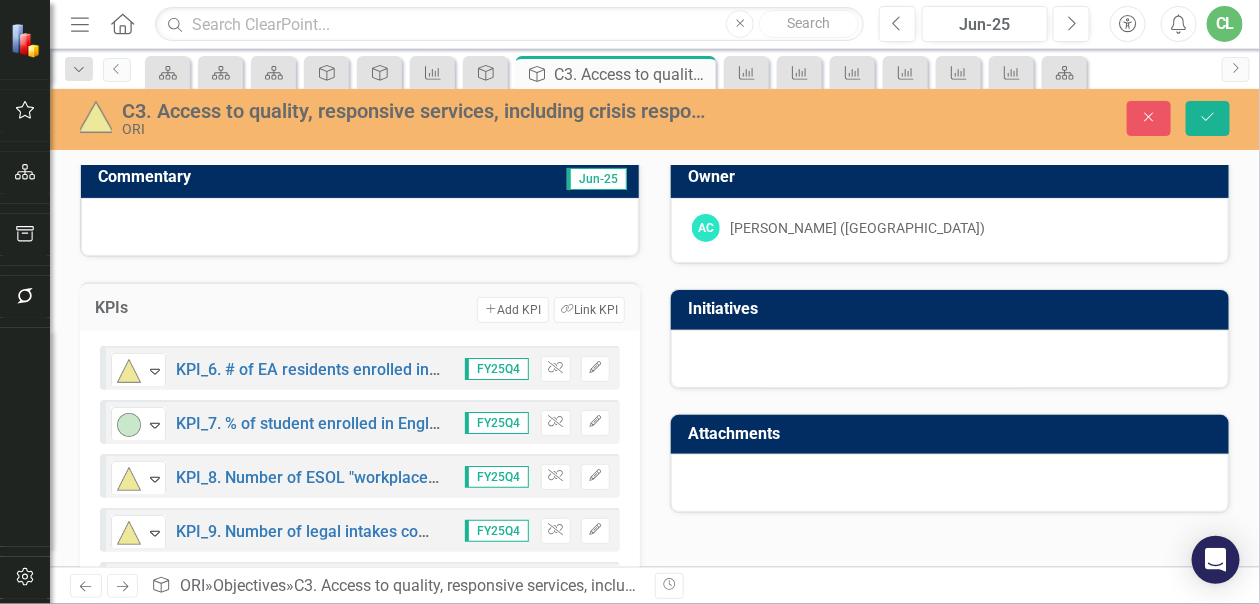 scroll, scrollTop: 0, scrollLeft: 0, axis: both 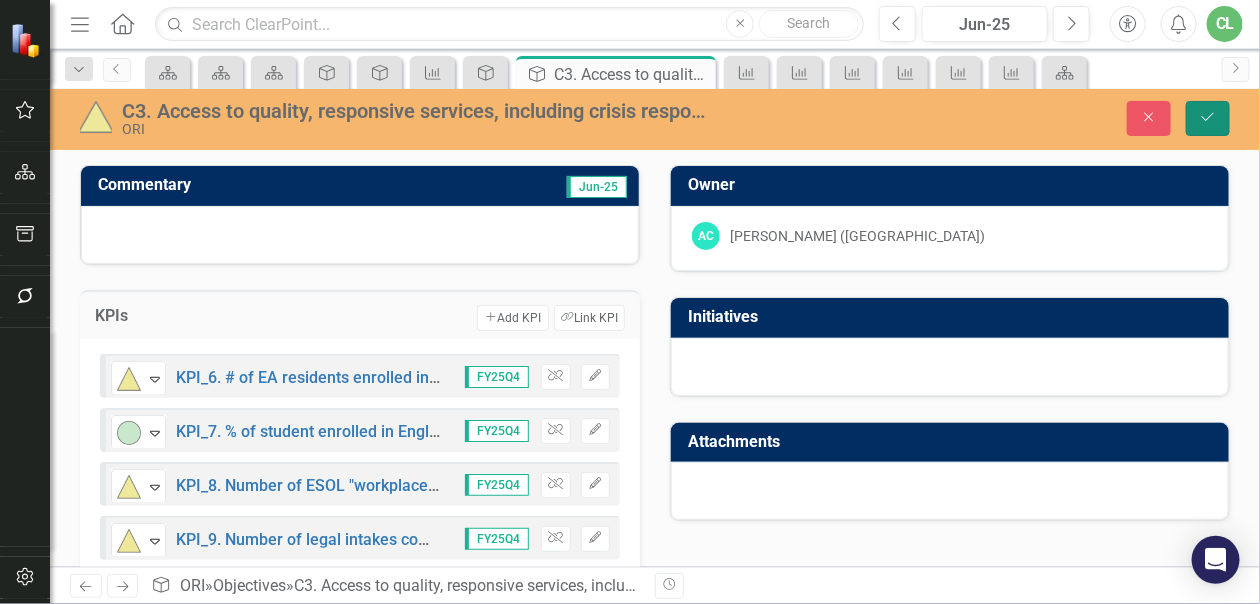 click on "Save" at bounding box center (1208, 118) 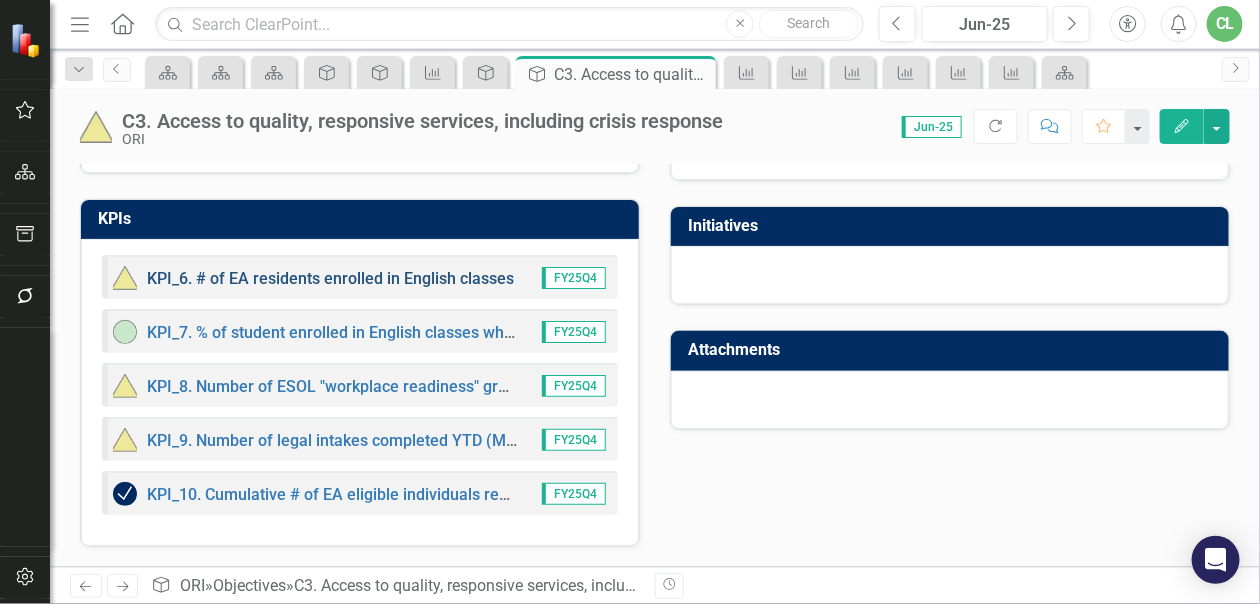 scroll, scrollTop: 0, scrollLeft: 0, axis: both 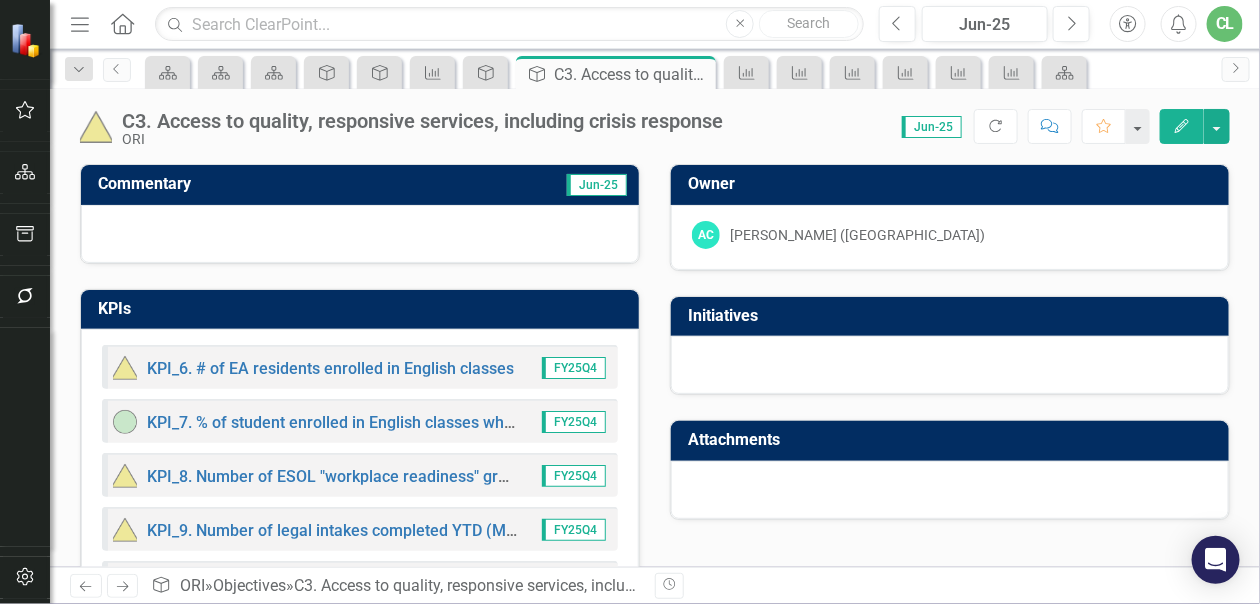 click at bounding box center [360, 234] 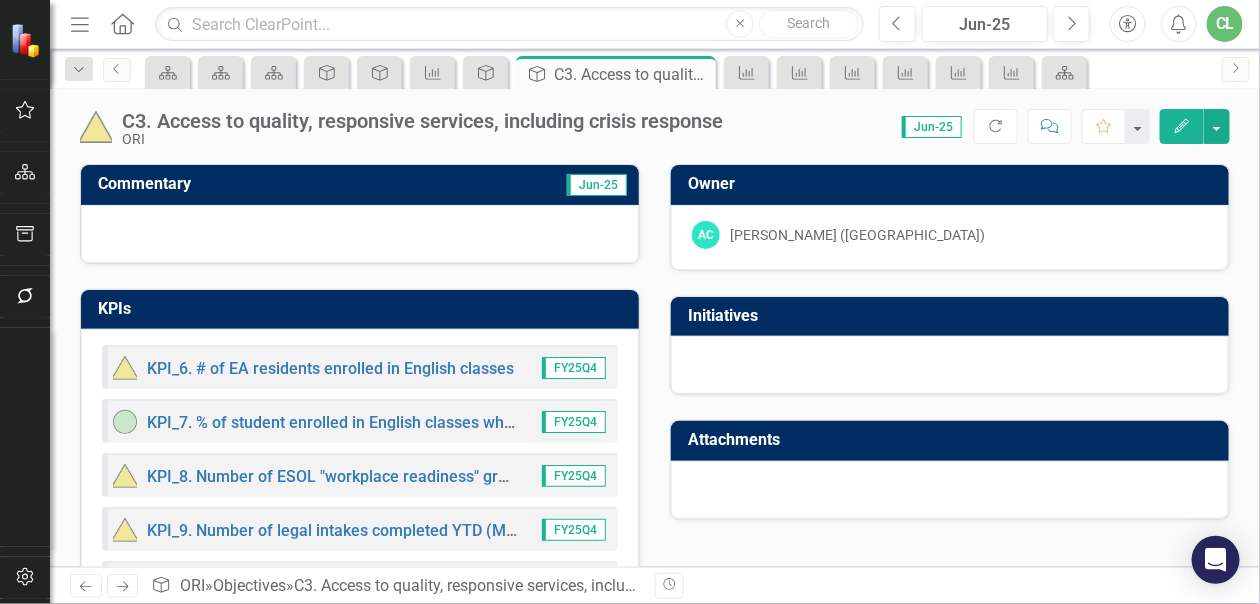 click at bounding box center (360, 234) 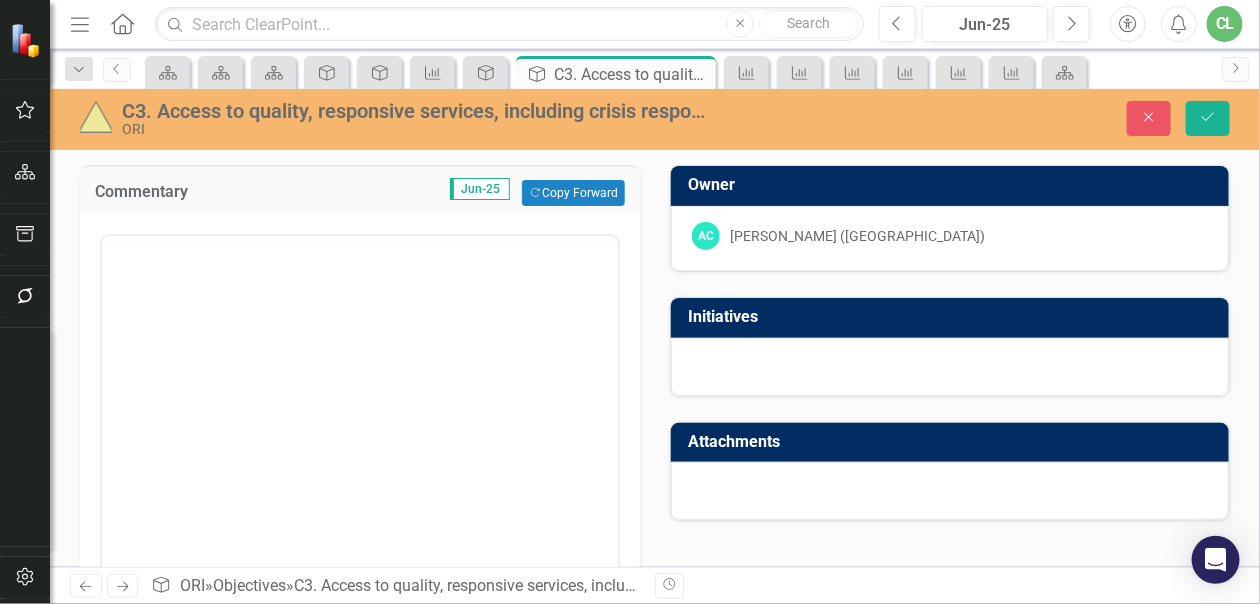 scroll, scrollTop: 0, scrollLeft: 0, axis: both 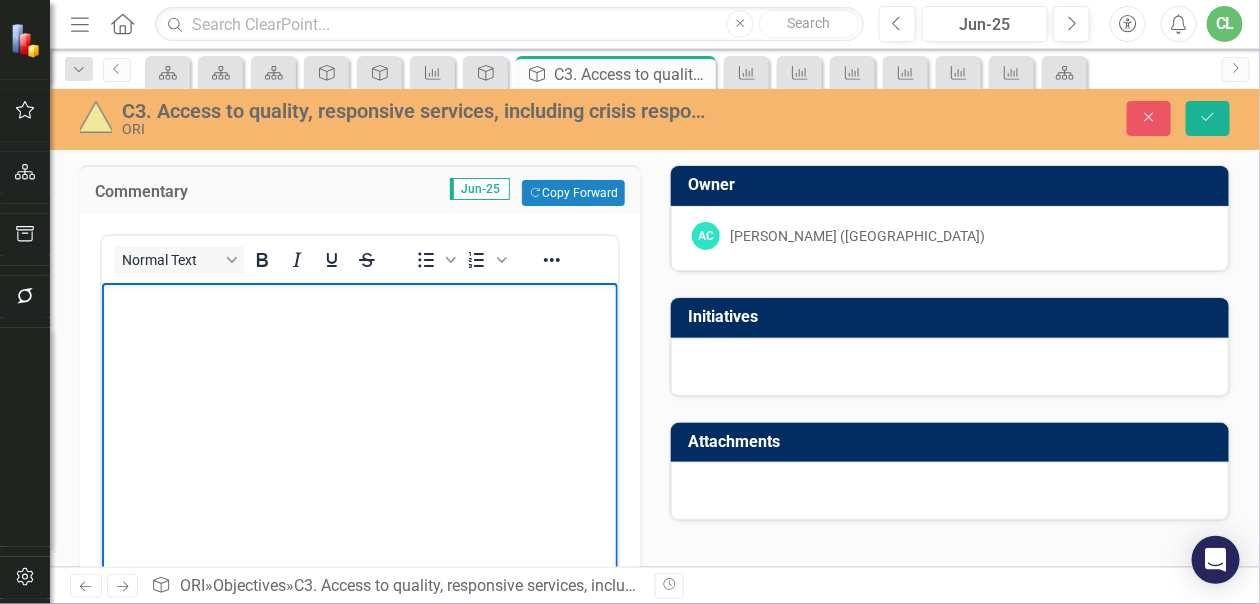 click at bounding box center [359, 433] 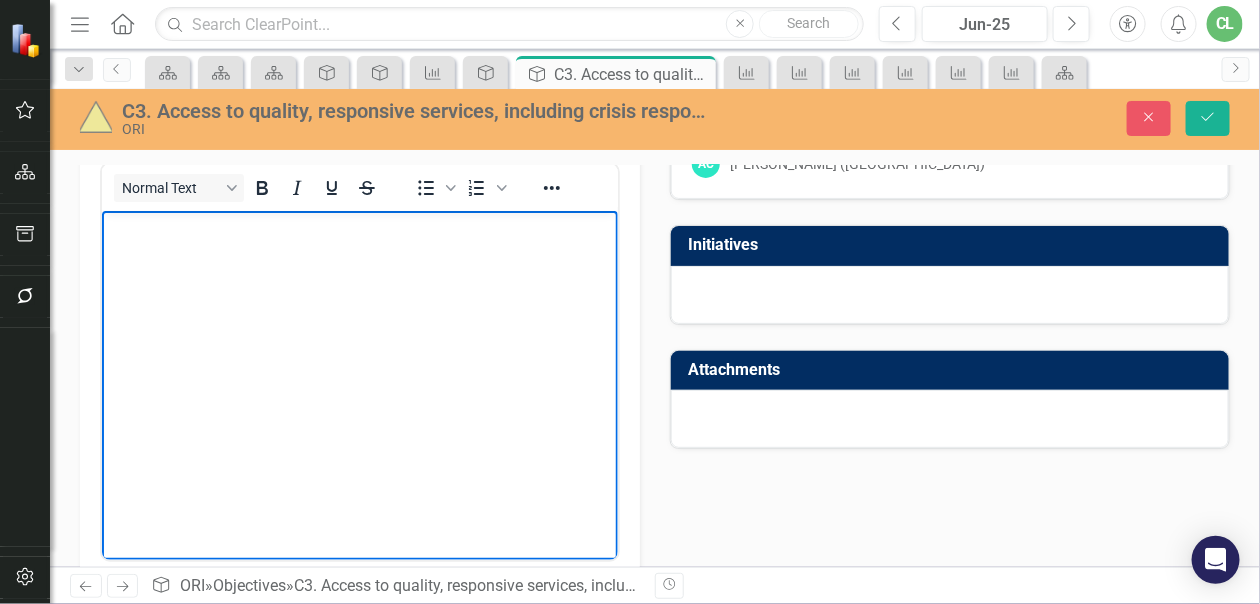 scroll, scrollTop: 0, scrollLeft: 0, axis: both 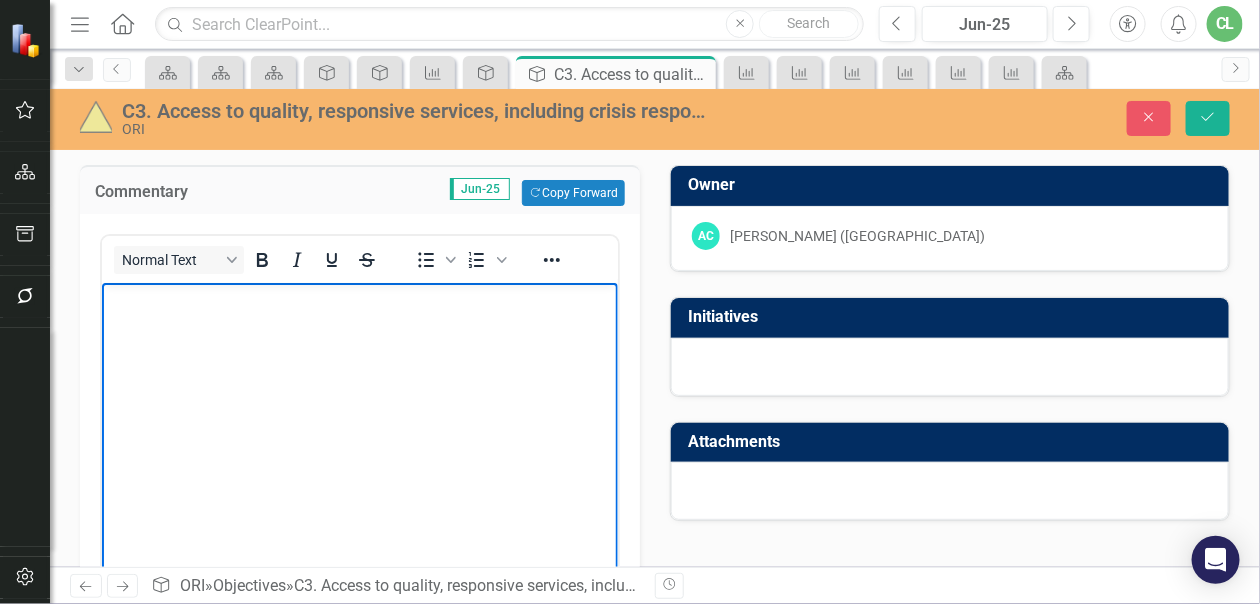 type 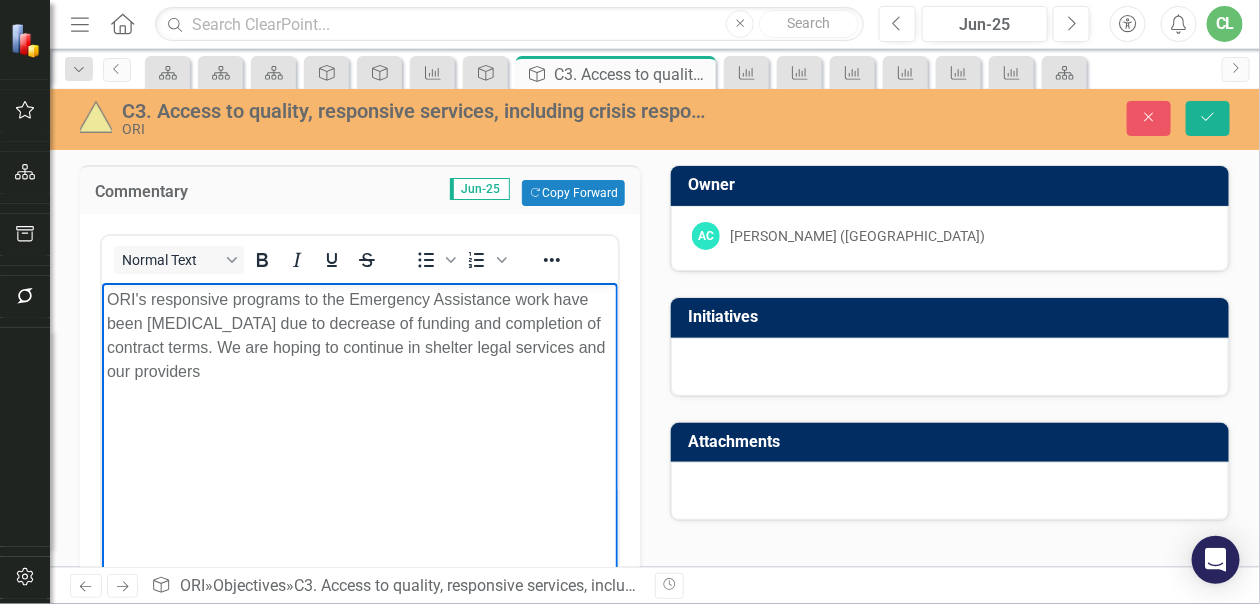 click on "ORI's responsive programs to the Emergency Assistance work have been [MEDICAL_DATA] due to decrease of funding and completion of contract terms. We are hoping to continue in shelter legal services and our providers" at bounding box center (359, 336) 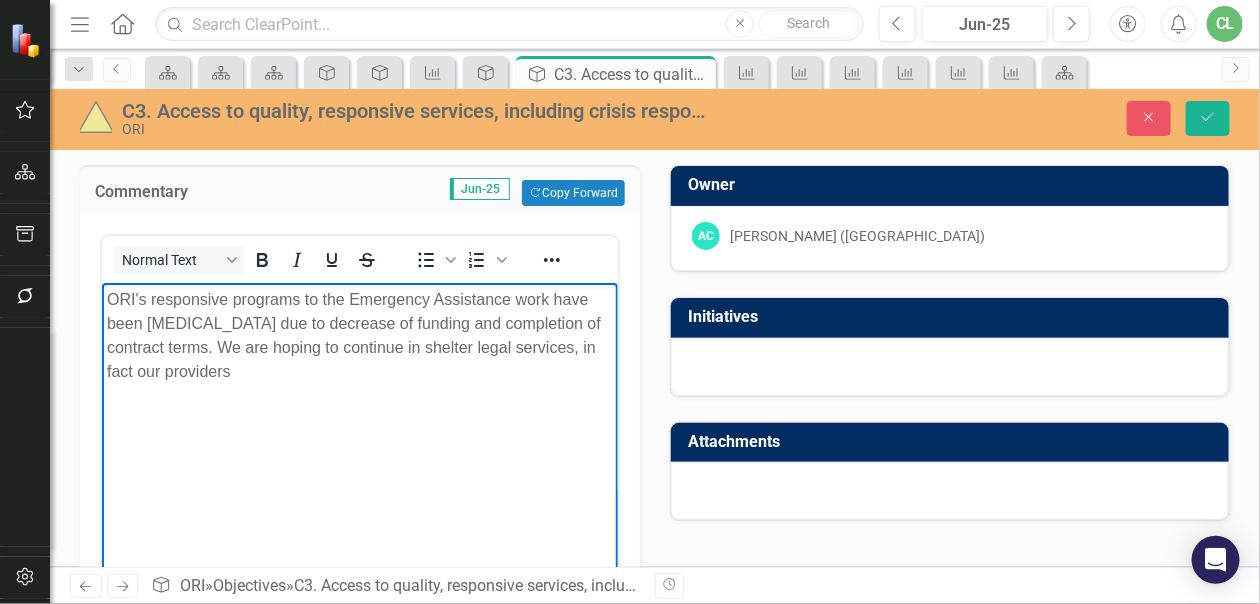 click on "ORI's responsive programs to the Emergency Assistance work have been [MEDICAL_DATA] due to decrease of funding and completion of contract terms. We are hoping to continue in shelter legal services, in fact our providers" at bounding box center [359, 336] 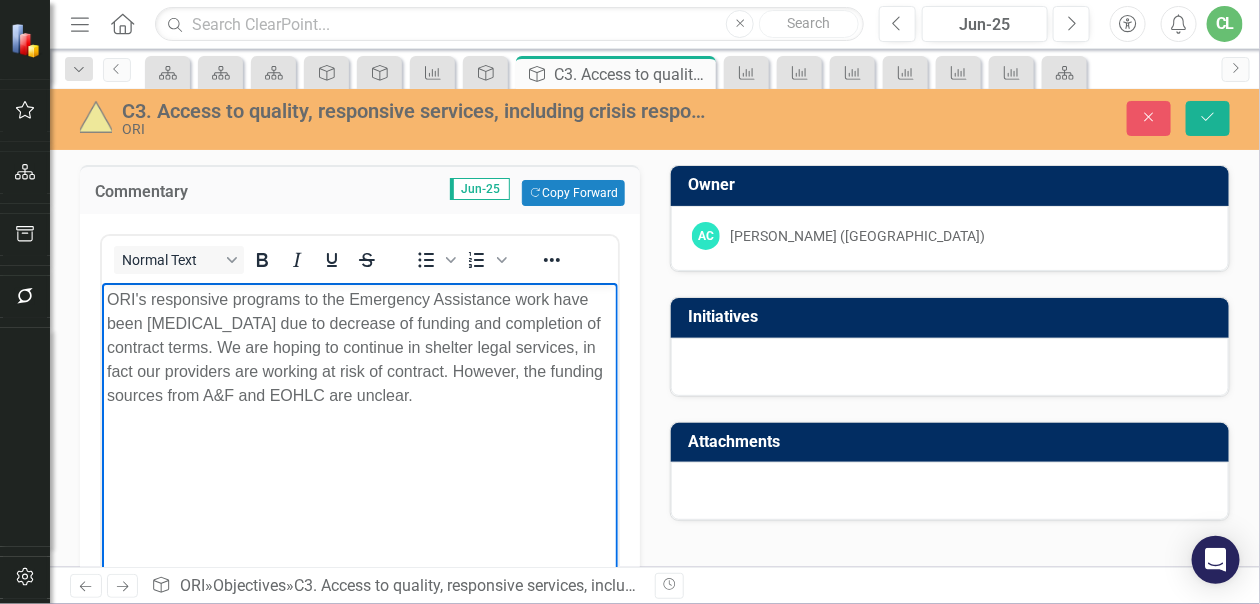 click on "ORI's responsive programs to the Emergency Assistance work have been [MEDICAL_DATA] due to decrease of funding and completion of contract terms. We are hoping to continue in shelter legal services, in fact our providers are working at risk of contract. However, the funding sources from A&F and EOHLC are unclear." at bounding box center (359, 348) 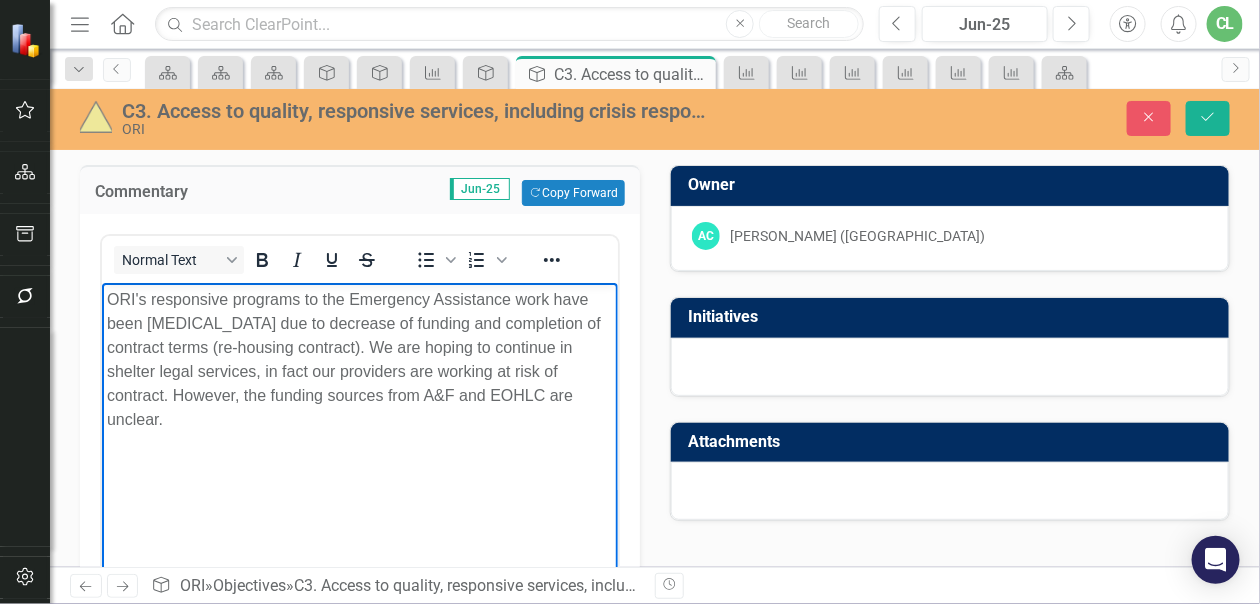 click on "ORI's responsive programs to the Emergency Assistance work have been [MEDICAL_DATA] due to decrease of funding and completion of contract terms (re-housing contract). We are hoping to continue in shelter legal services, in fact our providers are working at risk of contract. However, the funding sources from A&F and EOHLC are unclear." at bounding box center [359, 360] 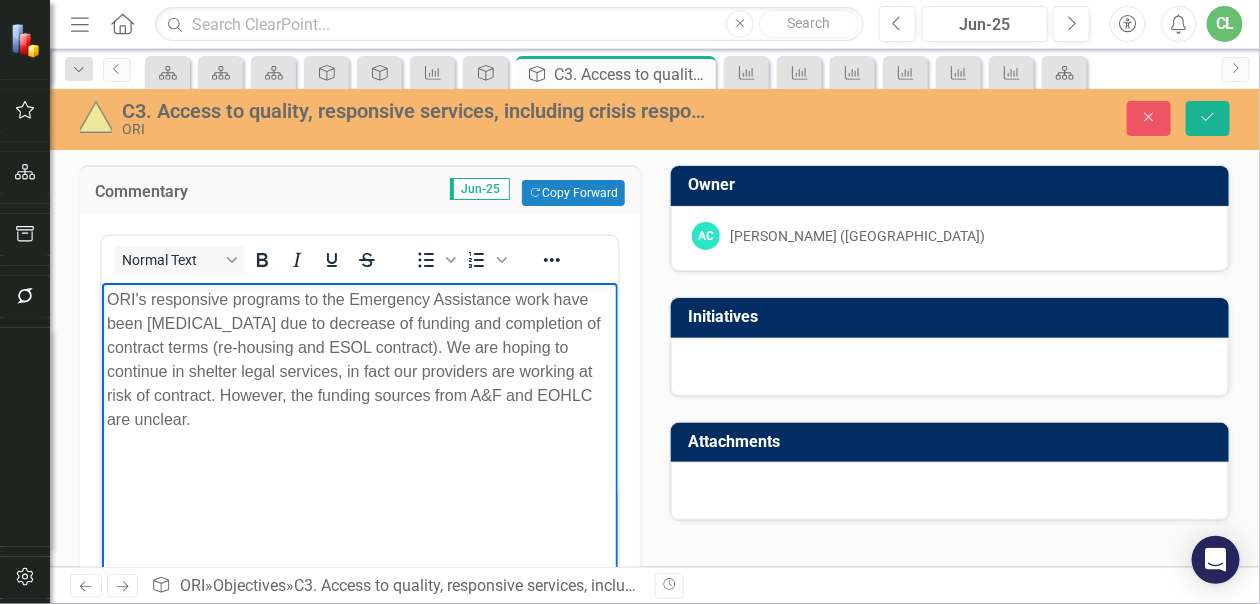 click on "ORI's responsive programs to the Emergency Assistance work have been [MEDICAL_DATA] due to decrease of funding and completion of contract terms (re-housing and ESOL contract). We are hoping to continue in shelter legal services, in fact our providers are working at risk of contract. However, the funding sources from A&F and EOHLC are unclear." at bounding box center [359, 360] 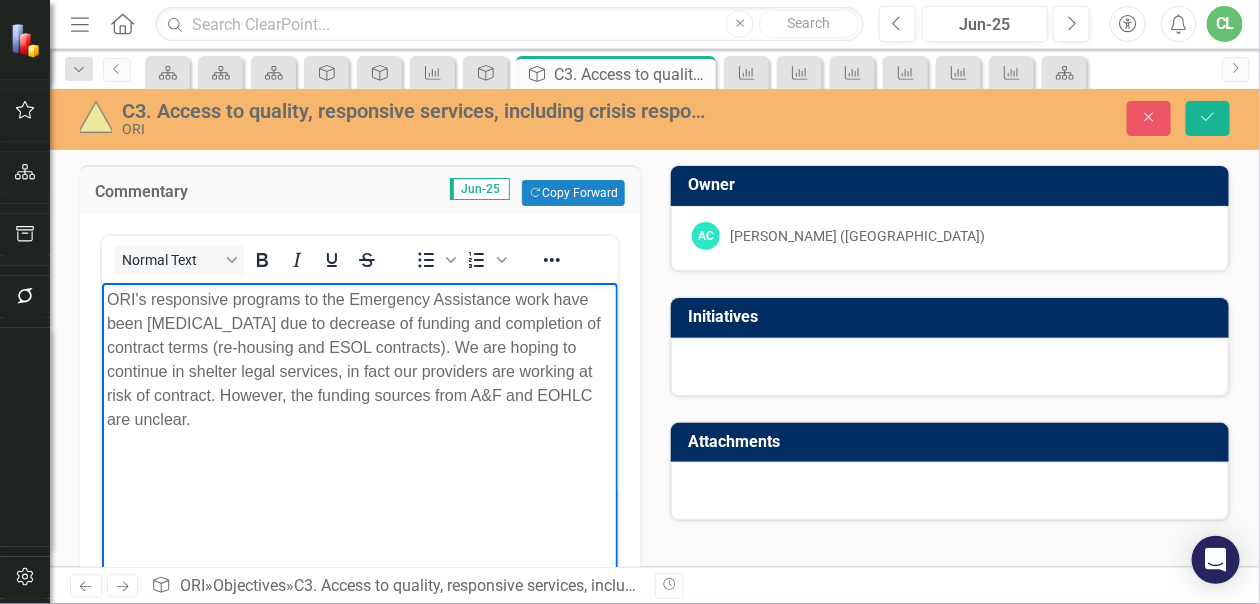 click on "ORI's responsive programs to the Emergency Assistance work have been [MEDICAL_DATA] due to decrease of funding and completion of contract terms (re-housing and ESOL contracts). We are hoping to continue in shelter legal services, in fact our providers are working at risk of contract. However, the funding sources from A&F and EOHLC are unclear." at bounding box center (359, 360) 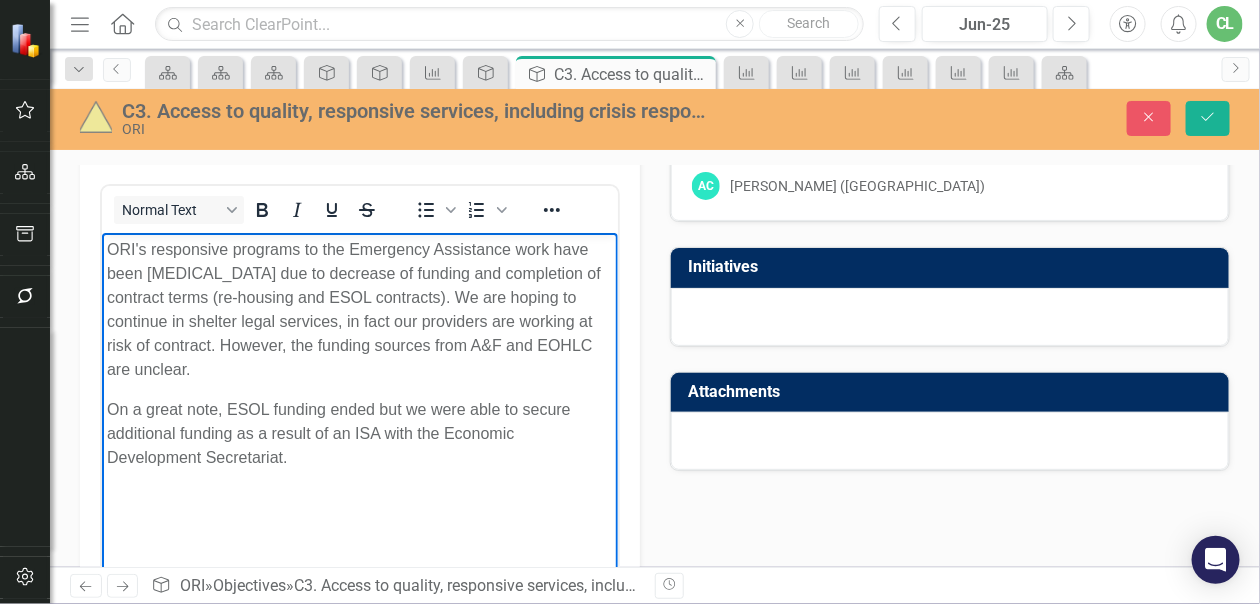 scroll, scrollTop: 0, scrollLeft: 0, axis: both 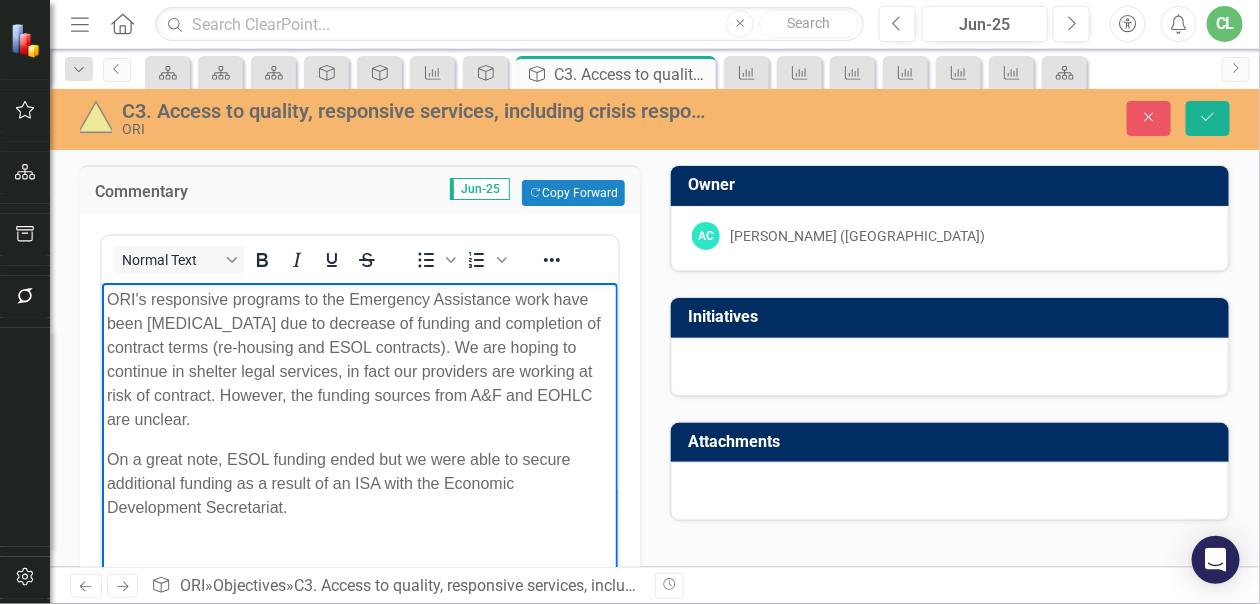 click on "ORI's responsive programs to the Emergency Assistance work have been [MEDICAL_DATA] due to decrease of funding and completion of contract terms (re-housing and ESOL contracts). We are hoping to continue in shelter legal services, in fact our providers are working at risk of contract. However, the funding sources from A&F and EOHLC are unclear." at bounding box center (359, 360) 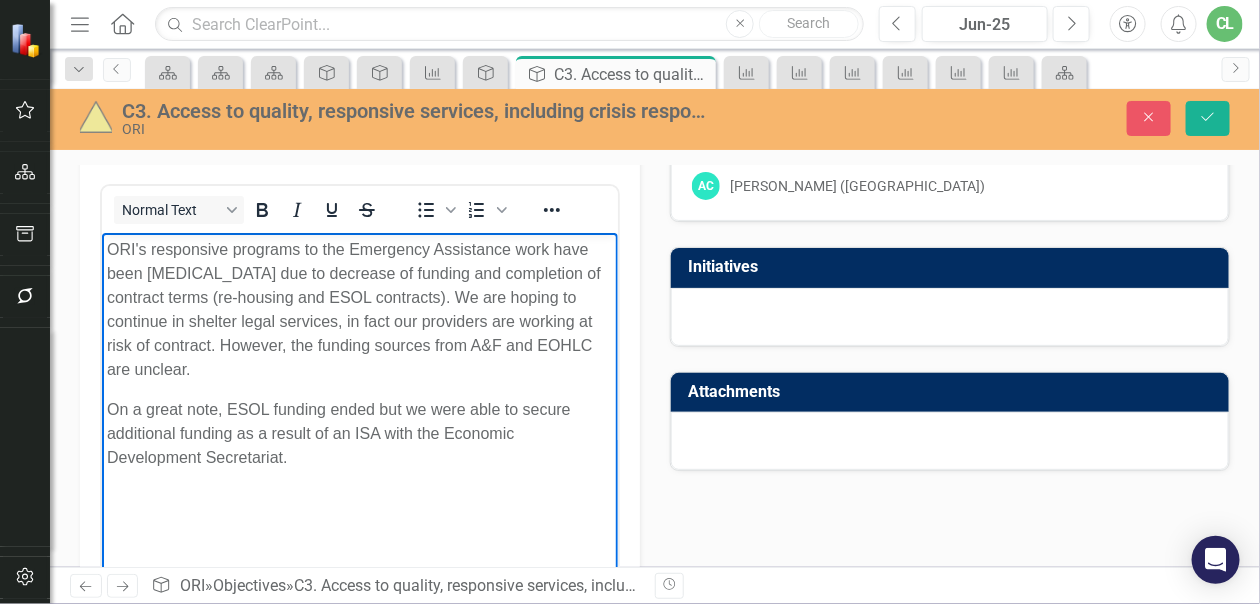 scroll, scrollTop: 0, scrollLeft: 0, axis: both 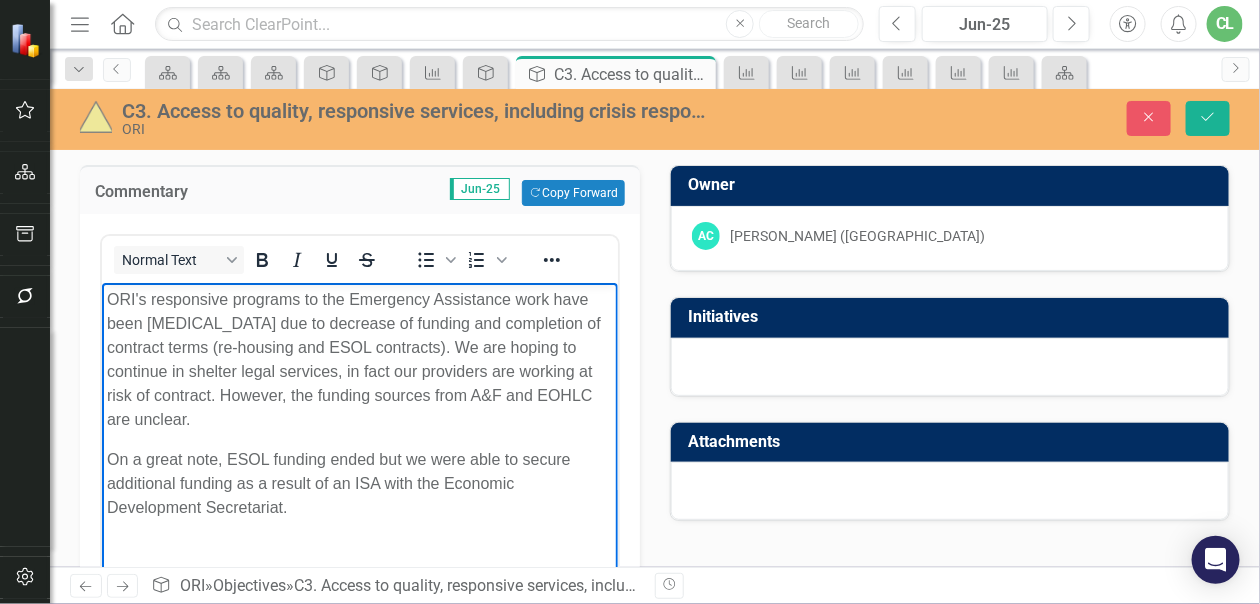 click on "On a great note, ESOL funding ended but we were able to secure additional funding as a result of an ISA with the Economic Development Secretariat." at bounding box center [359, 484] 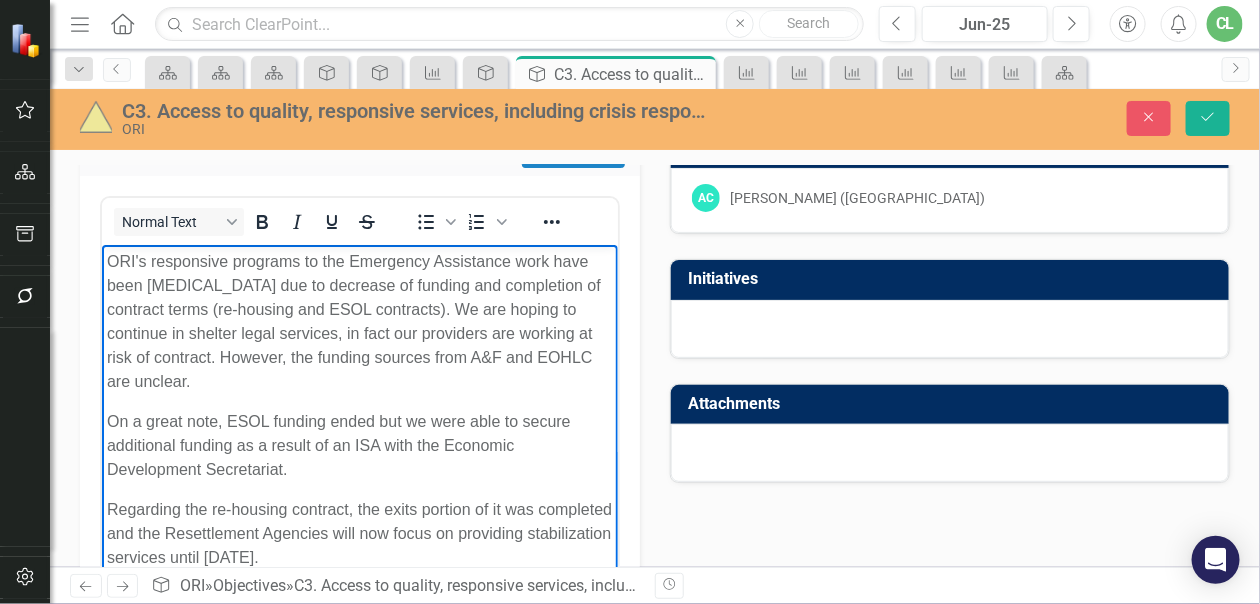 scroll, scrollTop: 88, scrollLeft: 0, axis: vertical 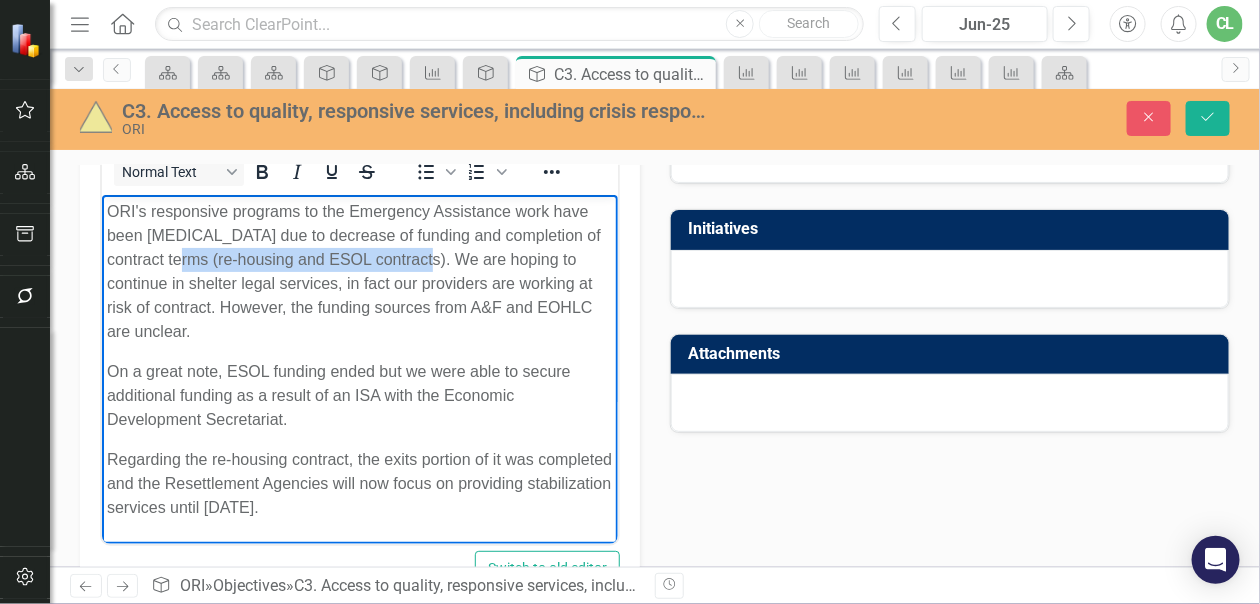 drag, startPoint x: 391, startPoint y: 261, endPoint x: 153, endPoint y: 256, distance: 238.05252 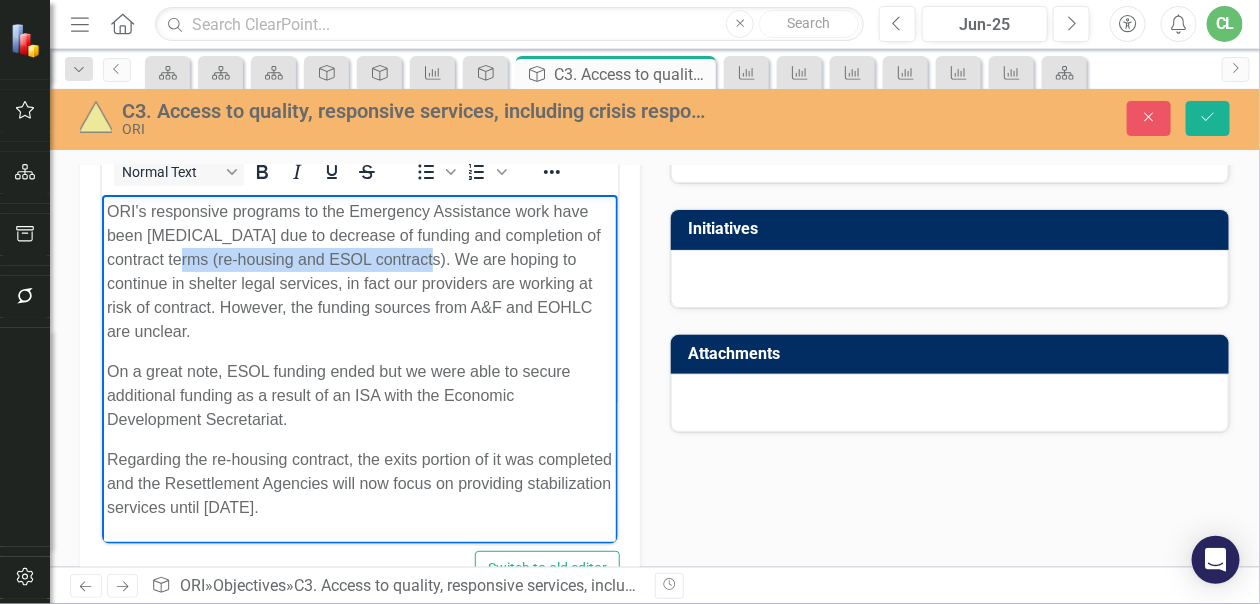 click on "ORI's responsive programs to the Emergency Assistance work have been [MEDICAL_DATA] due to decrease of funding and completion of contract terms (re-housing and ESOL contracts). We are hoping to continue in shelter legal services, in fact our providers are working at risk of contract. However, the funding sources from A&F and EOHLC are unclear." at bounding box center (359, 272) 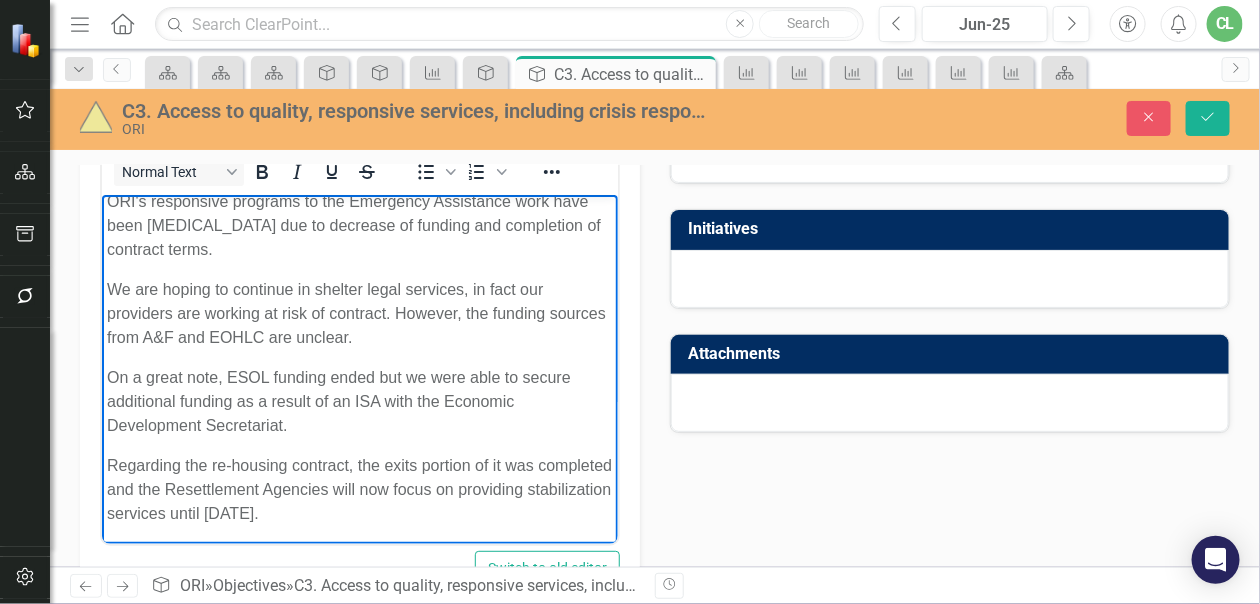 scroll, scrollTop: 13, scrollLeft: 0, axis: vertical 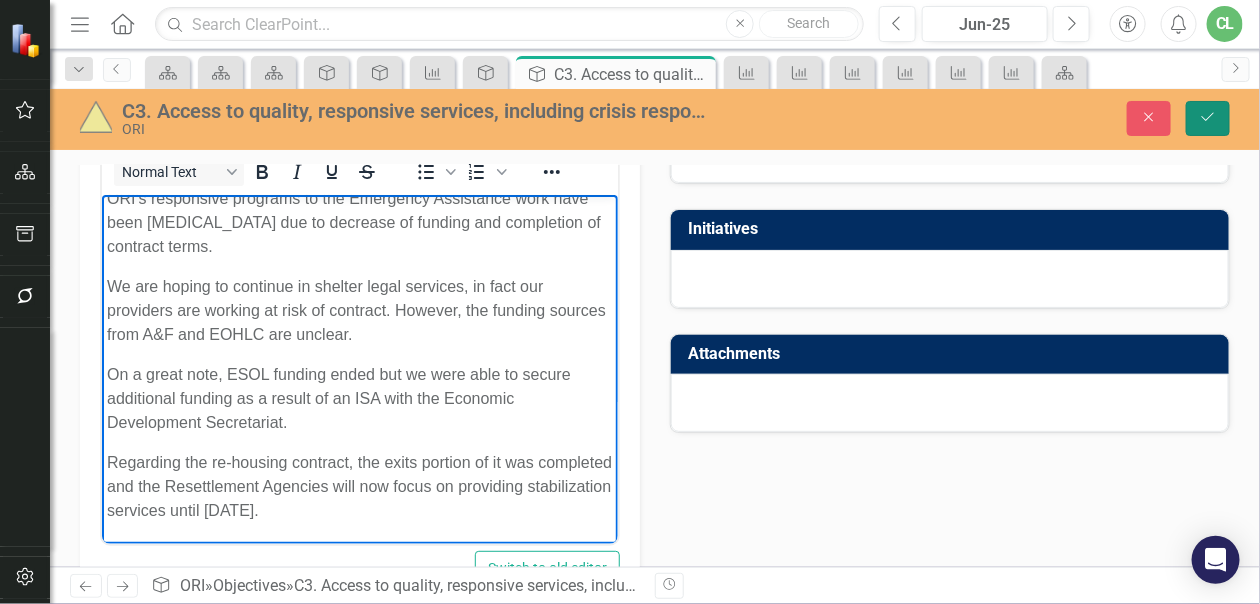 click on "Save" at bounding box center (1208, 118) 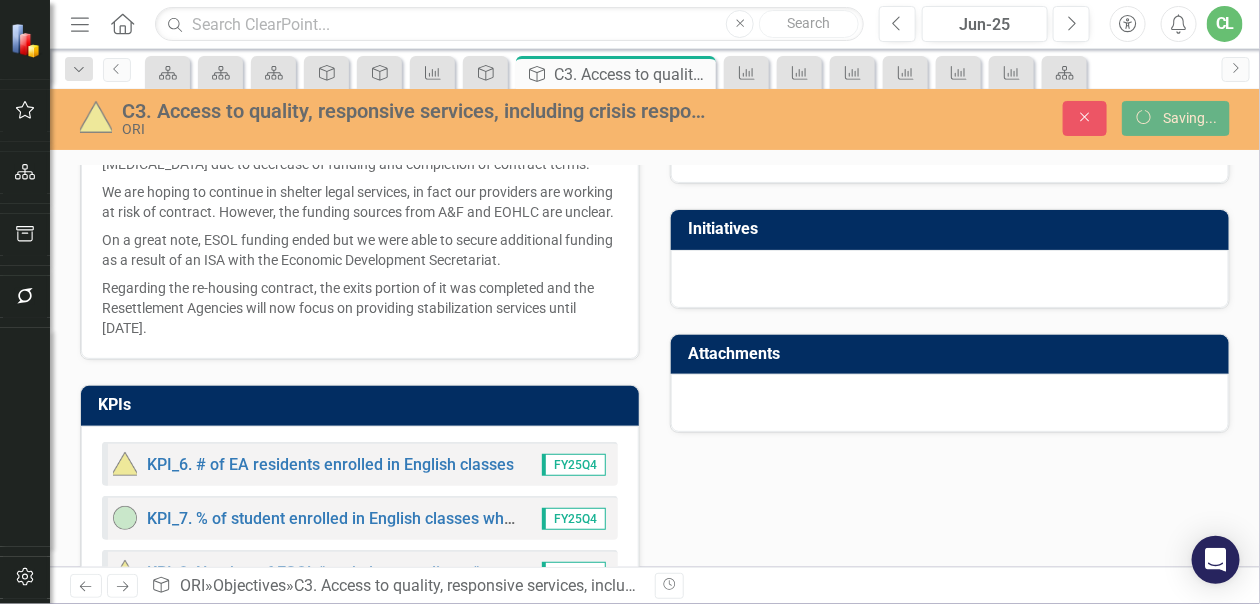 scroll, scrollTop: 80, scrollLeft: 0, axis: vertical 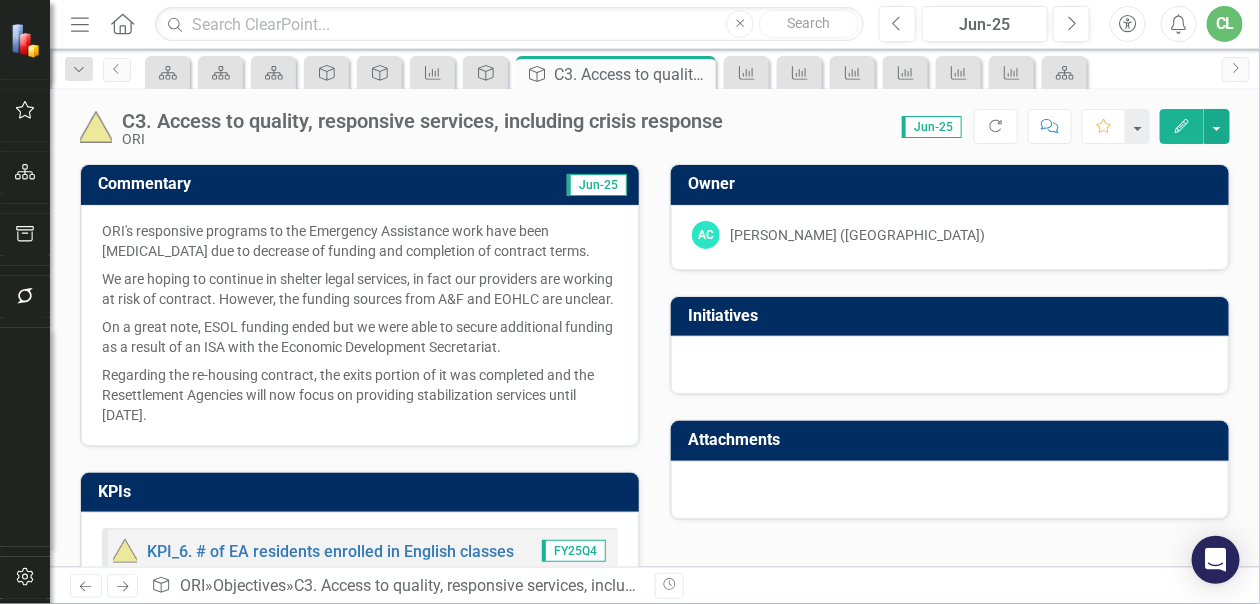 click on "Next" 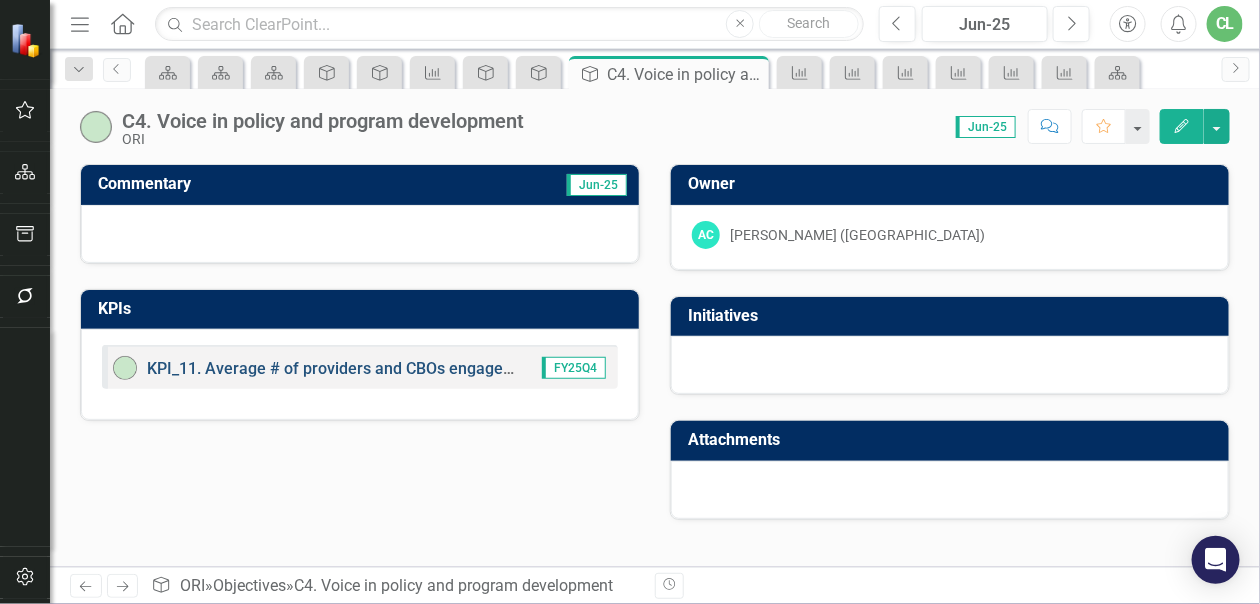 click on "KPI_11. Average # of providers and CBOs engaged in ORI community conversations" at bounding box center (447, 368) 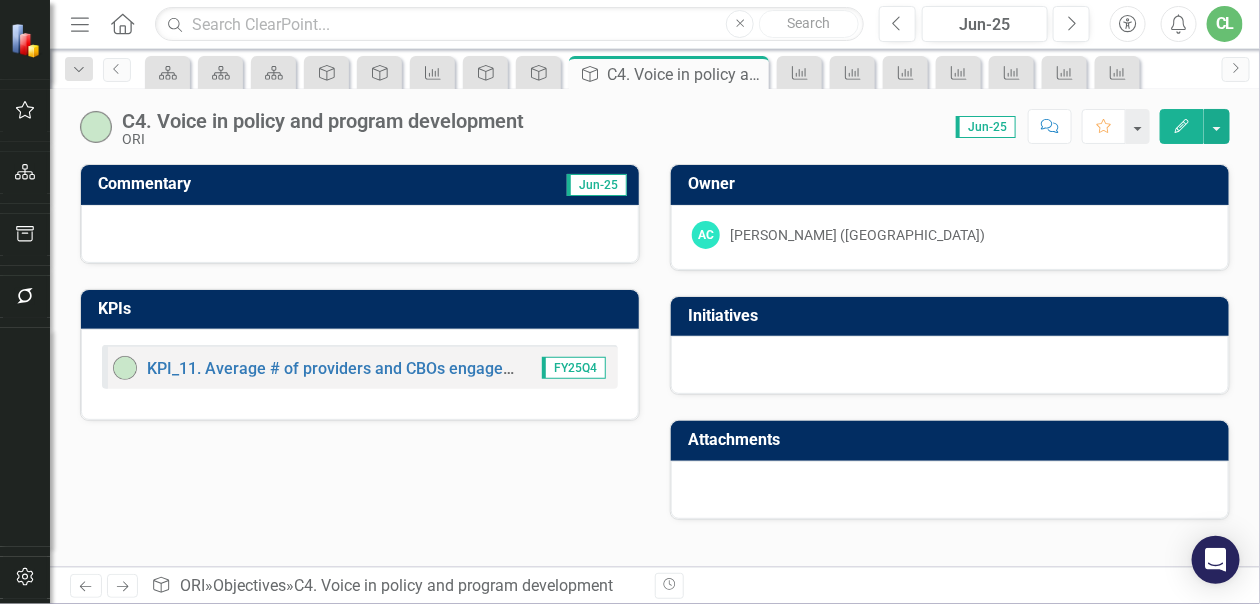 click on "Next" 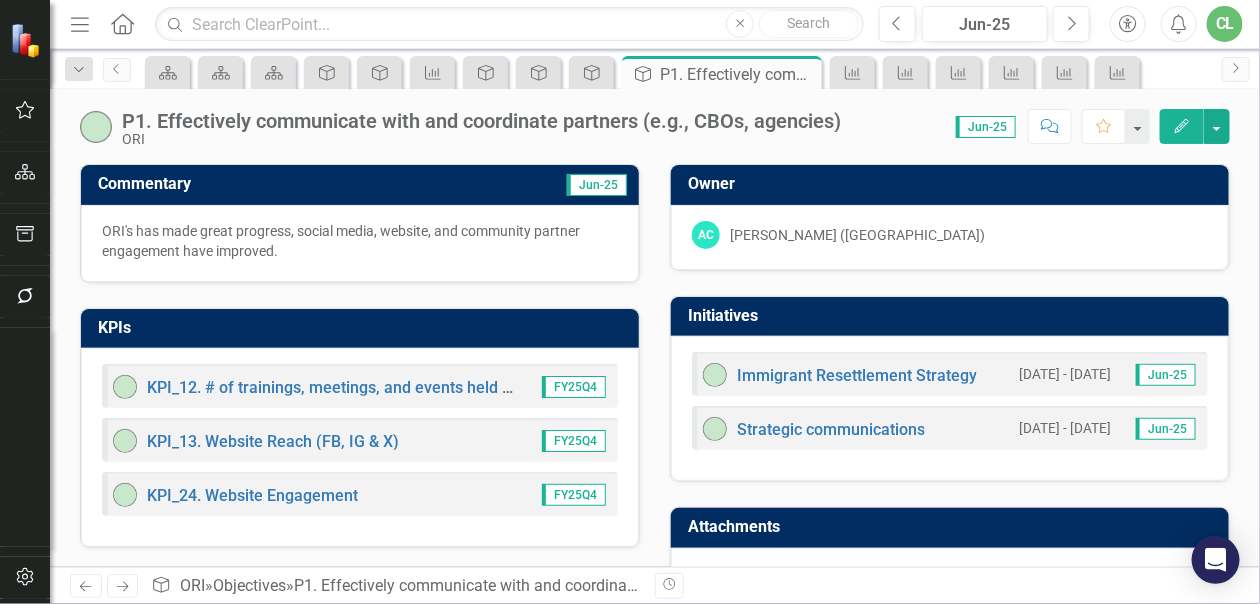 click on "Previous" 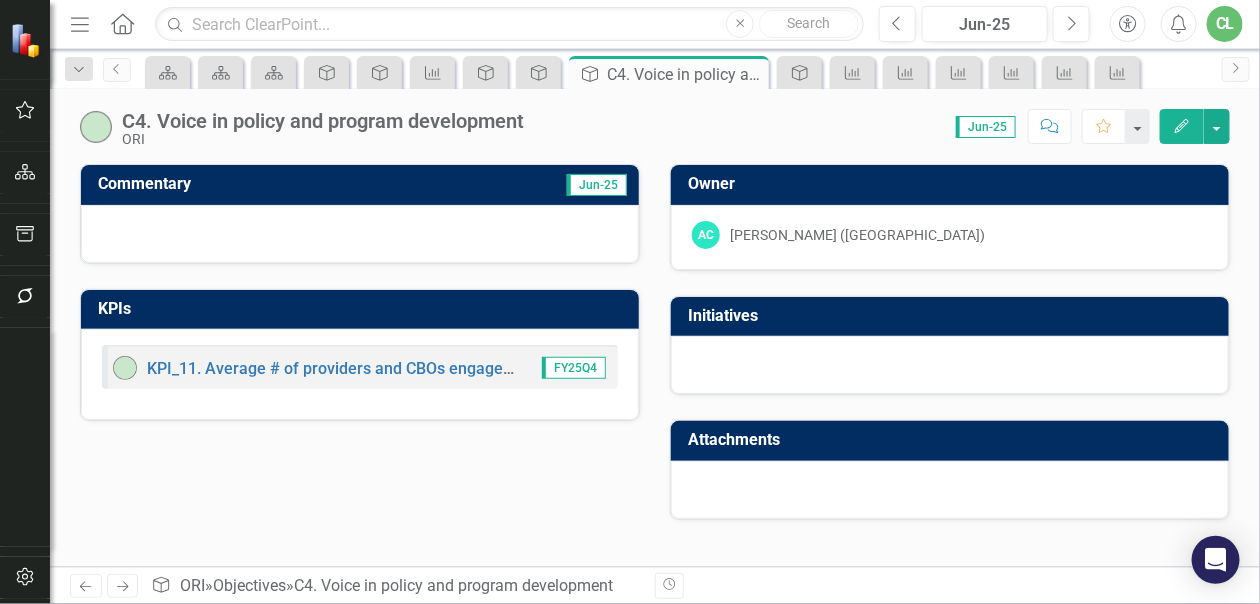 click at bounding box center [360, 234] 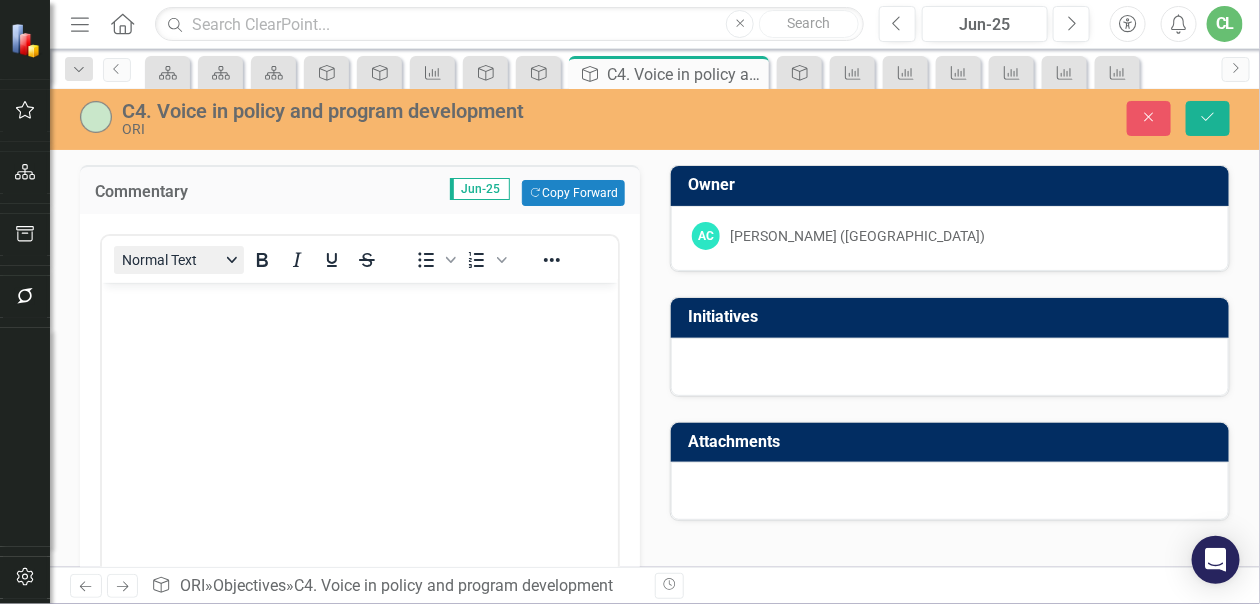 scroll, scrollTop: 0, scrollLeft: 0, axis: both 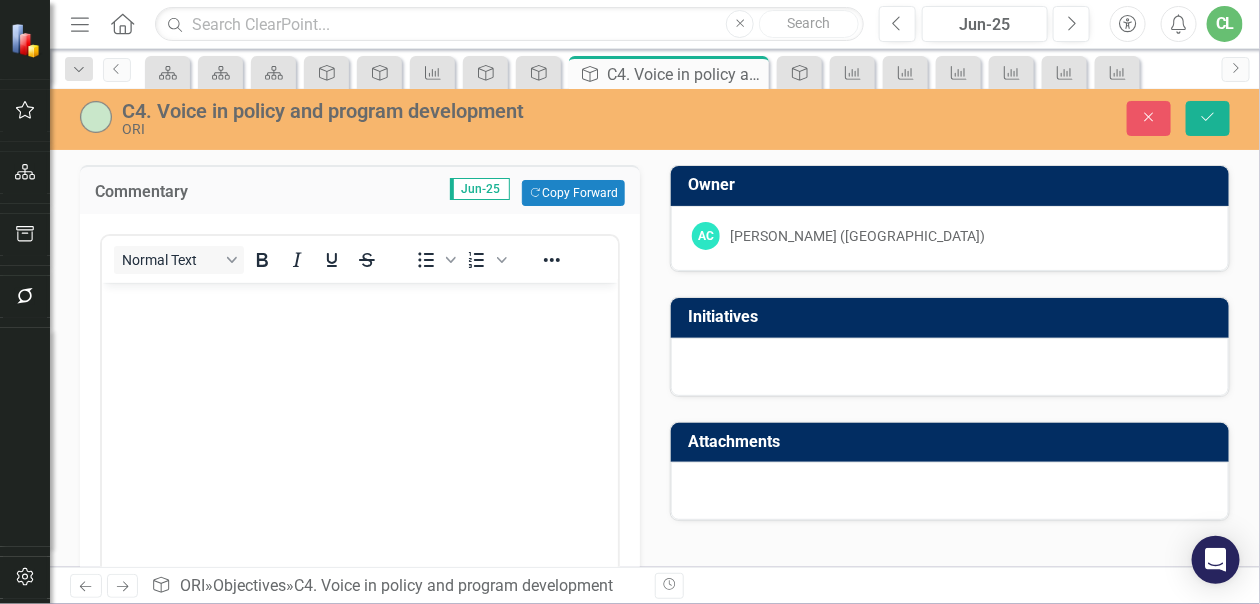 click at bounding box center (359, 300) 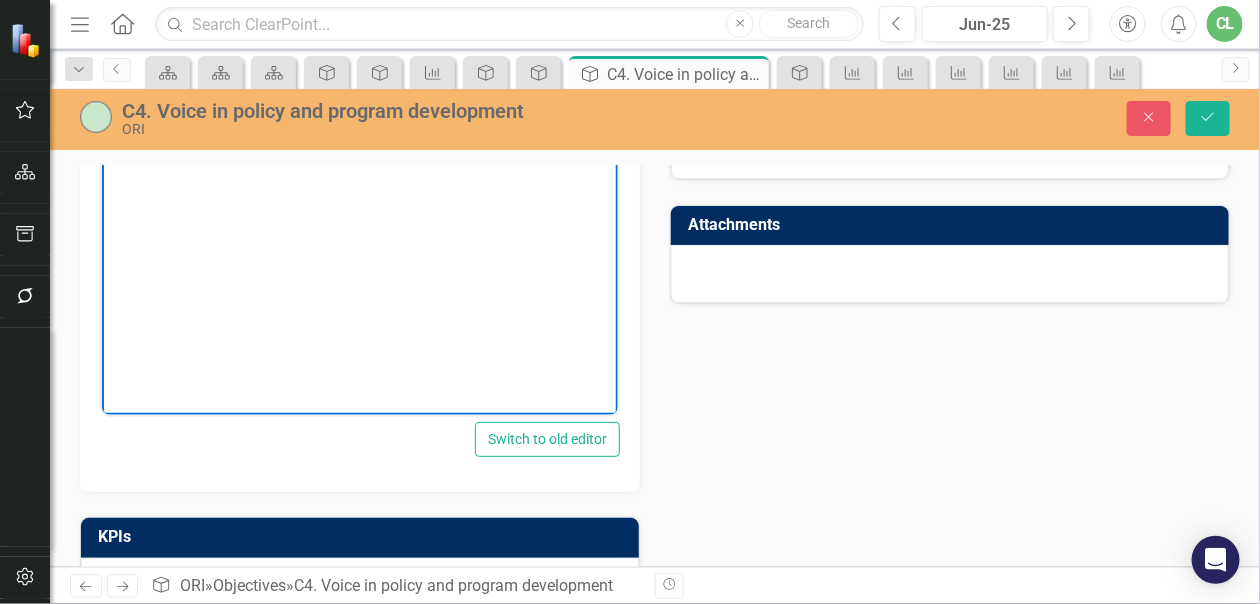 scroll, scrollTop: 300, scrollLeft: 0, axis: vertical 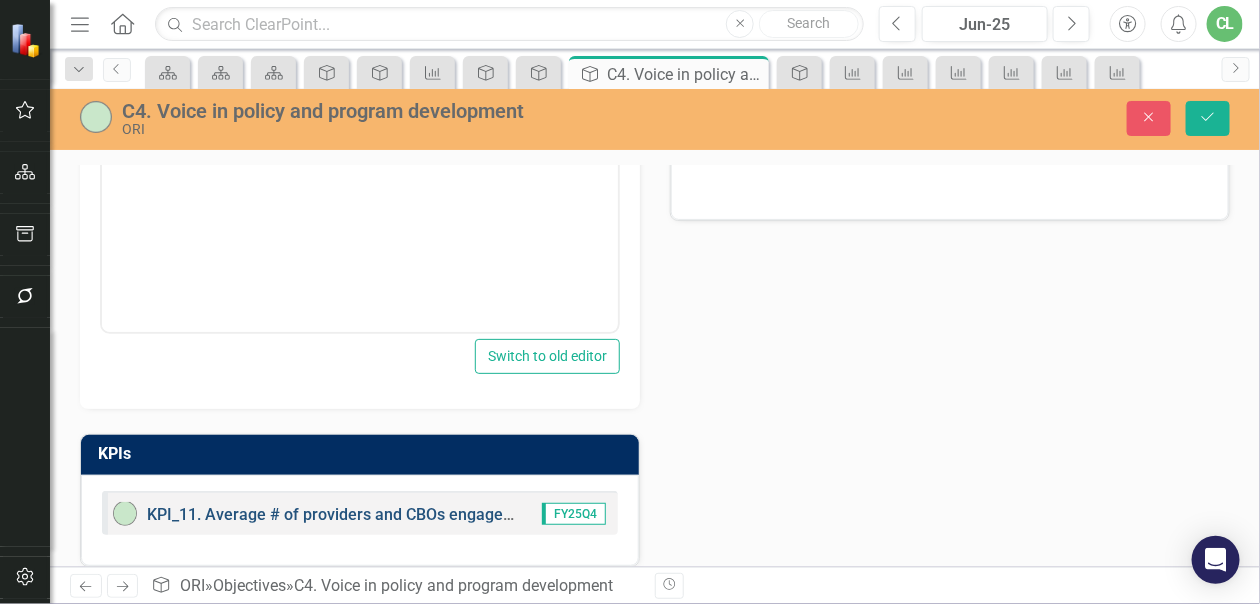 click on "KPI_11. Average # of providers and CBOs engaged in ORI community conversations" at bounding box center [447, 514] 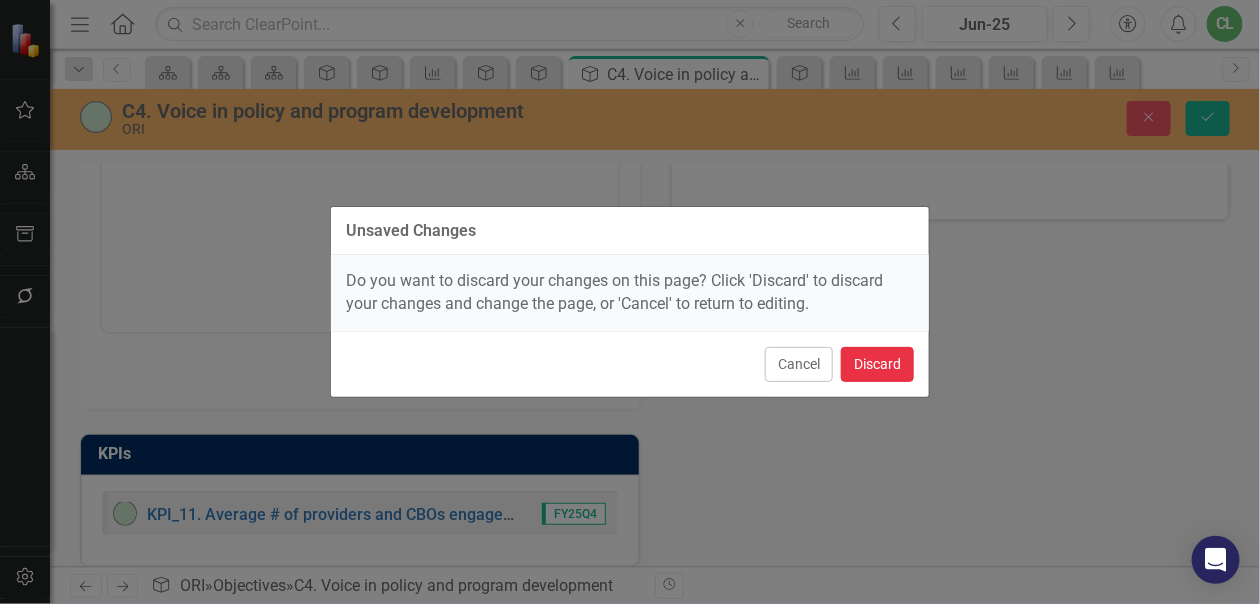 click on "Discard" at bounding box center [877, 364] 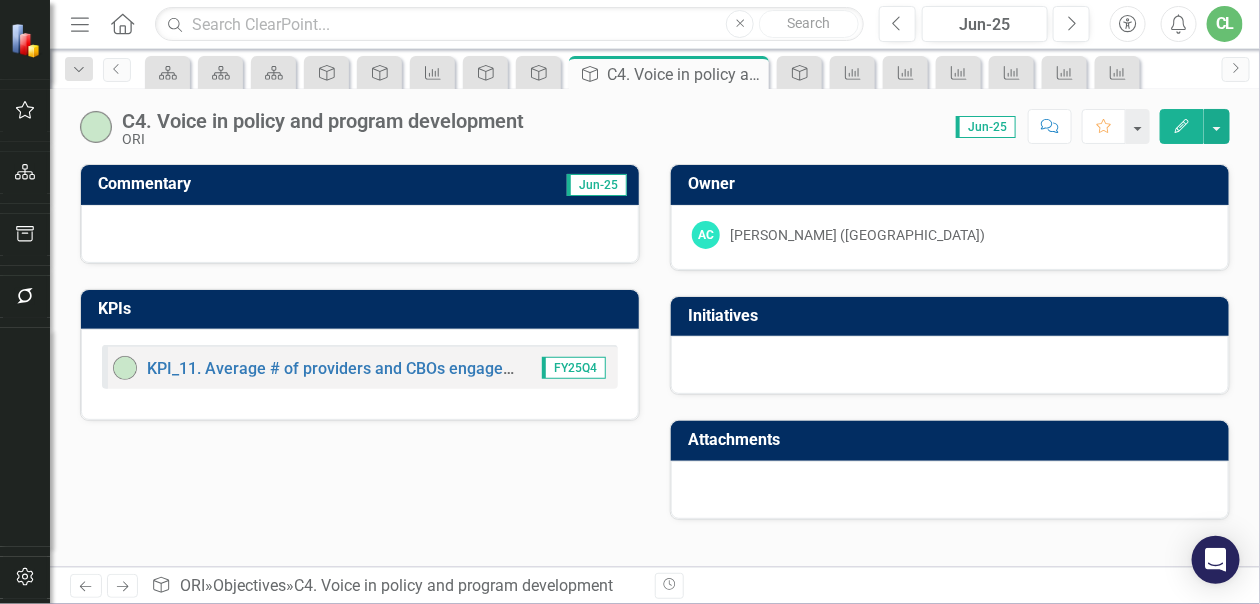 click at bounding box center (360, 234) 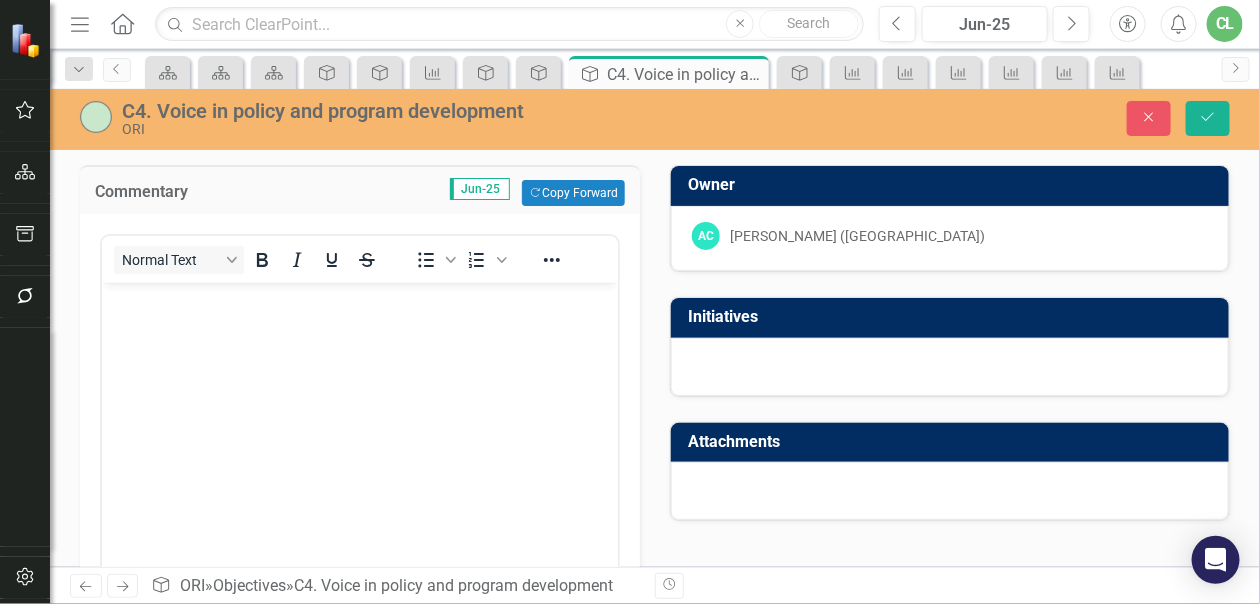 scroll, scrollTop: 0, scrollLeft: 0, axis: both 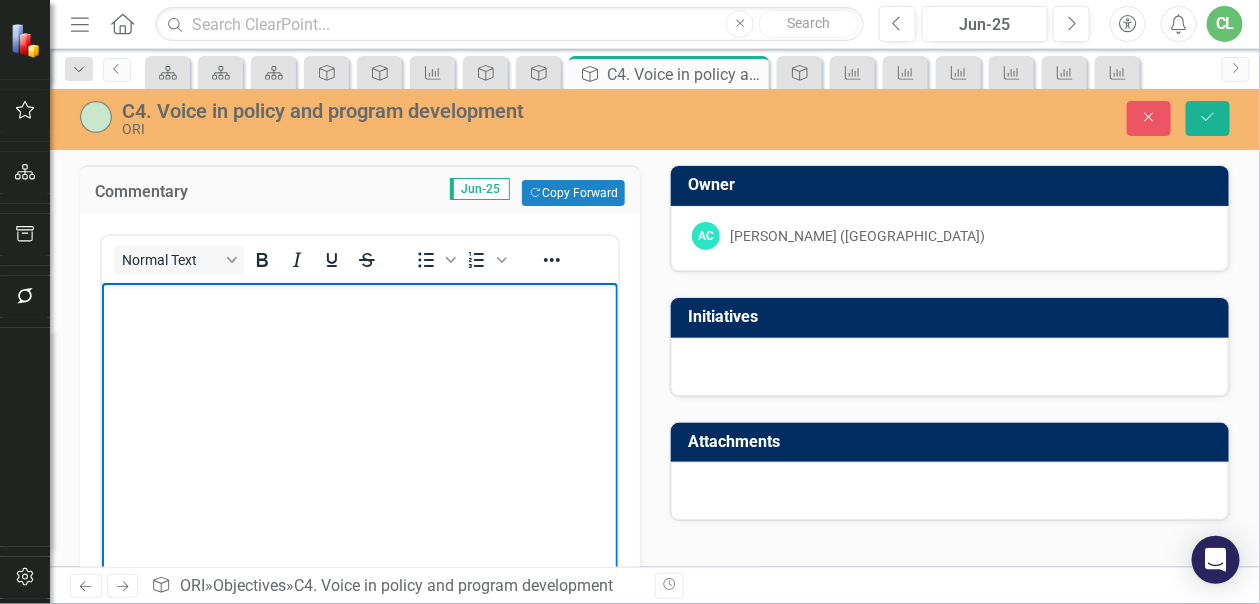 click at bounding box center [359, 433] 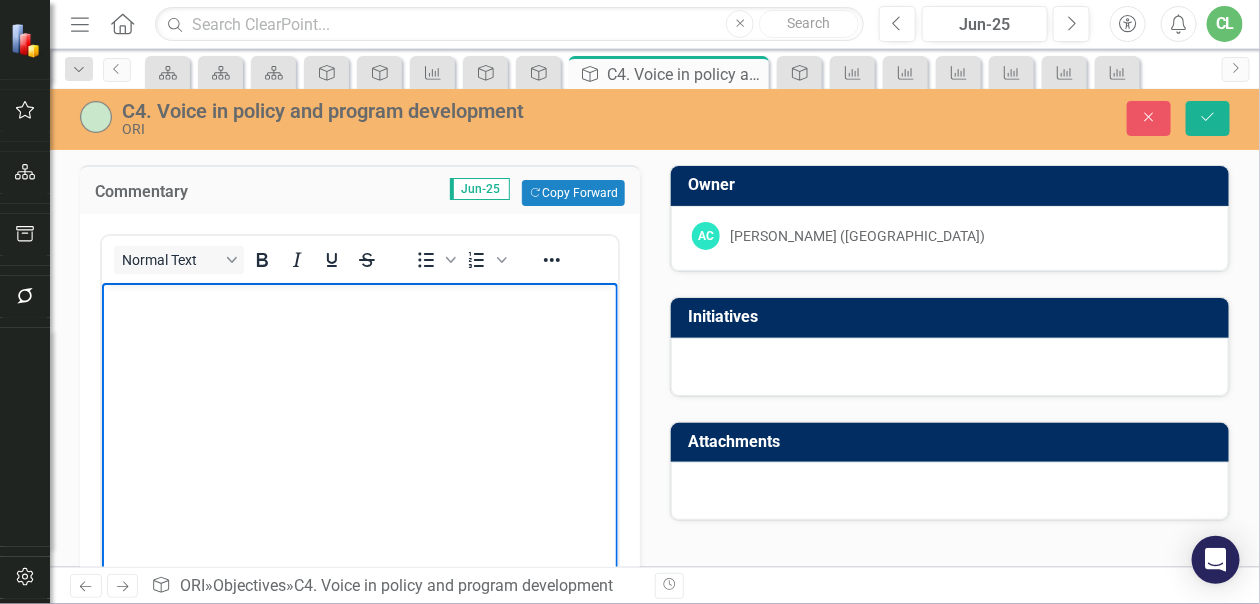 type 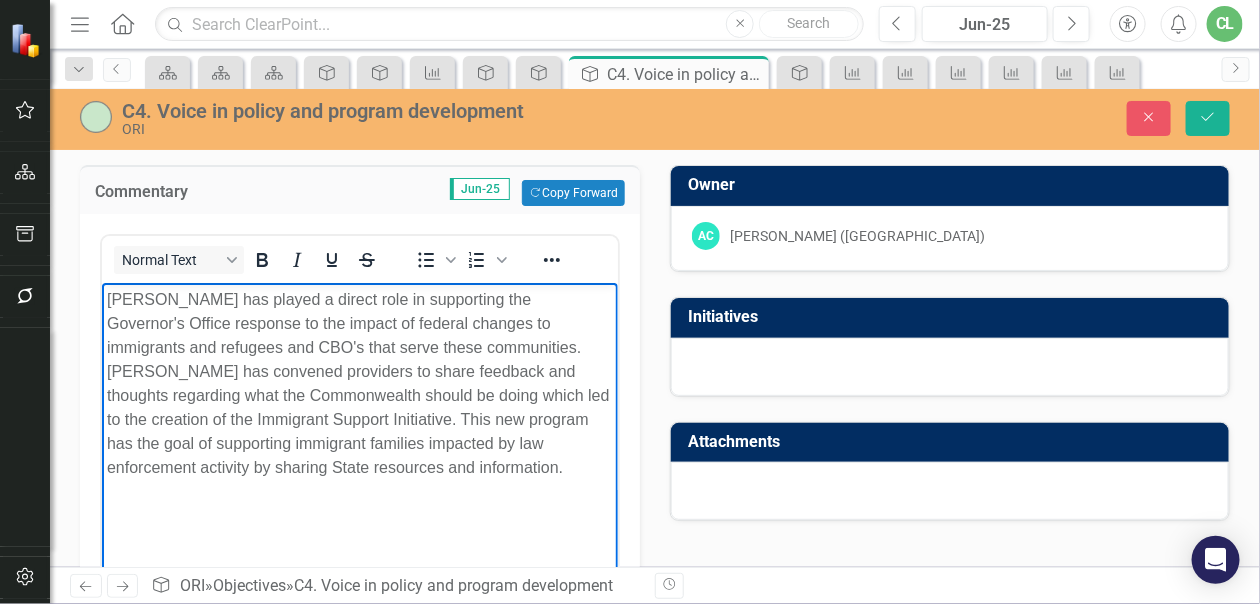 click on "[PERSON_NAME] has played a direct role in supporting the Governor's Office response to the impact of federal changes to immigrants and refugees and CBO's that serve these communities. [PERSON_NAME] has convened providers to share feedback and thoughts regarding what the Commonwealth should be doing which led to the creation of the Immigrant Support Initiative. This new program has the goal of supporting immigrant families impacted by law enforcement activity by sharing State resources and information." at bounding box center [359, 384] 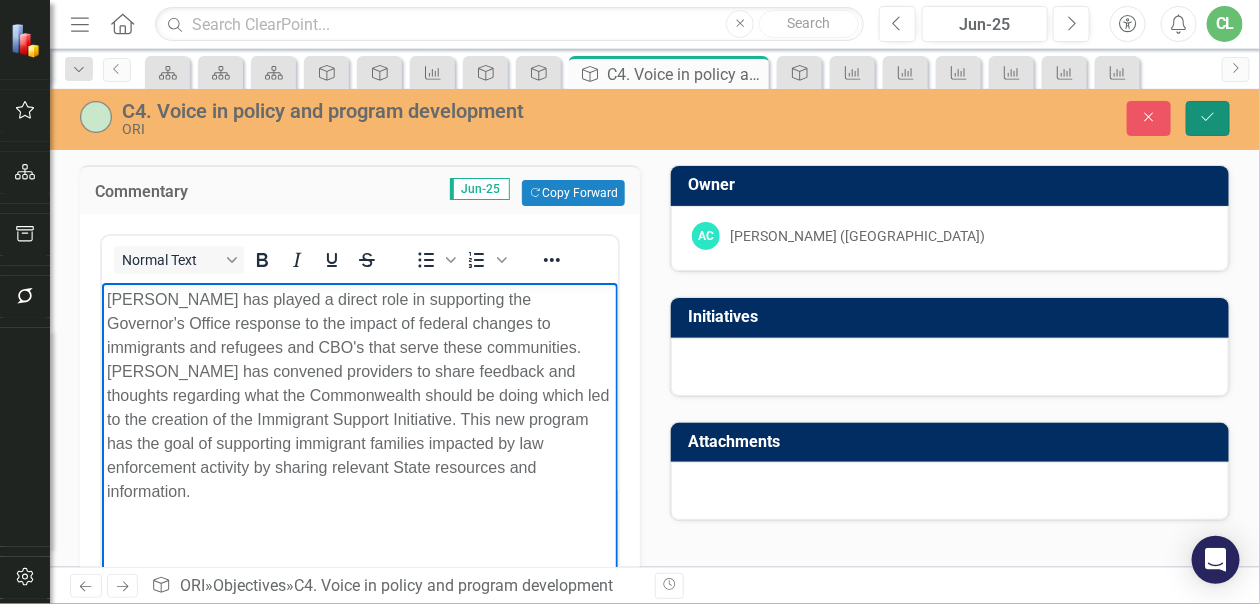 click on "Save" at bounding box center [1208, 118] 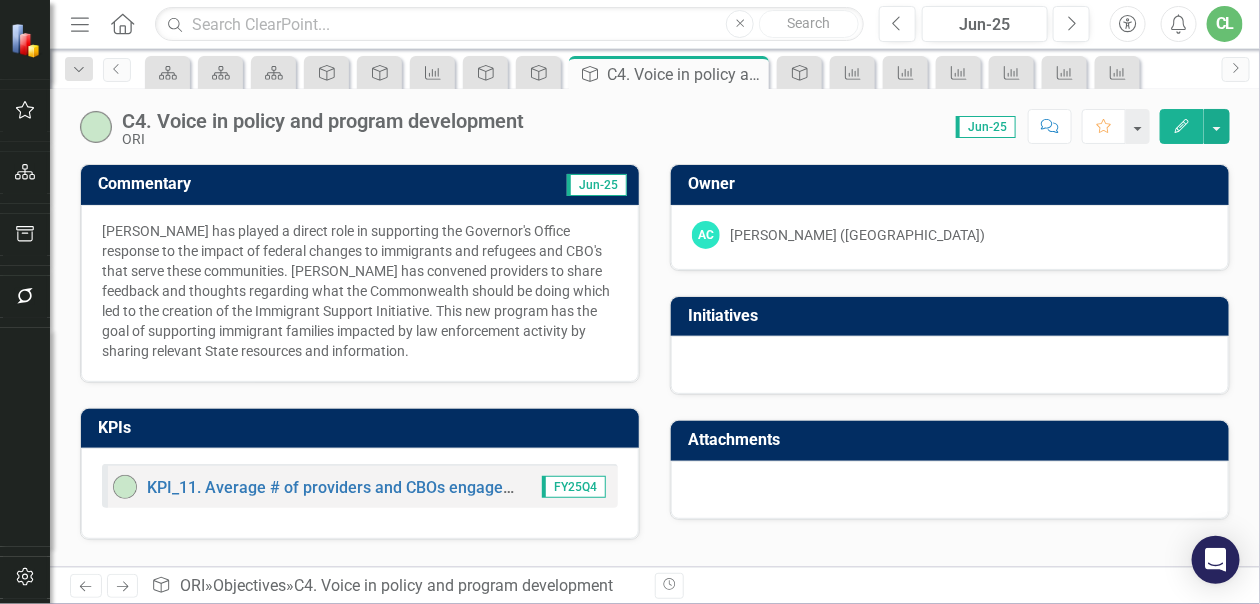 click on "[PERSON_NAME] has played a direct role in supporting the Governor's Office response to the impact of federal changes to immigrants and refugees and CBO's that serve these communities. [PERSON_NAME] has convened providers to share feedback and thoughts regarding what the Commonwealth should be doing which led to the creation of the Immigrant Support Initiative. This new program has the goal of supporting immigrant families impacted by law enforcement activity by sharing relevant State resources and information." at bounding box center (360, 291) 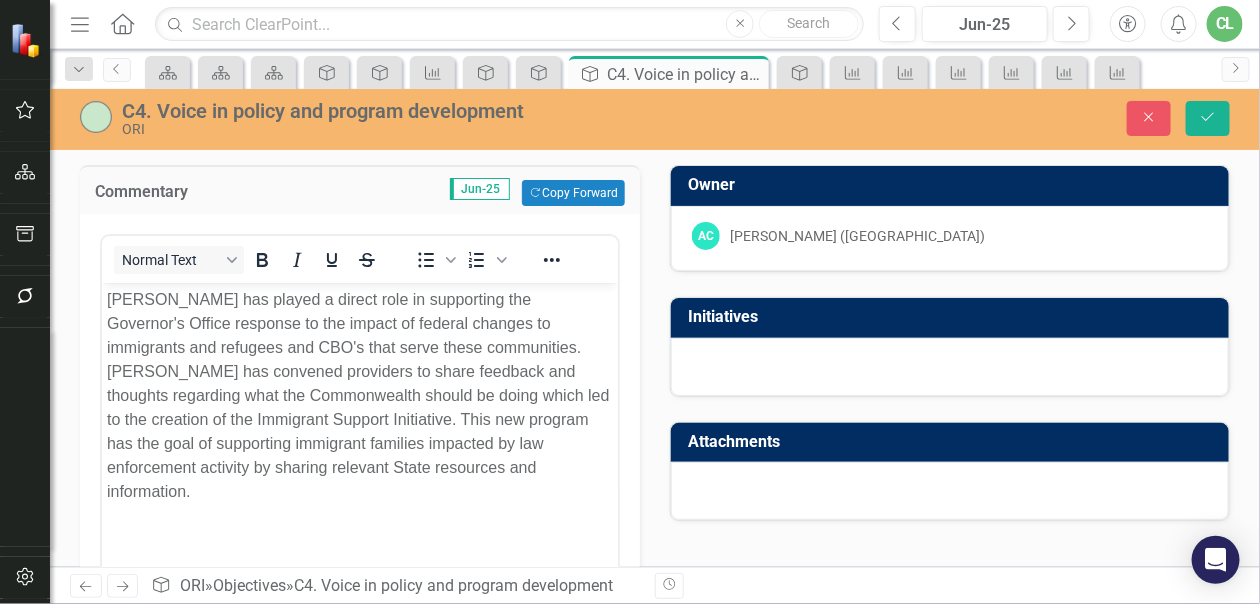 scroll, scrollTop: 0, scrollLeft: 0, axis: both 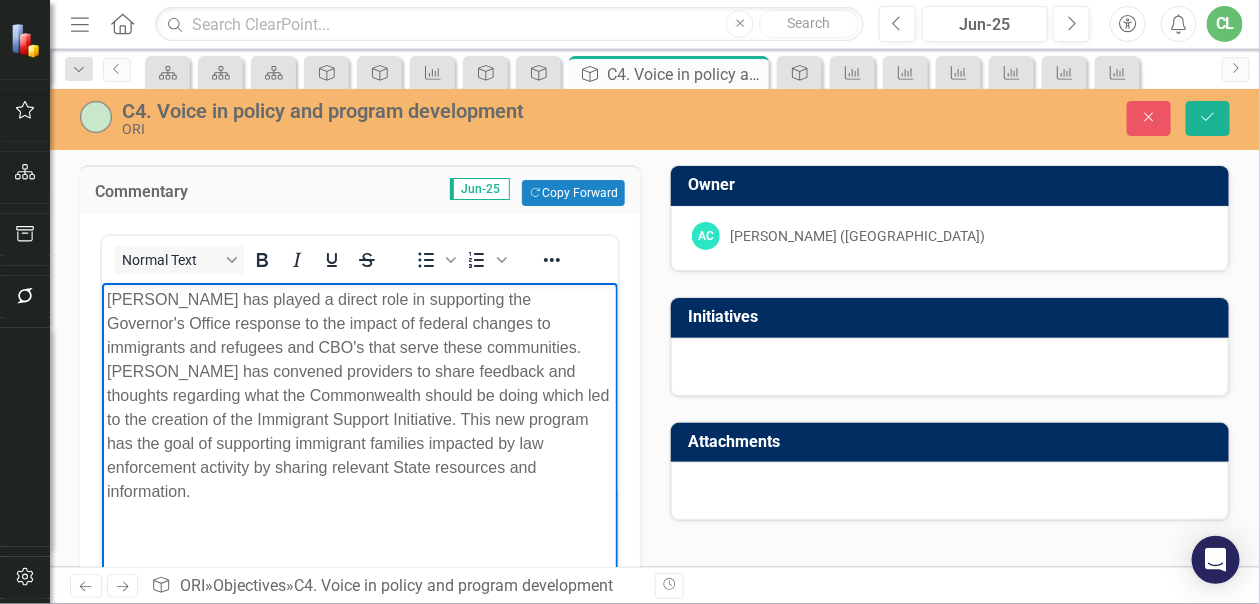 click on "[PERSON_NAME] has played a direct role in supporting the Governor's Office response to the impact of federal changes to immigrants and refugees and CBO's that serve these communities. [PERSON_NAME] has convened providers to share feedback and thoughts regarding what the Commonwealth should be doing which led to the creation of the Immigrant Support Initiative. This new program has the goal of supporting immigrant families impacted by law enforcement activity by sharing relevant State resources and information." at bounding box center [359, 396] 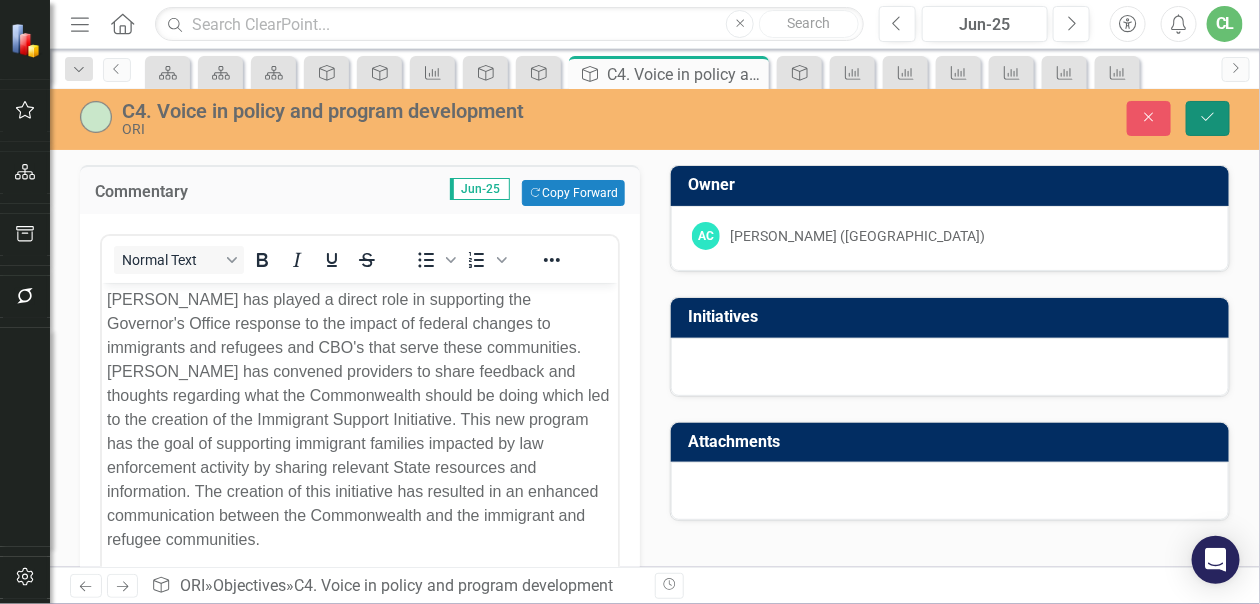 click on "Save" at bounding box center [1208, 118] 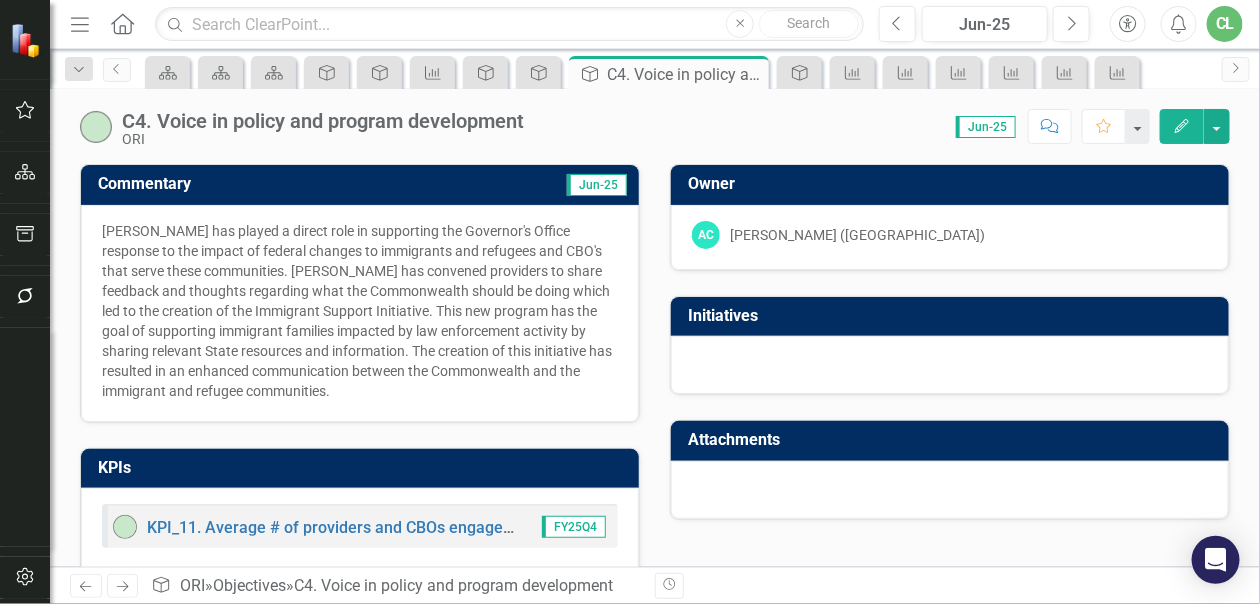 click on "Next" at bounding box center (123, 586) 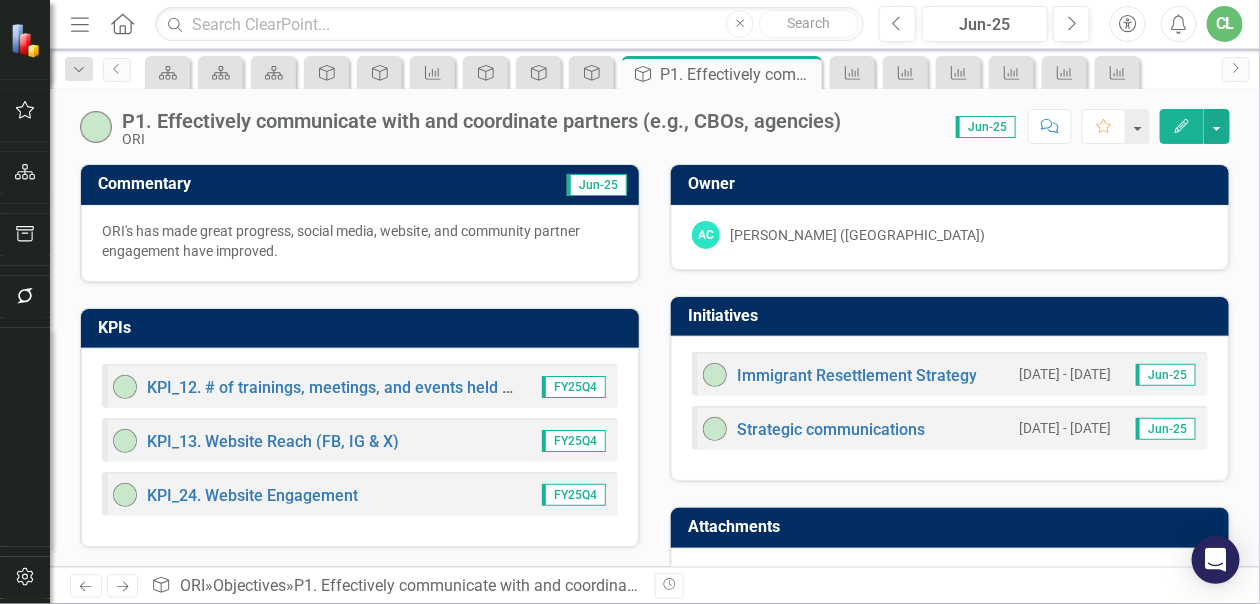 click on "ORI's has made great progress, social media, website, and community partner engagement have improved." at bounding box center (360, 241) 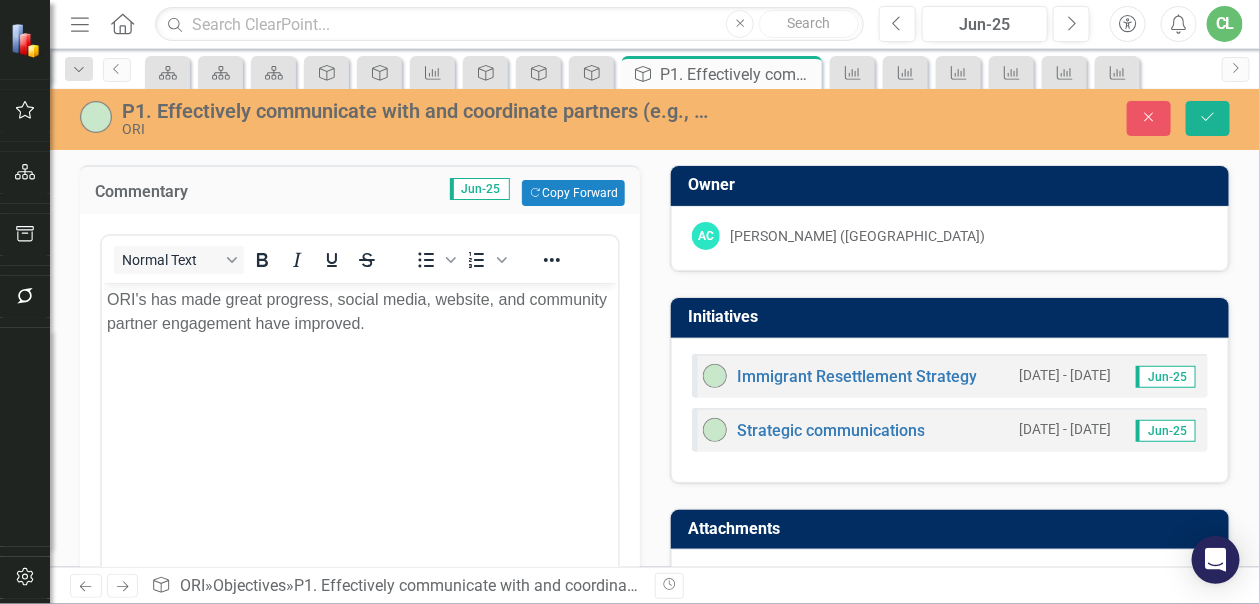 scroll, scrollTop: 0, scrollLeft: 0, axis: both 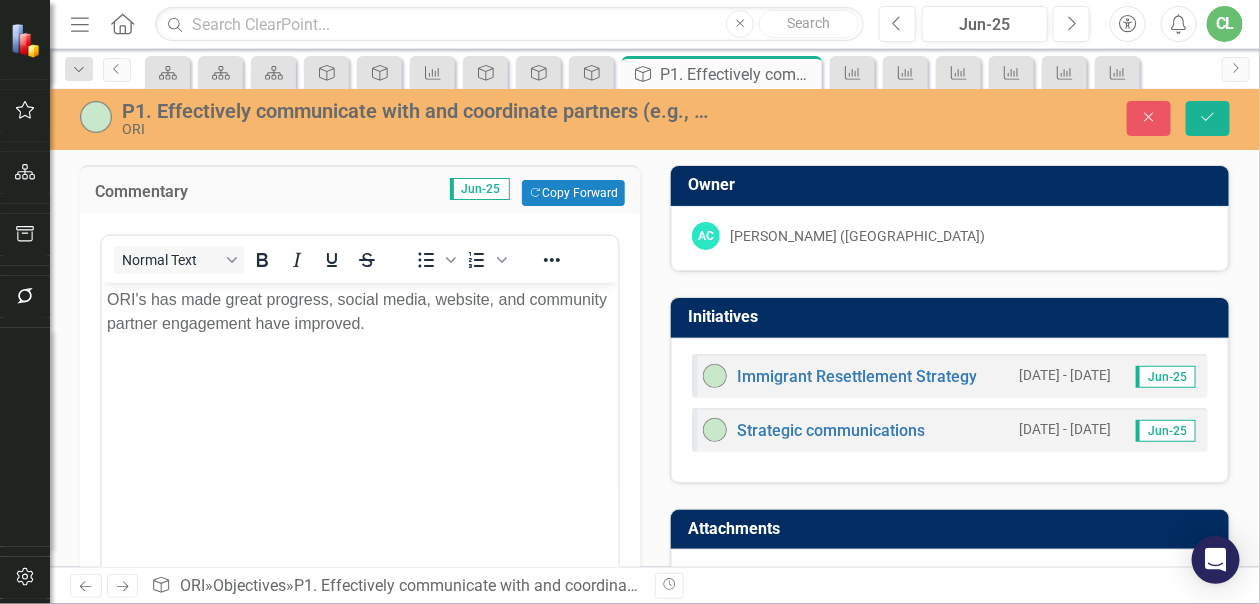 click on "ORI's has made great progress, social media, website, and community partner engagement have improved." at bounding box center (359, 312) 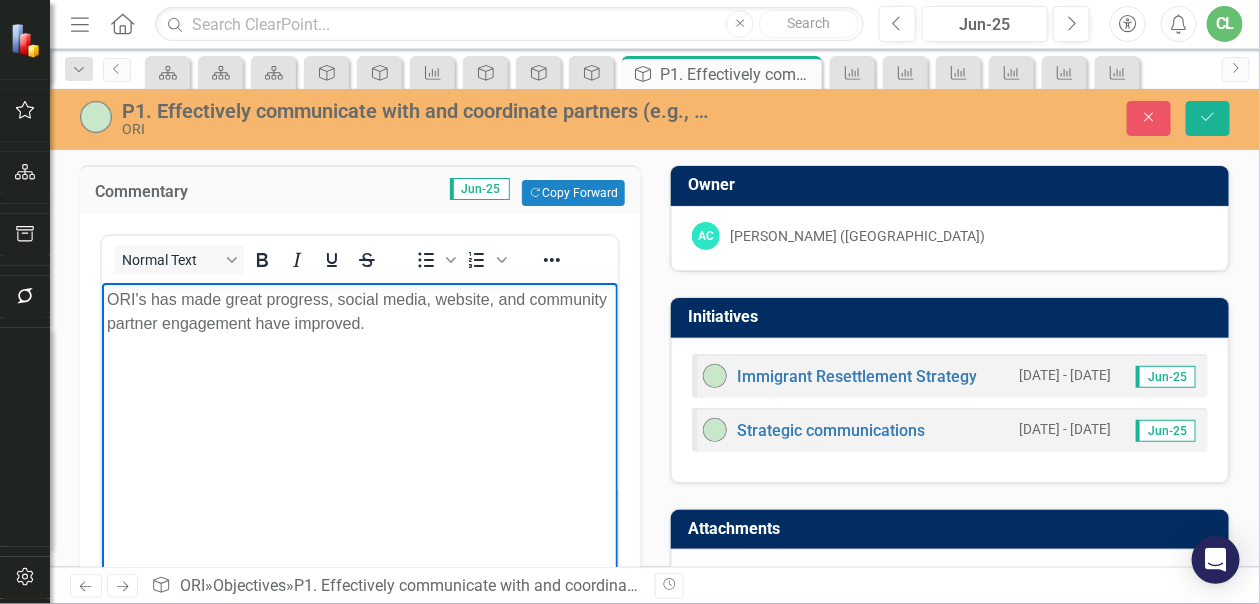 type 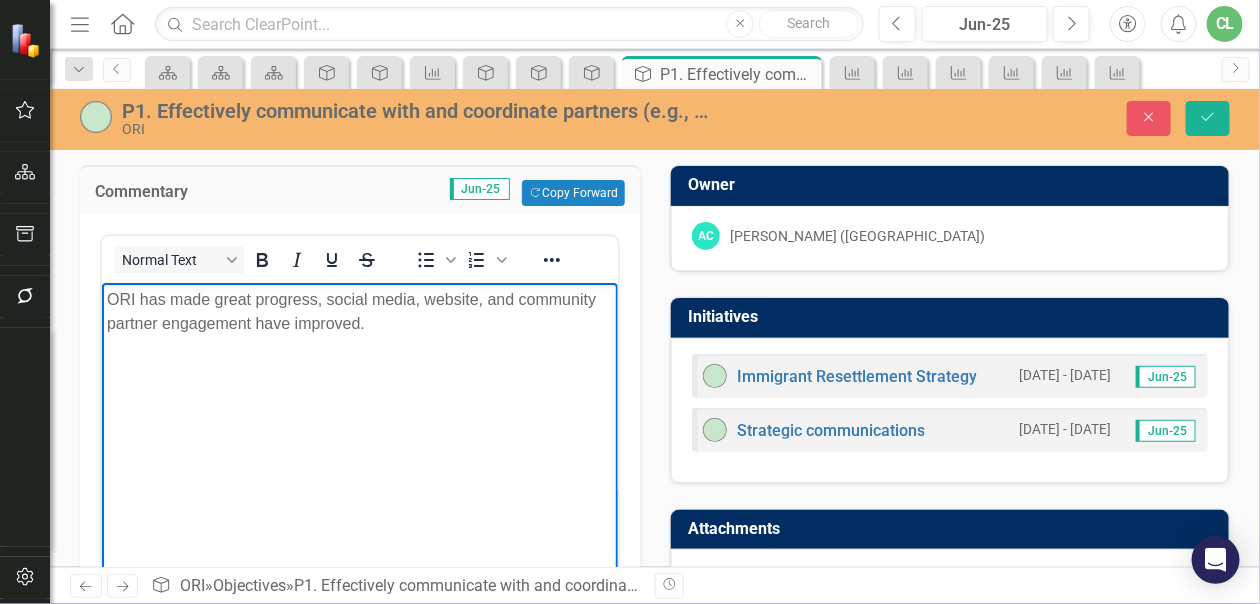 click on "ORI has made great progress, social media, website, and community partner engagement have improved." at bounding box center (359, 312) 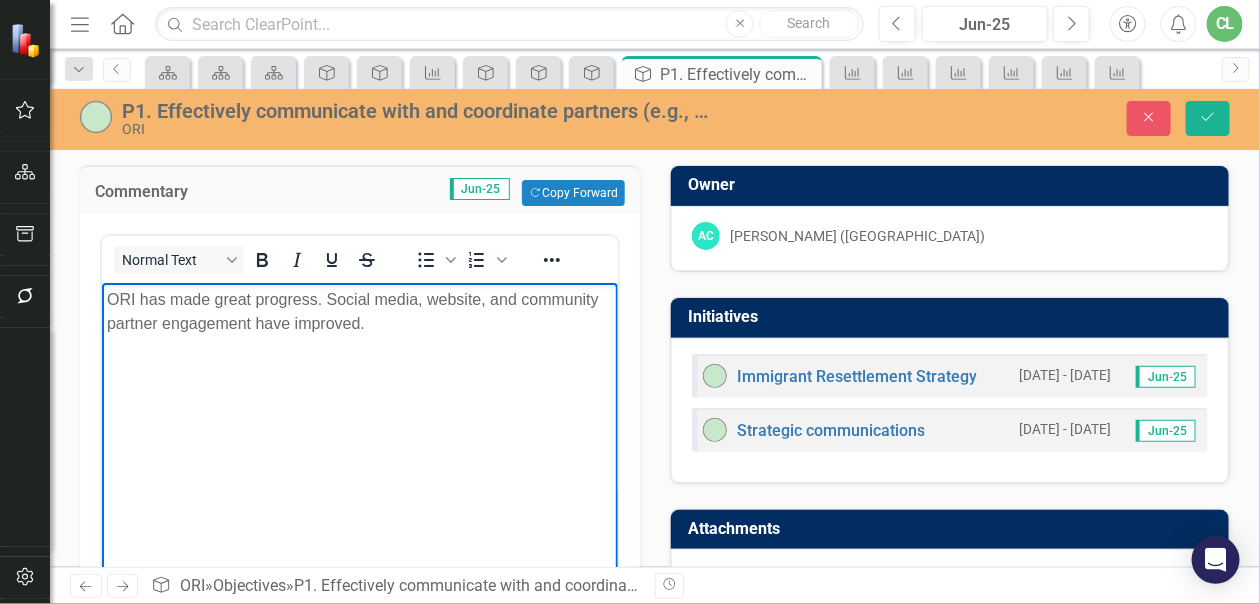 click on "ORI has made great progress. Social media, website, and community partner engagement have improved." at bounding box center [359, 312] 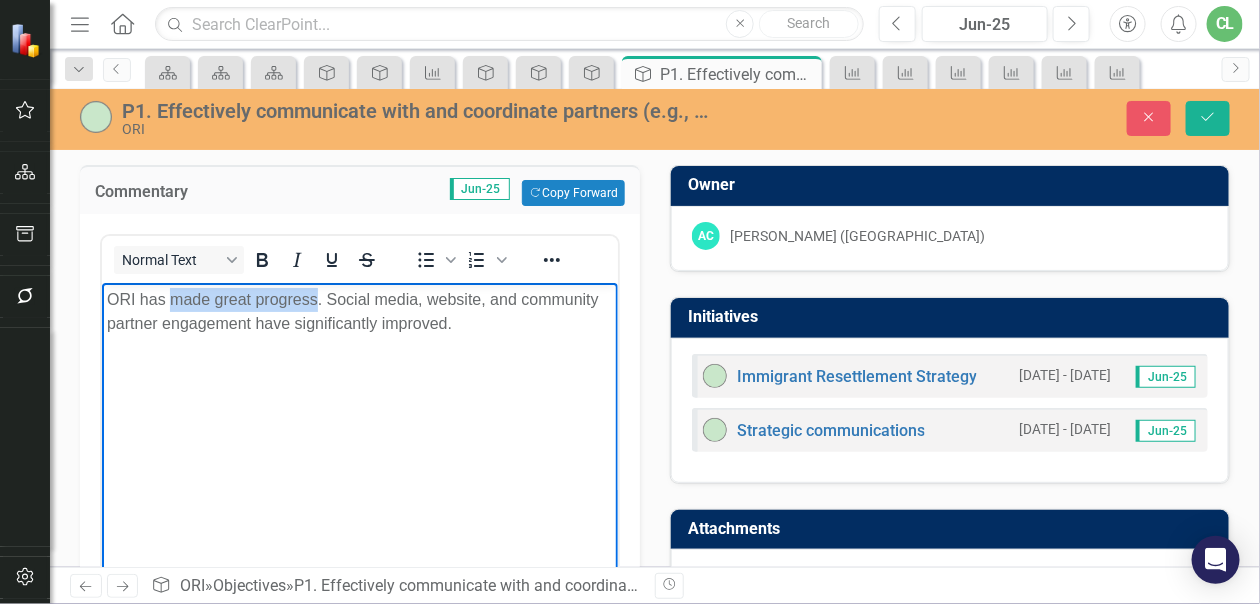 drag, startPoint x: 314, startPoint y: 300, endPoint x: 172, endPoint y: 303, distance: 142.0317 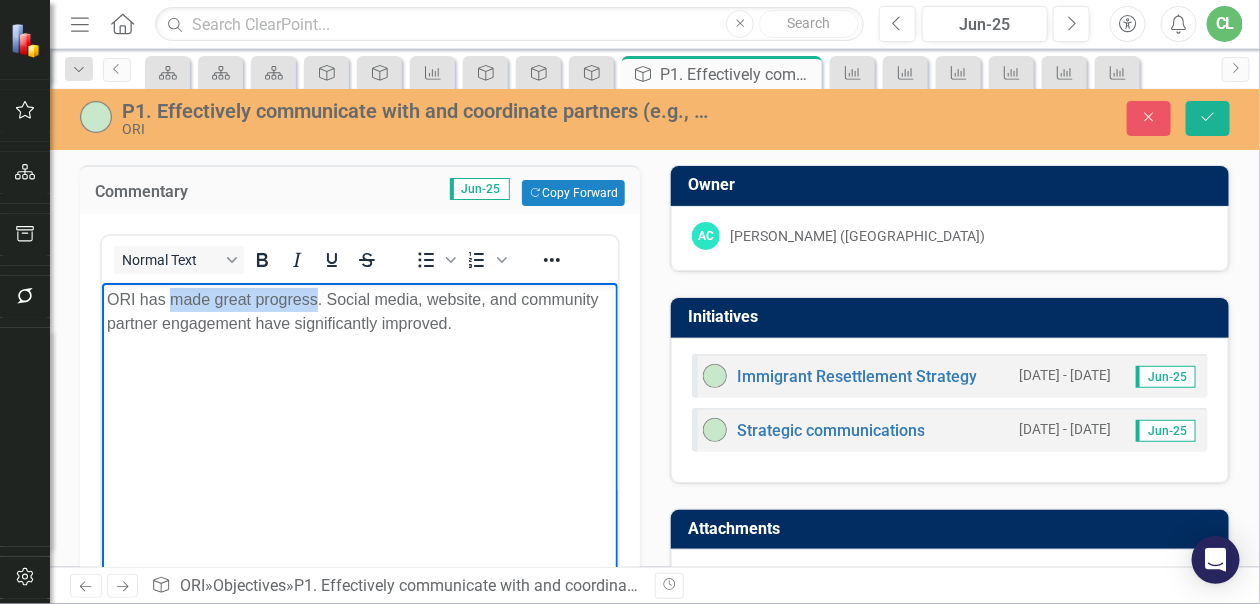 click on "ORI has made great progress. Social media, website, and community partner engagement have significantly improved." at bounding box center (359, 312) 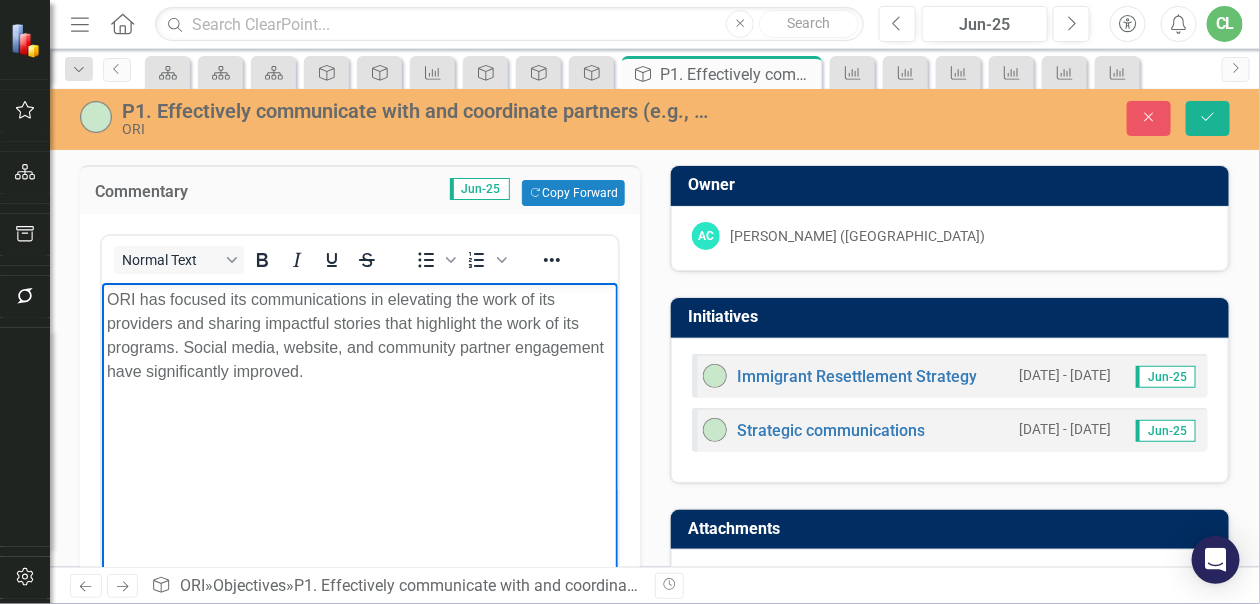 click on "ORI has focused its communications in elevating the work of its providers and sharing impactful stories that highlight the work of its programs. Social media, website, and community partner engagement have significantly improved." at bounding box center [359, 433] 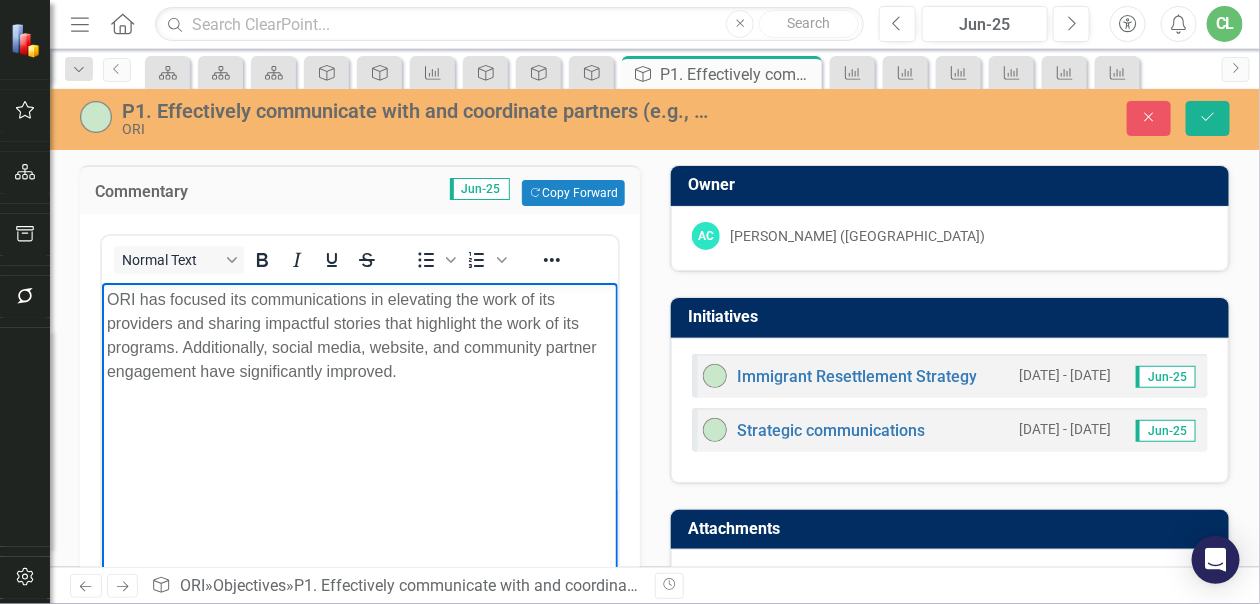 click on "ORI has focused its communications in elevating the work of its providers and sharing impactful stories that highlight the work of its programs. Additionally, social media, website, and community partner engagement have significantly improved." at bounding box center [359, 336] 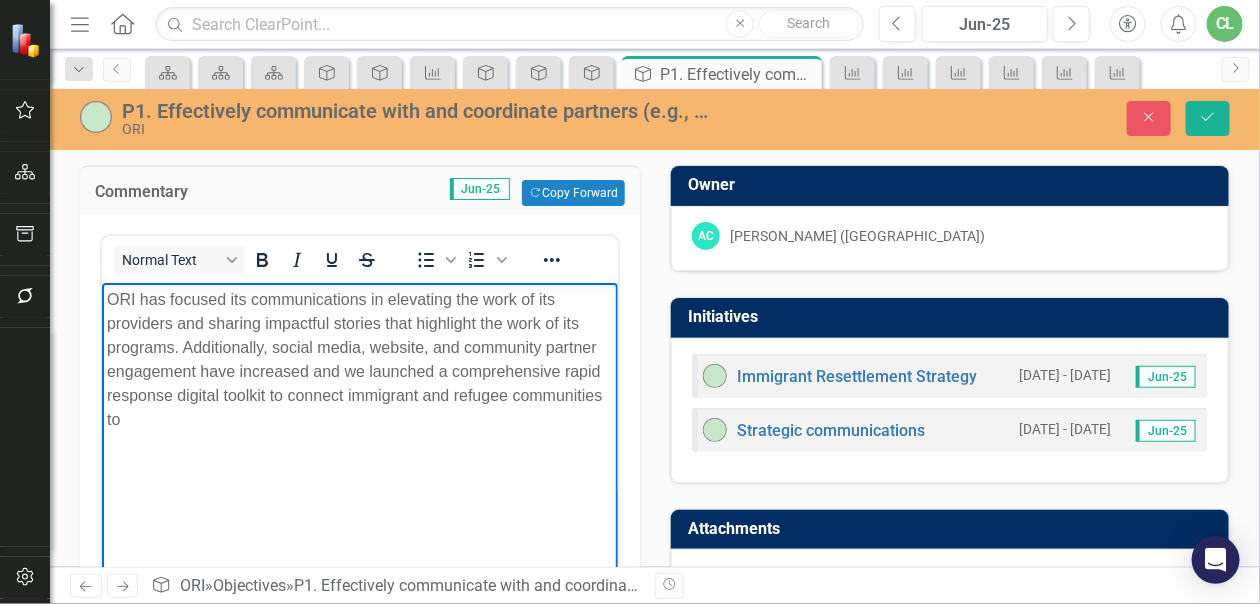 drag, startPoint x: 266, startPoint y: 370, endPoint x: 499, endPoint y: 484, distance: 259.39352 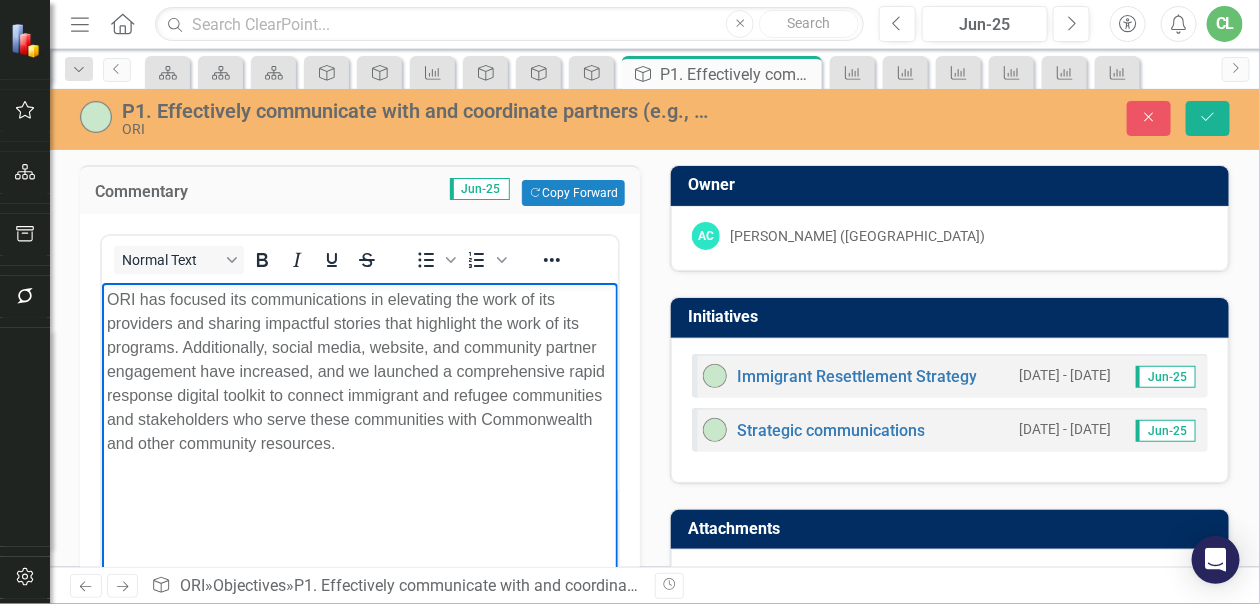 click on "ORI has focused its communications in elevating the work of its providers and sharing impactful stories that highlight the work of its programs. Additionally, social media, website, and community partner engagement have increased, and we launched a comprehensive rapid response digital toolkit to connect immigrant and refugee communities and stakeholders who serve these communities with Commonwealth and other community resources." at bounding box center (359, 433) 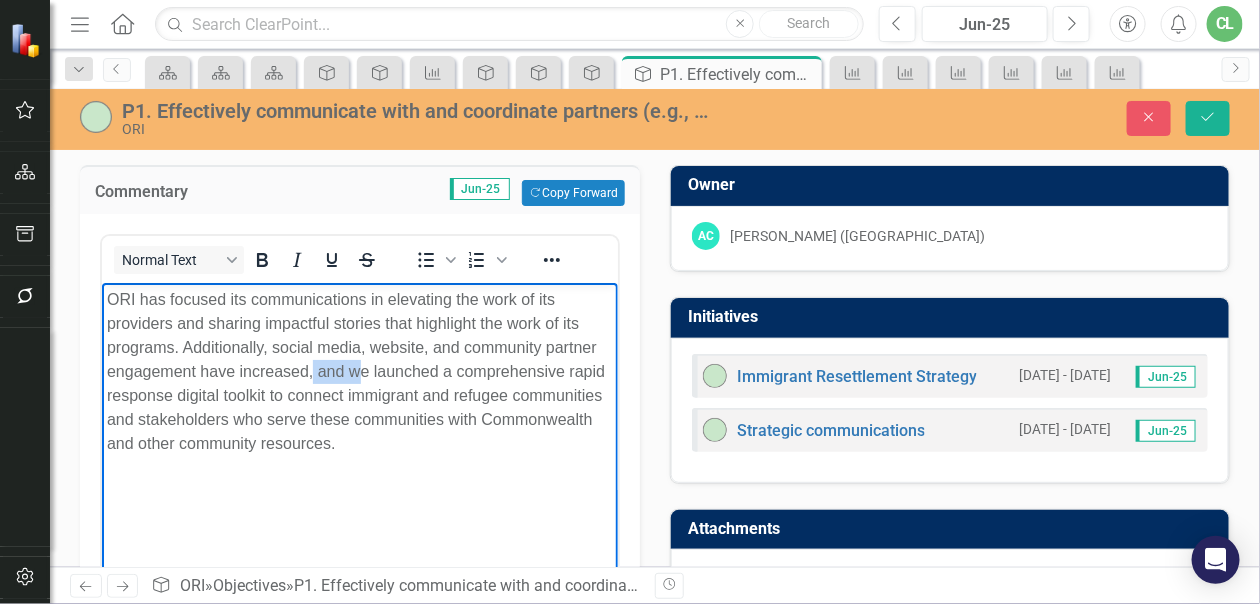 drag, startPoint x: 312, startPoint y: 372, endPoint x: 357, endPoint y: 375, distance: 45.099888 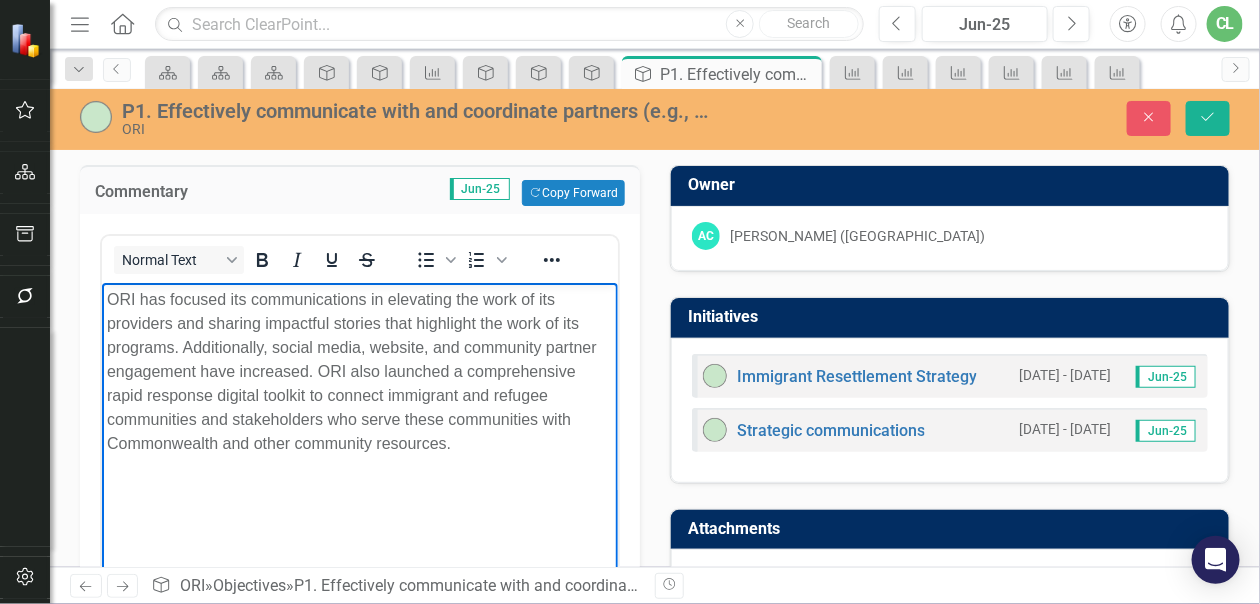 click on "ORI has focused its communications in elevating the work of its providers and sharing impactful stories that highlight the work of its programs. Additionally, social media, website, and community partner engagement have increased. ORI also launched a comprehensive rapid response digital toolkit to connect immigrant and refugee communities and stakeholders who serve these communities with Commonwealth and other community resources." at bounding box center [359, 433] 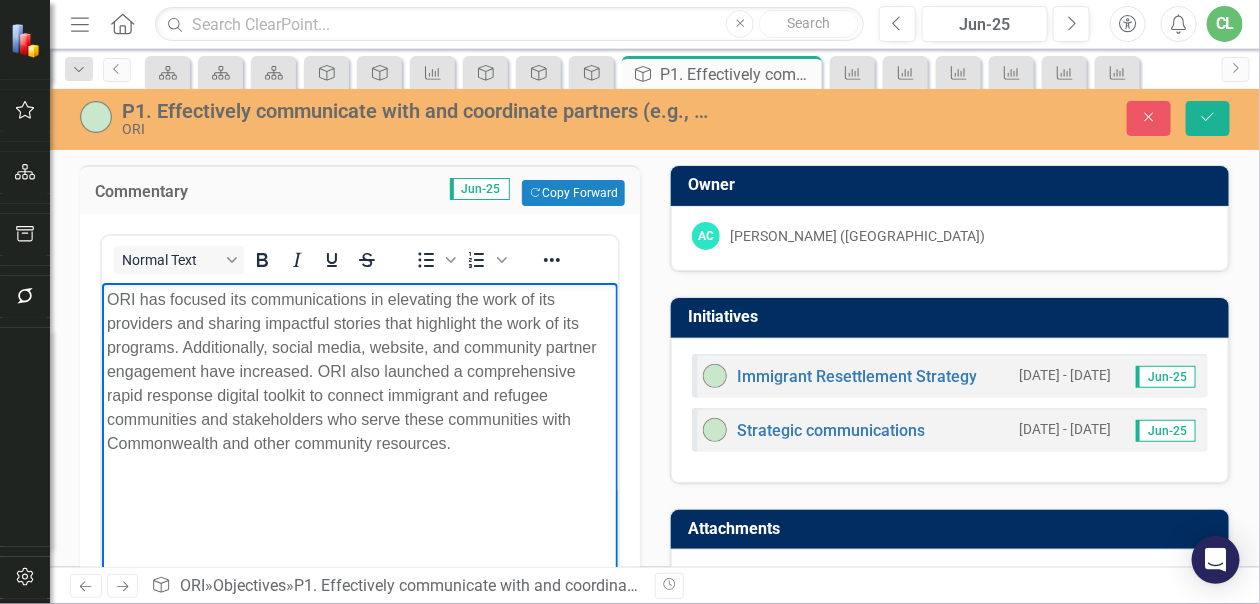 click on "ORI has focused its communications in elevating the work of its providers and sharing impactful stories that highlight the work of its programs. Additionally, social media, website, and community partner engagement have increased. ORI also launched a comprehensive rapid response digital toolkit to connect immigrant and refugee communities and stakeholders who serve these communities with Commonwealth and other community resources." at bounding box center (359, 372) 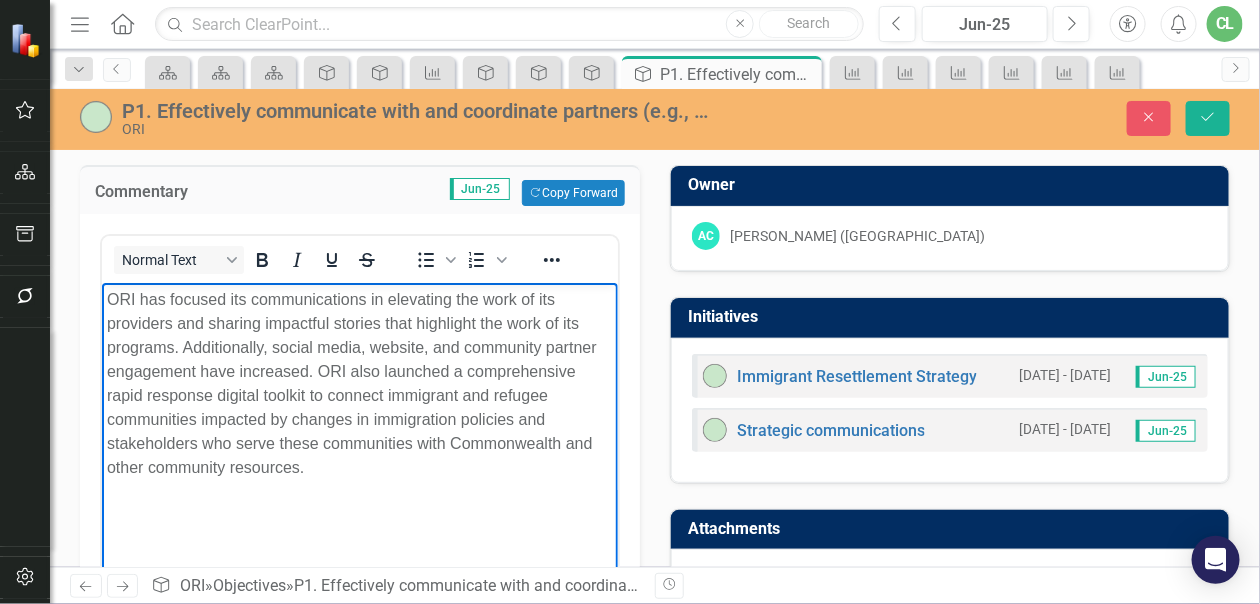 click on "ORI has focused its communications in elevating the work of its providers and sharing impactful stories that highlight the work of its programs. Additionally, social media, website, and community partner engagement have increased. ORI also launched a comprehensive rapid response digital toolkit to connect immigrant and refugee communities impacted by changes in immigration policies and stakeholders who serve these communities with Commonwealth and other community resources." at bounding box center (359, 384) 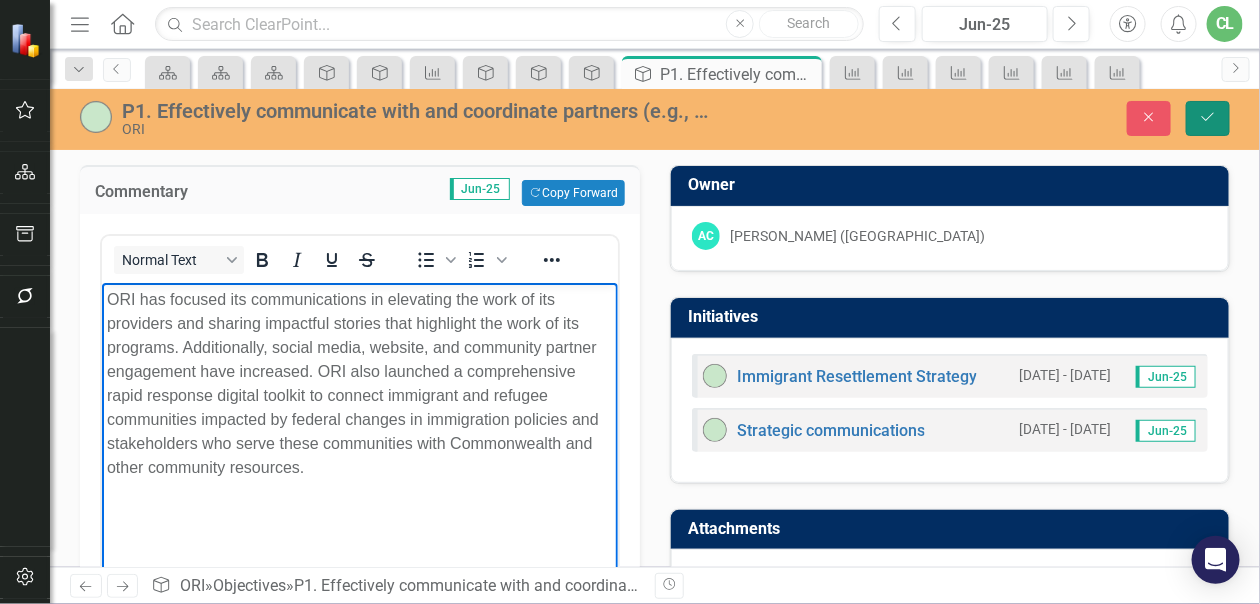 click on "Save" at bounding box center [1208, 118] 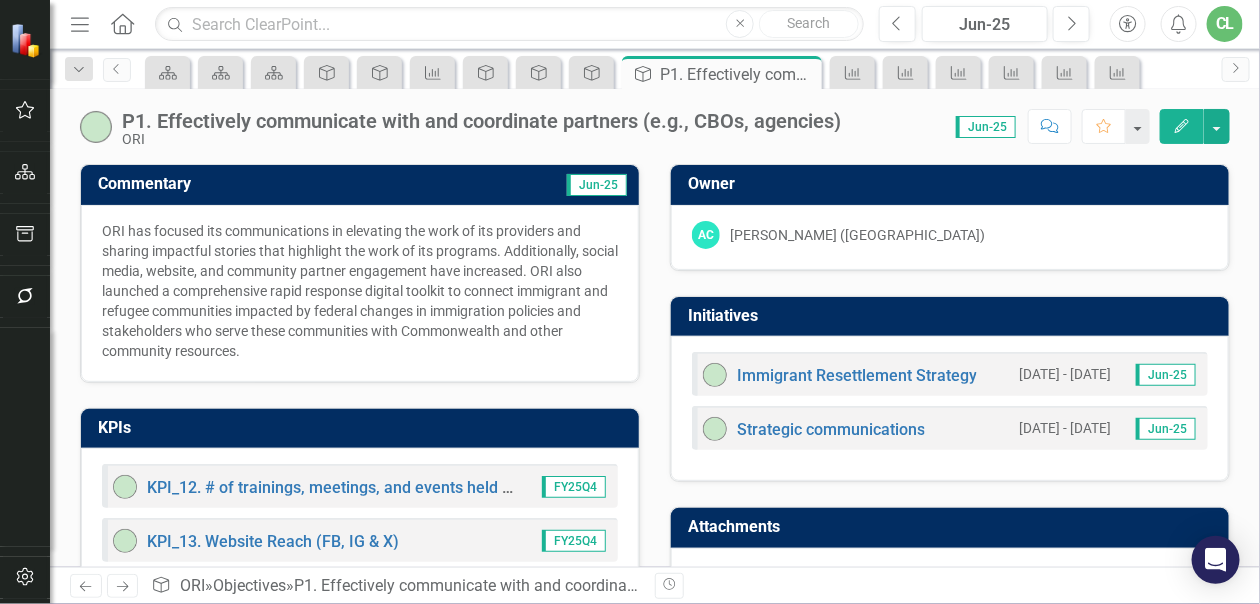 click on "Next" 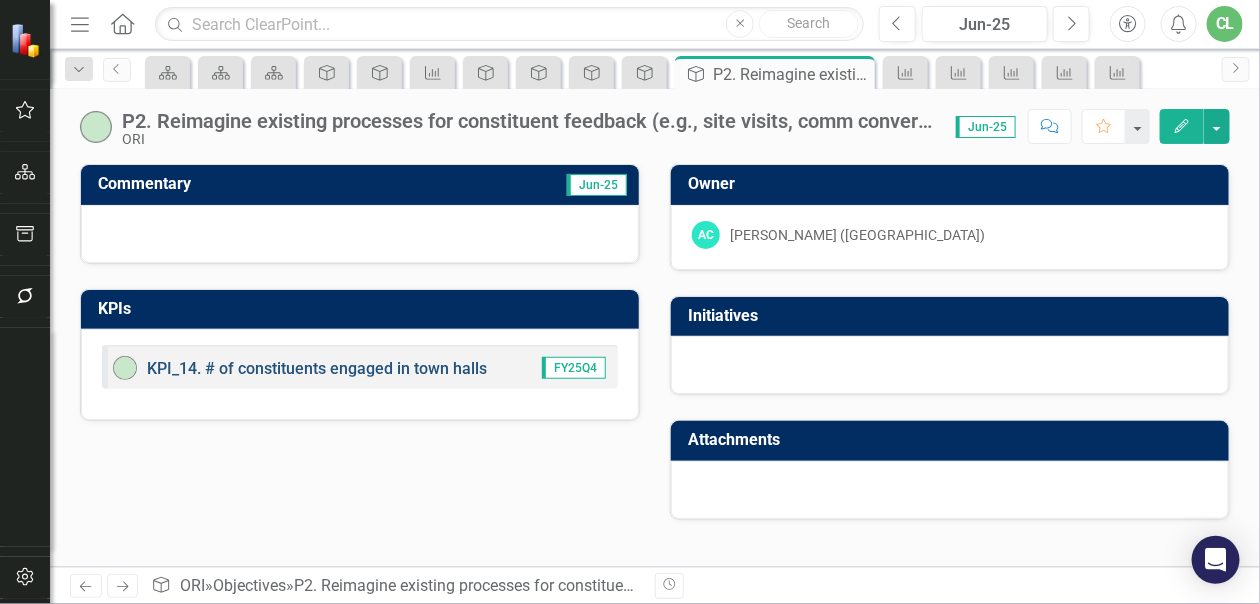 click on "KPI_14. # of constituents engaged in town halls" at bounding box center [317, 368] 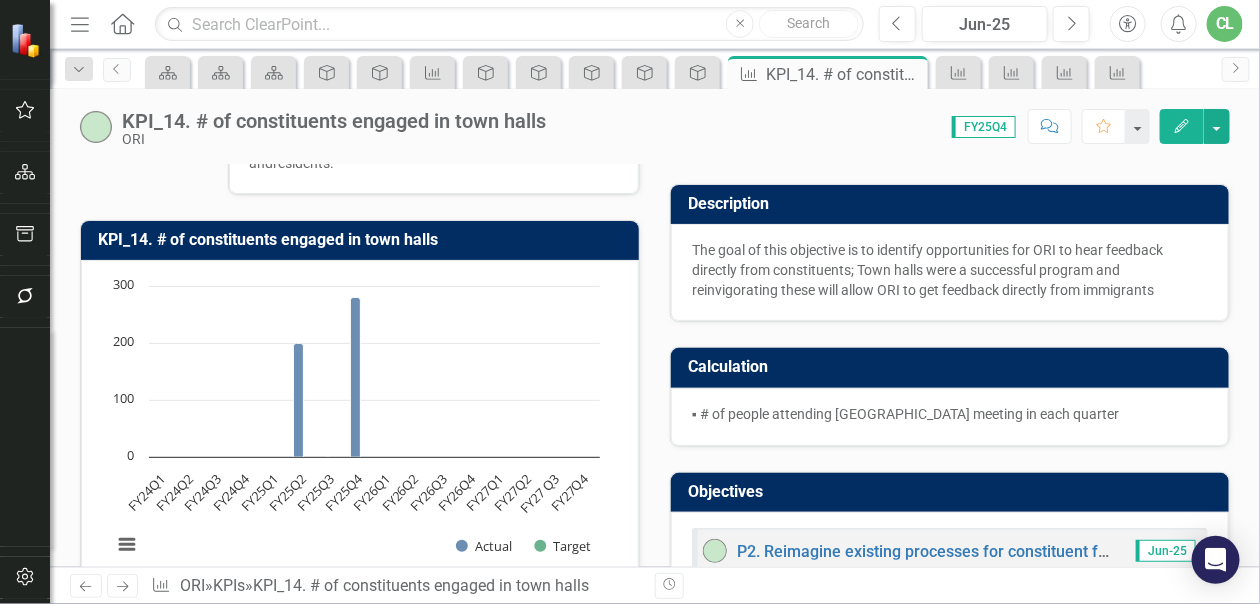 scroll, scrollTop: 0, scrollLeft: 0, axis: both 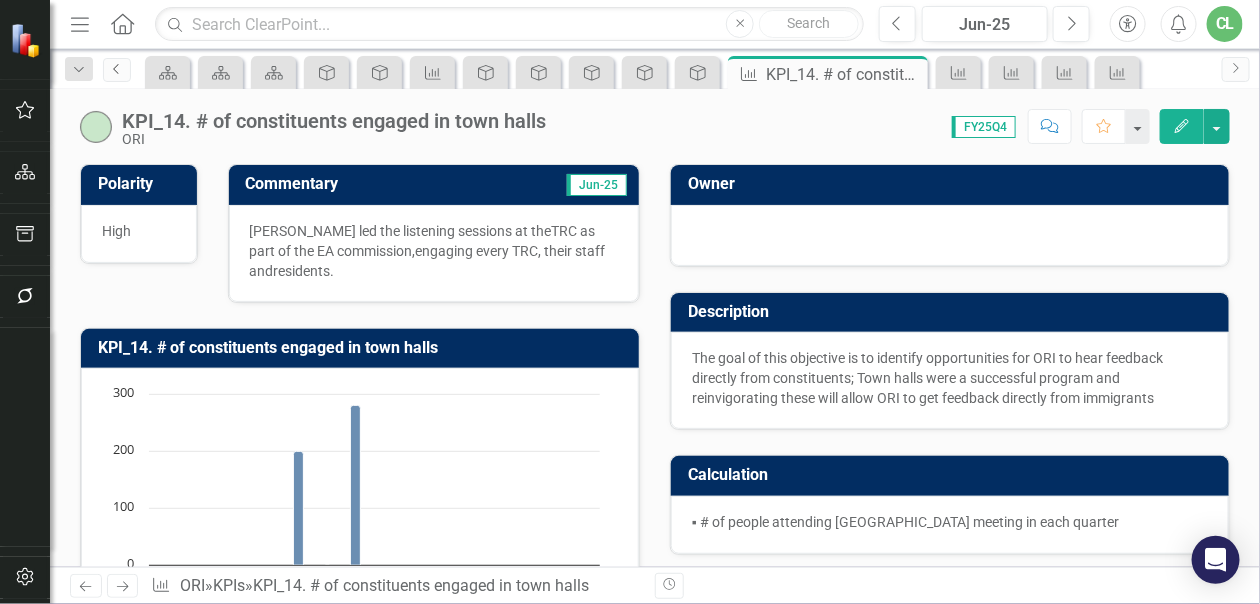 click on "Previous" 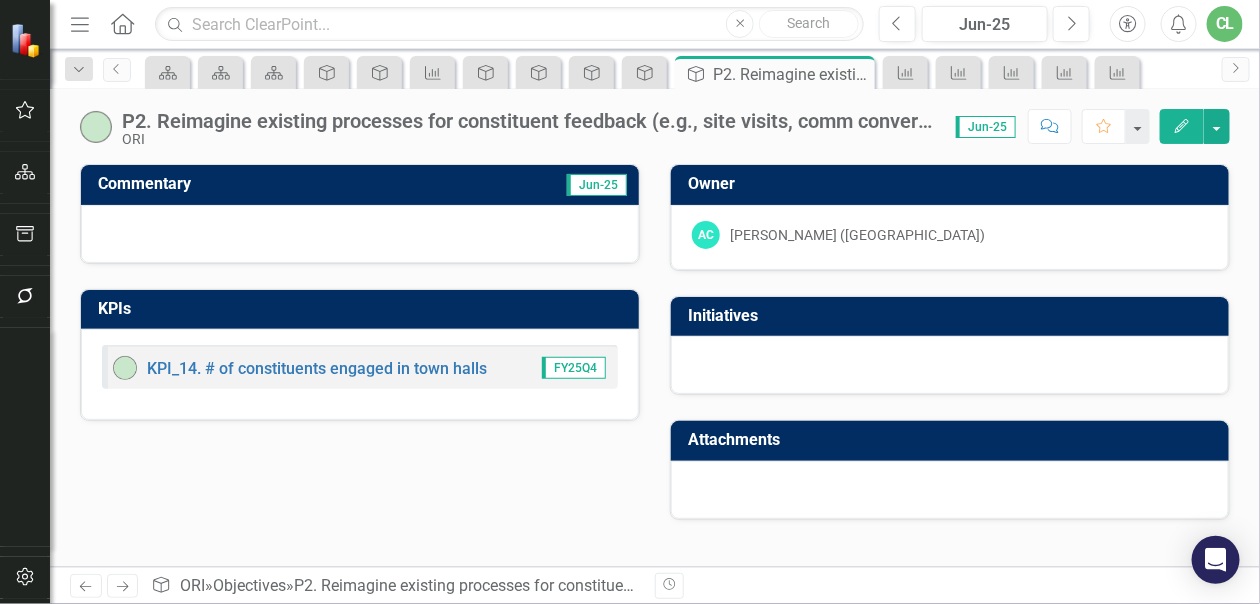 click at bounding box center [360, 234] 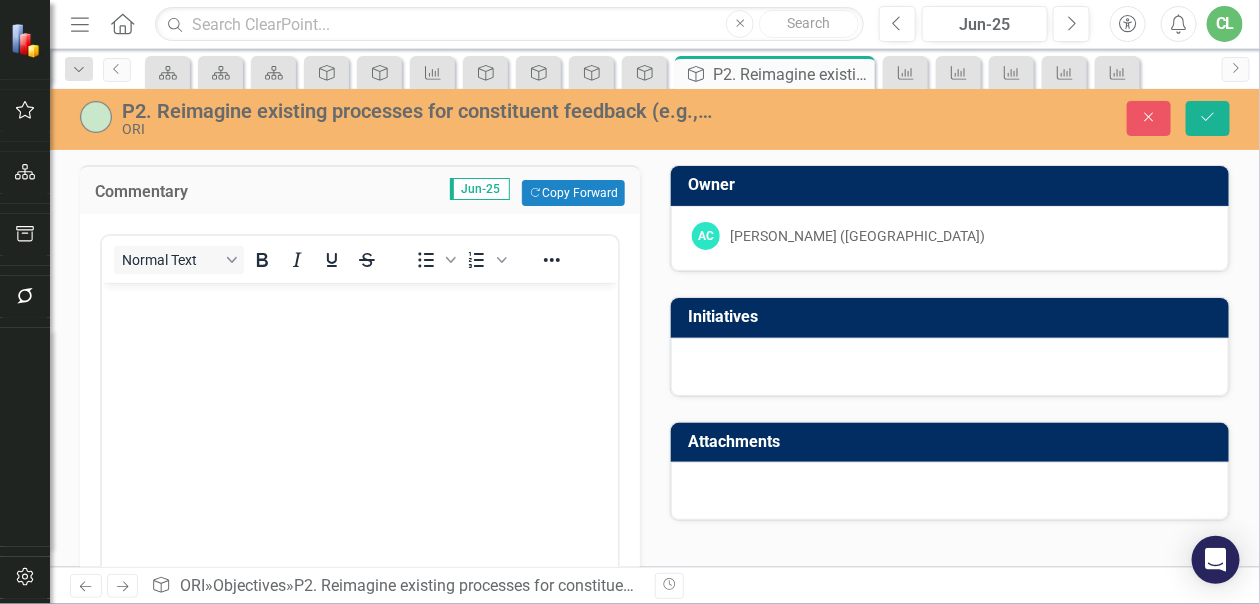 scroll, scrollTop: 0, scrollLeft: 0, axis: both 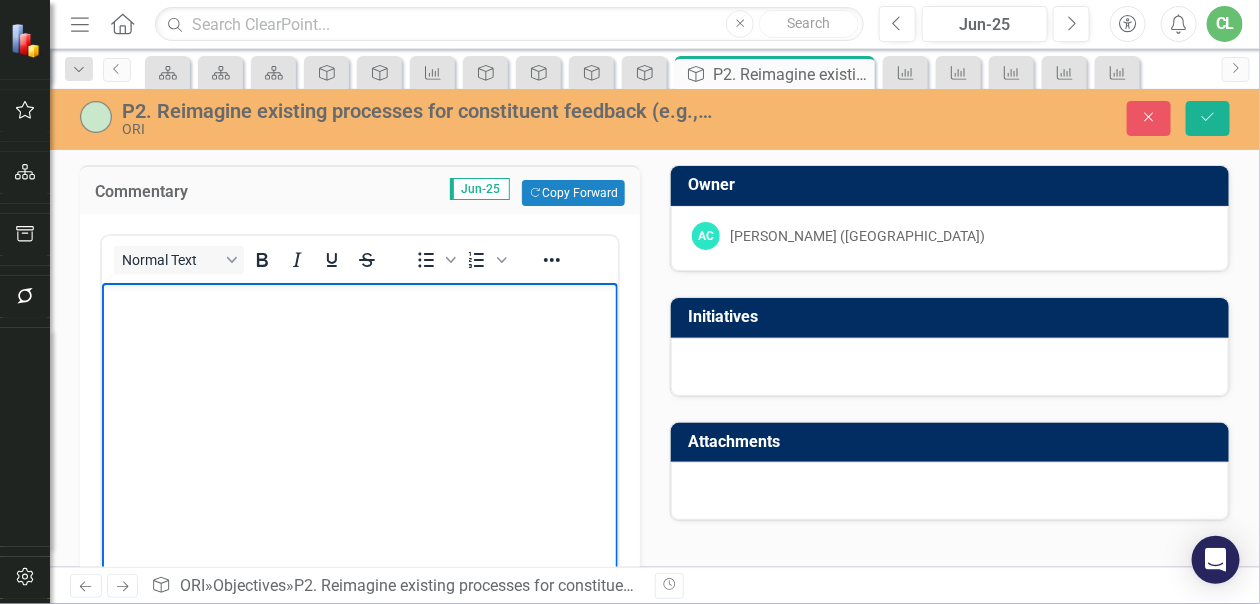 click at bounding box center (359, 433) 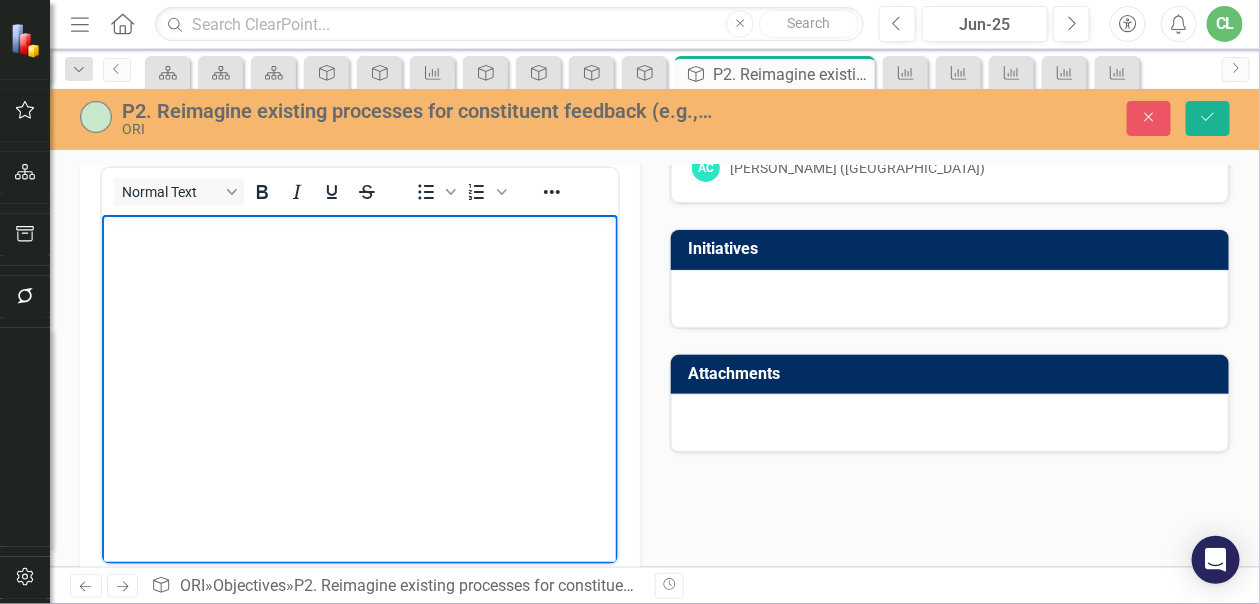 scroll, scrollTop: 50, scrollLeft: 0, axis: vertical 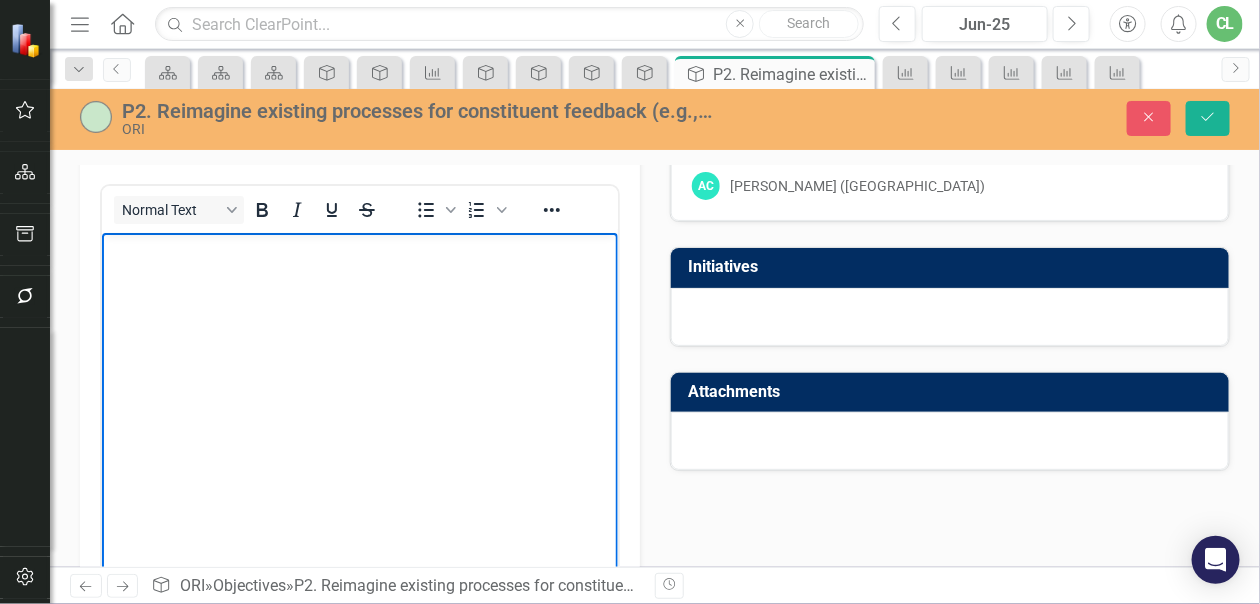 type 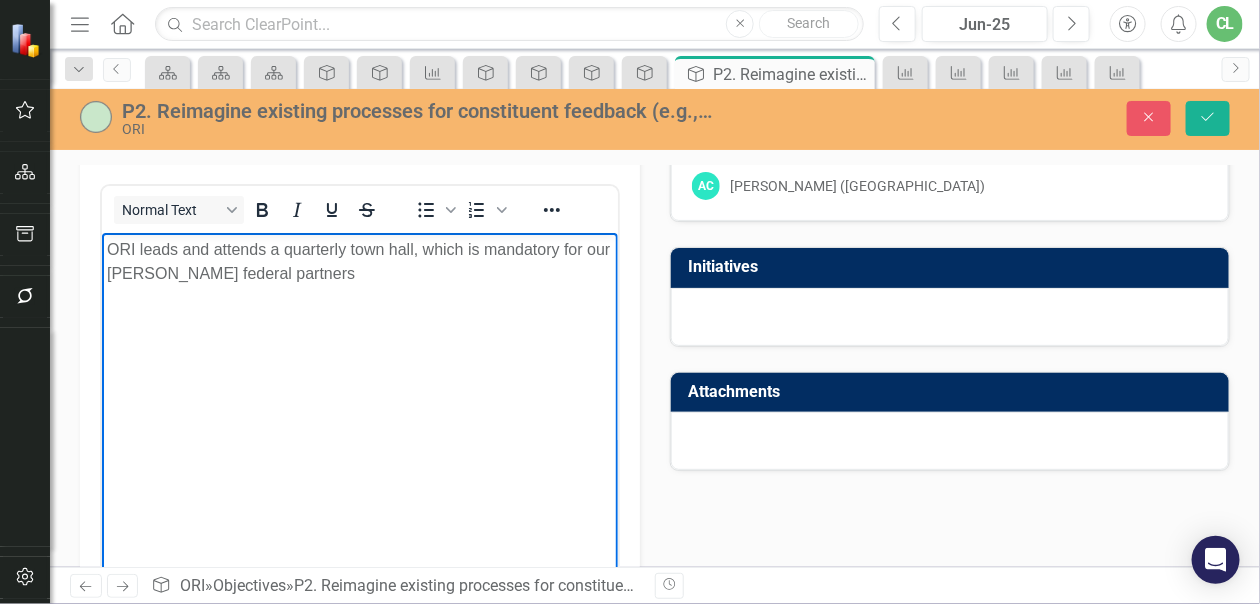 click on "ORI leads and attends a quarterly town hall, which is mandatory for our [PERSON_NAME] federal partners" at bounding box center [359, 262] 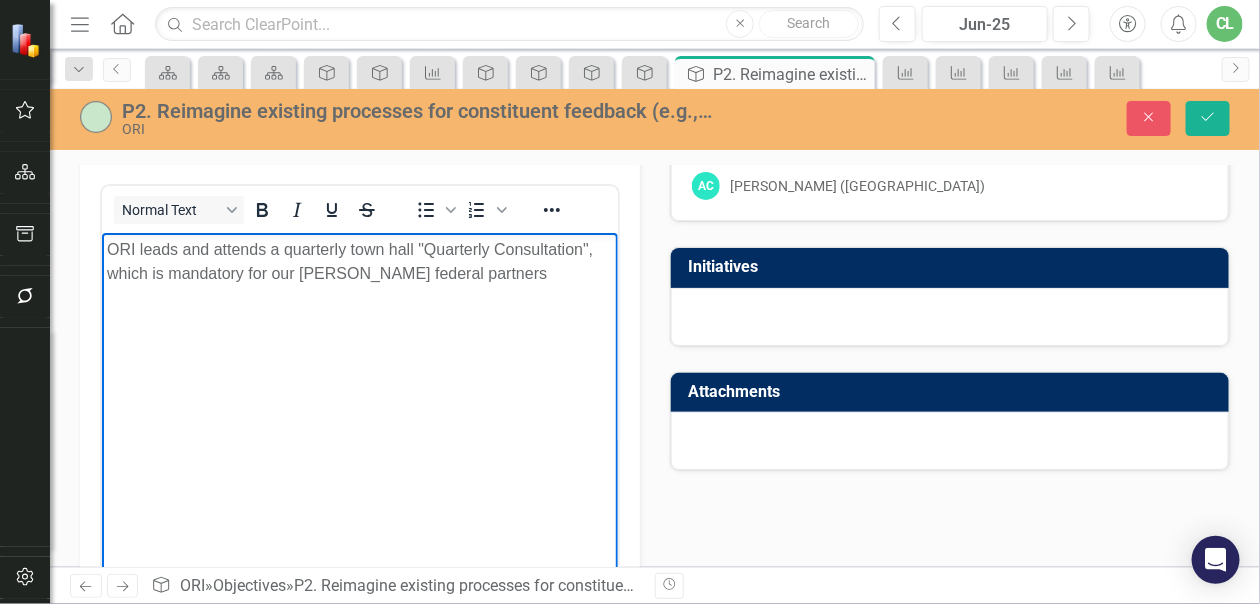 click on "ORI leads and attends a quarterly town hall "Quarterly Consultation", which is mandatory for our [PERSON_NAME] federal partners" at bounding box center [359, 262] 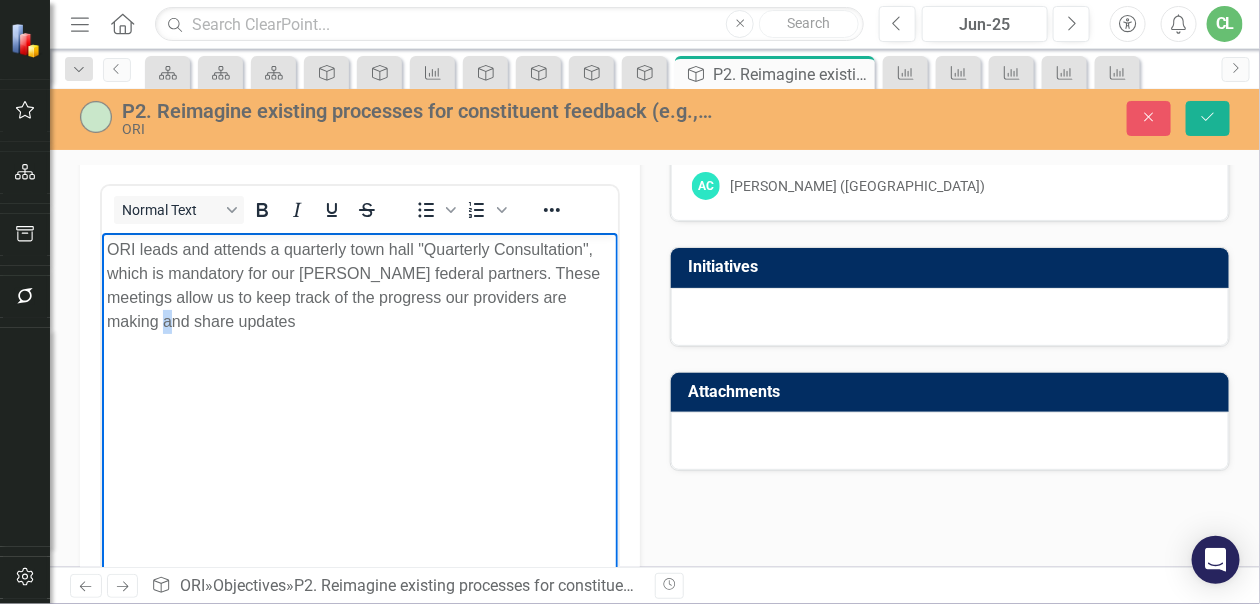 click on "ORI leads and attends a quarterly town hall "Quarterly Consultation", which is mandatory for our [PERSON_NAME] federal partners. These meetings allow us to keep track of the progress our providers are making and share updates" at bounding box center (359, 286) 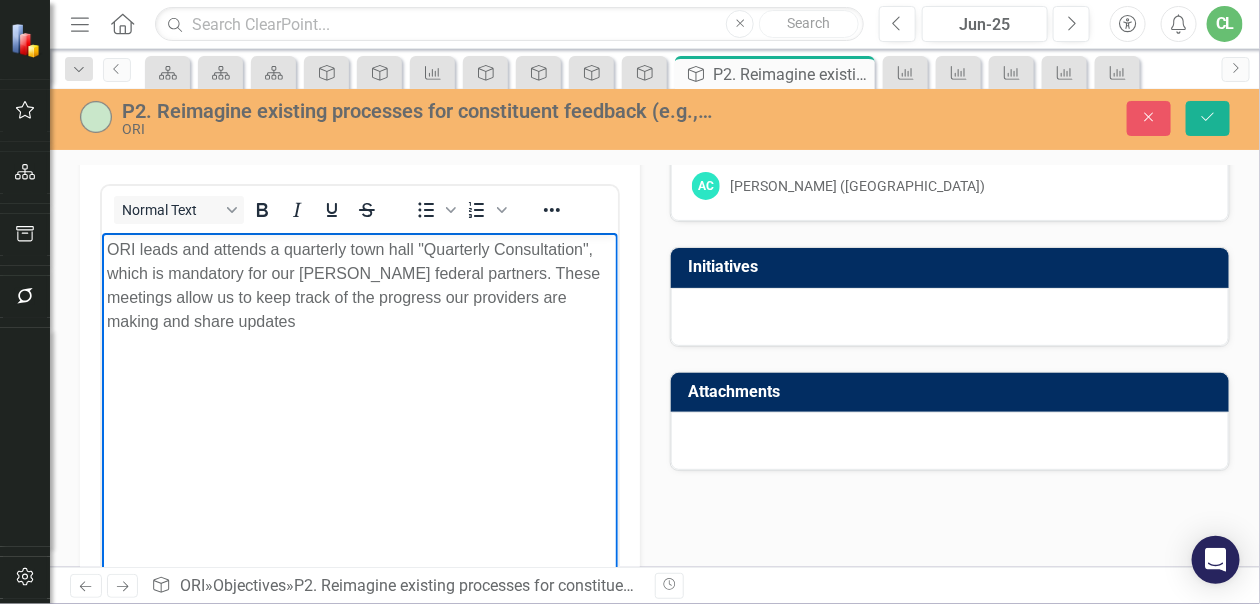 drag, startPoint x: 429, startPoint y: 319, endPoint x: 350, endPoint y: 325, distance: 79.22752 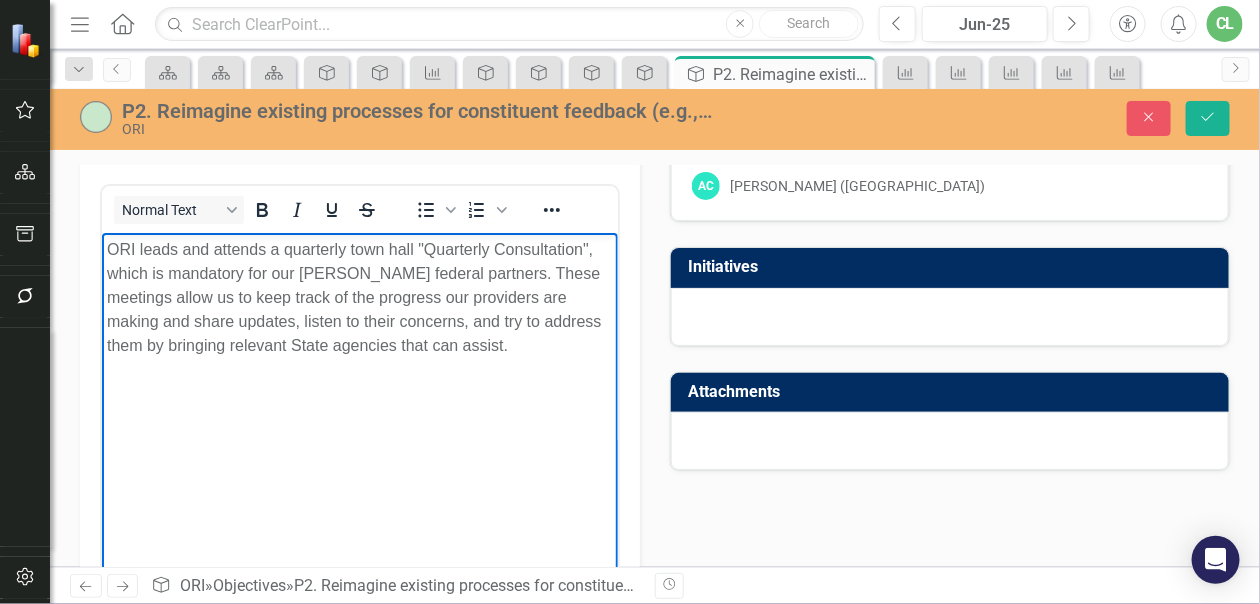 click on "ORI leads and attends a quarterly town hall "Quarterly Consultation", which is mandatory for our [PERSON_NAME] federal partners. These meetings allow us to keep track of the progress our providers are making and share updates, listen to their concerns, and try to address them by bringing relevant State agencies that can assist." at bounding box center [359, 298] 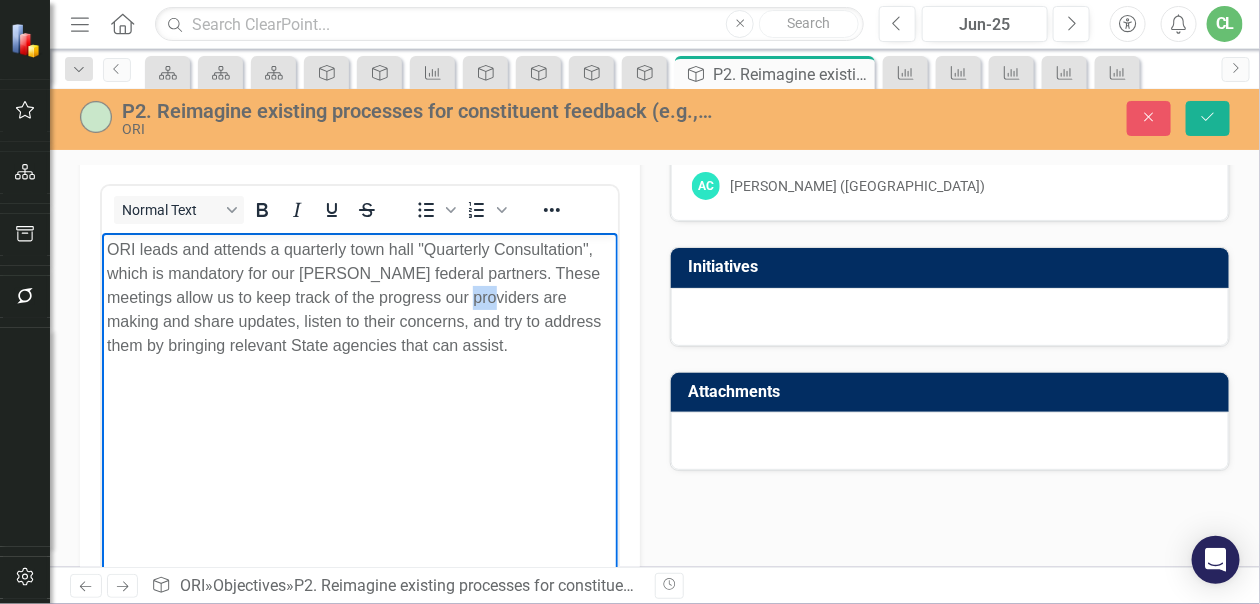 drag, startPoint x: 495, startPoint y: 300, endPoint x: 475, endPoint y: 304, distance: 20.396078 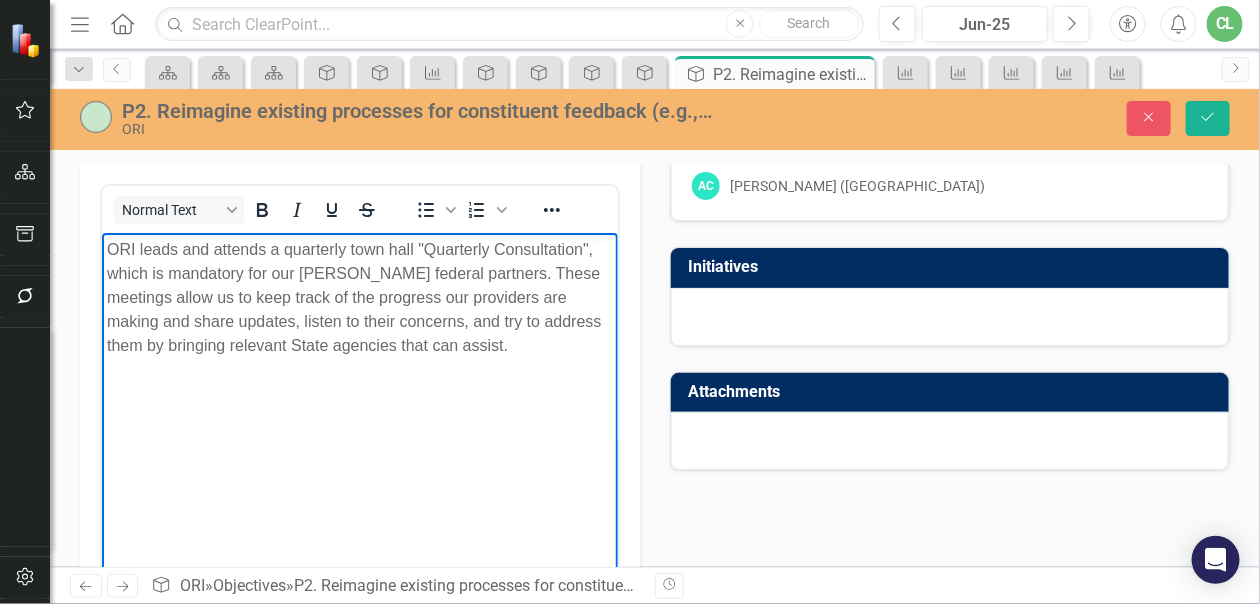 drag, startPoint x: 532, startPoint y: 305, endPoint x: 547, endPoint y: 301, distance: 15.524175 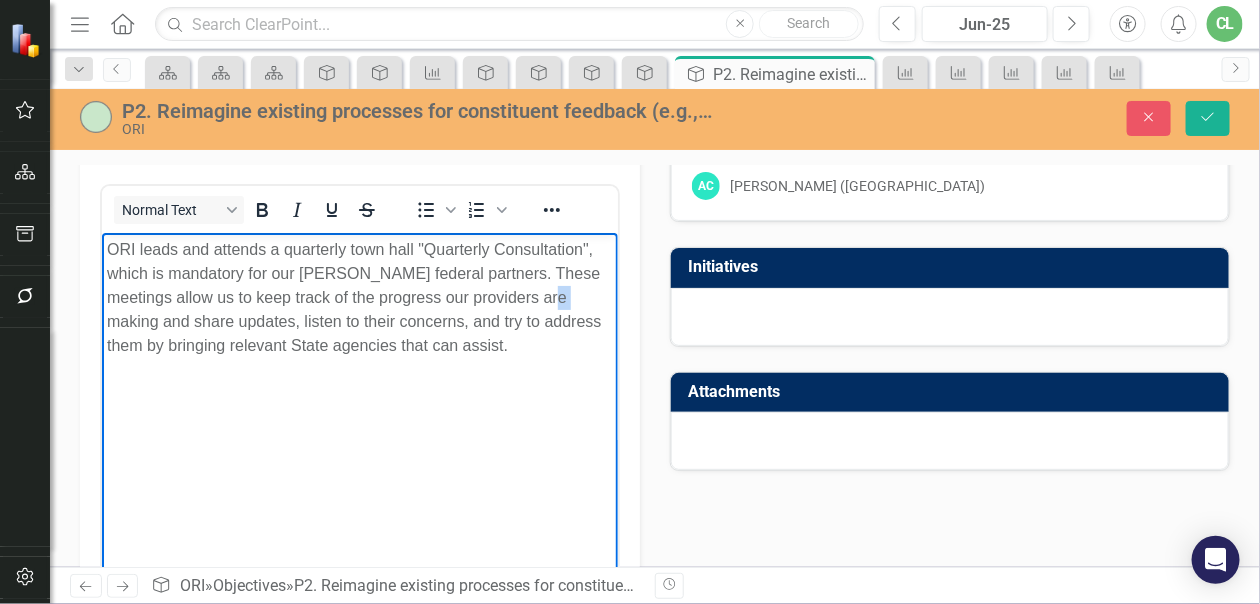 drag, startPoint x: 561, startPoint y: 300, endPoint x: 588, endPoint y: 304, distance: 27.294687 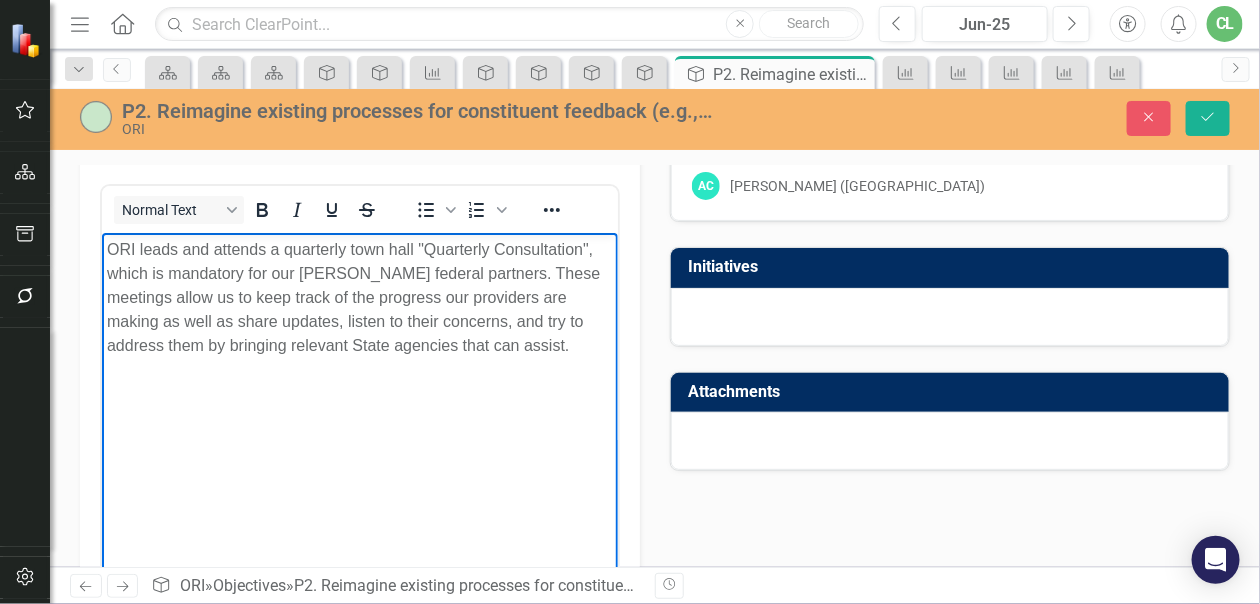 click on "ORI leads and attends a quarterly town hall "Quarterly Consultation", which is mandatory for our [PERSON_NAME] federal partners. These meetings allow us to keep track of the progress our providers are making as well as share updates, listen to their concerns, and try to address them by bringing relevant State agencies that can assist." at bounding box center [359, 298] 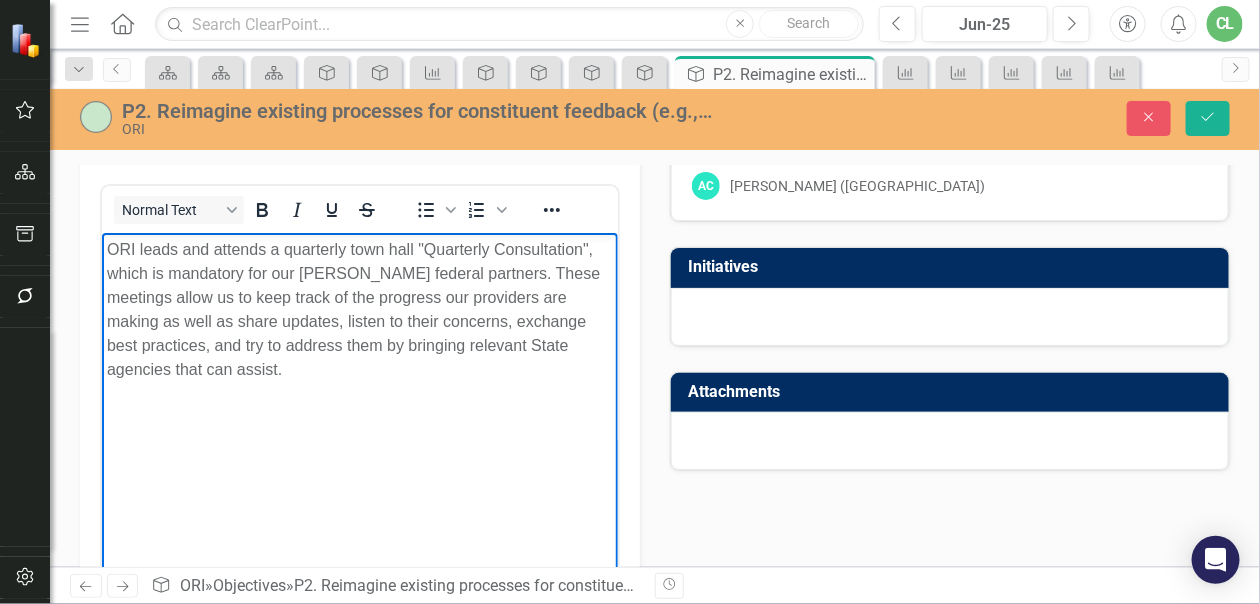 click on "ORI leads and attends a quarterly town hall "Quarterly Consultation", which is mandatory for our [PERSON_NAME] federal partners. These meetings allow us to keep track of the progress our providers are making as well as share updates, listen to their concerns, exchange best practices, and try to address them by bringing relevant State agencies that can assist." at bounding box center [359, 310] 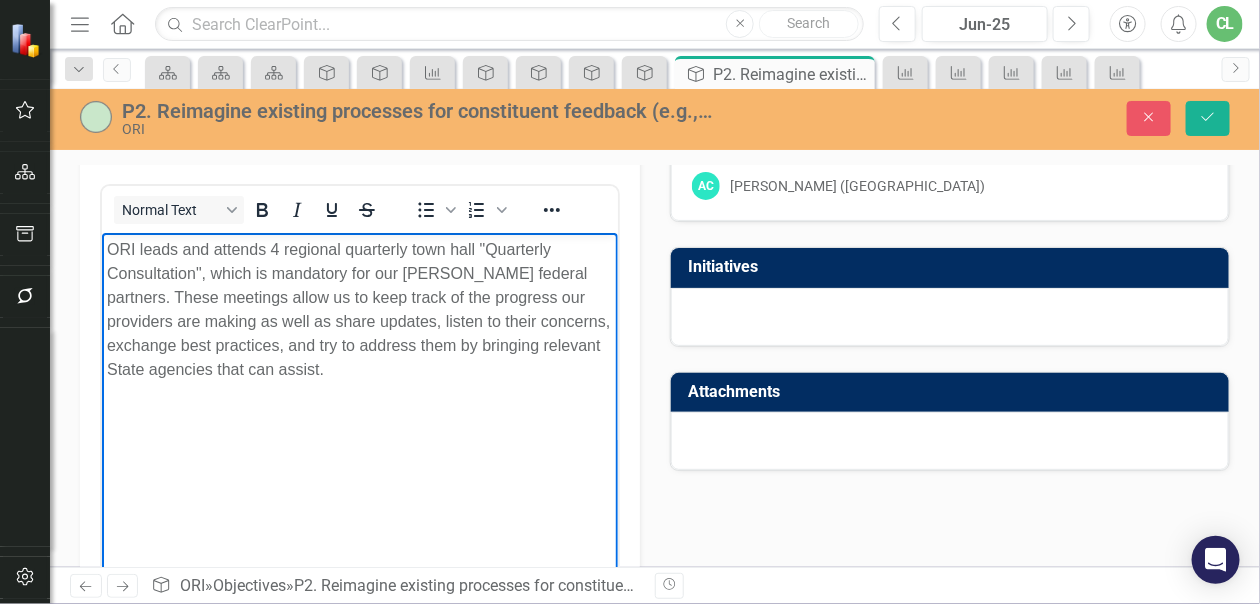 click on "ORI leads and attends 4 regional quarterly town hall "Quarterly Consultation", which is mandatory for our [PERSON_NAME] federal partners. These meetings allow us to keep track of the progress our providers are making as well as share updates, listen to their concerns, exchange best practices, and try to address them by bringing relevant State agencies that can assist." at bounding box center (359, 310) 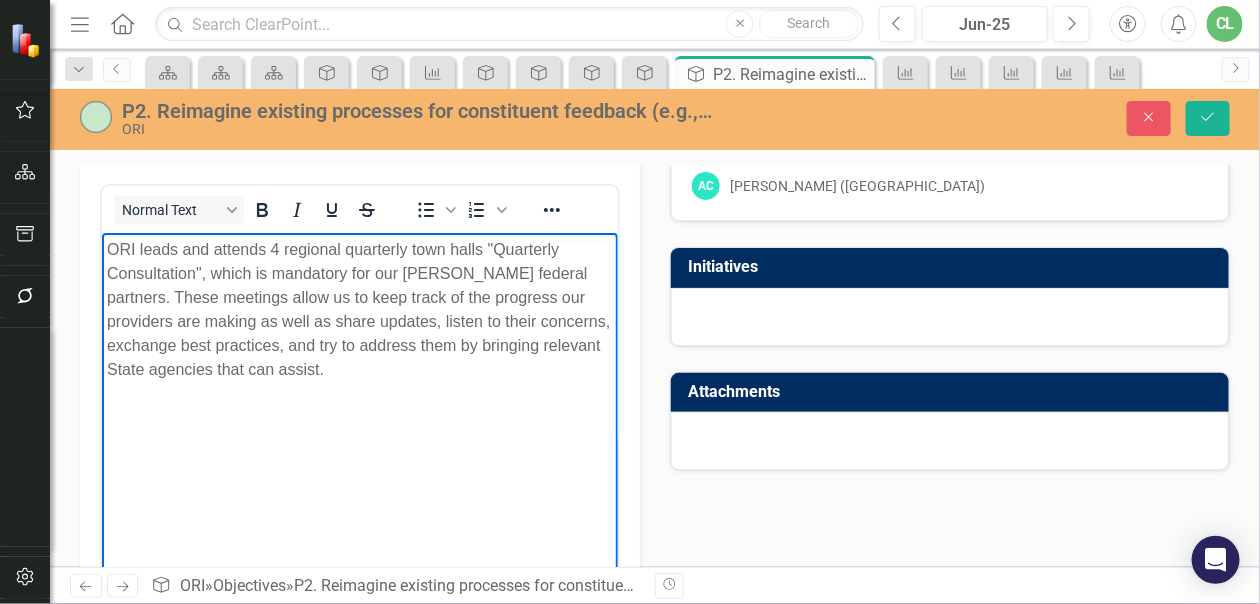 click on "ORI leads and attends 4 regional quarterly town halls "Quarterly Consultation", which is mandatory for our [PERSON_NAME] federal partners. These meetings allow us to keep track of the progress our providers are making as well as share updates, listen to their concerns, exchange best practices, and try to address them by bringing relevant State agencies that can assist." at bounding box center [359, 310] 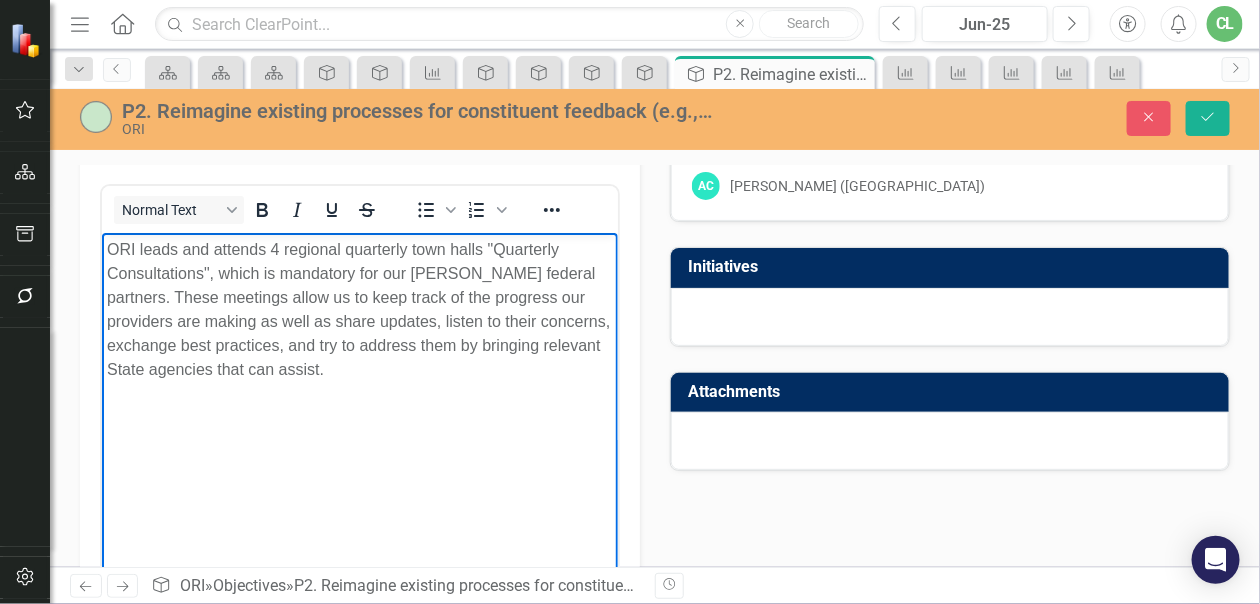 click on "ORI leads and attends 4 regional quarterly town halls "Quarterly Consultations", which is mandatory for our [PERSON_NAME] federal partners. These meetings allow us to keep track of the progress our providers are making as well as share updates, listen to their concerns, exchange best practices, and try to address them by bringing relevant State agencies that can assist." at bounding box center [359, 310] 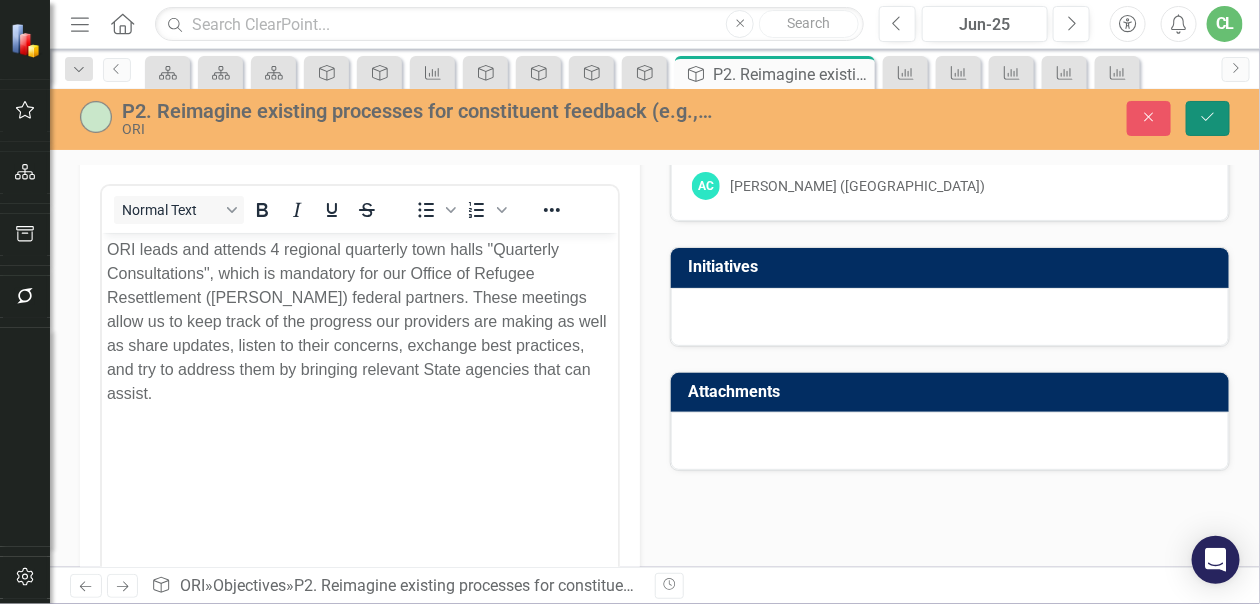 click on "Save" 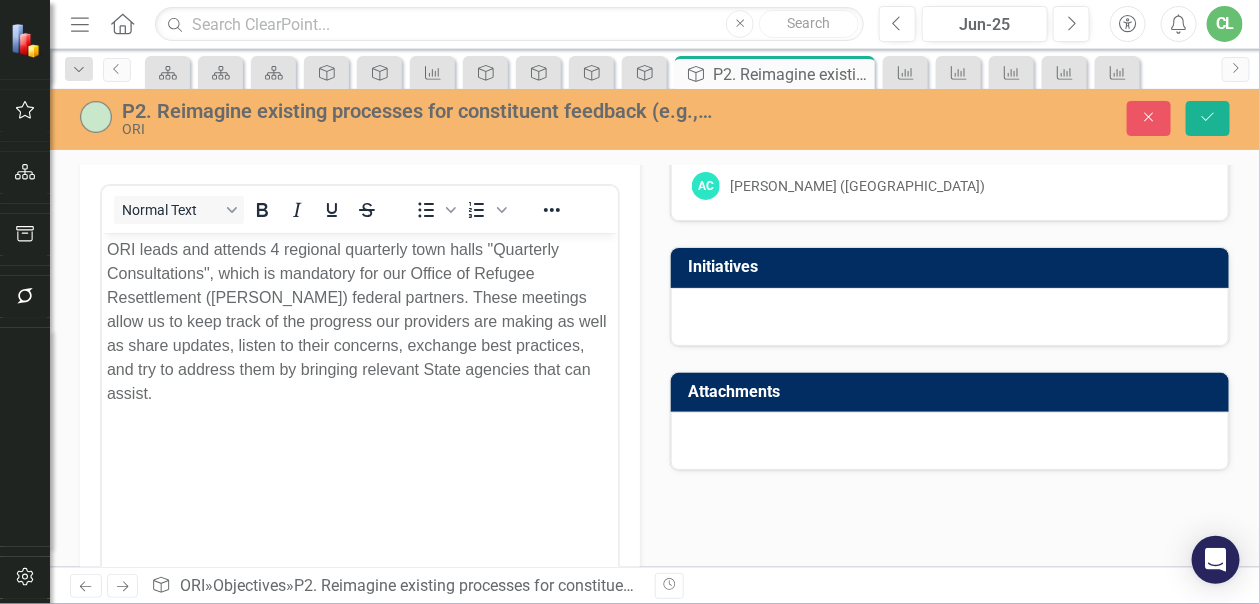 scroll, scrollTop: 0, scrollLeft: 0, axis: both 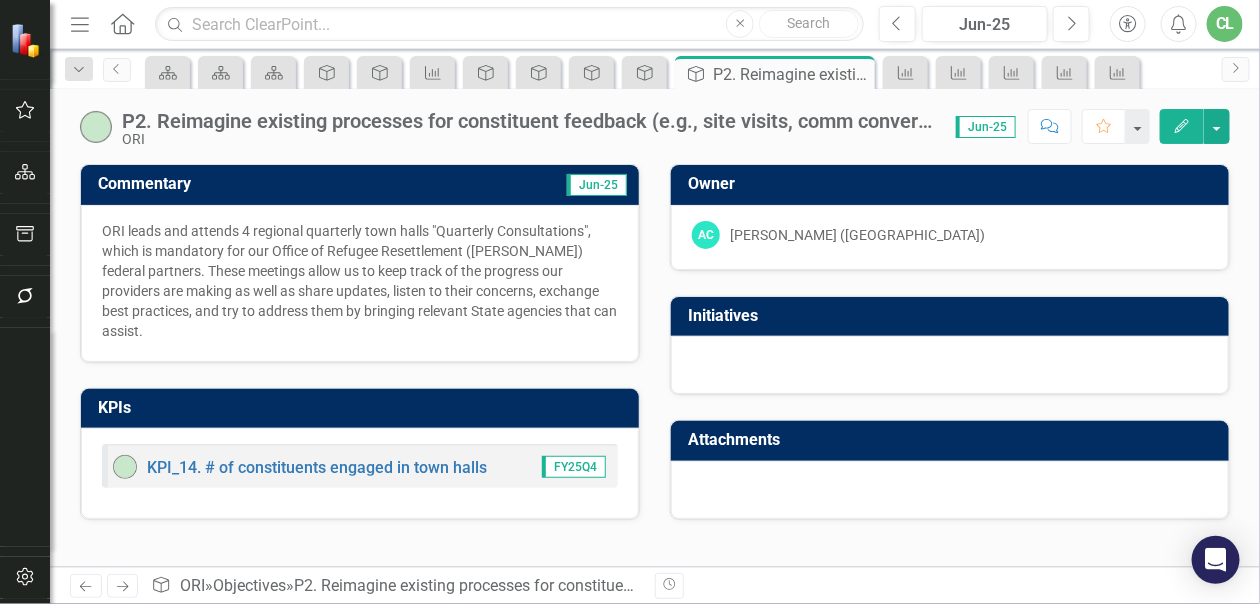 click on "ORI leads and attends 4 regional quarterly town halls "Quarterly Consultations", which is mandatory for our Office of Refugee Resettlement ([PERSON_NAME]) federal partners. These meetings allow us to keep track of the progress our providers are making as well as share updates, listen to their concerns, exchange best practices, and try to address them by bringing relevant State agencies that can assist." at bounding box center [360, 281] 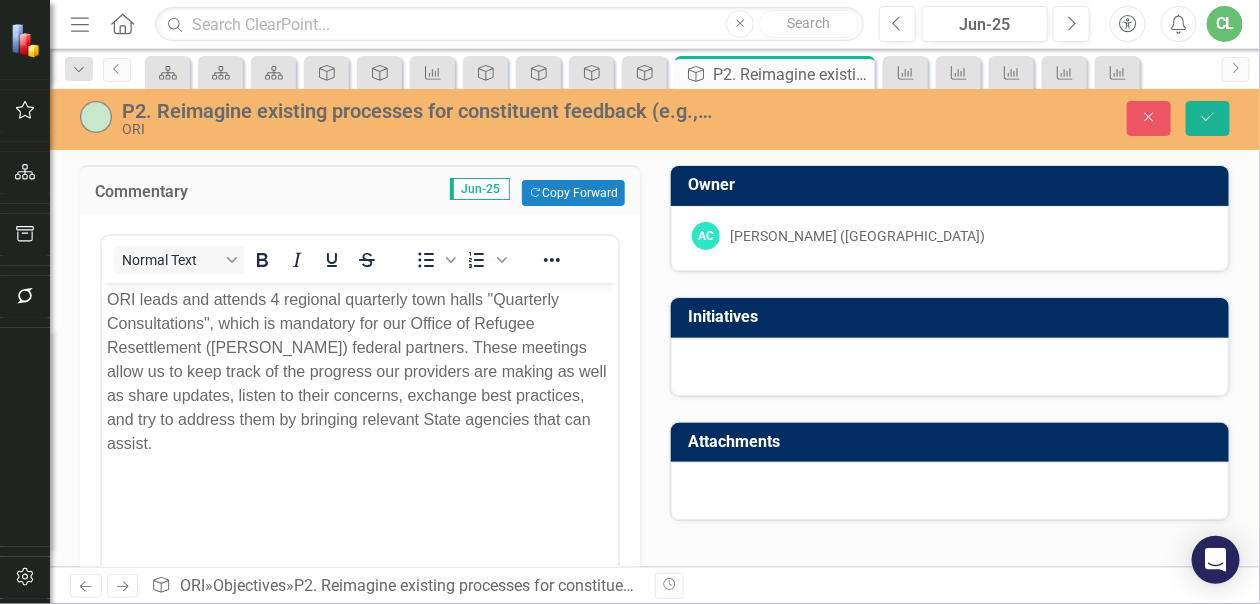 scroll, scrollTop: 0, scrollLeft: 0, axis: both 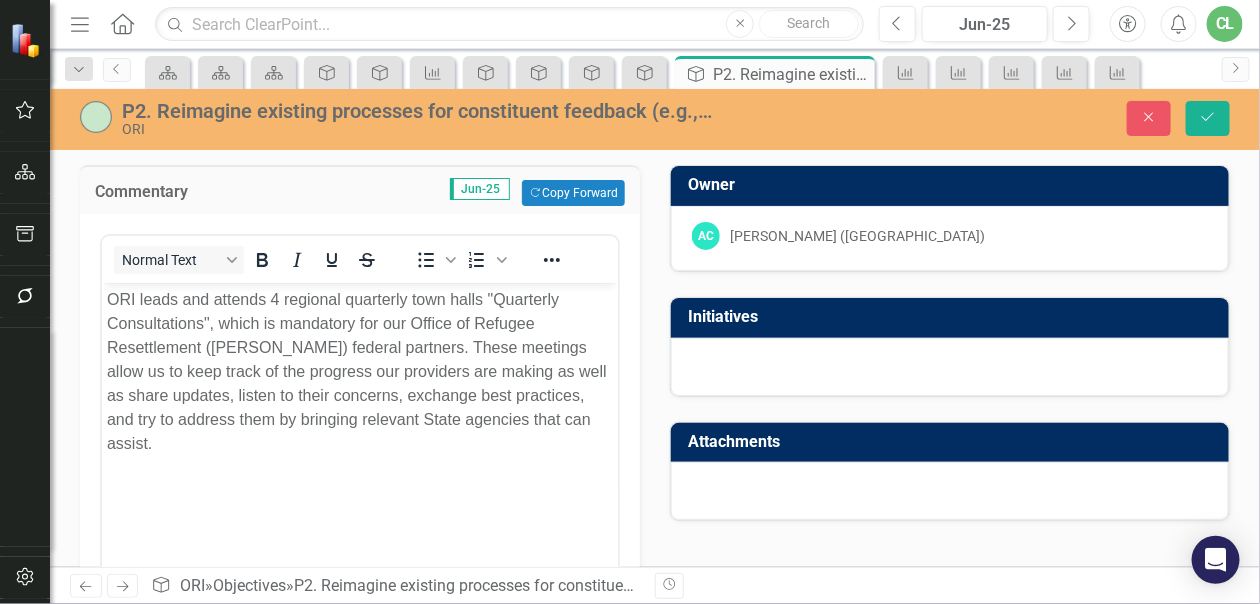 click on "ORI leads and attends 4 regional quarterly town halls "Quarterly Consultations", which is mandatory for our Office of Refugee Resettlement ([PERSON_NAME]) federal partners. These meetings allow us to keep track of the progress our providers are making as well as share updates, listen to their concerns, exchange best practices, and try to address them by bringing relevant State agencies that can assist." at bounding box center (359, 372) 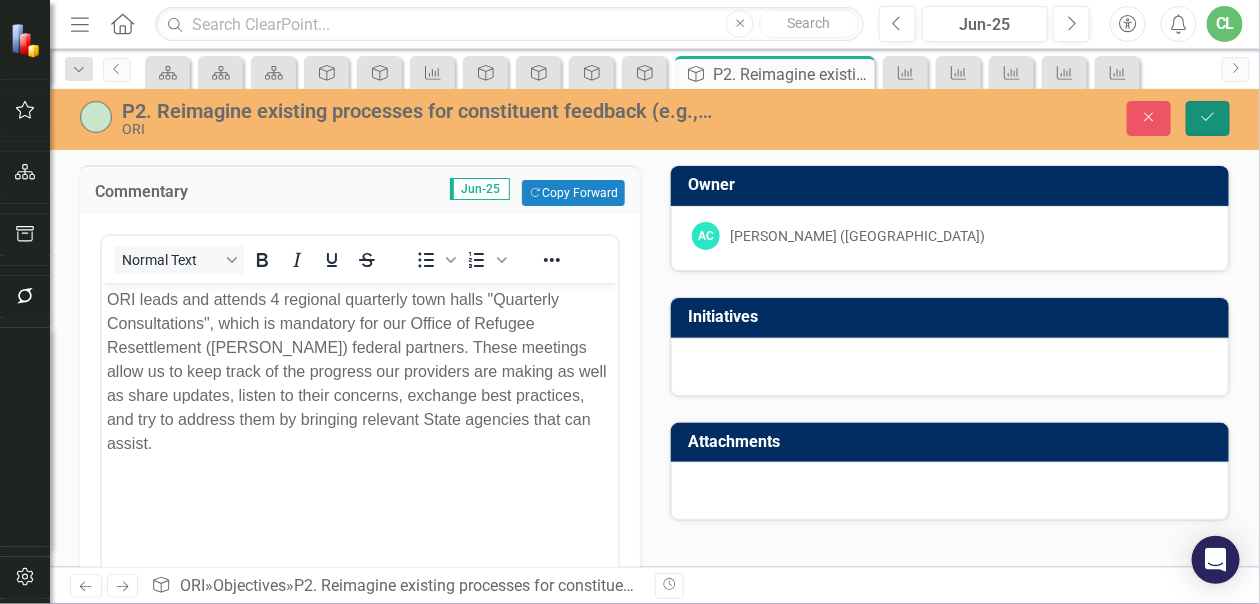 click on "Save" at bounding box center [1208, 118] 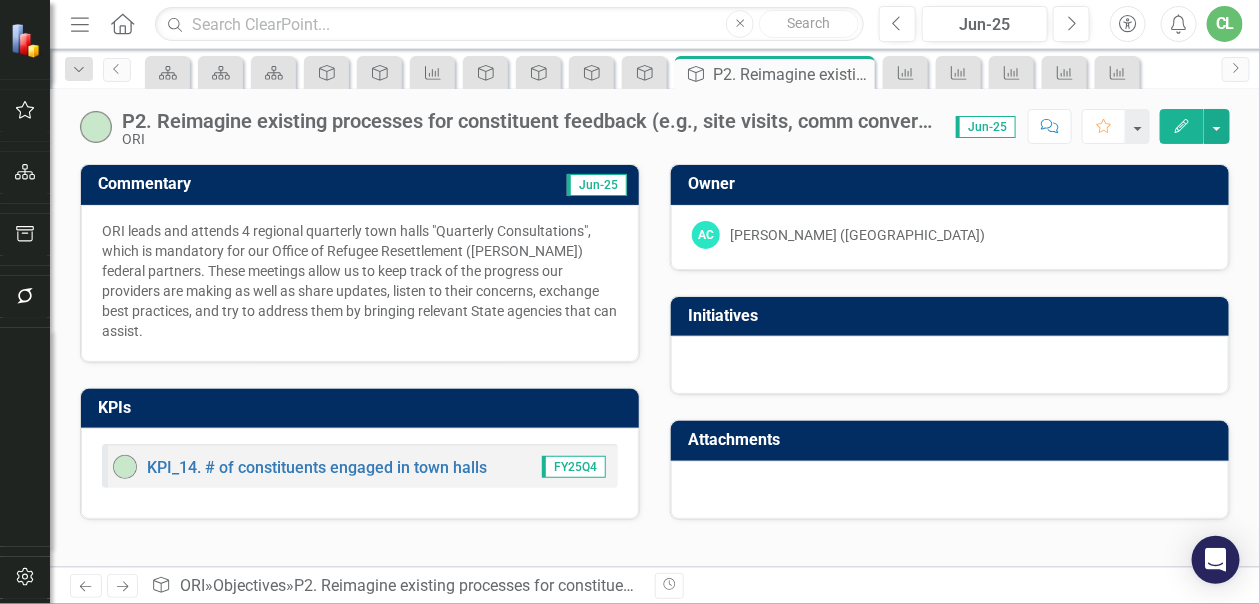 click on "Next" 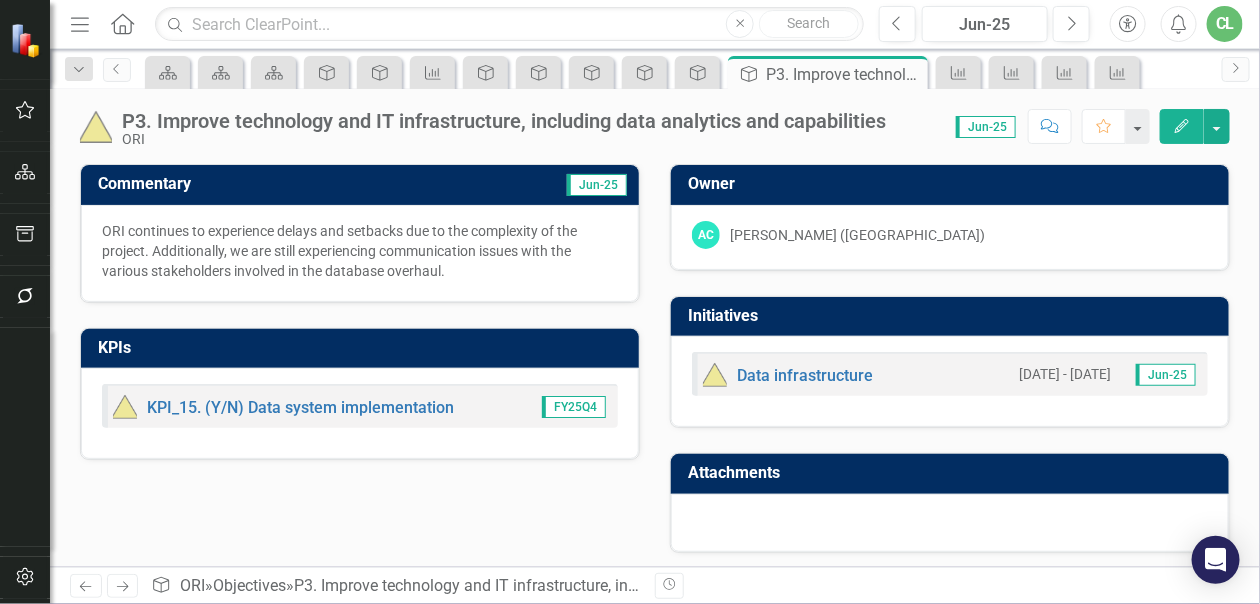 click on "Next" at bounding box center [123, 586] 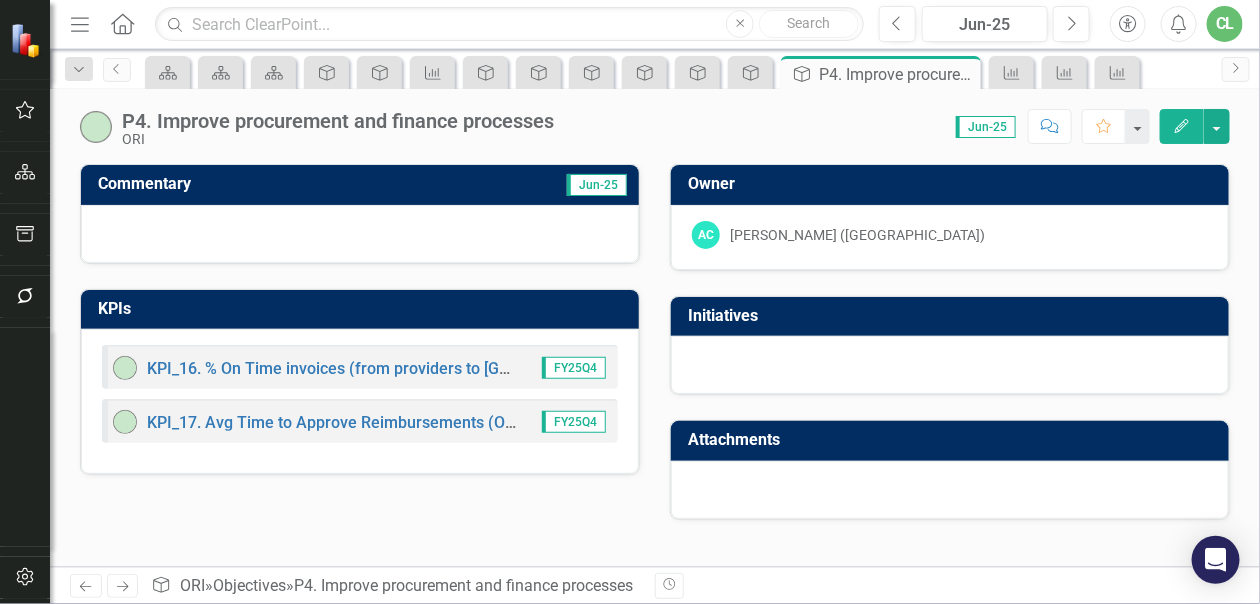 click at bounding box center (360, 234) 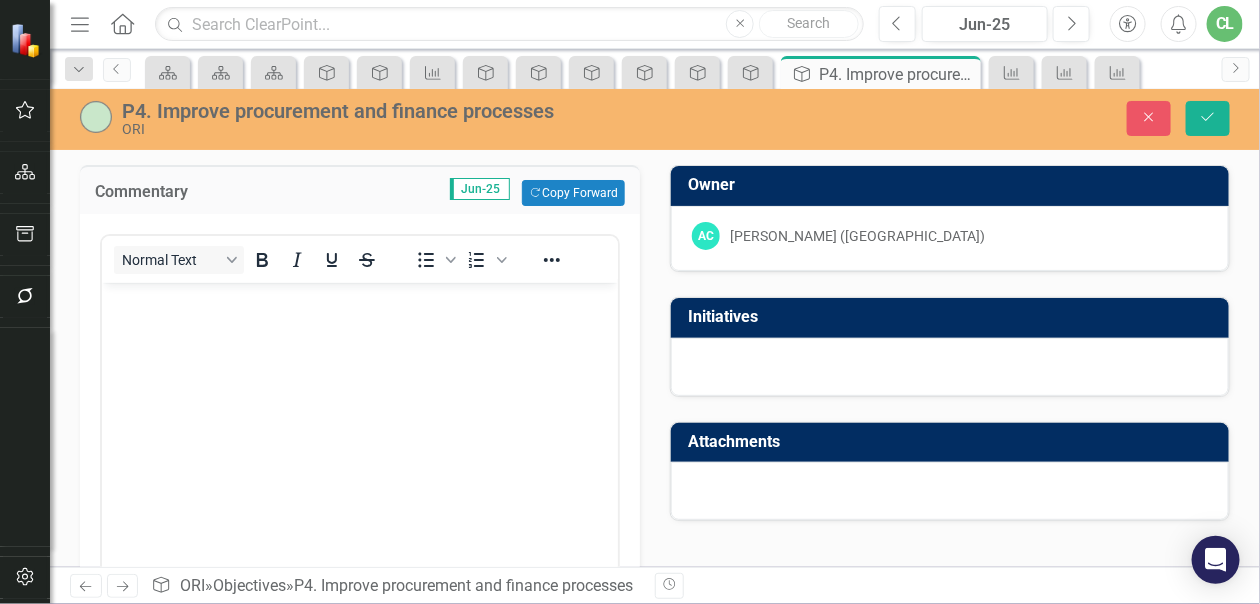 scroll, scrollTop: 0, scrollLeft: 0, axis: both 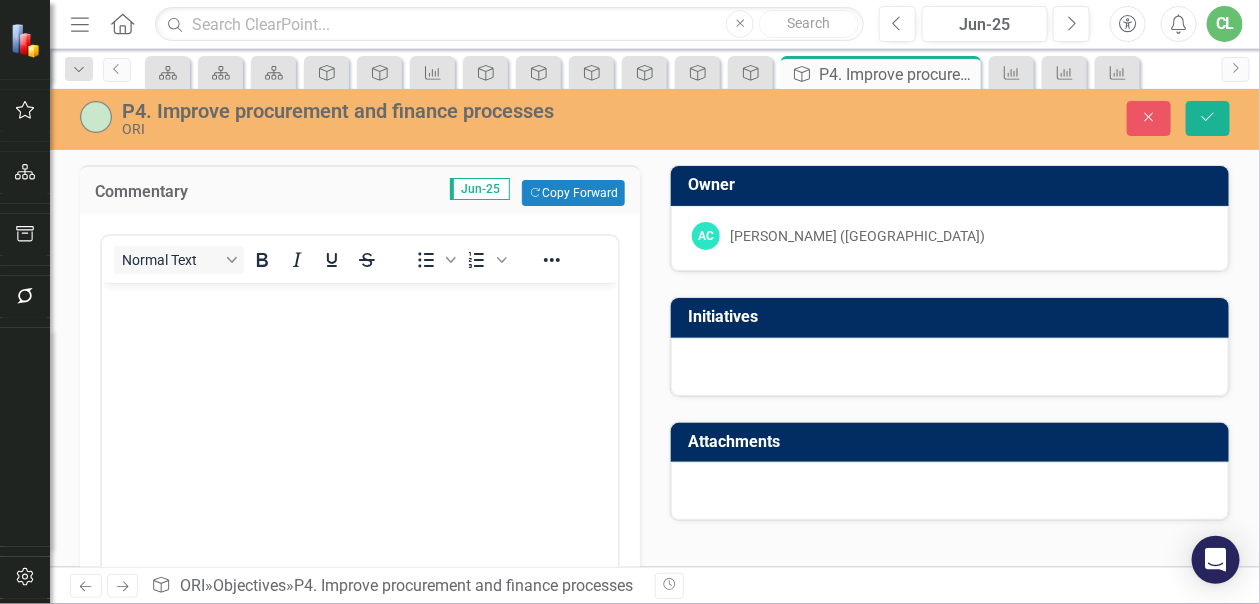 click at bounding box center (359, 433) 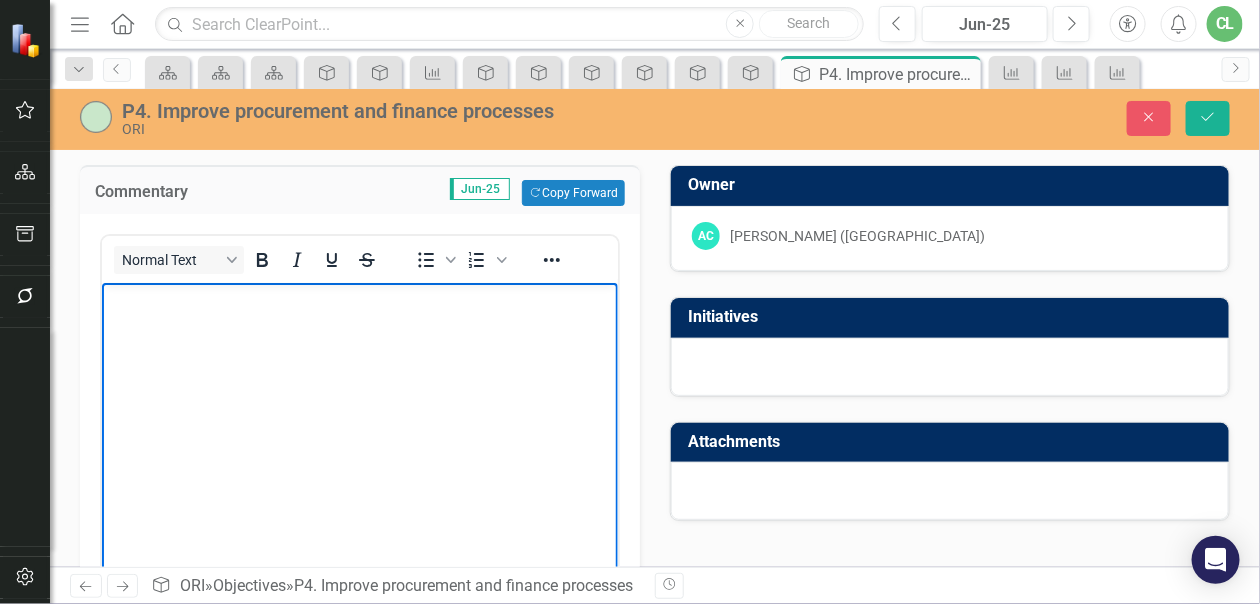 type 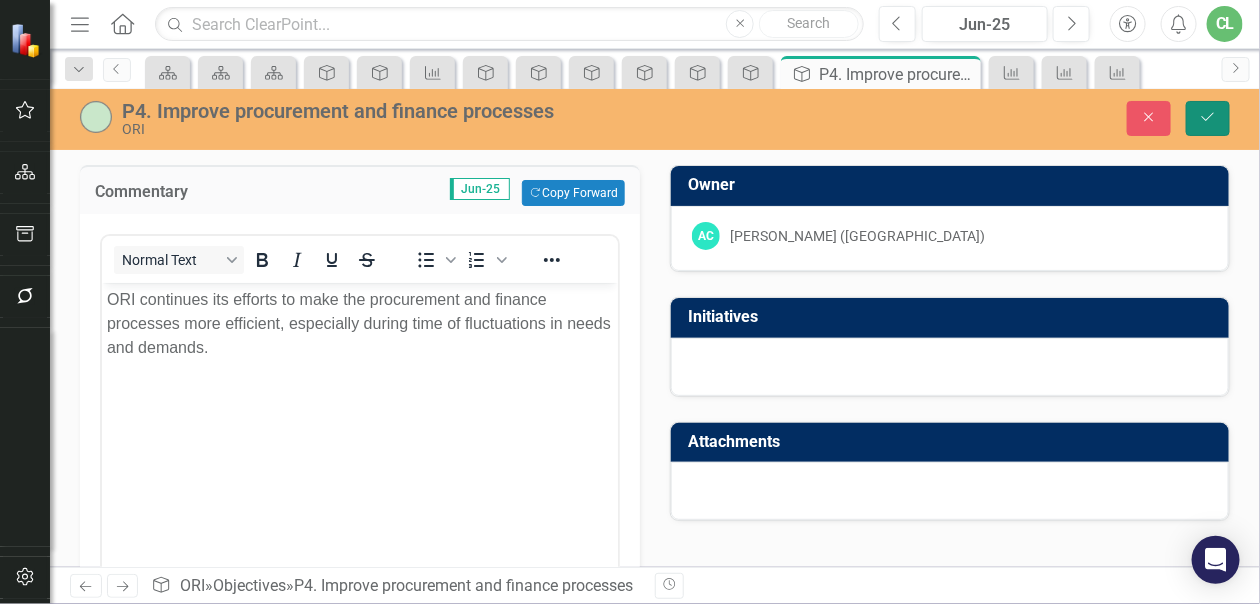 click on "Save" at bounding box center [1208, 118] 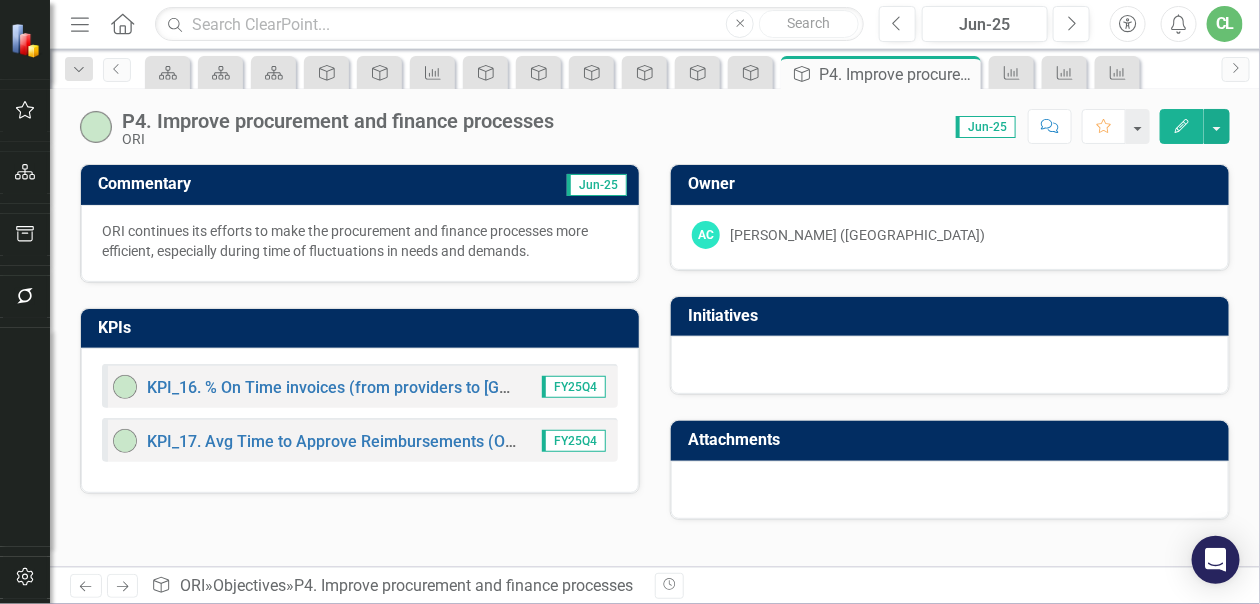 click on "ORI continues its efforts to make the procurement and finance processes more efficient, especially during time of fluctuations in needs and demands." at bounding box center (360, 241) 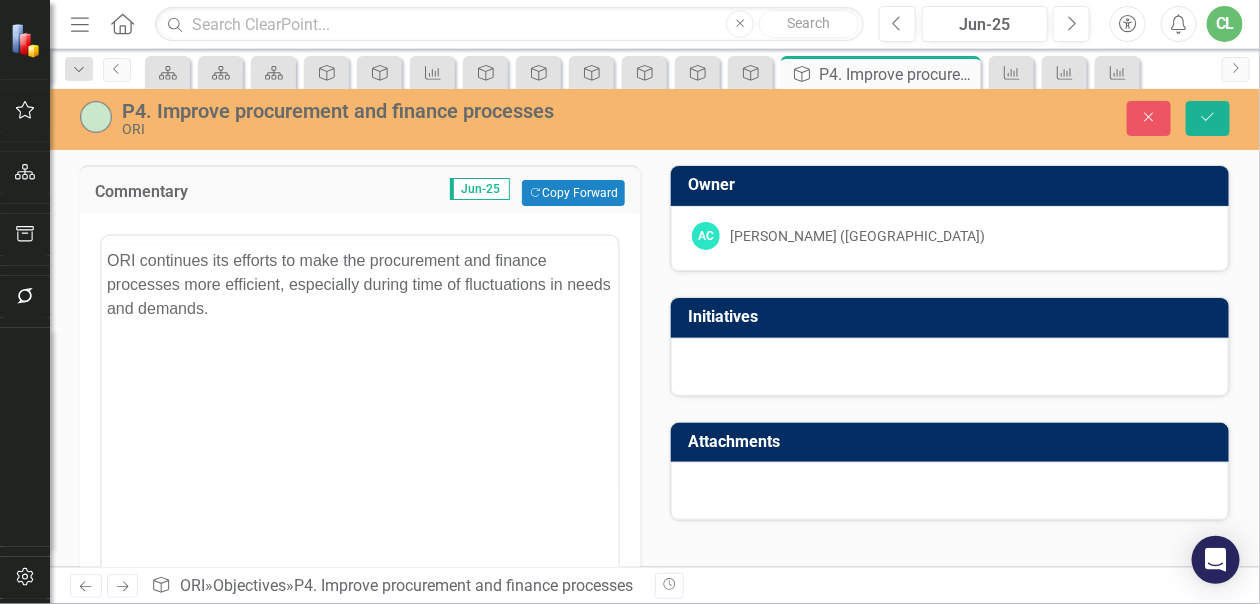 scroll, scrollTop: 0, scrollLeft: 0, axis: both 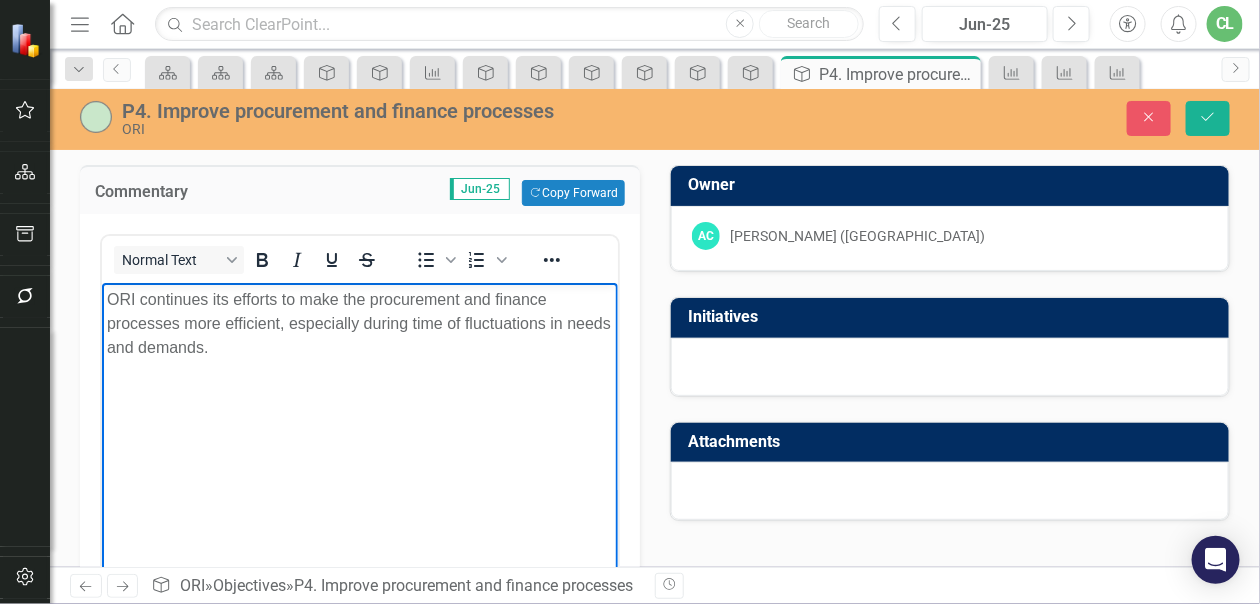 click on "ORI continues its efforts to make the procurement and finance processes more efficient, especially during time of fluctuations in needs and demands." at bounding box center [359, 324] 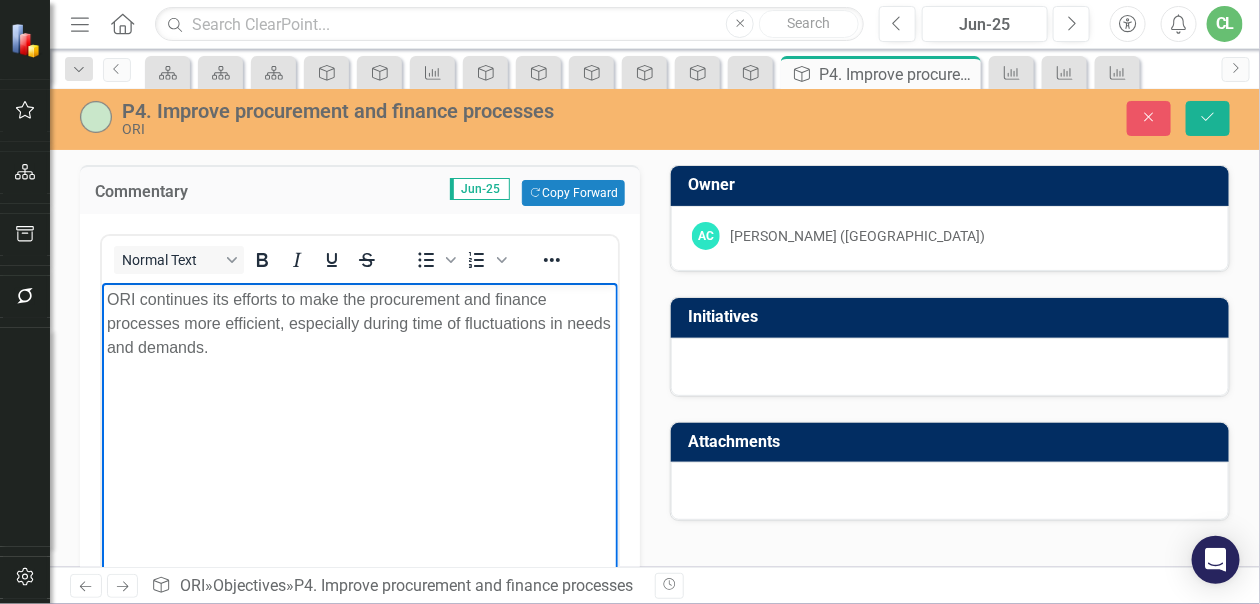type 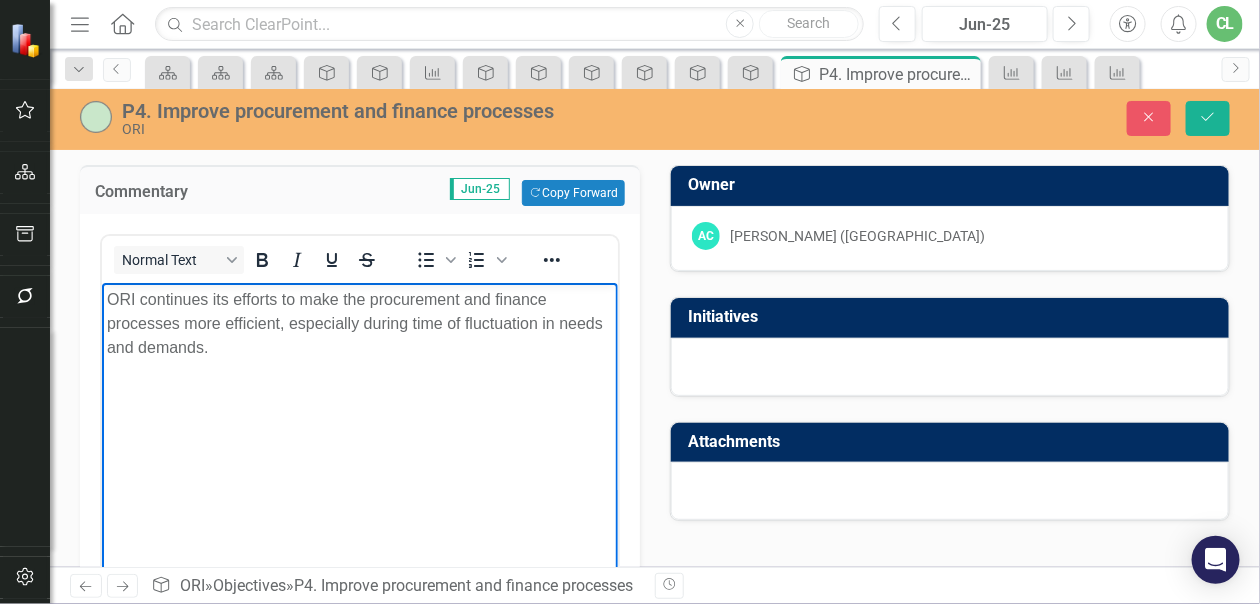 click on "ORI continues its efforts to make the procurement and finance processes more efficient, especially during time of fluctuation in needs and demands." at bounding box center [359, 324] 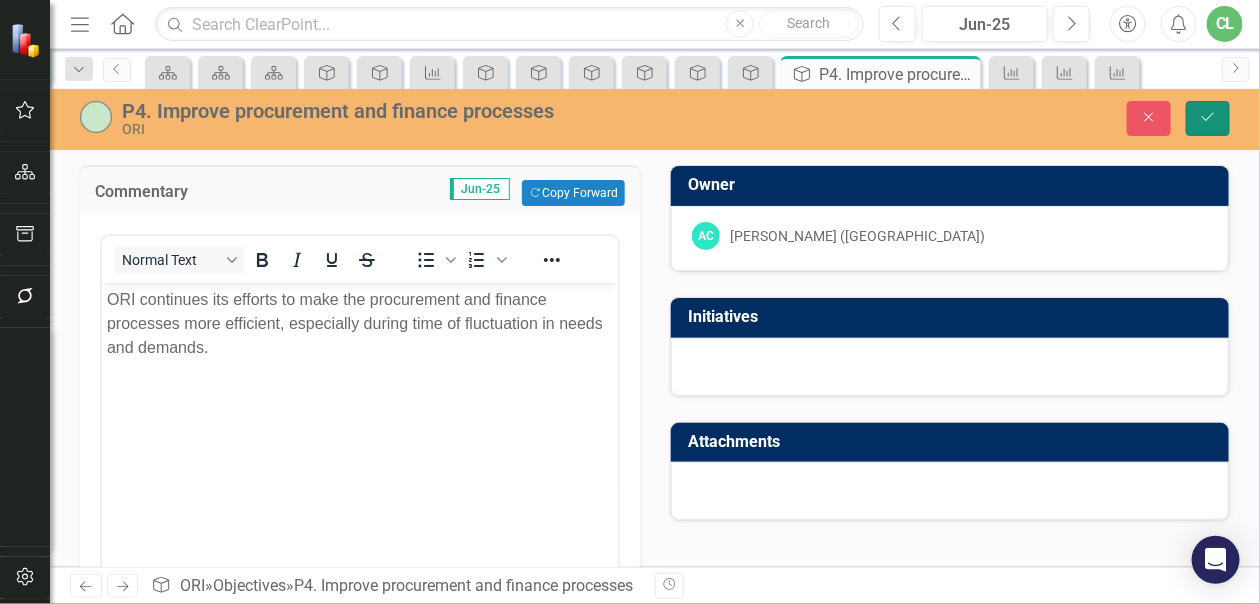 click on "Save" at bounding box center [1208, 118] 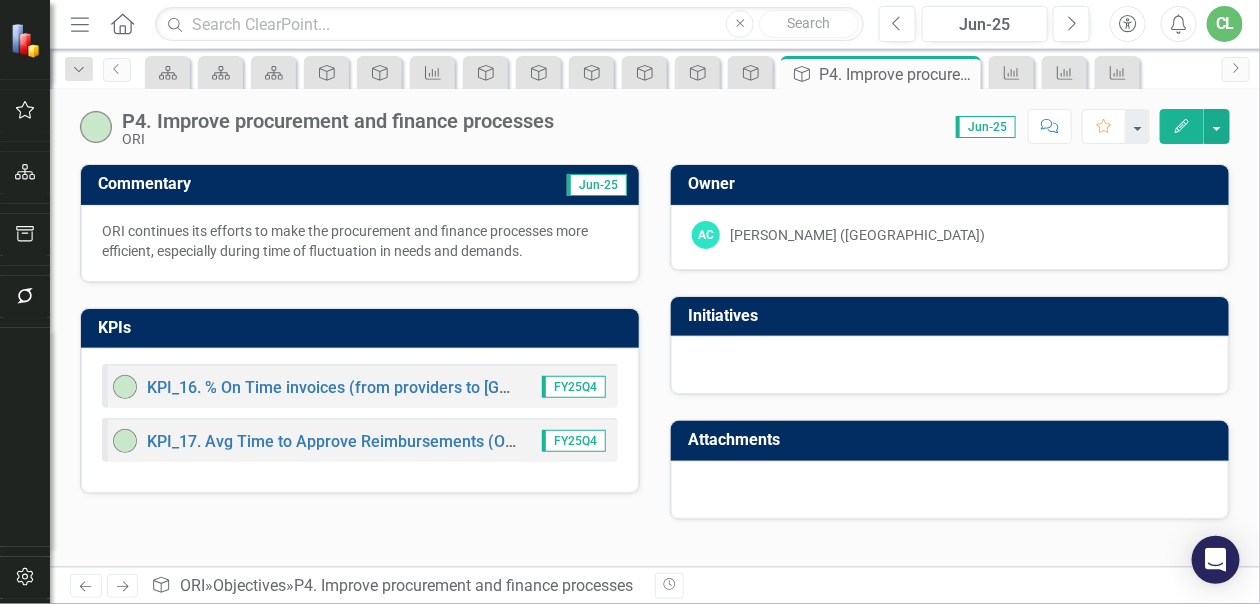 click on "Next" 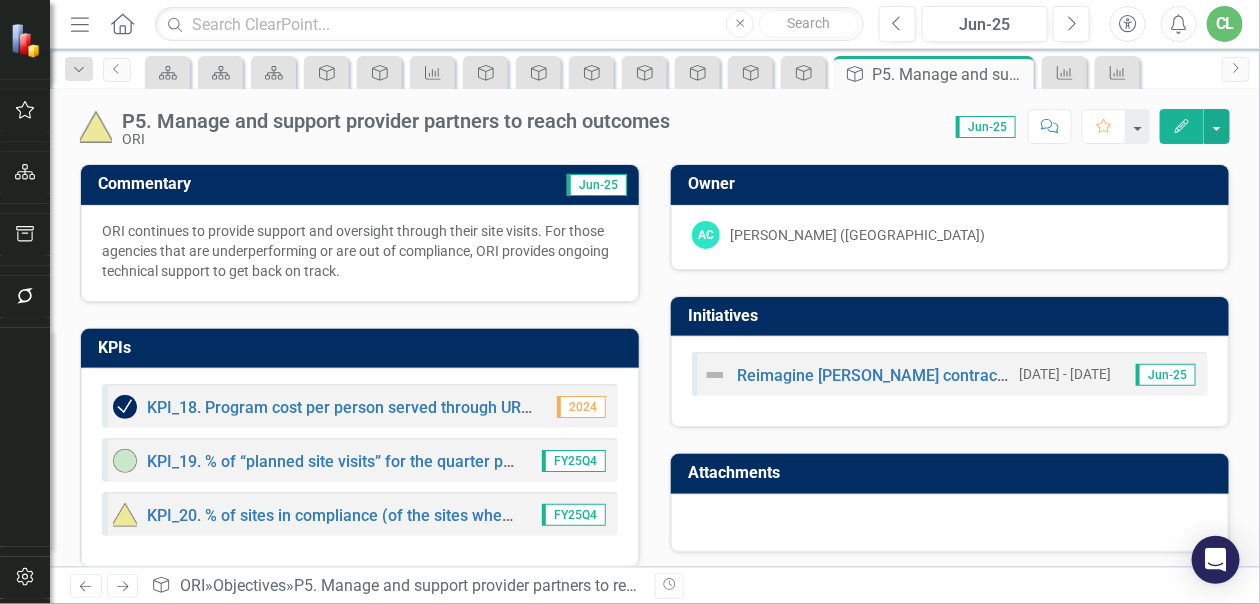 click on "Next" 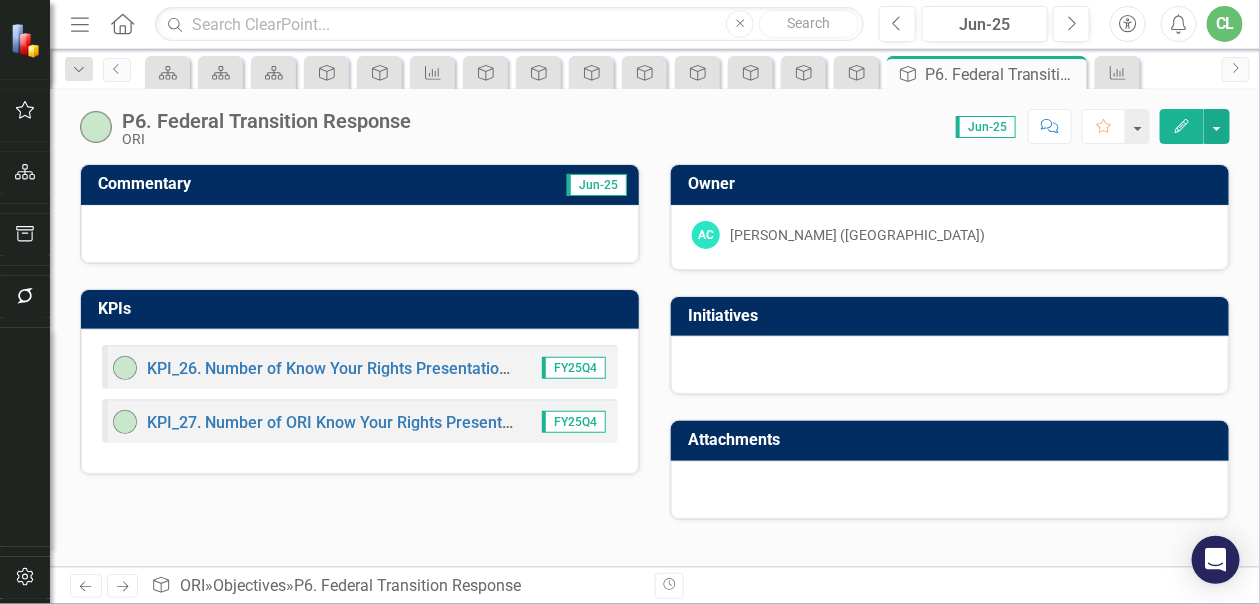 click on "Next" at bounding box center (123, 586) 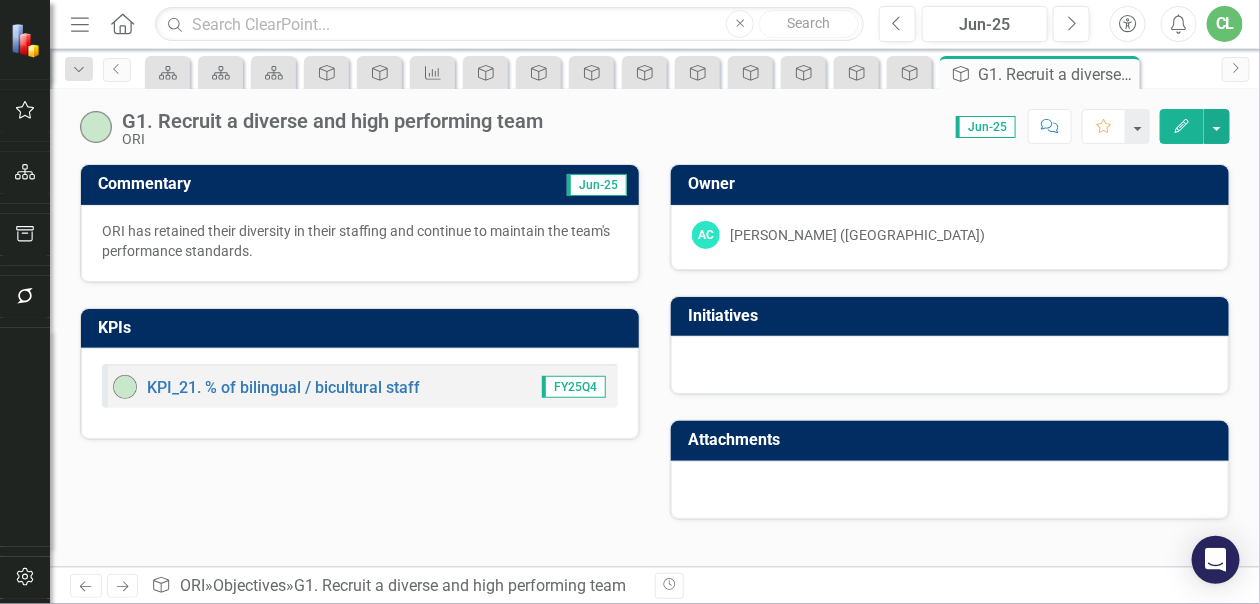 click on "Next" at bounding box center [123, 586] 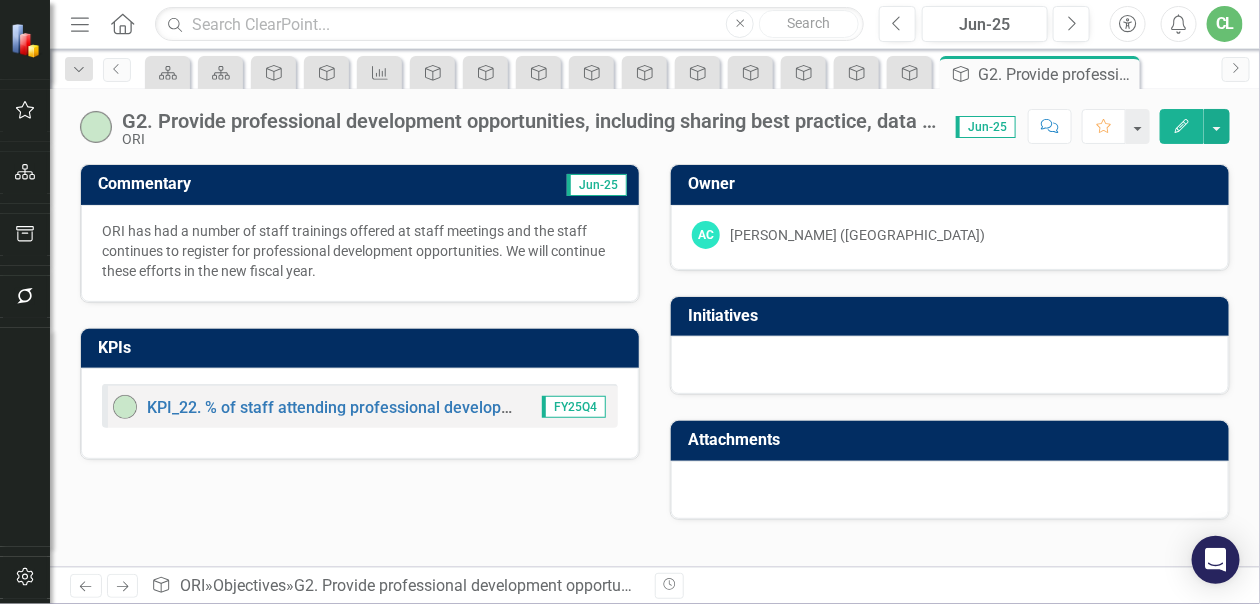 click on "Next" at bounding box center [123, 586] 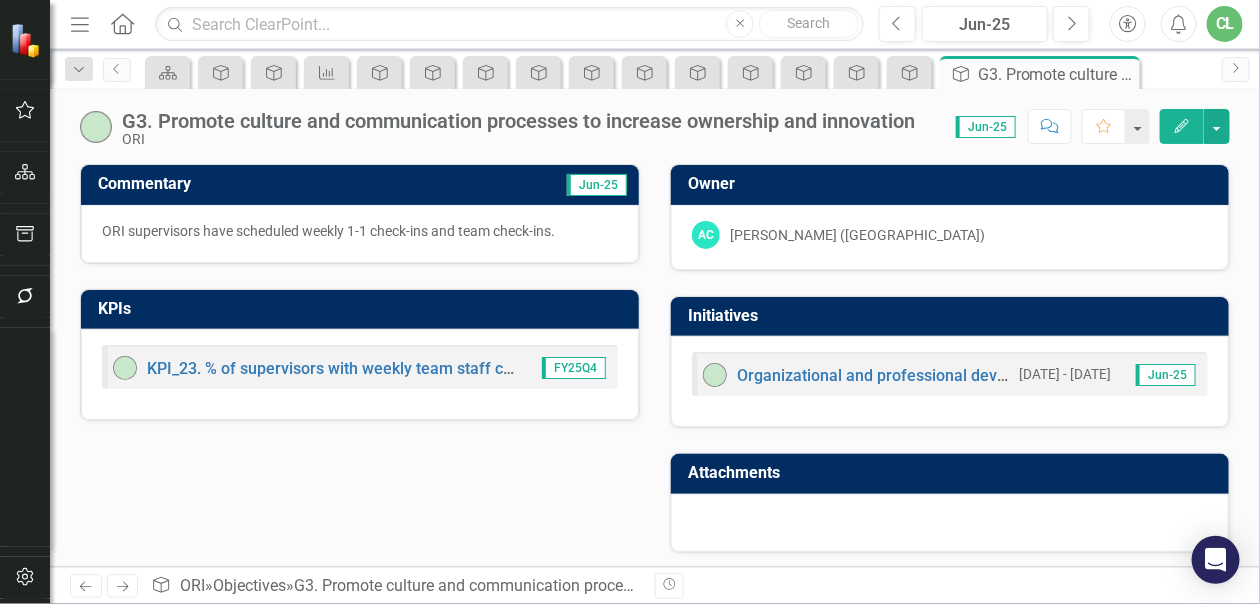 click on "Next" at bounding box center [123, 586] 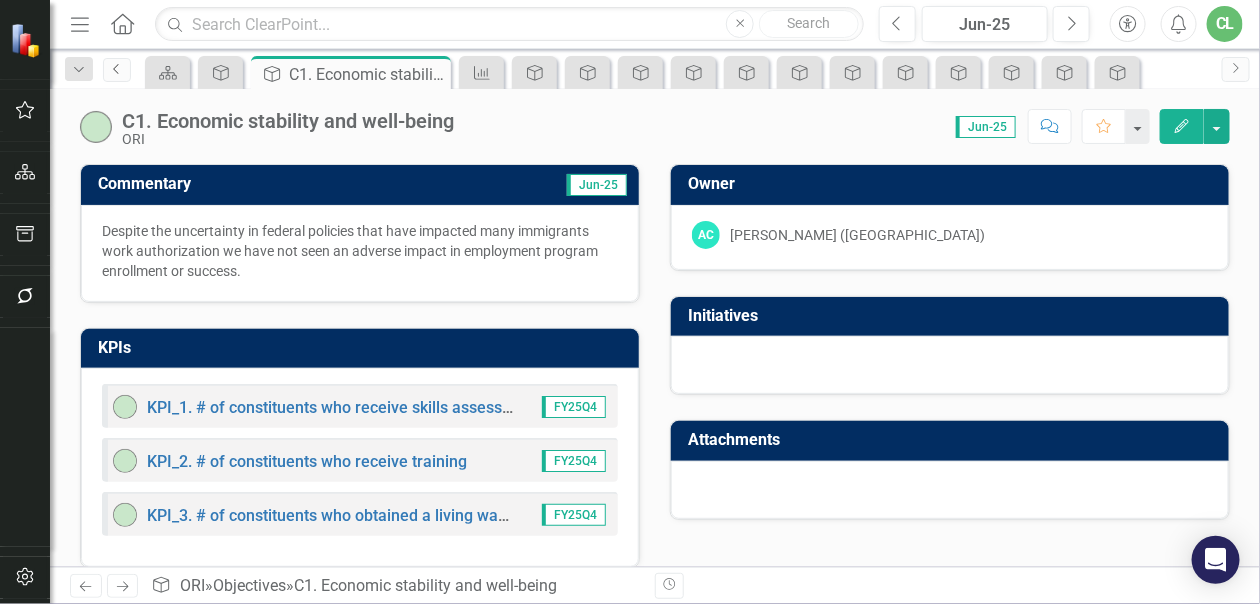 click on "Previous" 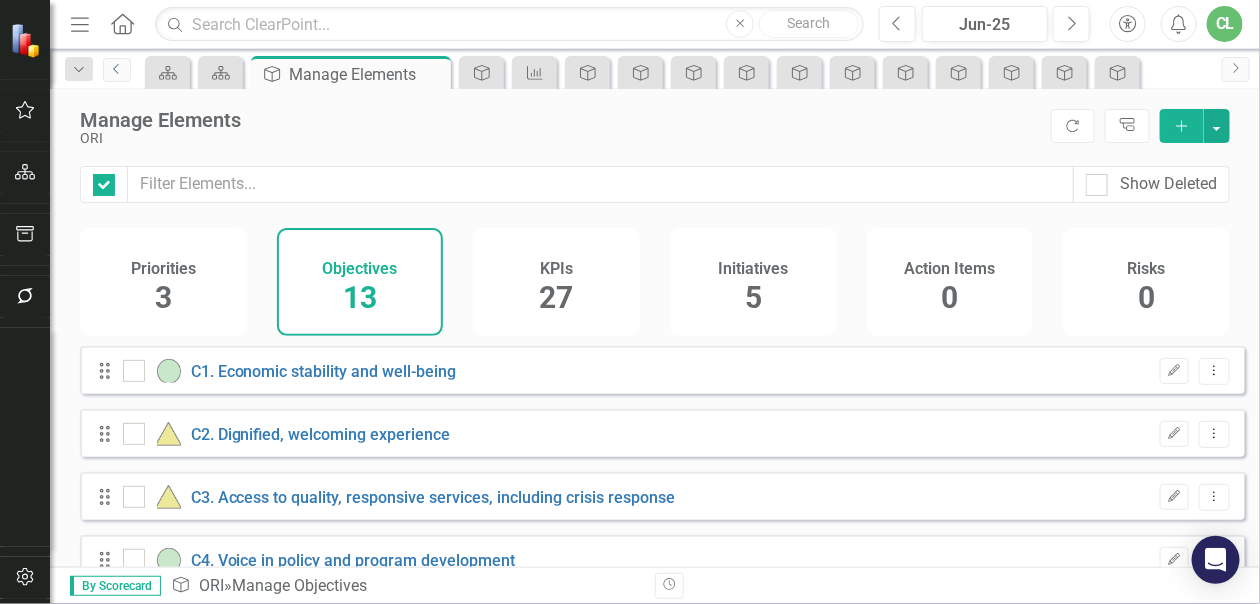 checkbox on "false" 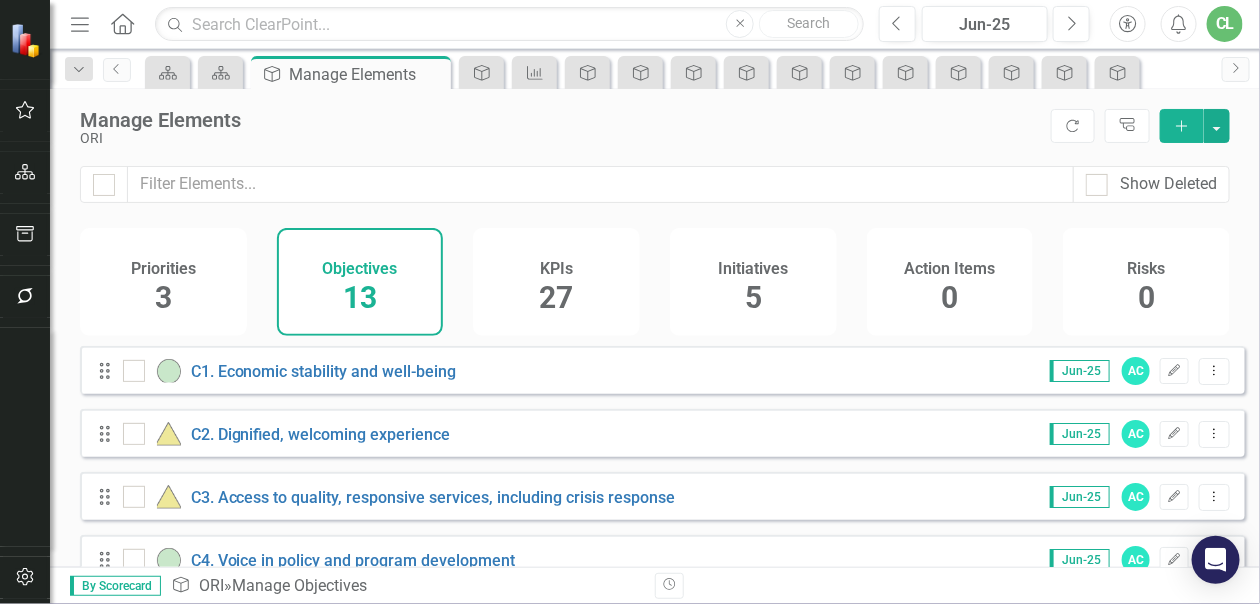 click on "5" at bounding box center (753, 297) 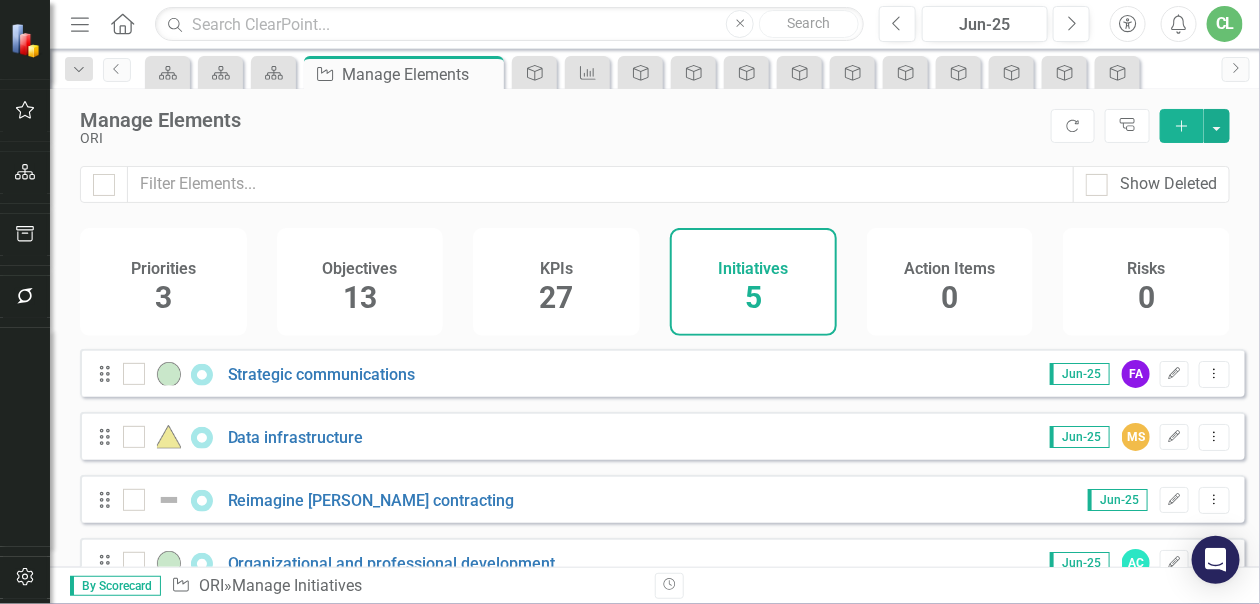 scroll, scrollTop: 0, scrollLeft: 0, axis: both 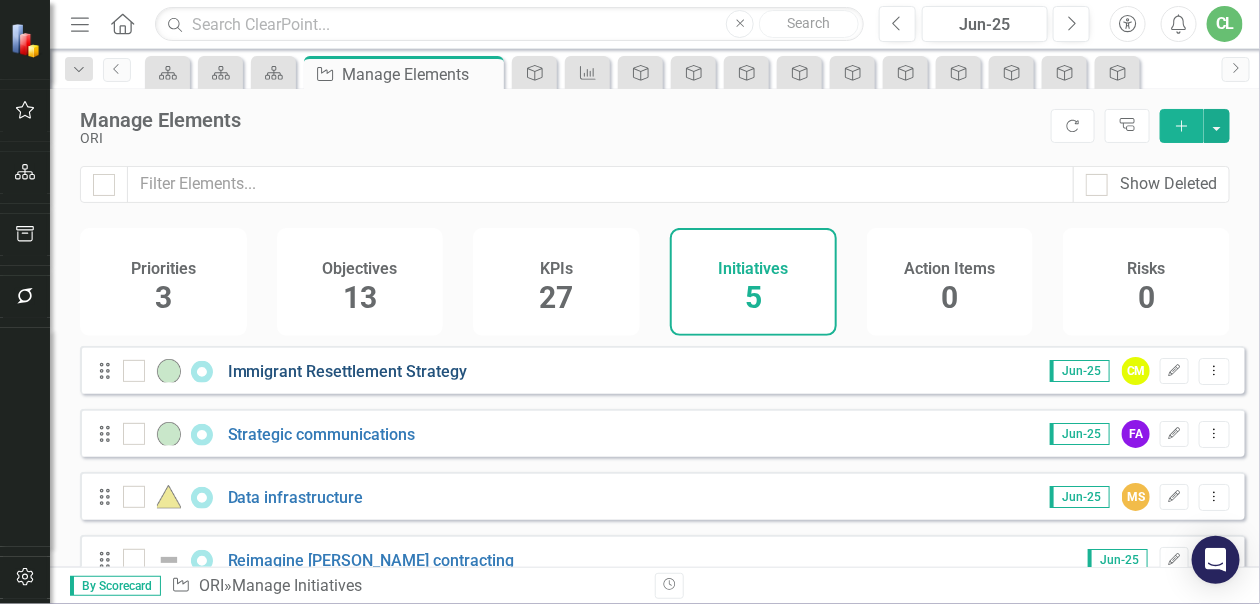 click on "Immigrant Resettlement Strategy" at bounding box center (348, 371) 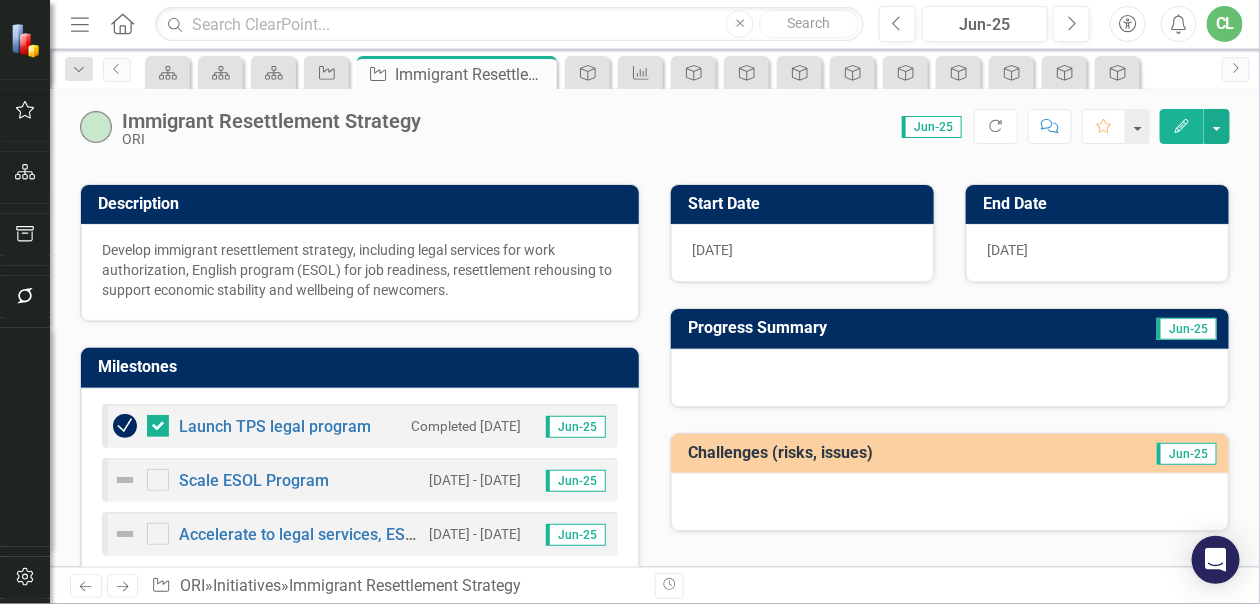 scroll, scrollTop: 137, scrollLeft: 0, axis: vertical 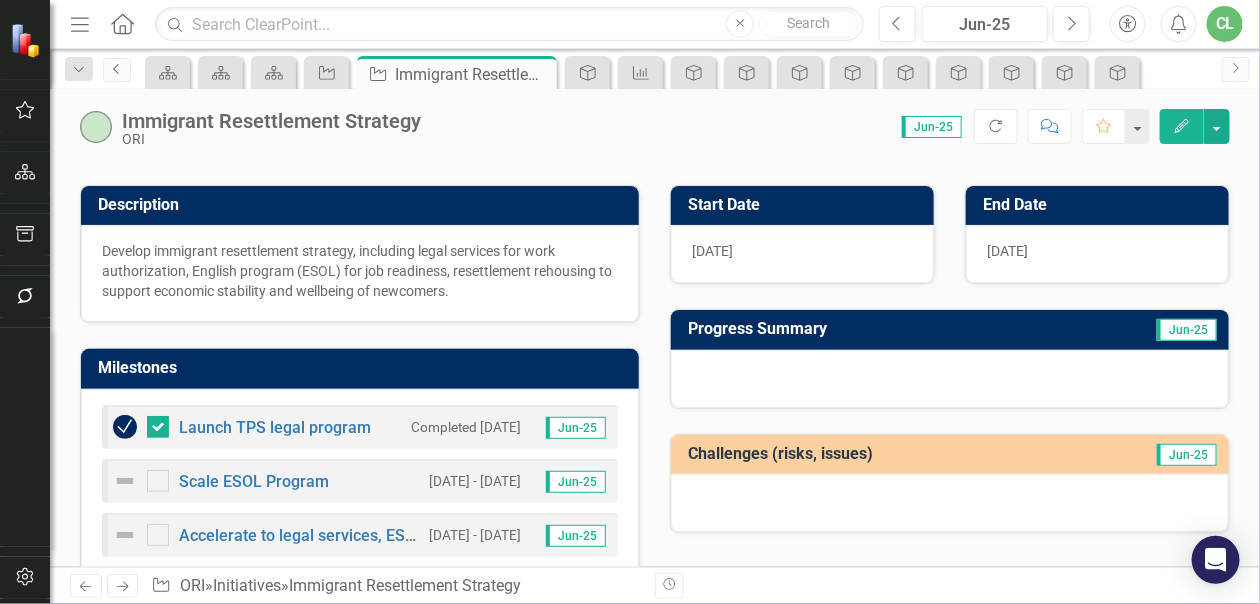 click on "Previous" 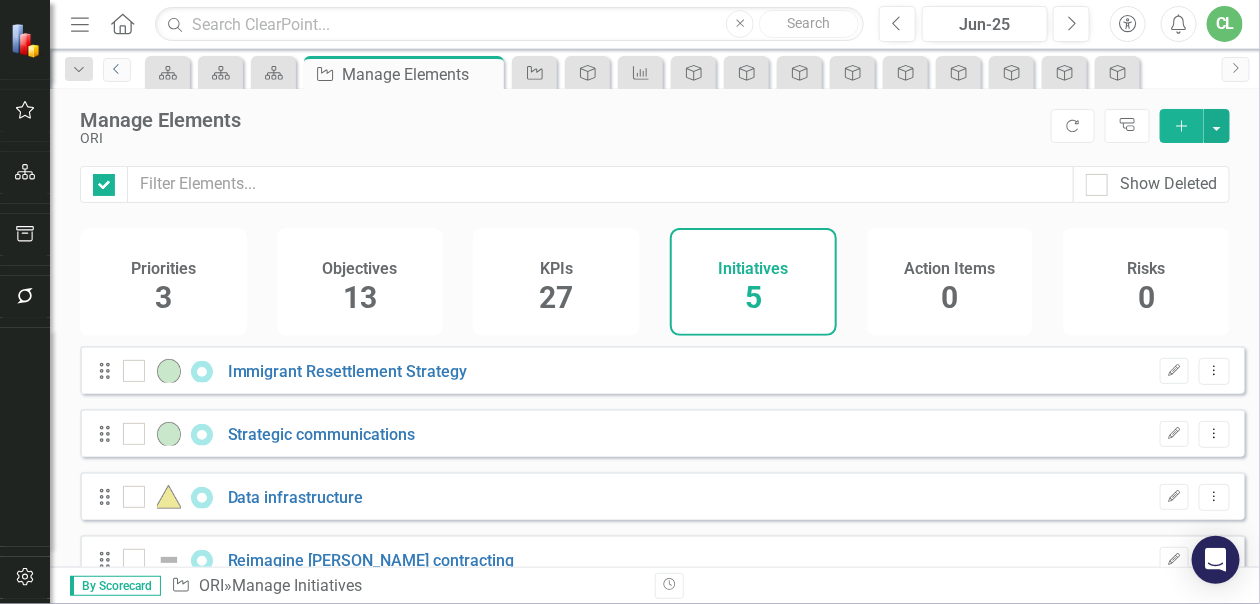 checkbox on "false" 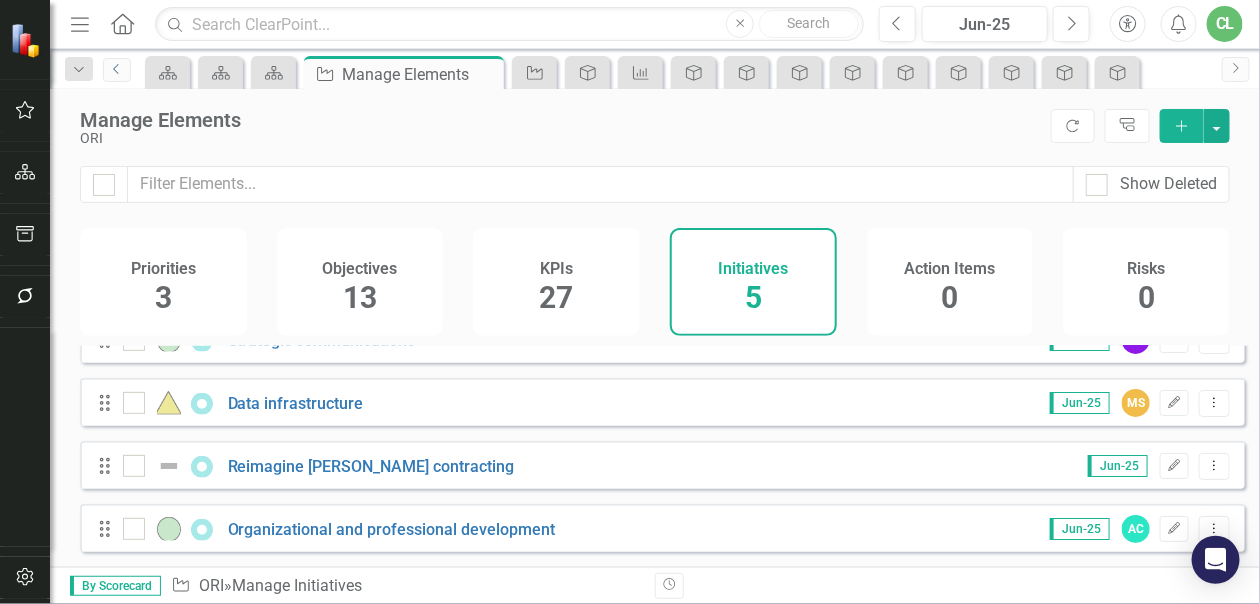 scroll, scrollTop: 0, scrollLeft: 0, axis: both 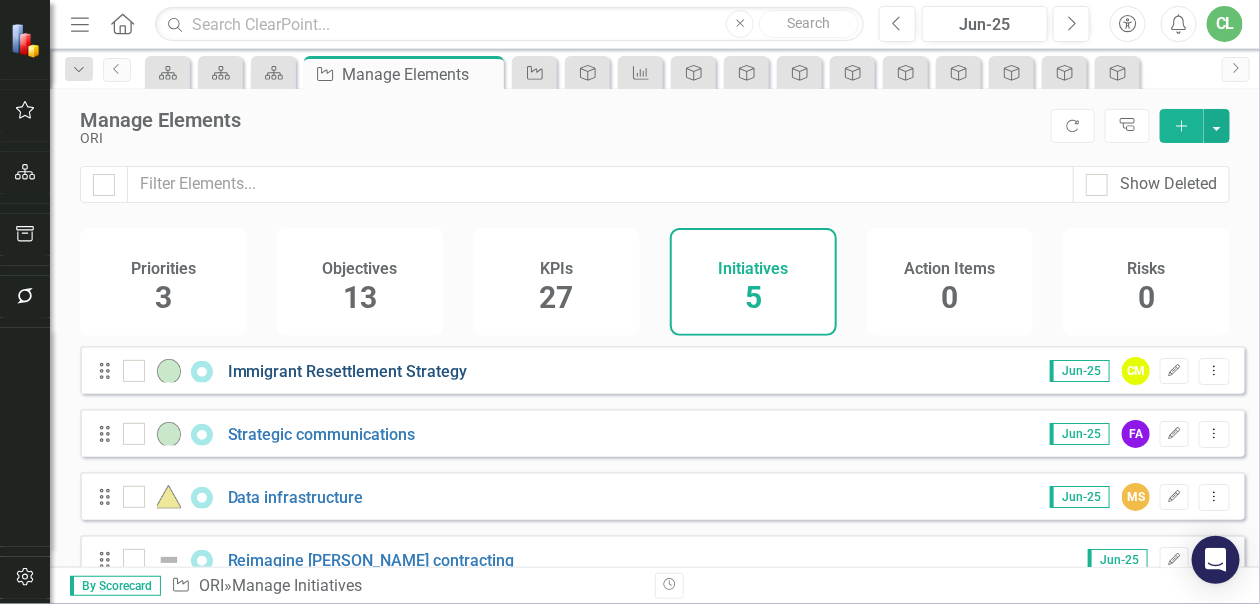 click on "Immigrant Resettlement Strategy" at bounding box center (348, 371) 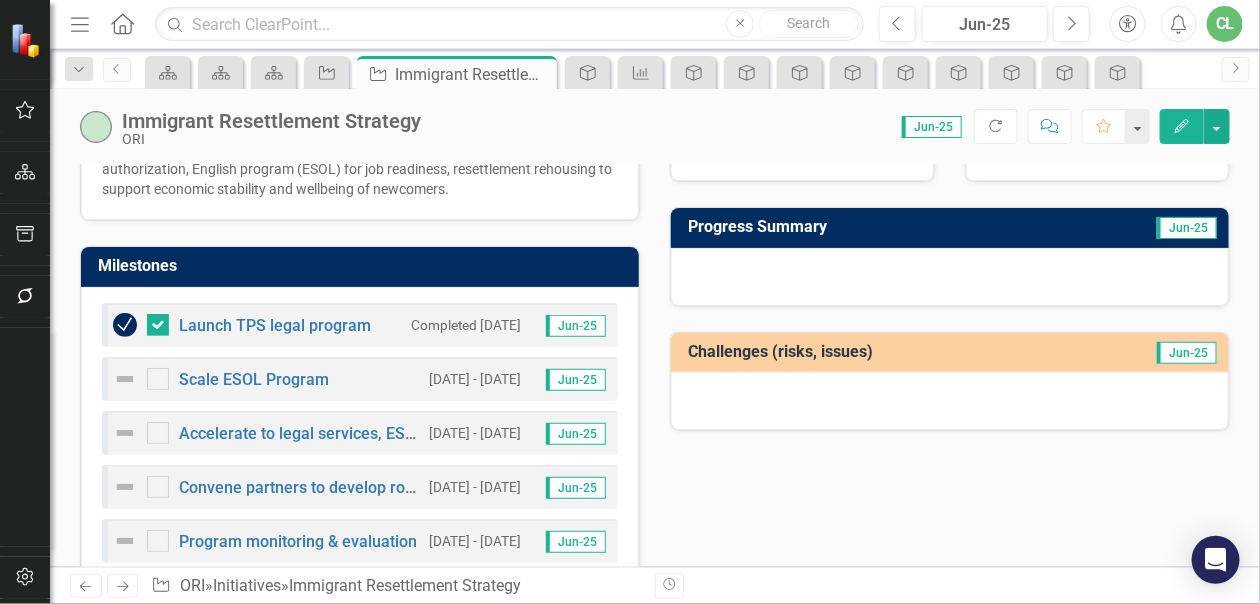 scroll, scrollTop: 287, scrollLeft: 0, axis: vertical 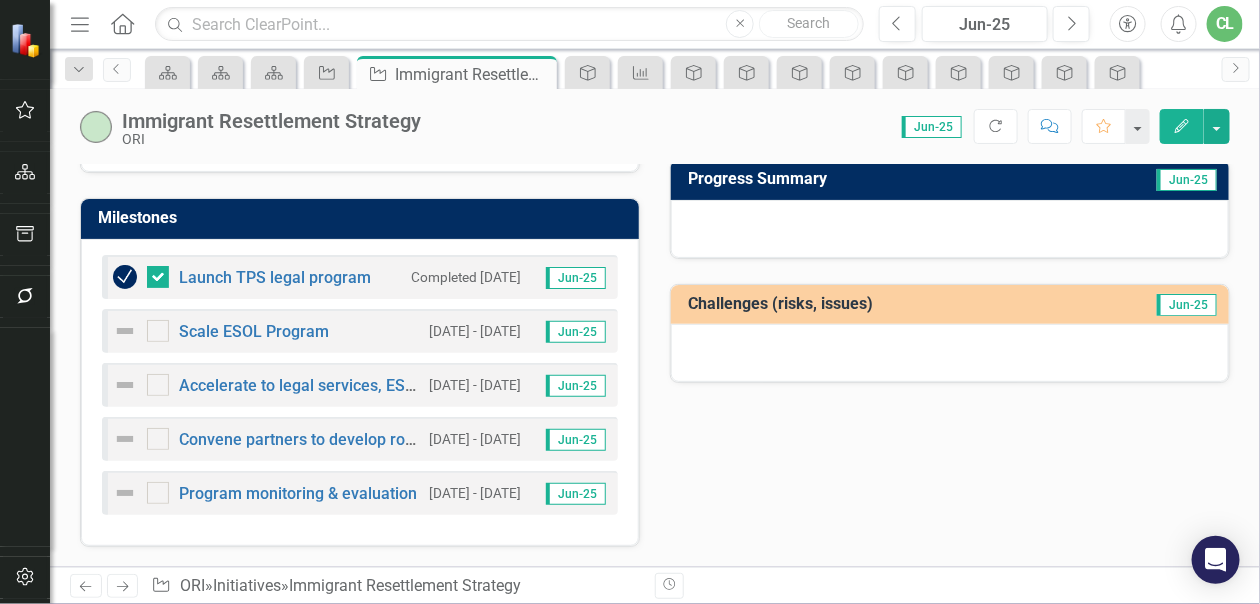 click on "Next" 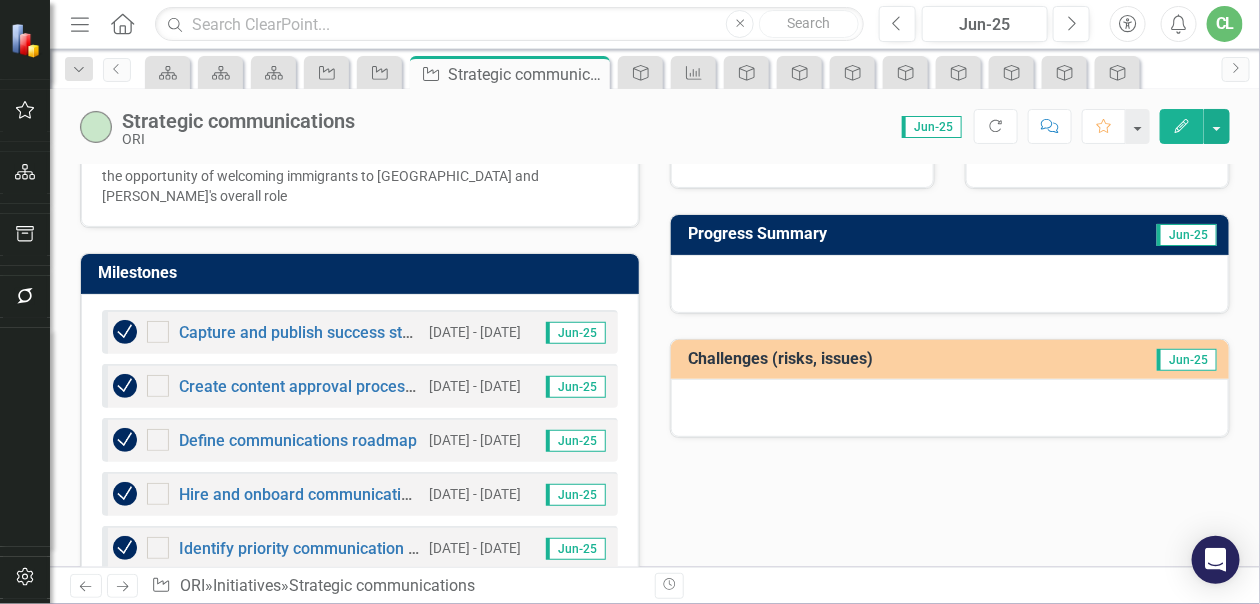 scroll, scrollTop: 267, scrollLeft: 0, axis: vertical 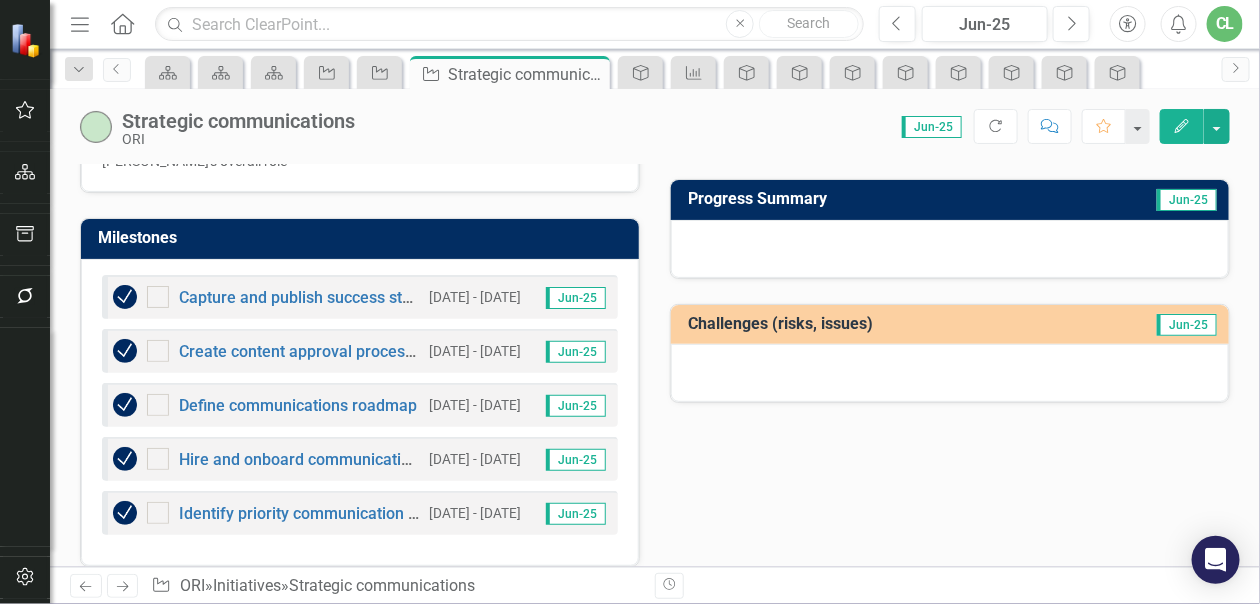 click on "Next" 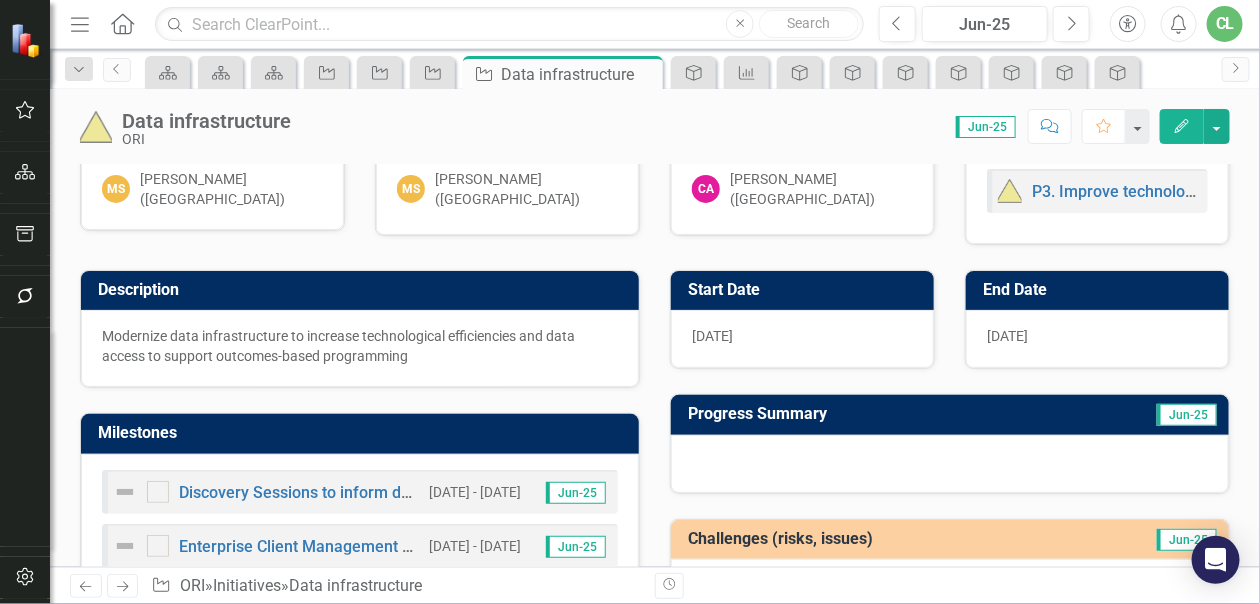 scroll, scrollTop: 0, scrollLeft: 0, axis: both 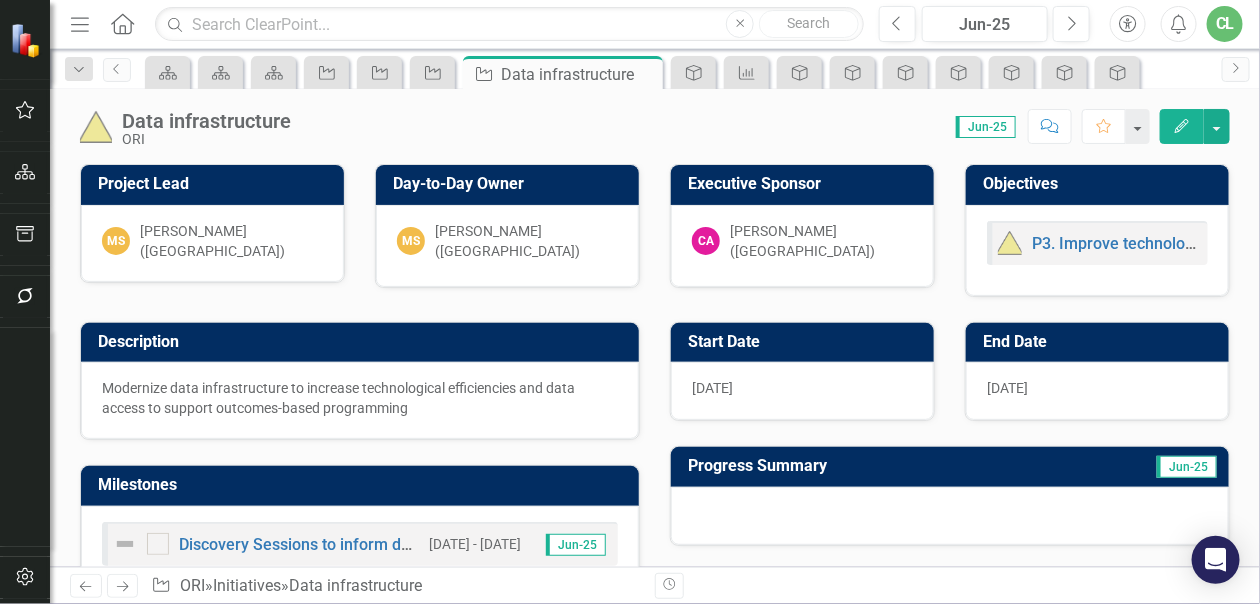 click on "Next" at bounding box center (123, 586) 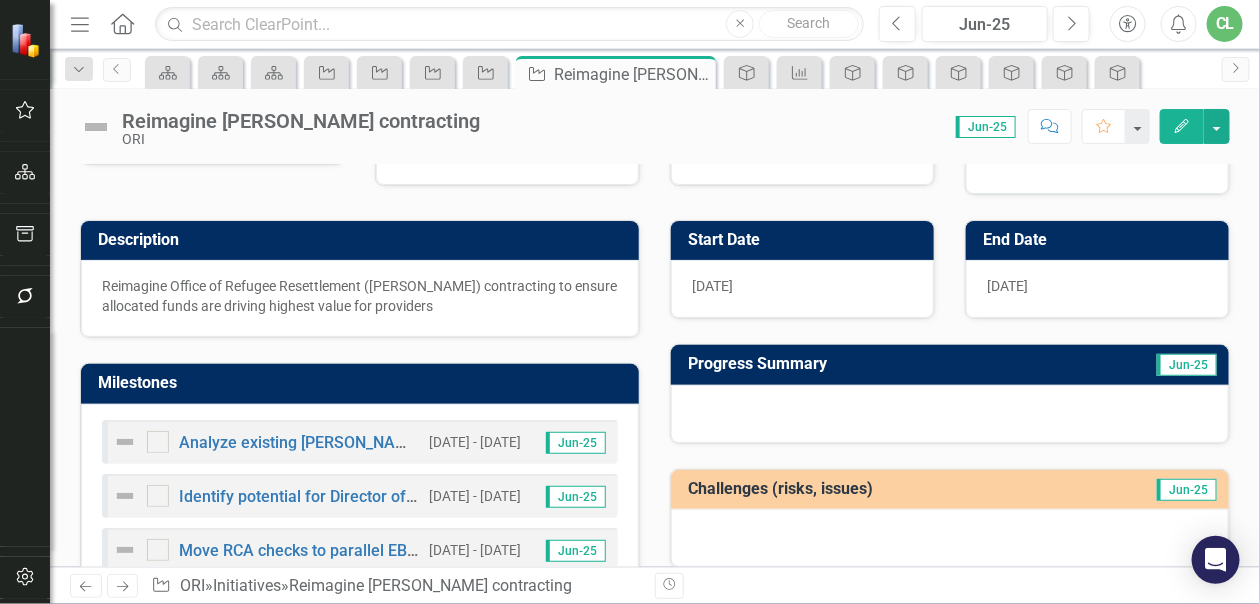 scroll, scrollTop: 200, scrollLeft: 0, axis: vertical 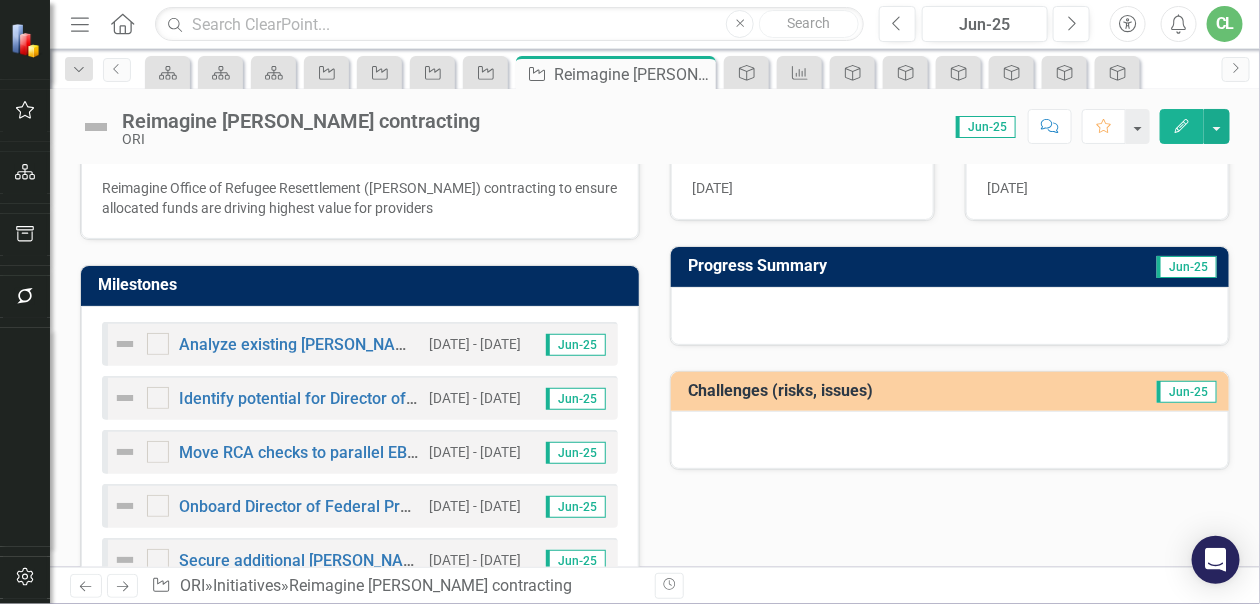 click on "Next" 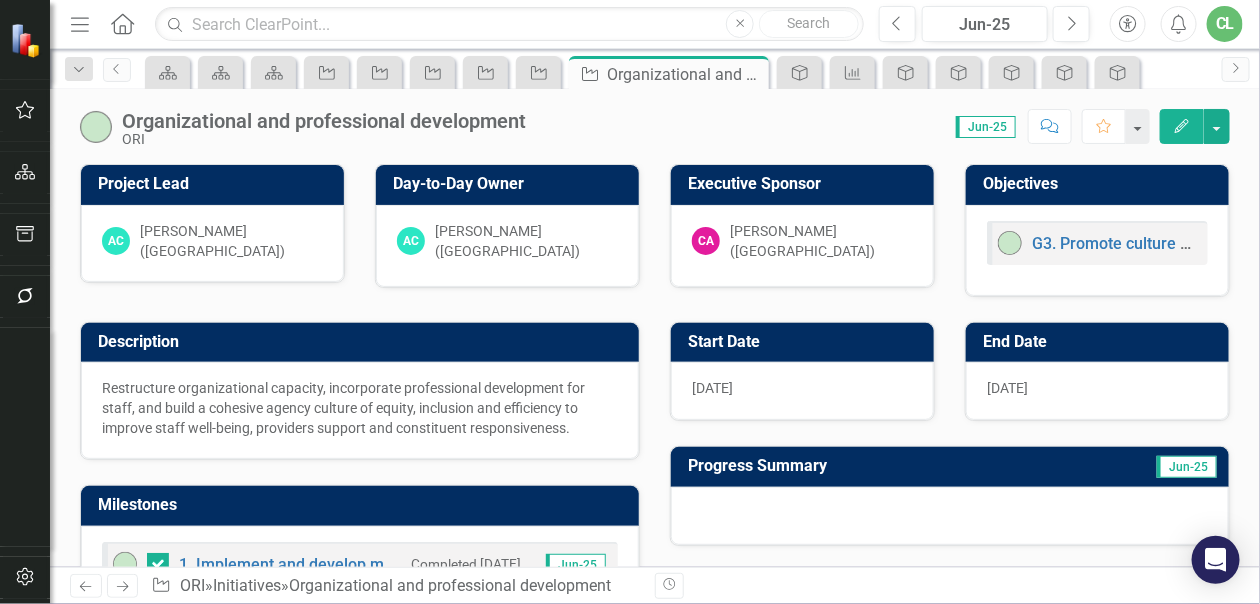 scroll, scrollTop: 200, scrollLeft: 0, axis: vertical 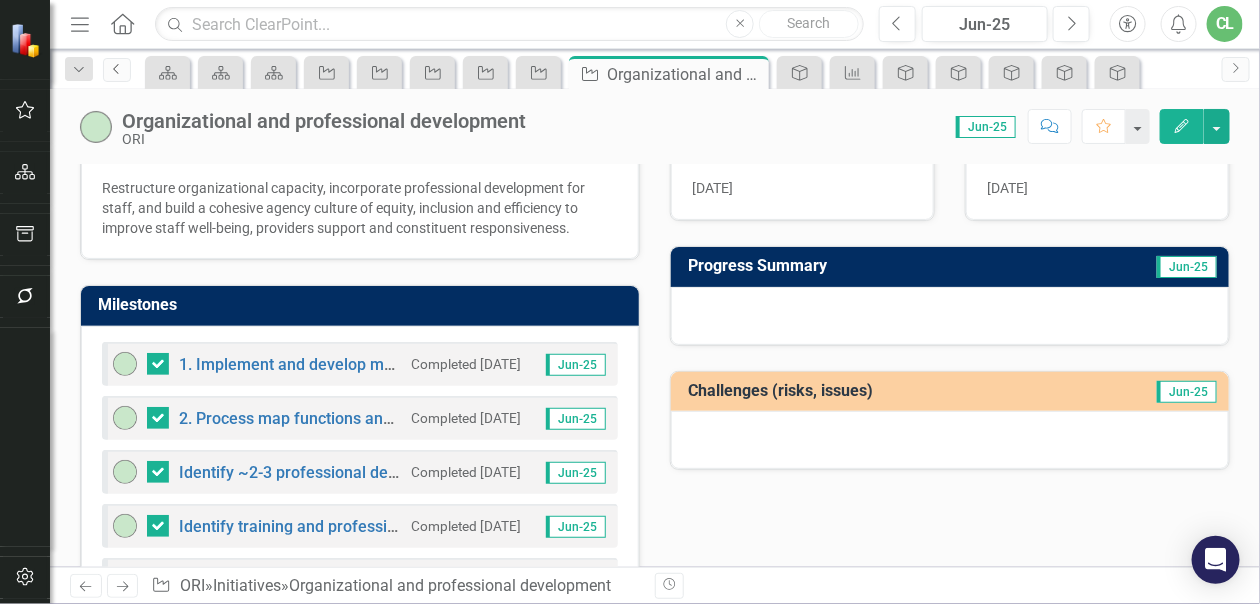 click on "Previous" 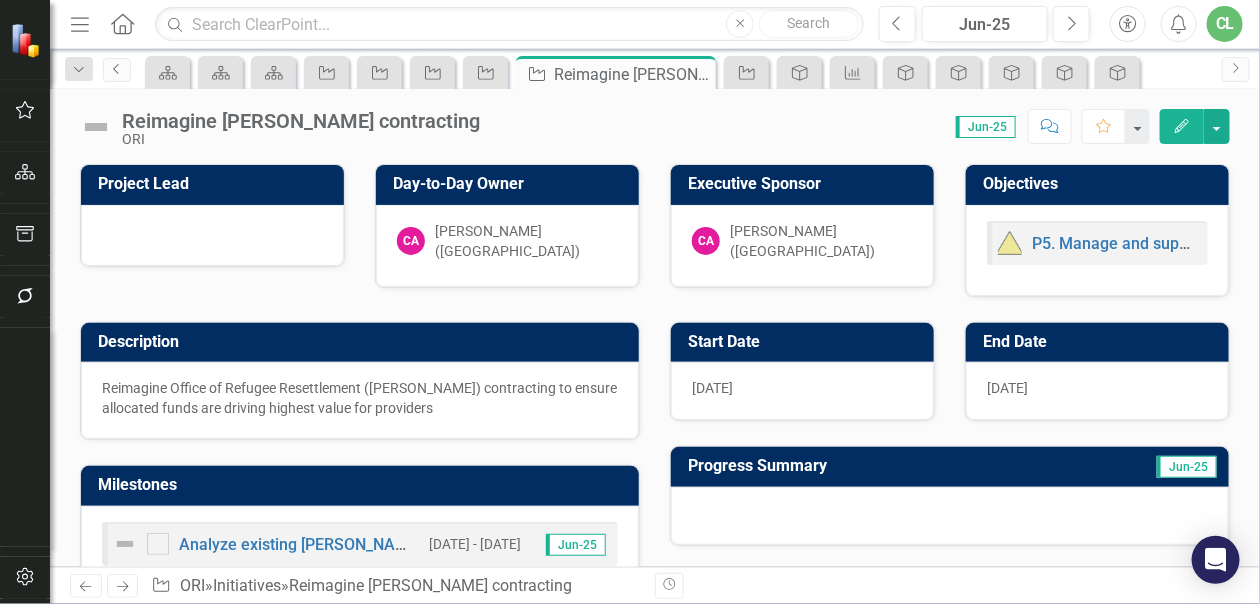 click on "Previous" 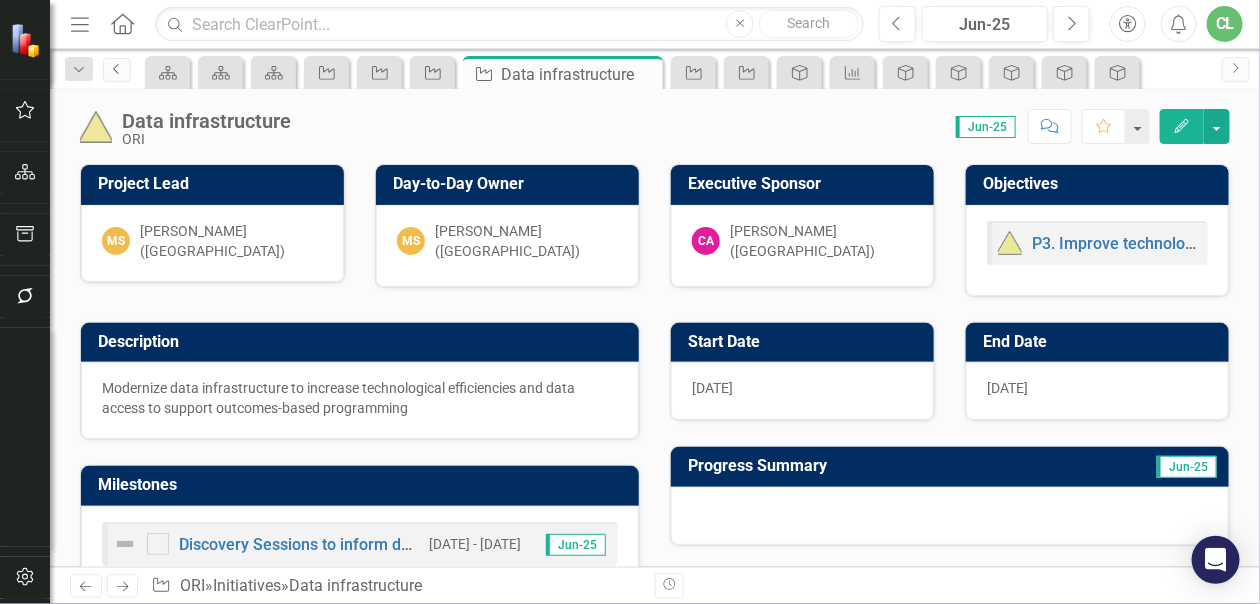 click on "Previous" 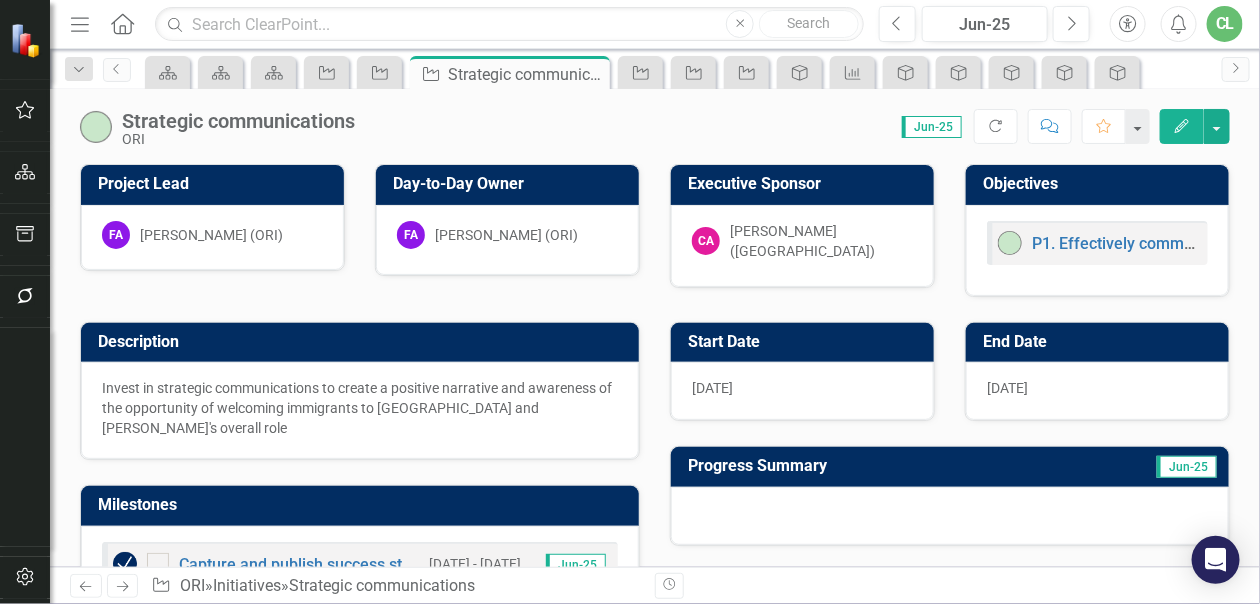 click on "Menu" 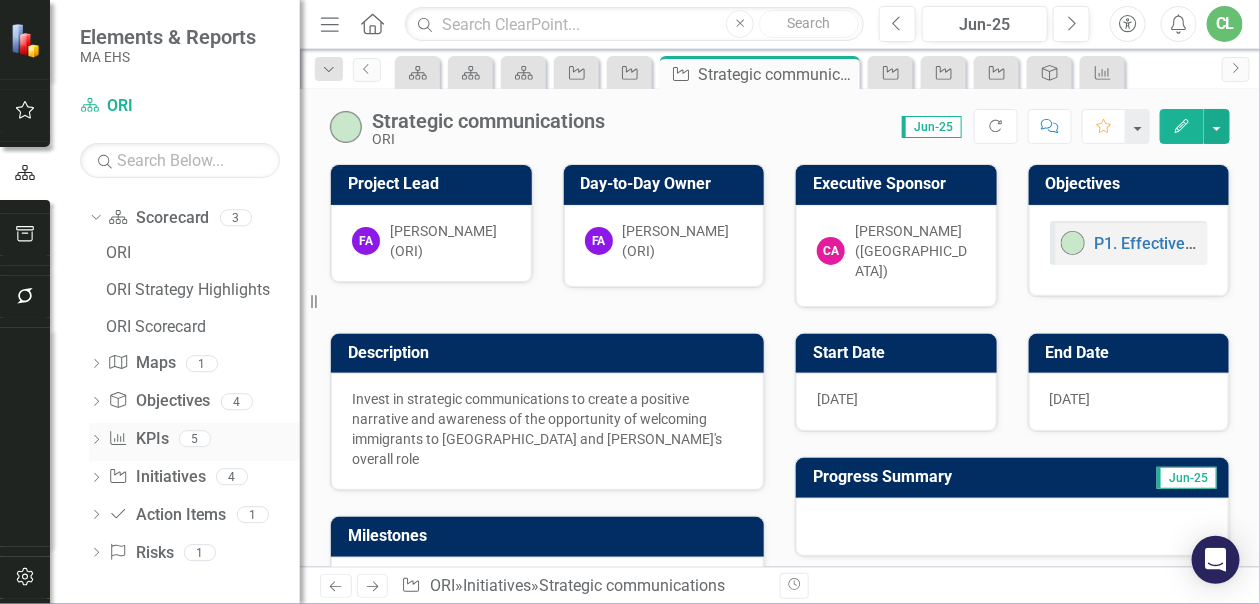 scroll, scrollTop: 102, scrollLeft: 0, axis: vertical 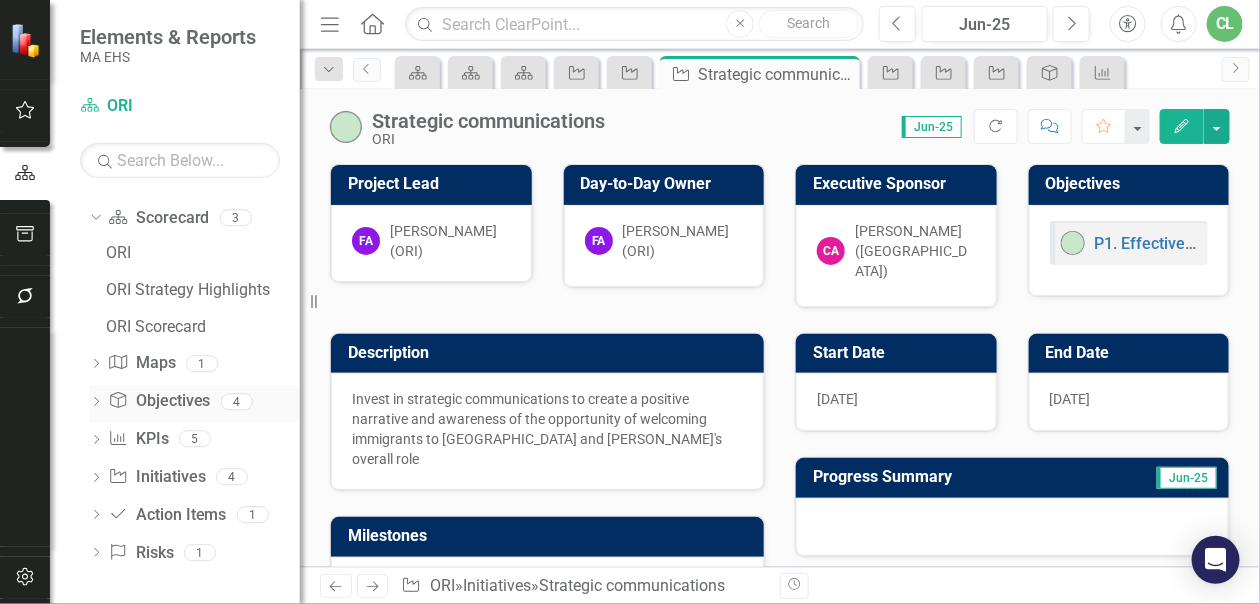 click on "Objective Objectives" at bounding box center [159, 401] 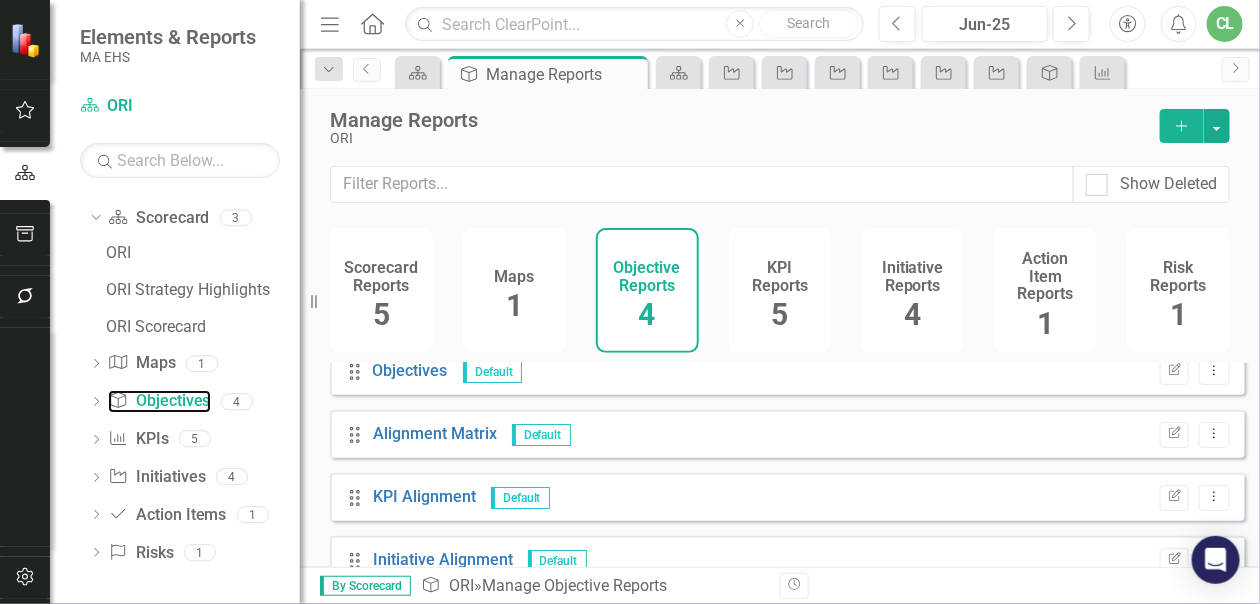 scroll, scrollTop: 0, scrollLeft: 0, axis: both 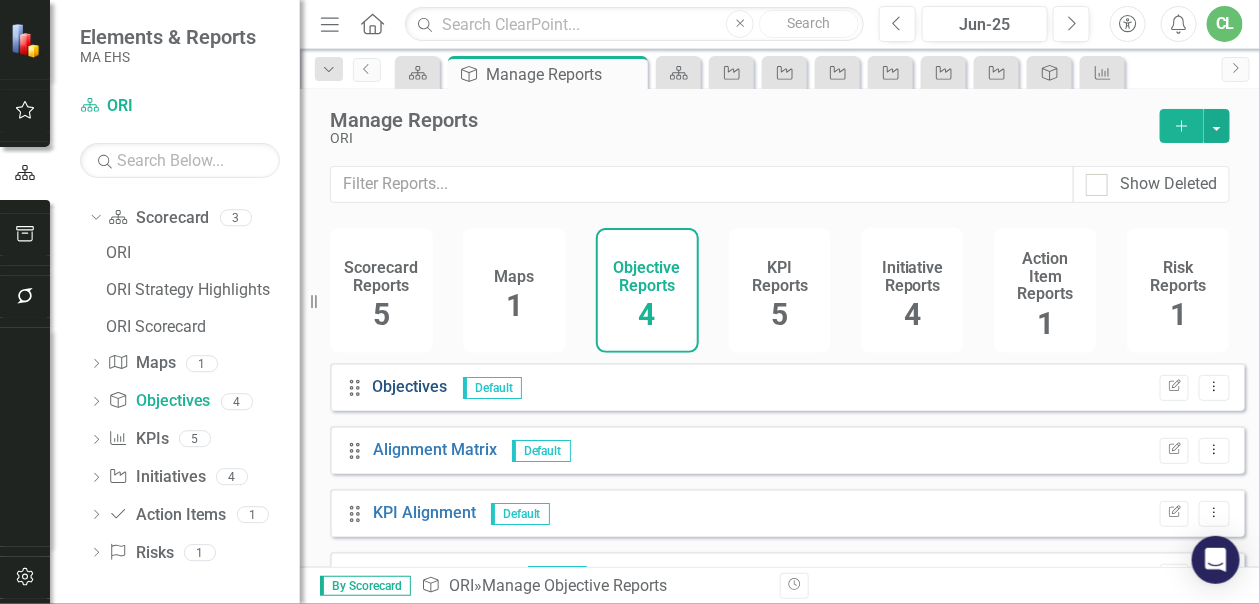 click on "Objectives" at bounding box center (410, 386) 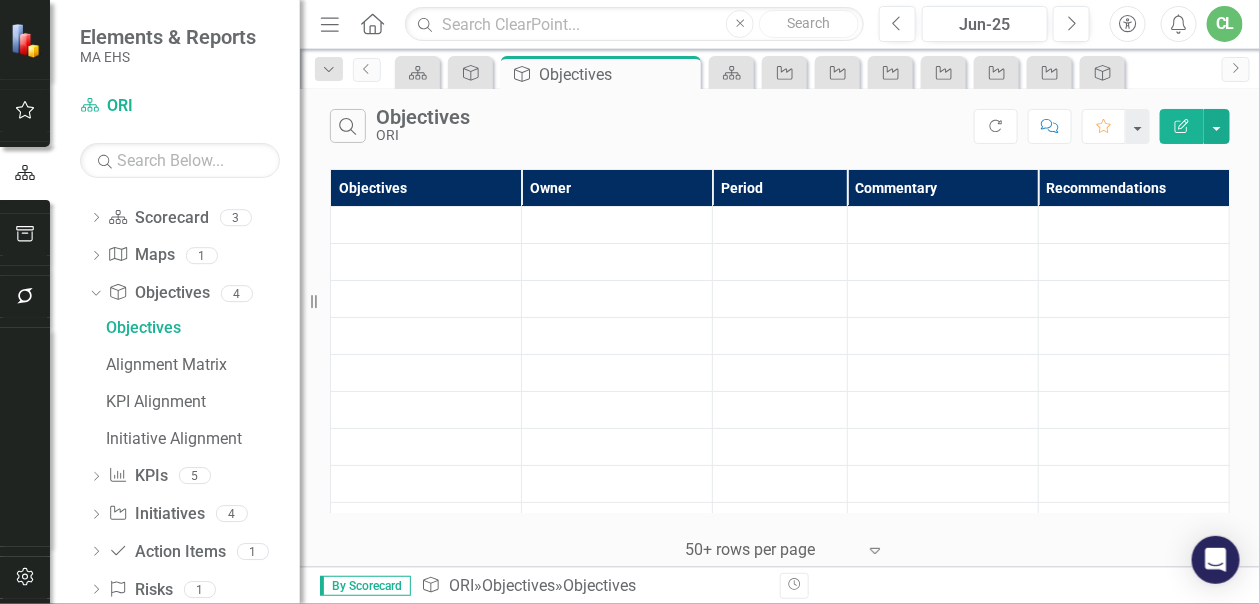 scroll, scrollTop: 0, scrollLeft: 0, axis: both 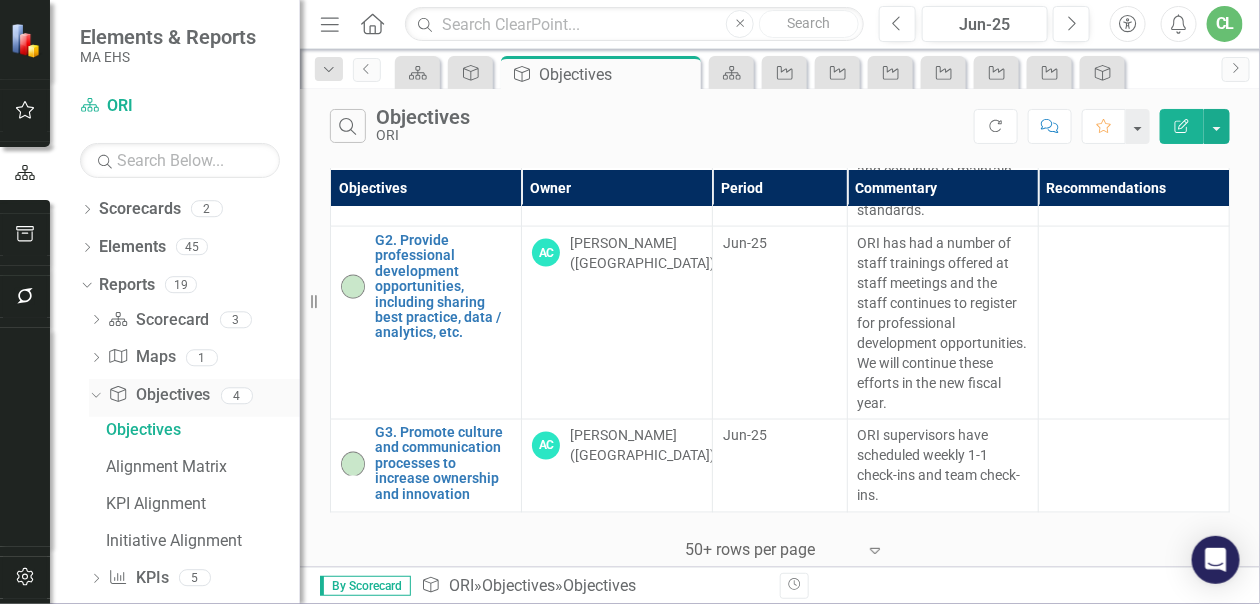 click on "Objective Objectives" at bounding box center (159, 395) 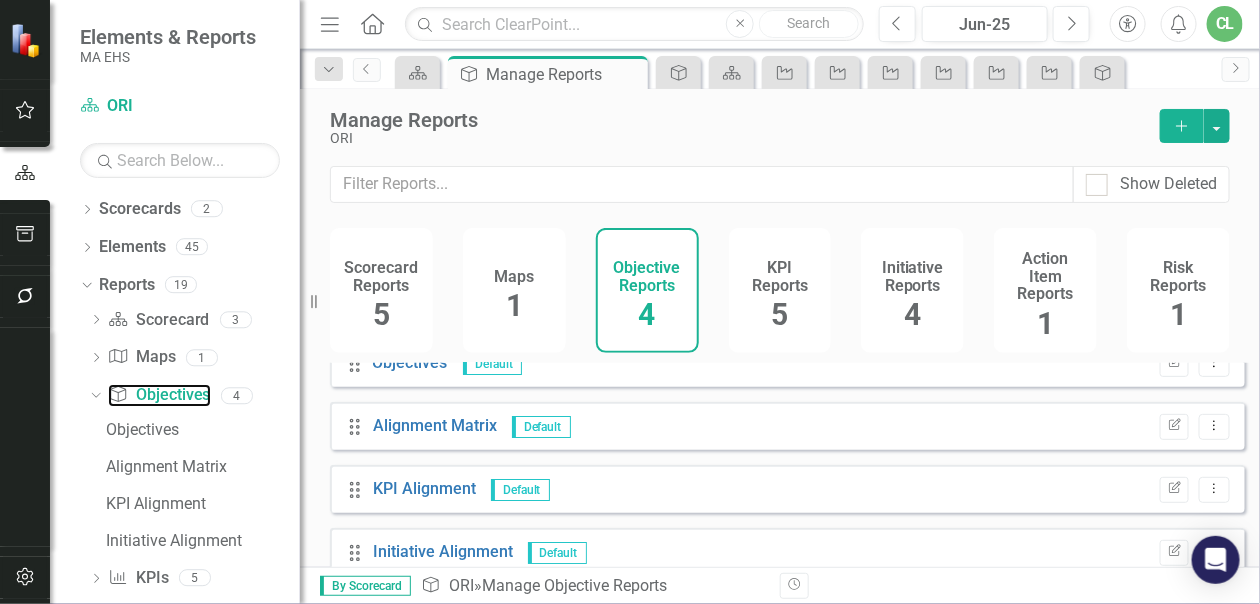 scroll, scrollTop: 46, scrollLeft: 0, axis: vertical 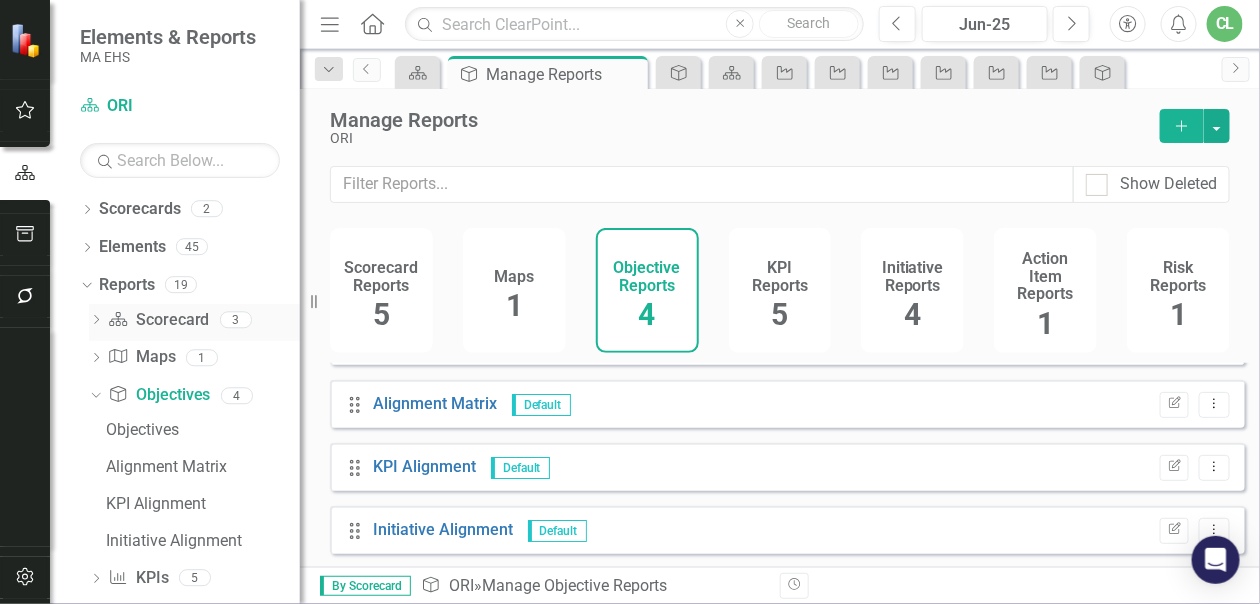 click on "Scorecard Scorecard" at bounding box center (158, 320) 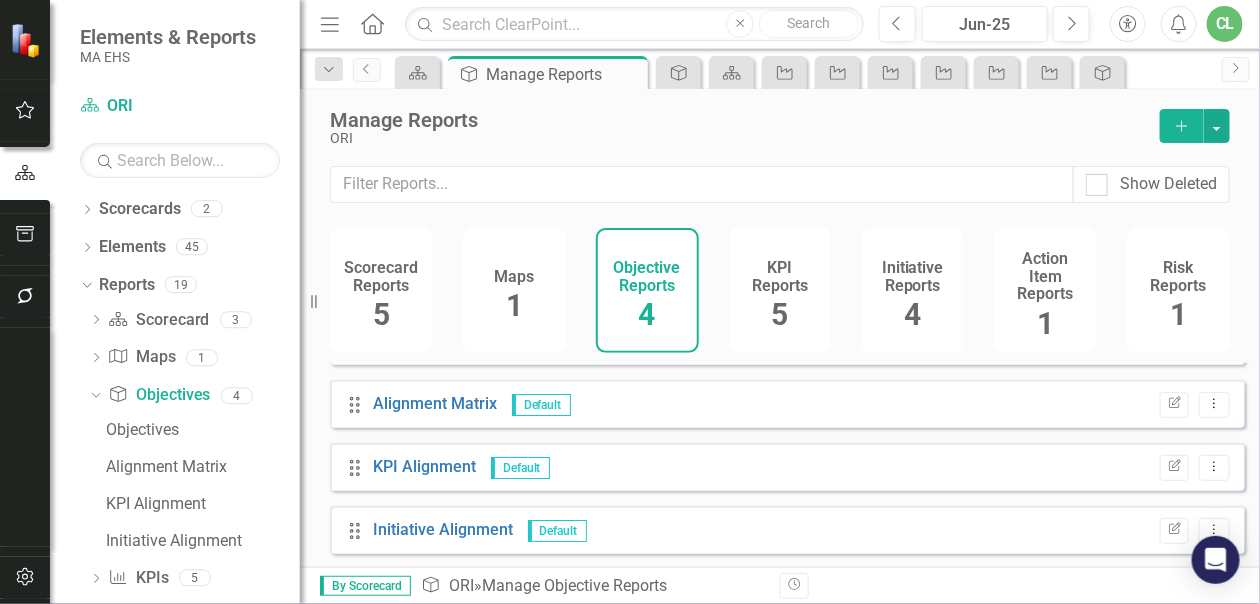 click on "4" at bounding box center (912, 314) 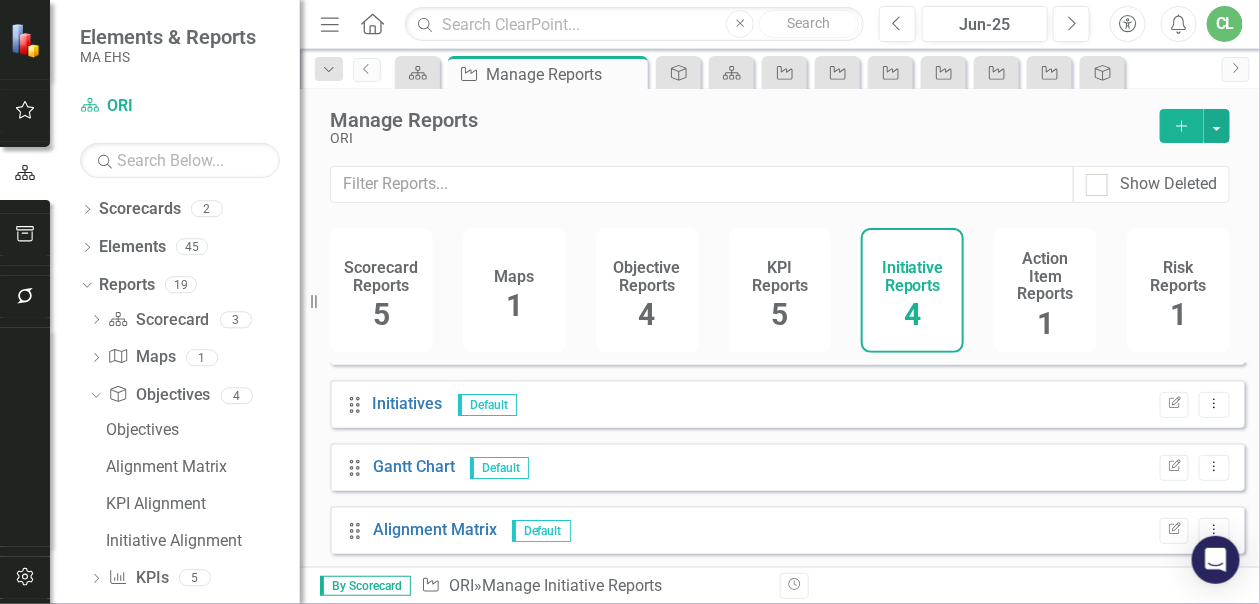 scroll, scrollTop: 0, scrollLeft: 0, axis: both 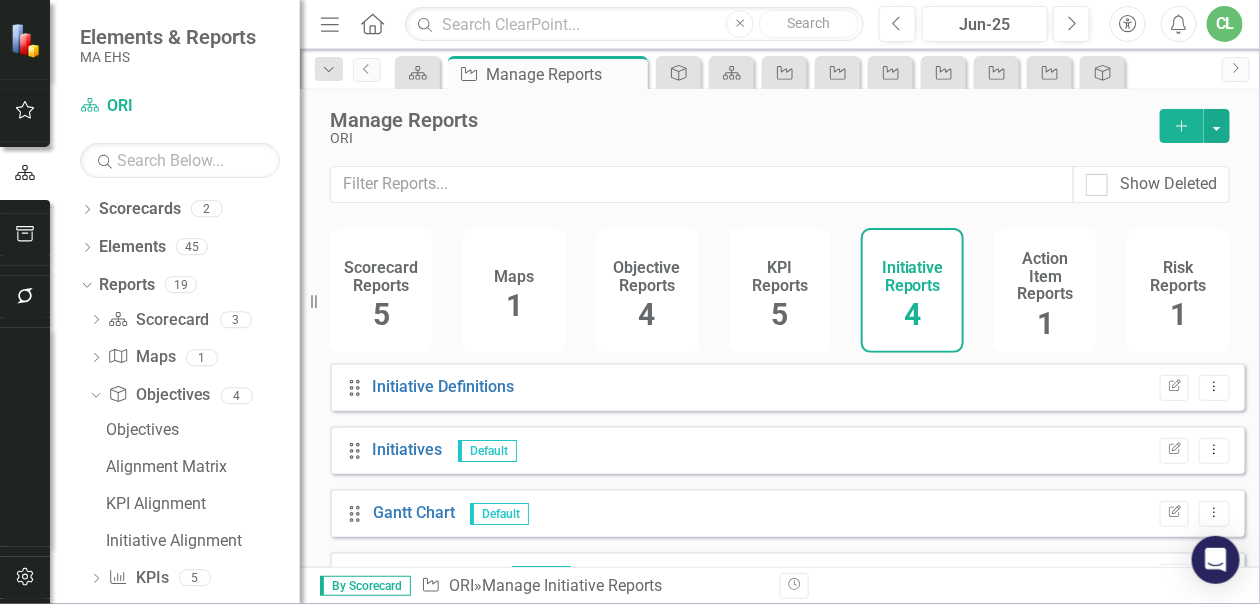 click on "5" at bounding box center (780, 314) 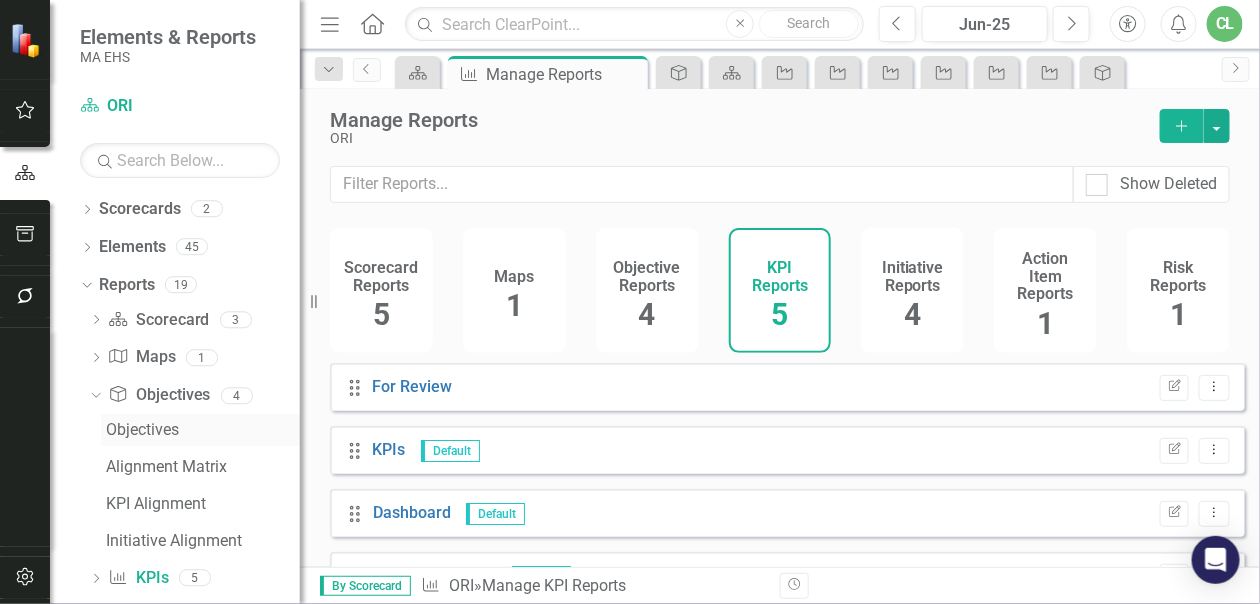 click on "Objectives" at bounding box center [203, 430] 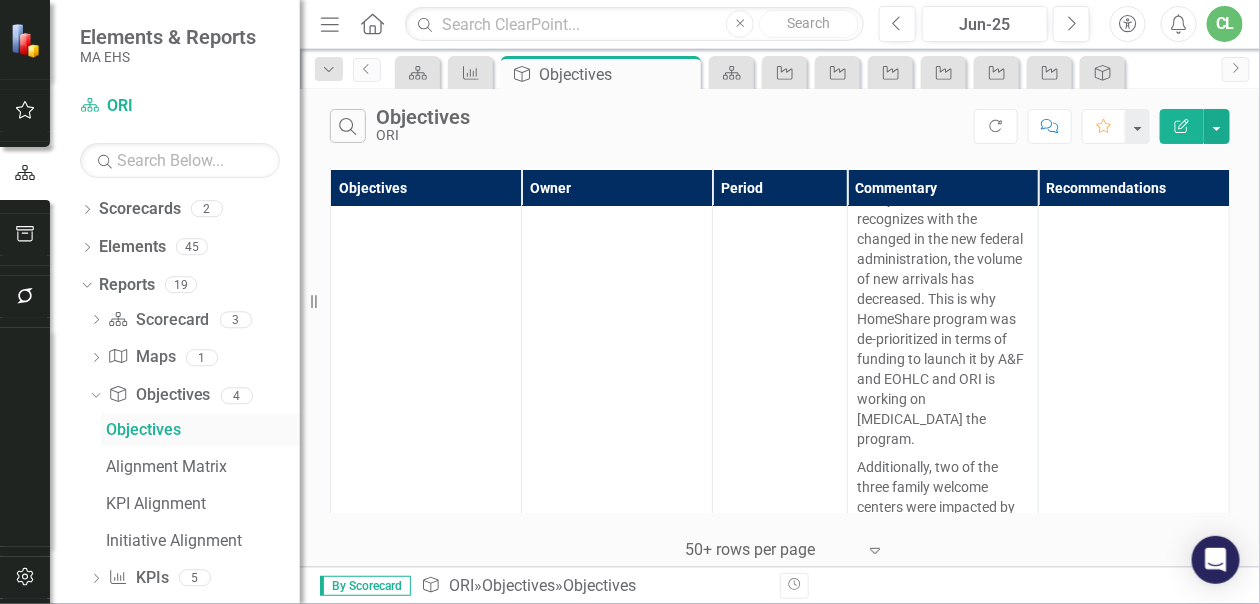 scroll, scrollTop: 300, scrollLeft: 0, axis: vertical 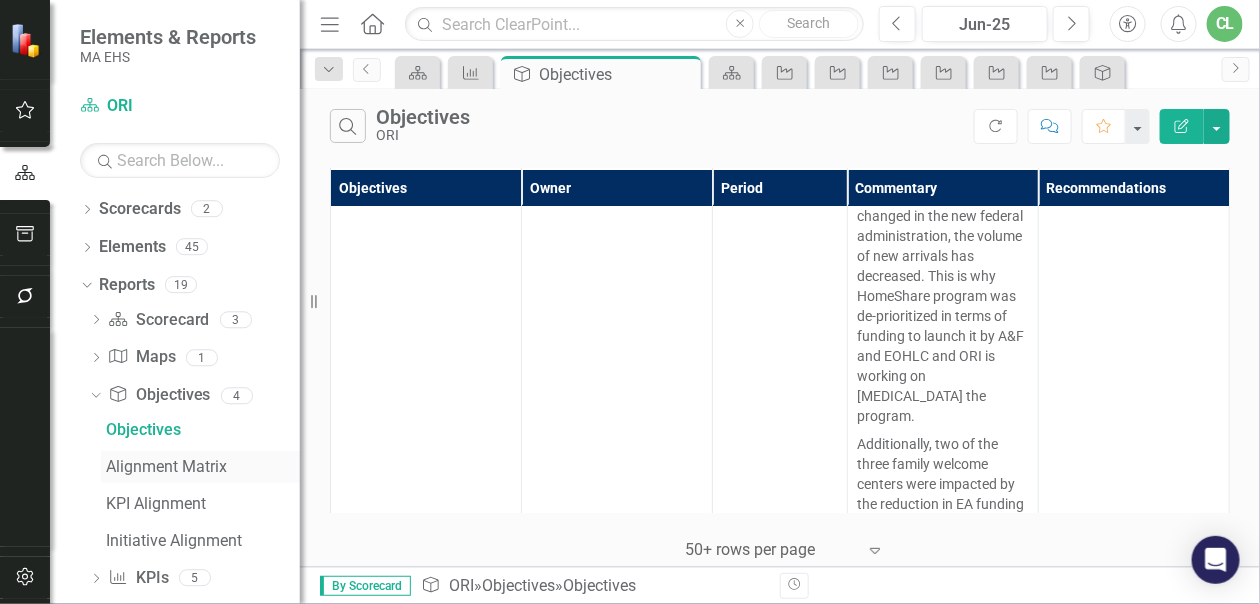 click on "Alignment Matrix" at bounding box center [203, 467] 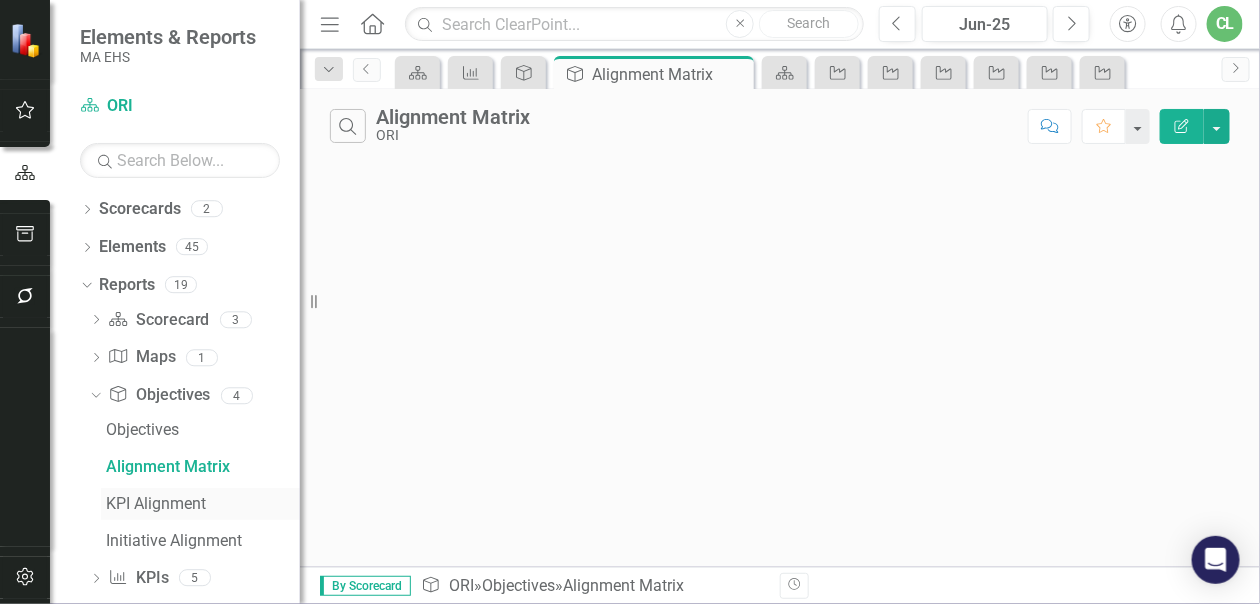 click on "KPI Alignment" at bounding box center [203, 504] 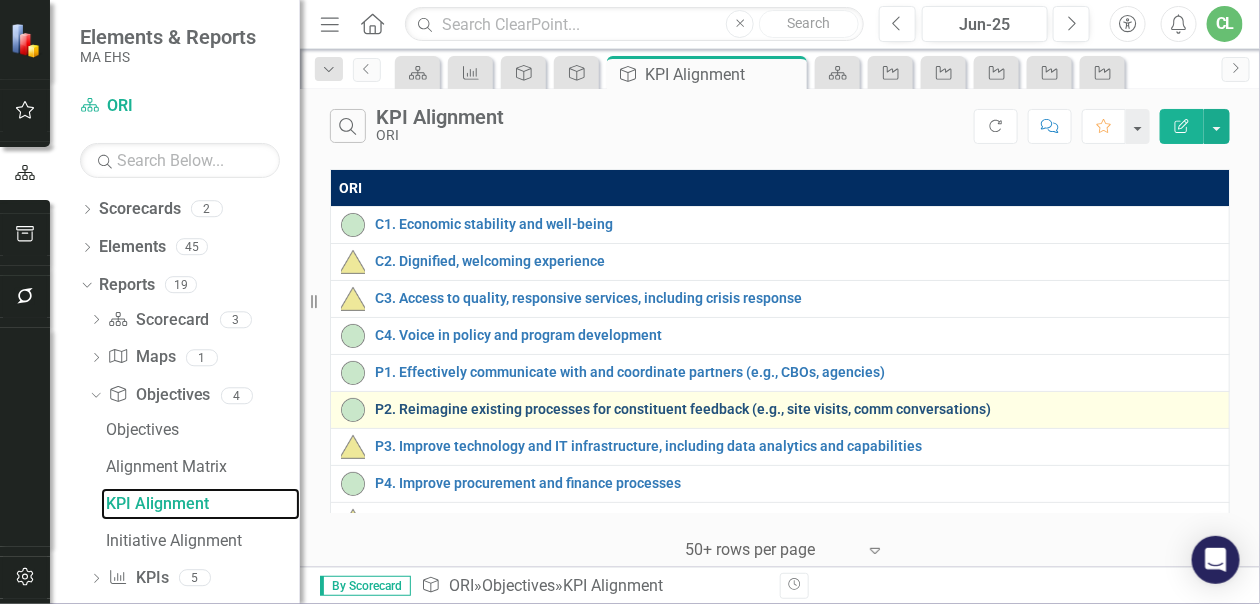 scroll, scrollTop: 190, scrollLeft: 0, axis: vertical 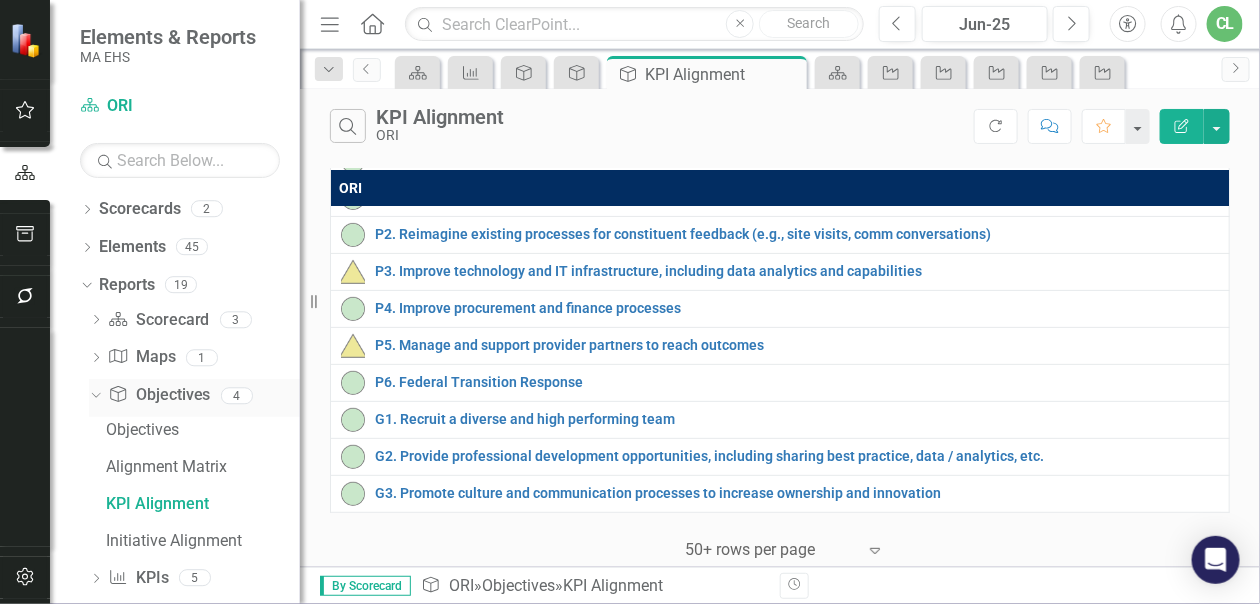 click on "Dropdown" at bounding box center (92, 395) 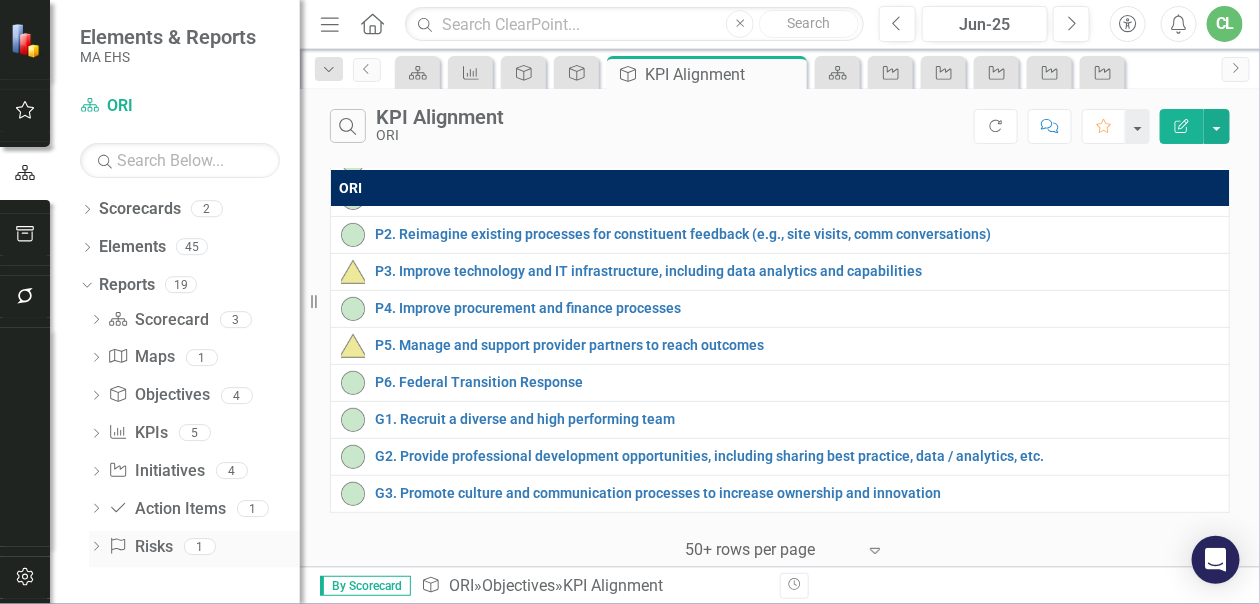 click on "Dropdown" 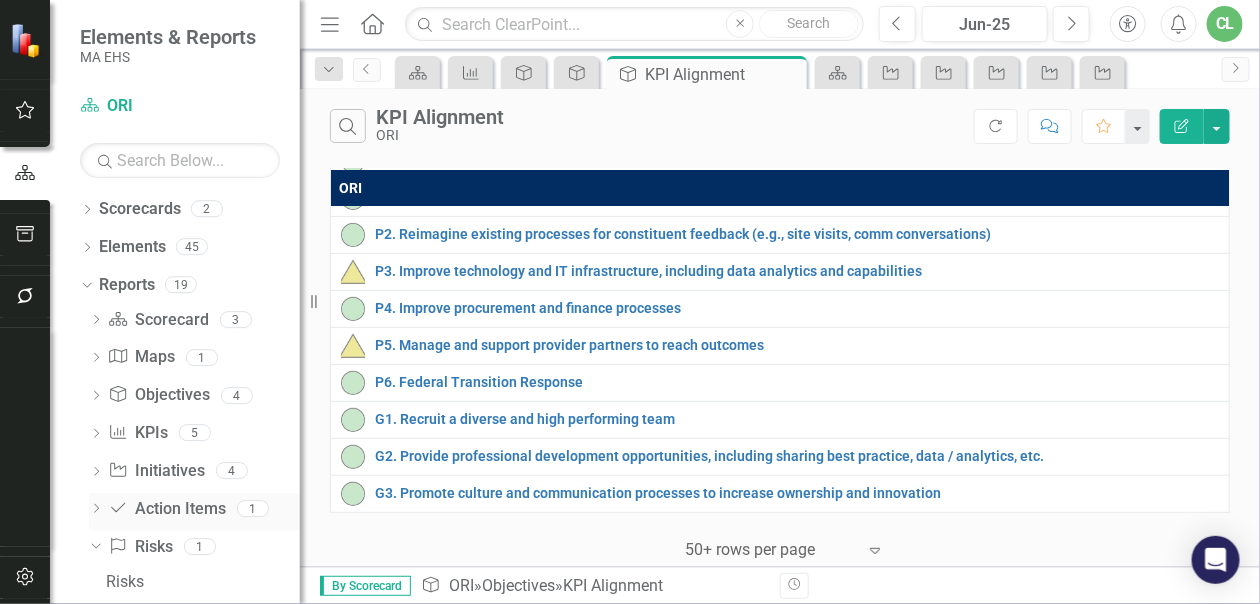 click on "Dropdown" 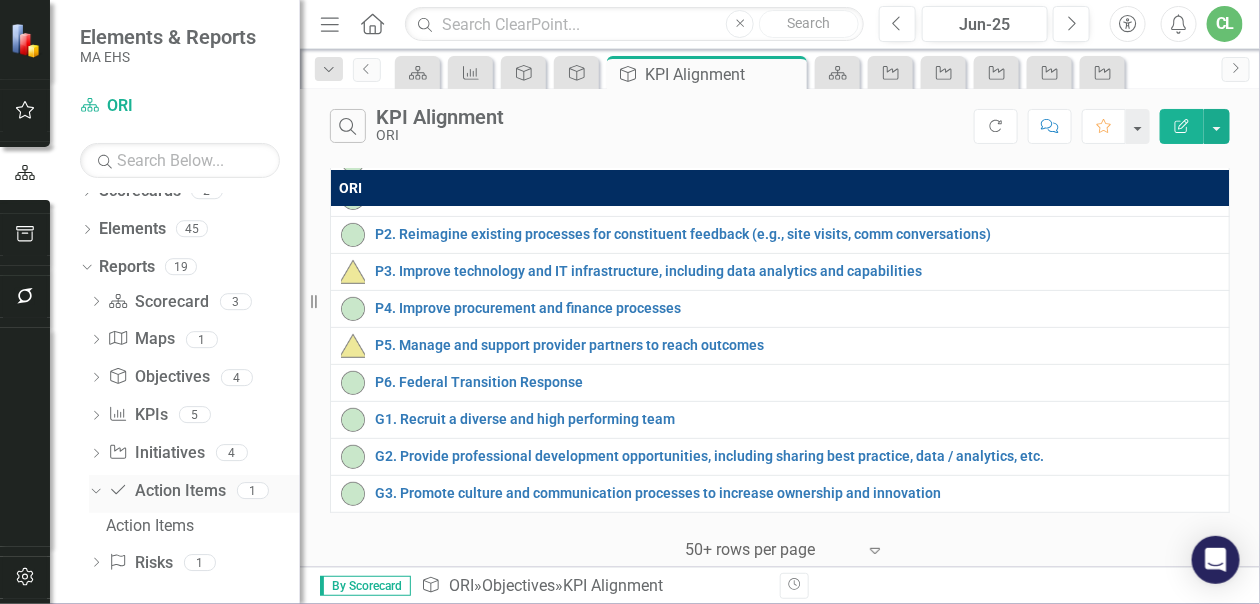 scroll, scrollTop: 28, scrollLeft: 0, axis: vertical 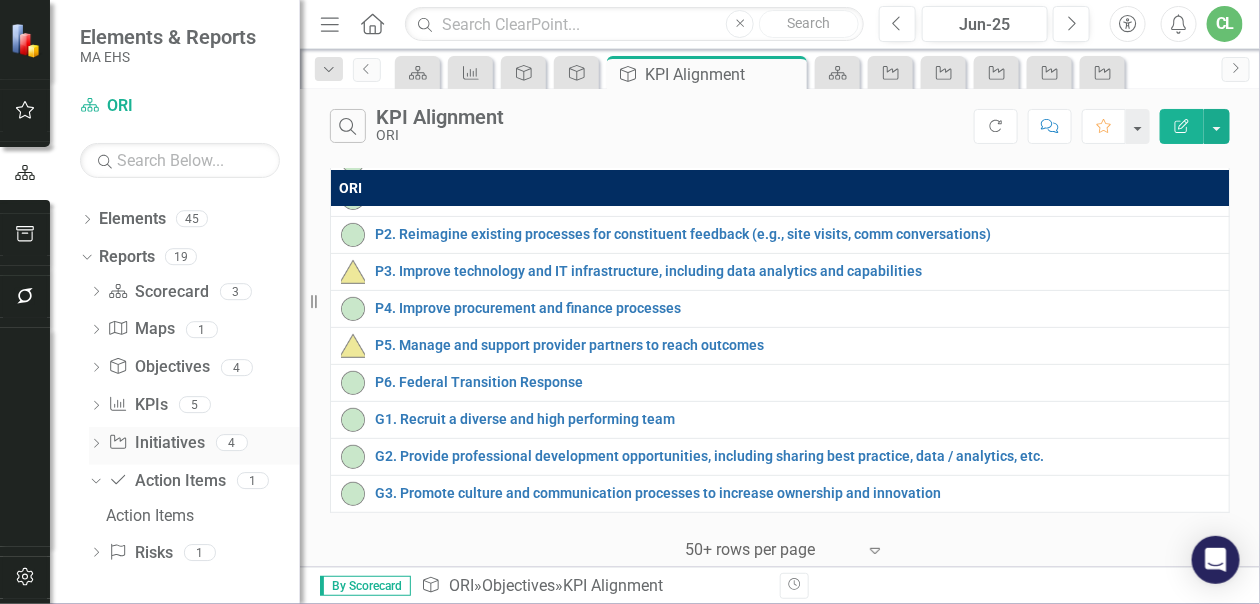click on "Dropdown Initiative Initiatives 4" at bounding box center [194, 446] 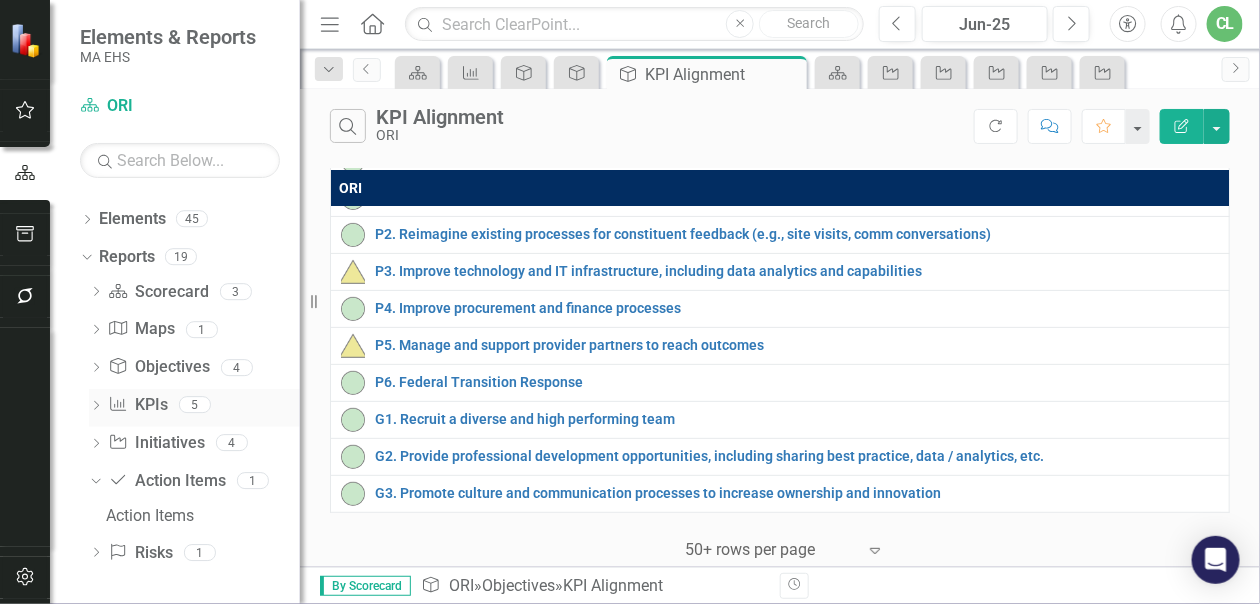 click on "Dropdown" 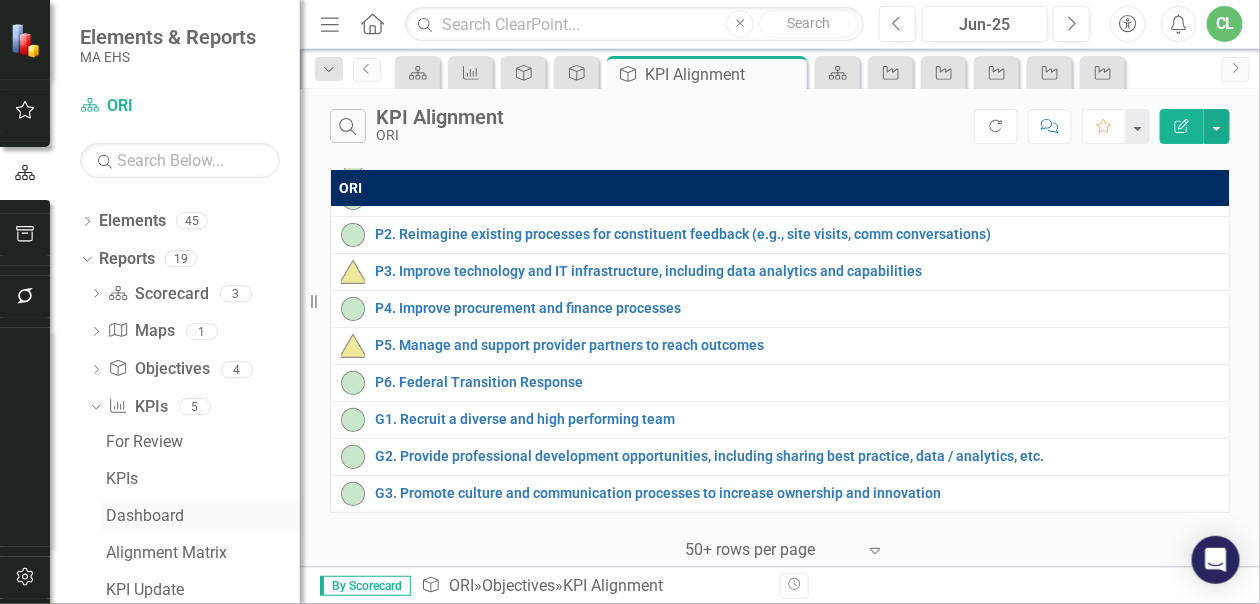 scroll, scrollTop: 0, scrollLeft: 0, axis: both 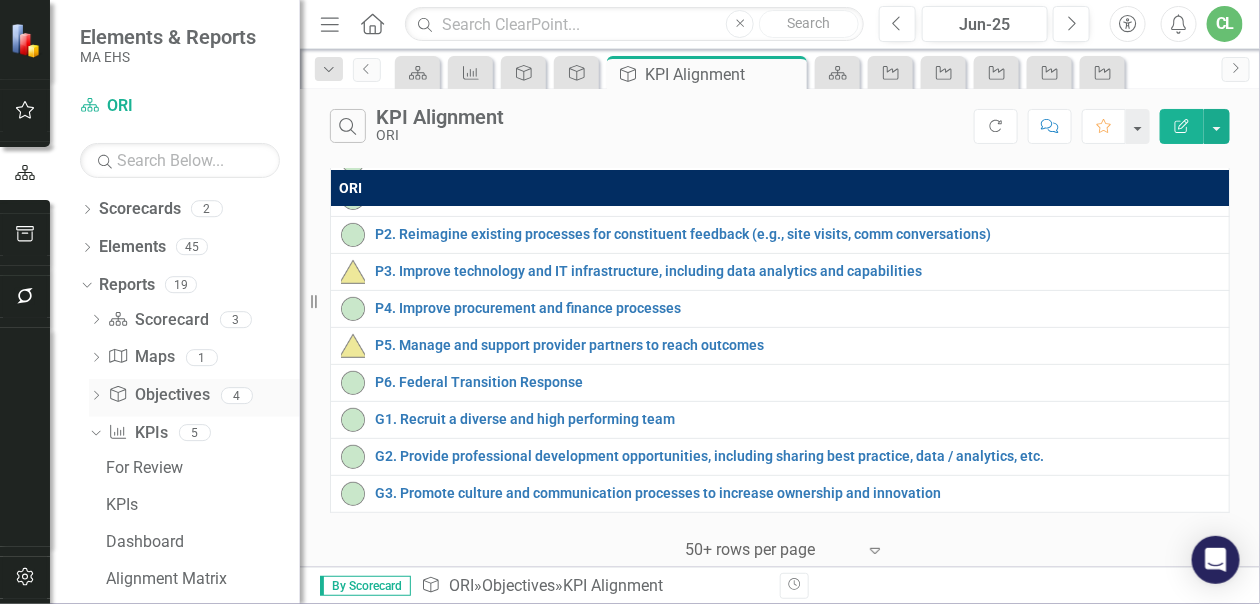 click on "Dropdown Objective Objectives 4" at bounding box center [194, 398] 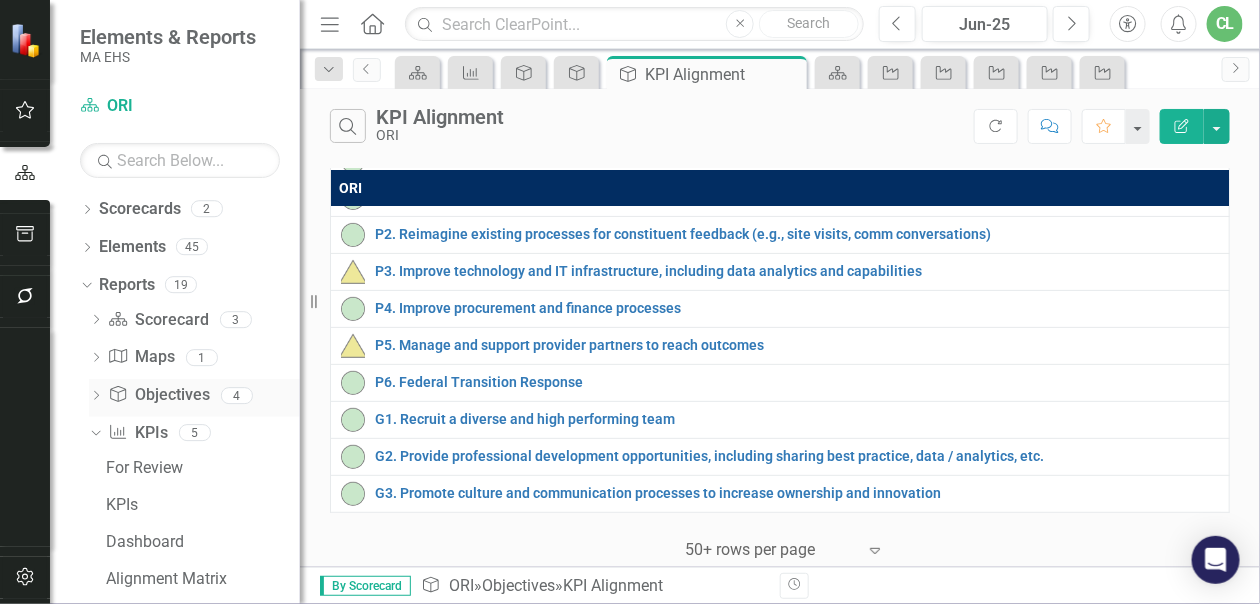 click on "Dropdown" 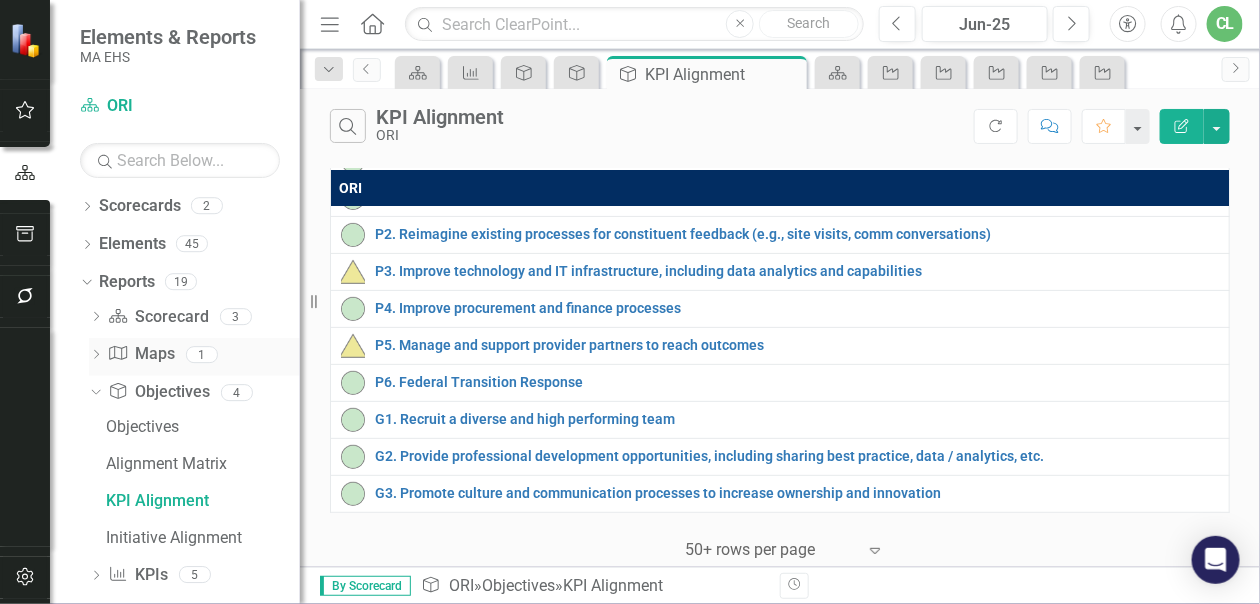 scroll, scrollTop: 0, scrollLeft: 0, axis: both 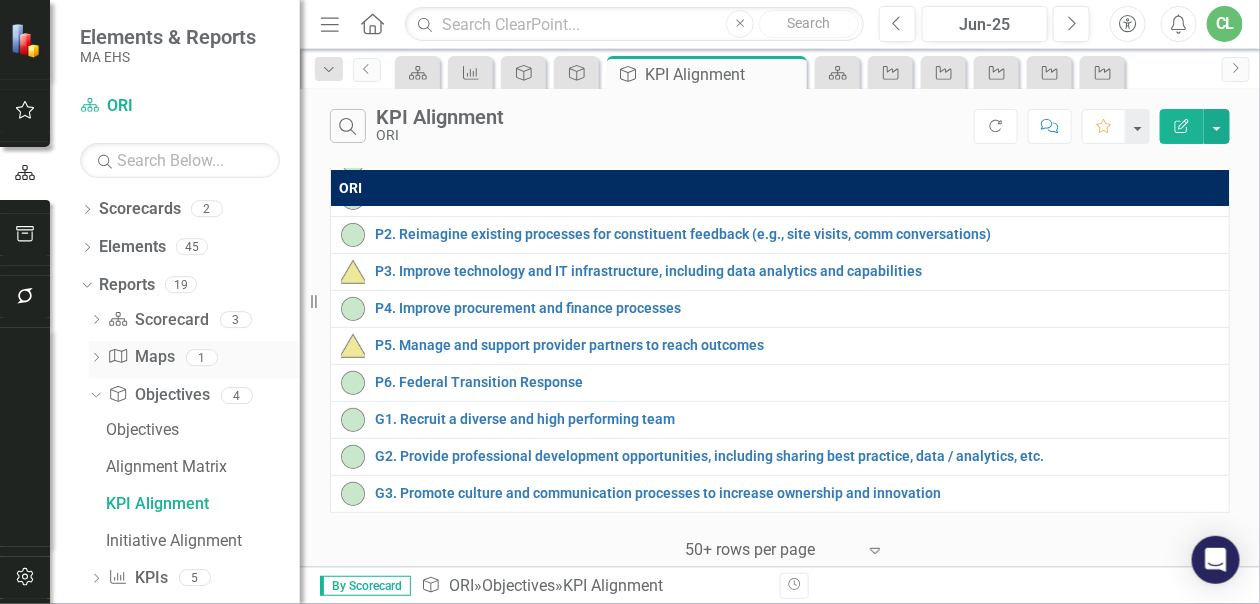 click on "Dropdown" 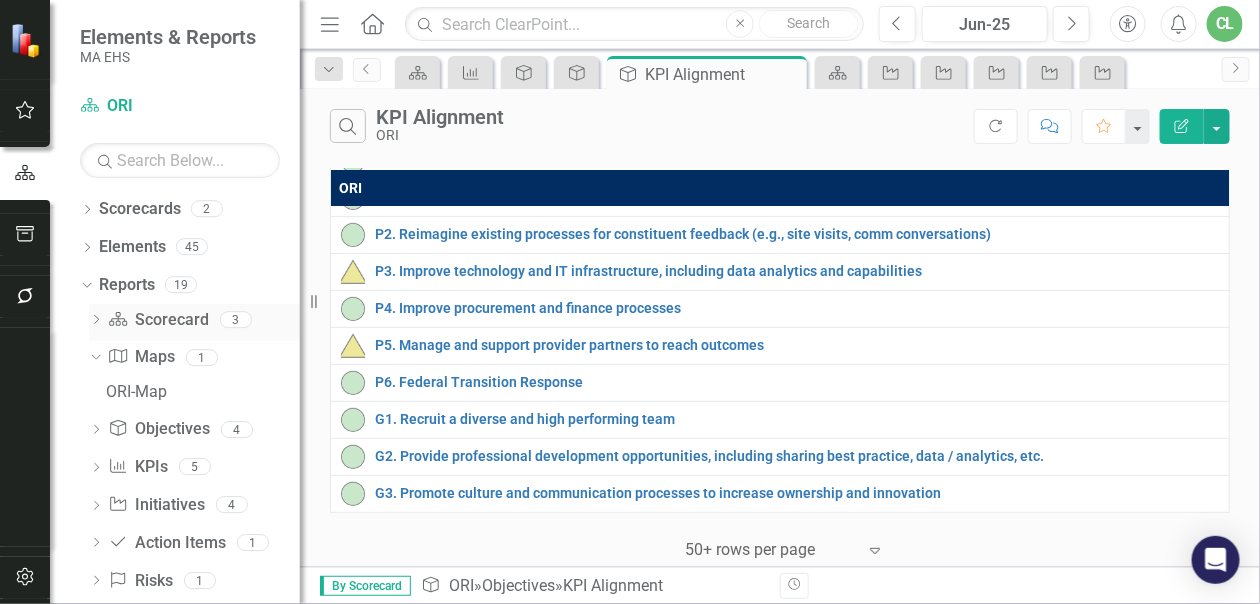 click on "Dropdown Scorecard Scorecard 3" at bounding box center [194, 323] 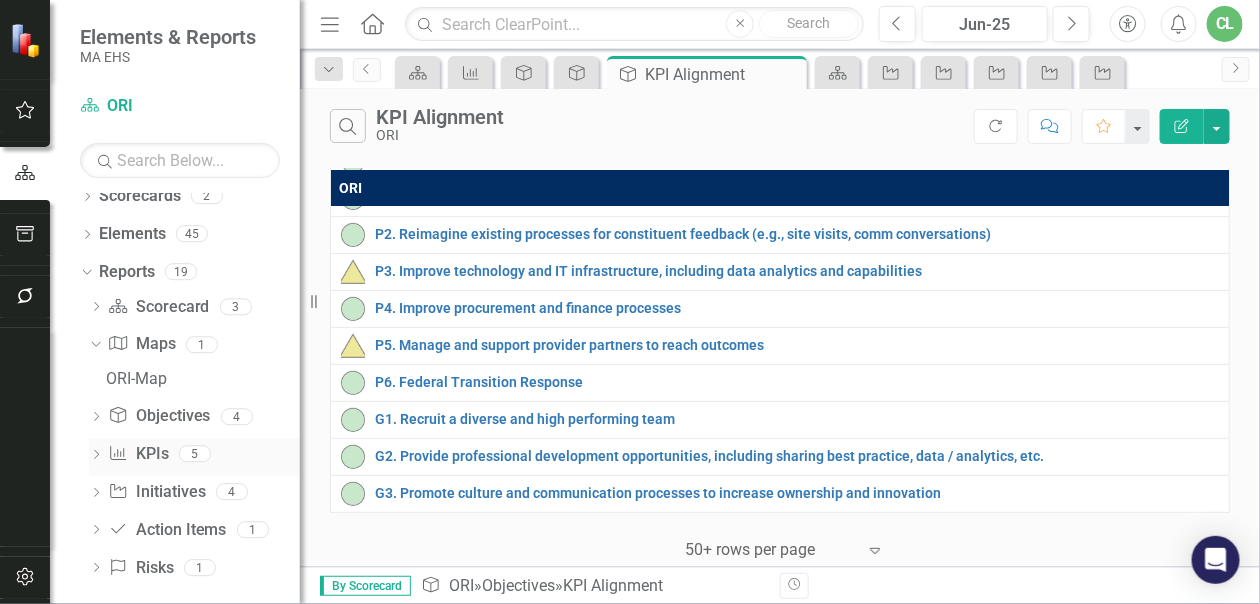 scroll, scrollTop: 0, scrollLeft: 0, axis: both 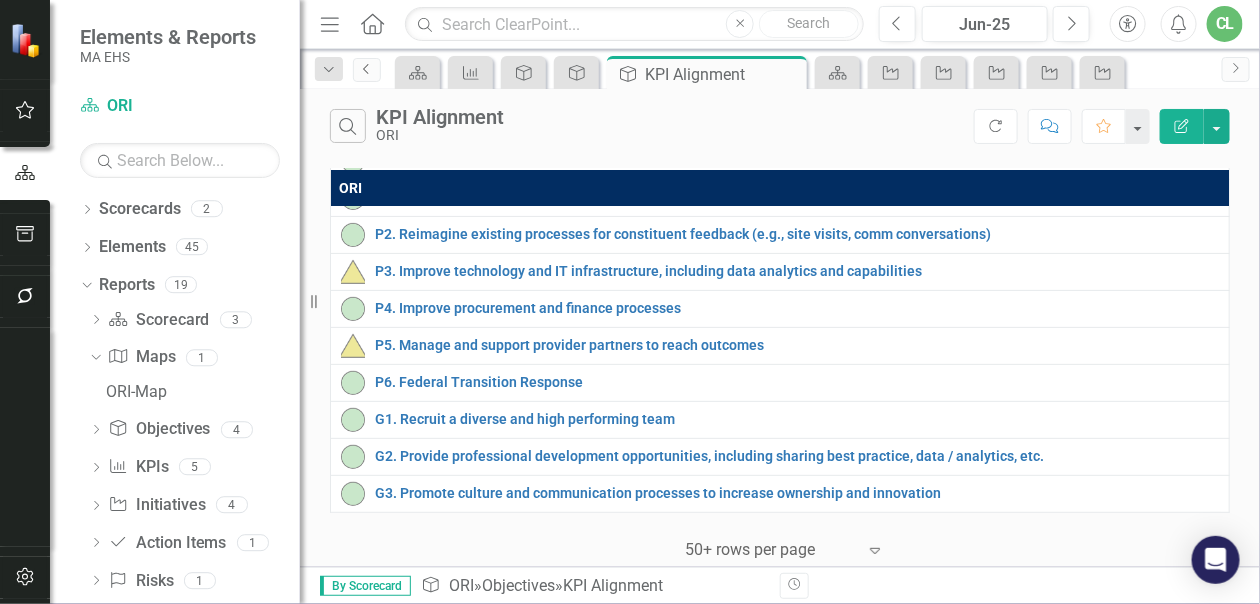 click on "Previous" at bounding box center [367, 70] 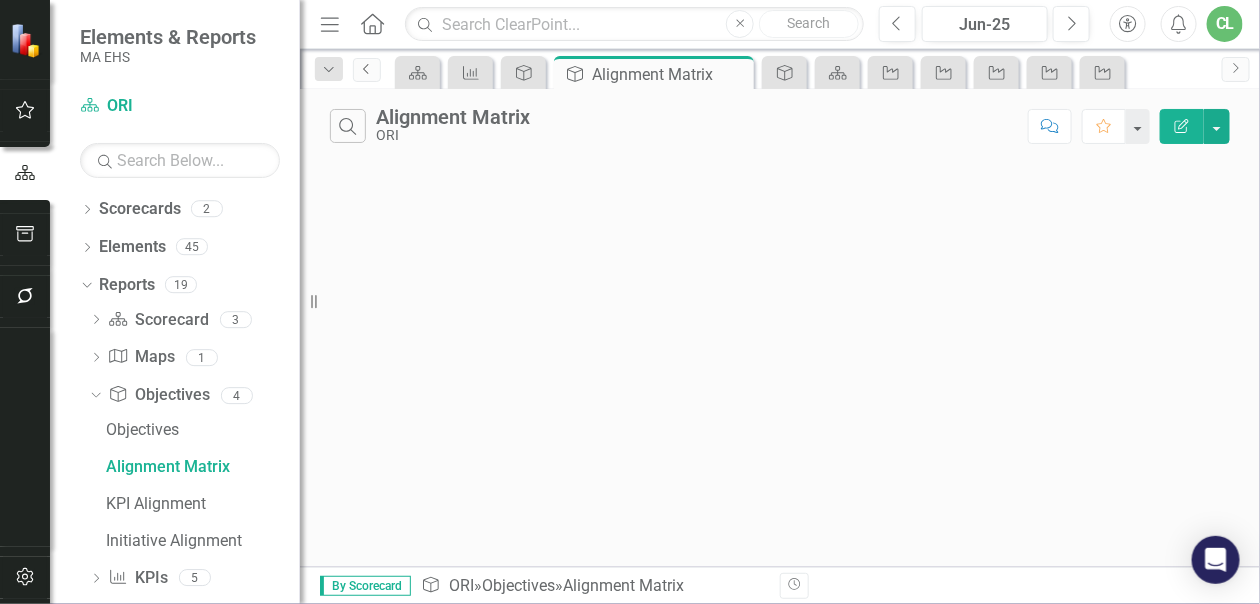 scroll, scrollTop: 0, scrollLeft: 0, axis: both 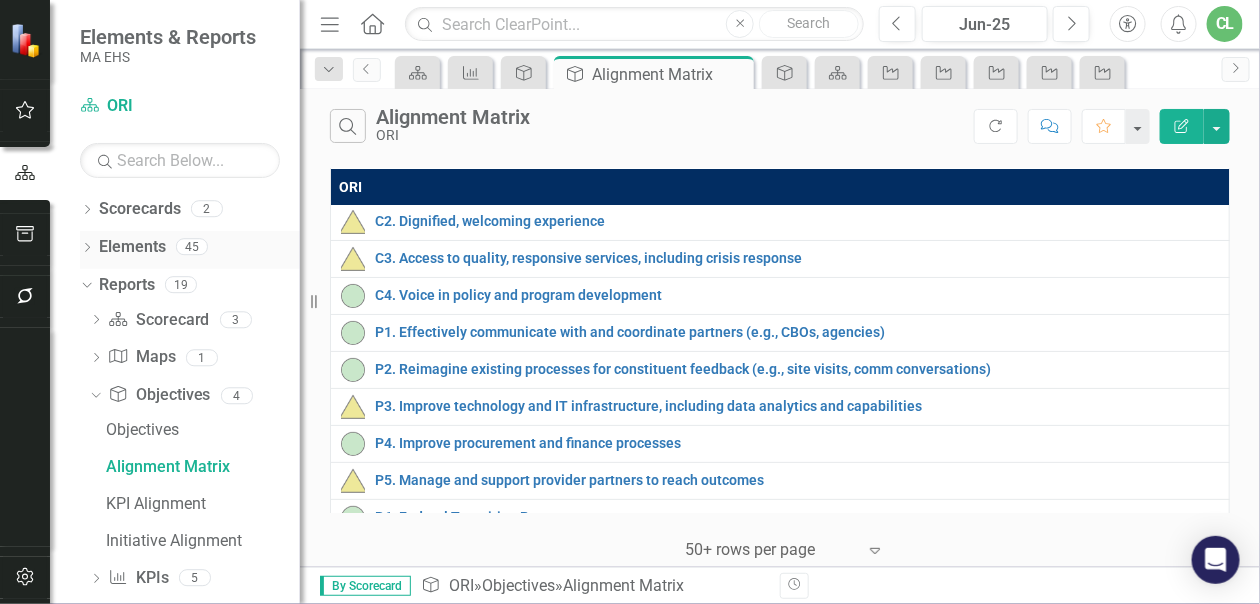 click on "Elements" at bounding box center [132, 247] 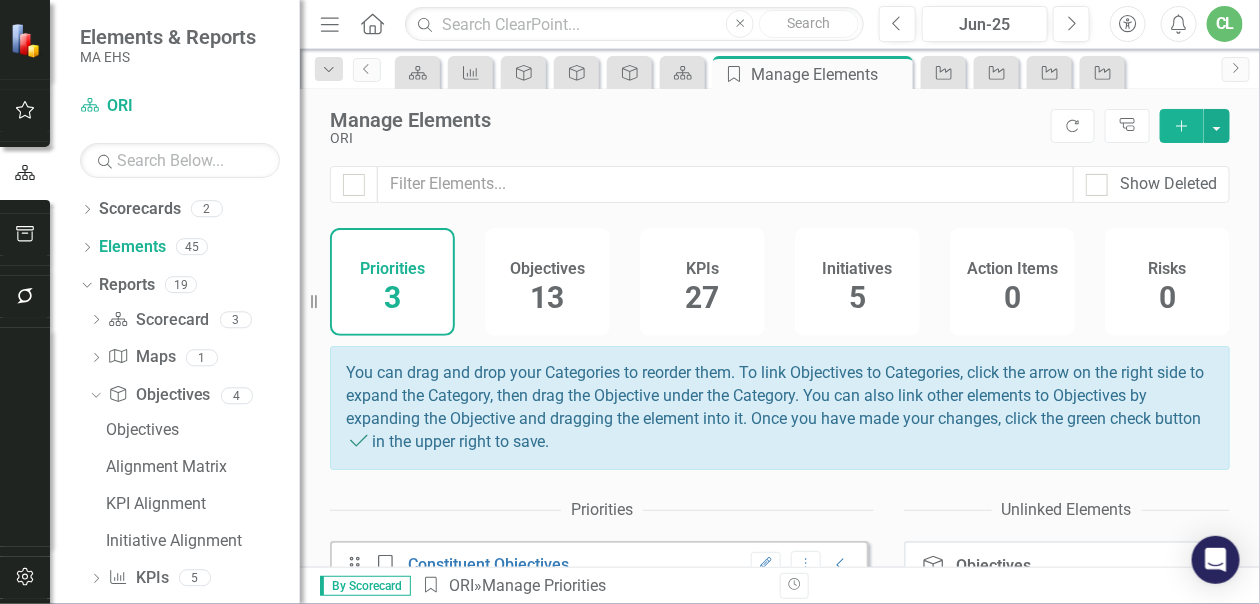 click on "13" at bounding box center (548, 297) 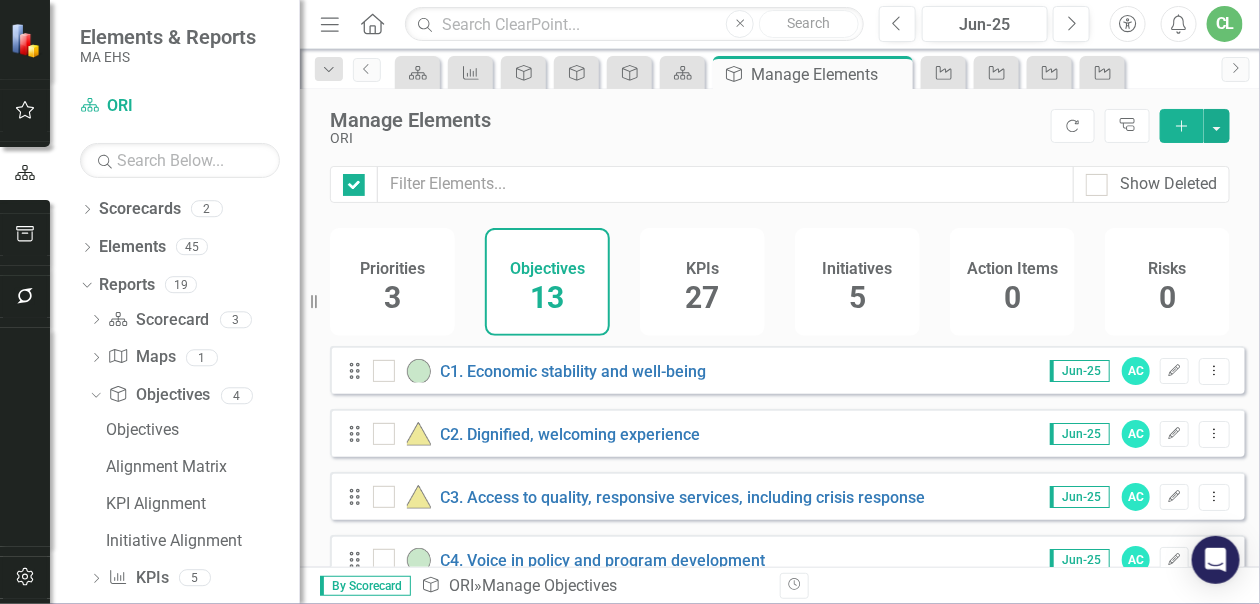 checkbox on "false" 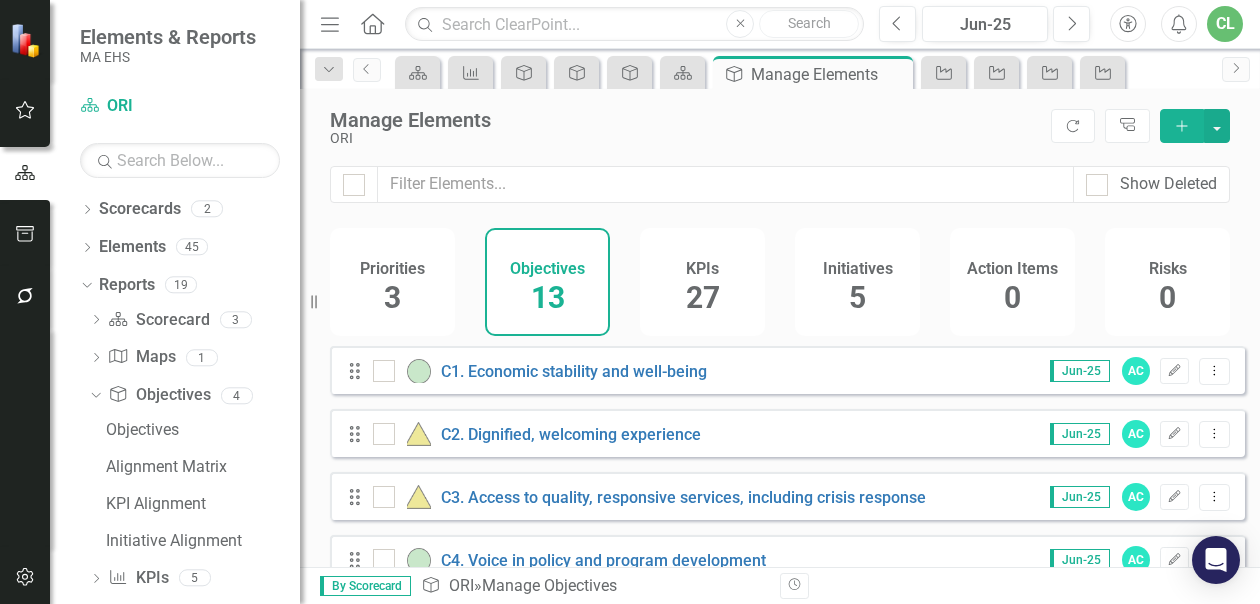 scroll, scrollTop: 0, scrollLeft: 0, axis: both 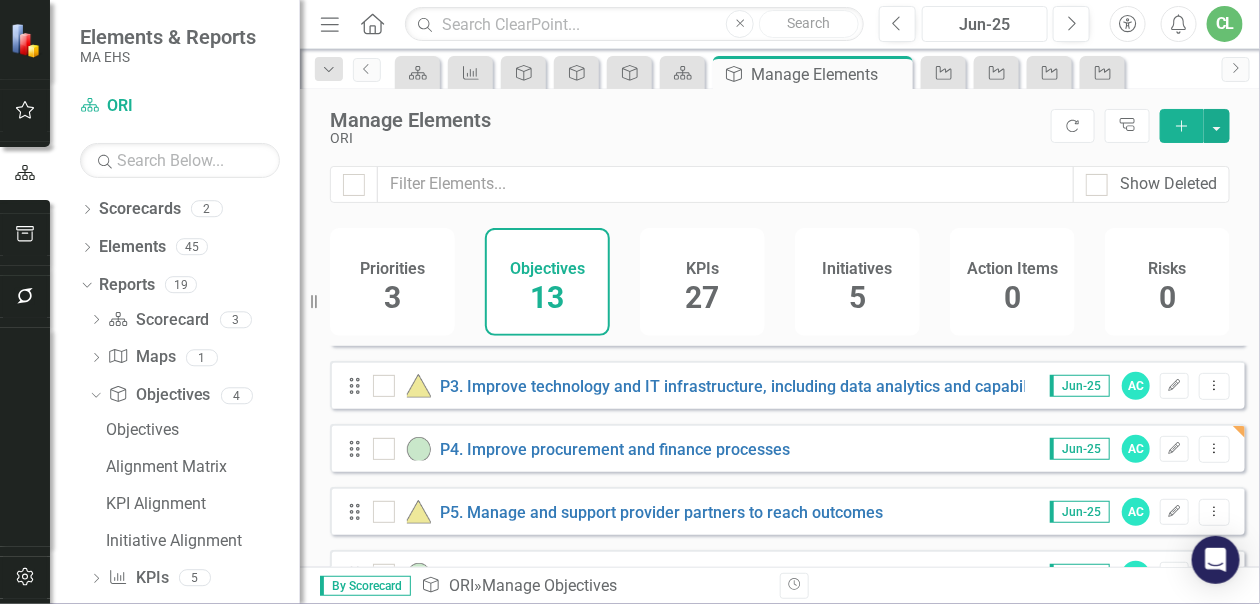 click on "Jun-25" at bounding box center (985, 25) 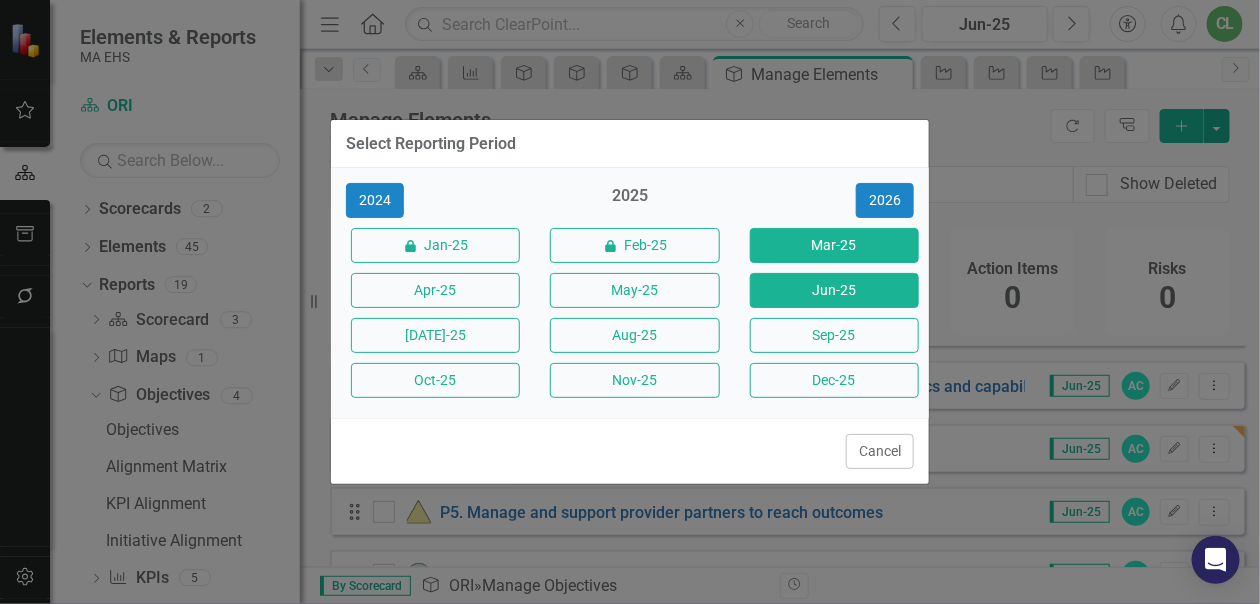click on "Mar-25" at bounding box center (834, 245) 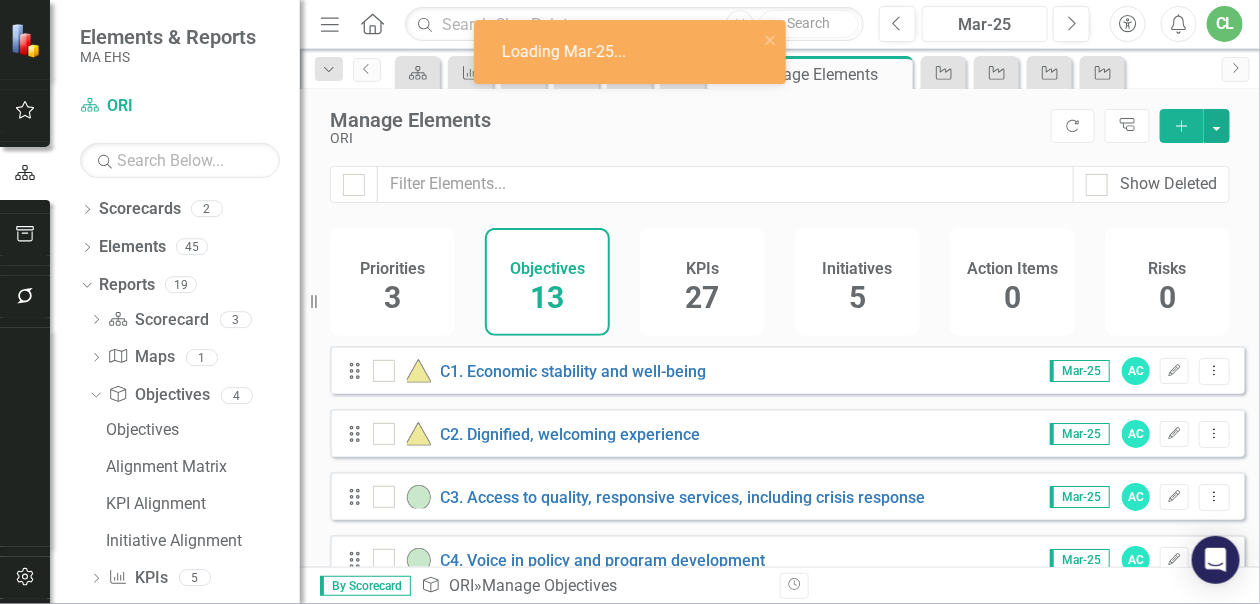 checkbox on "false" 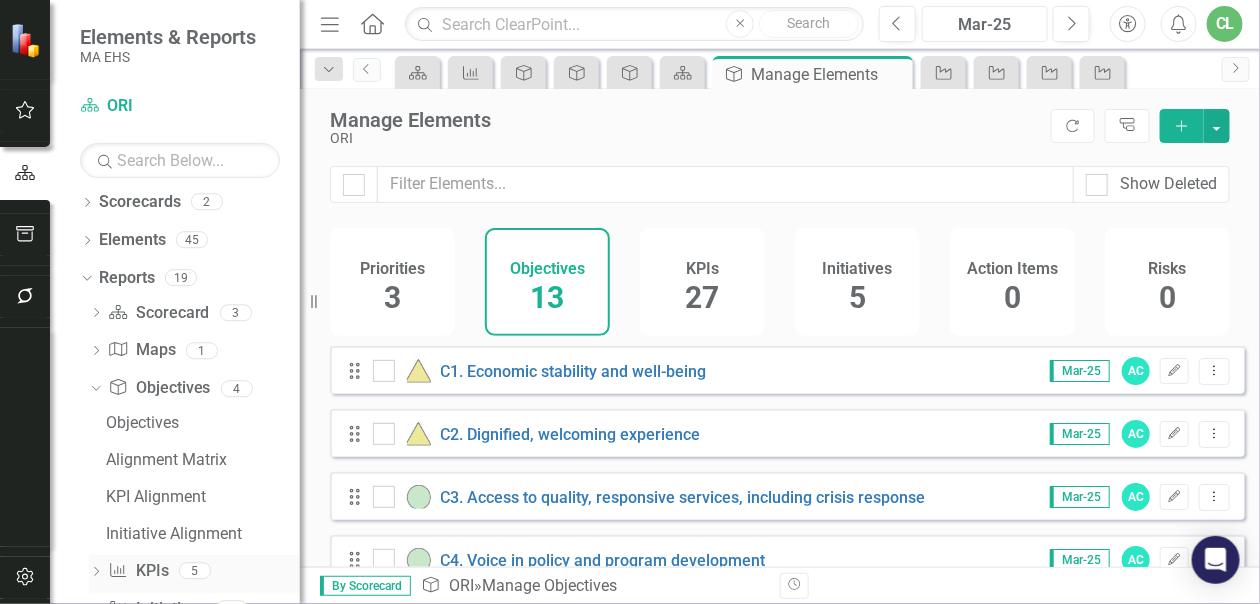 scroll, scrollTop: 0, scrollLeft: 0, axis: both 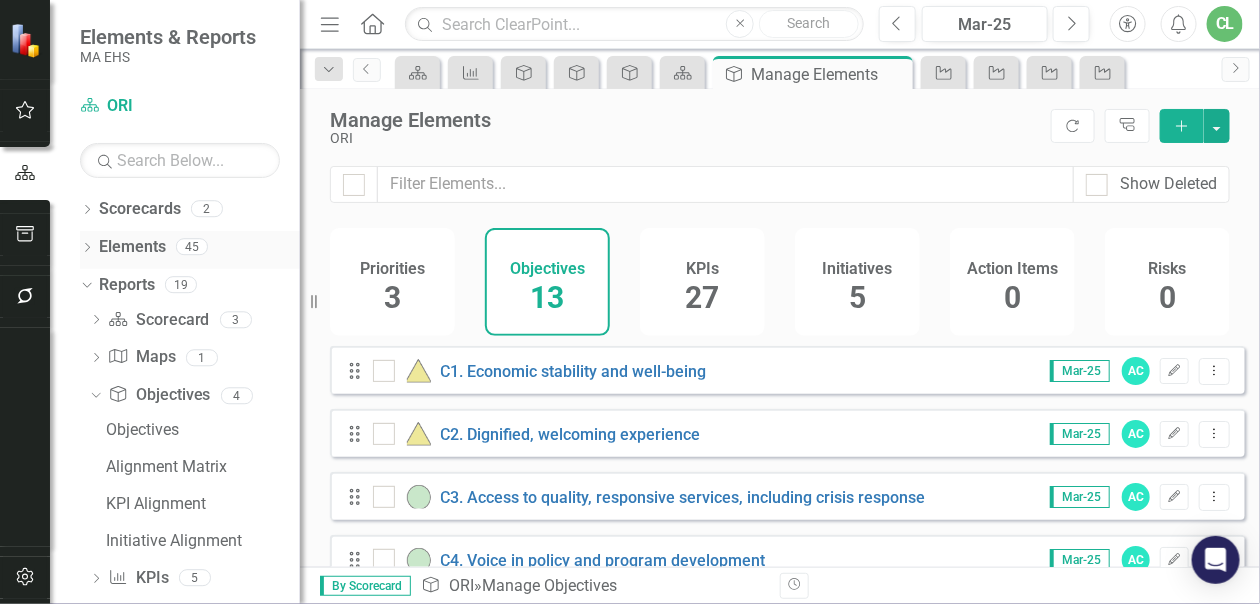 click on "Dropdown" 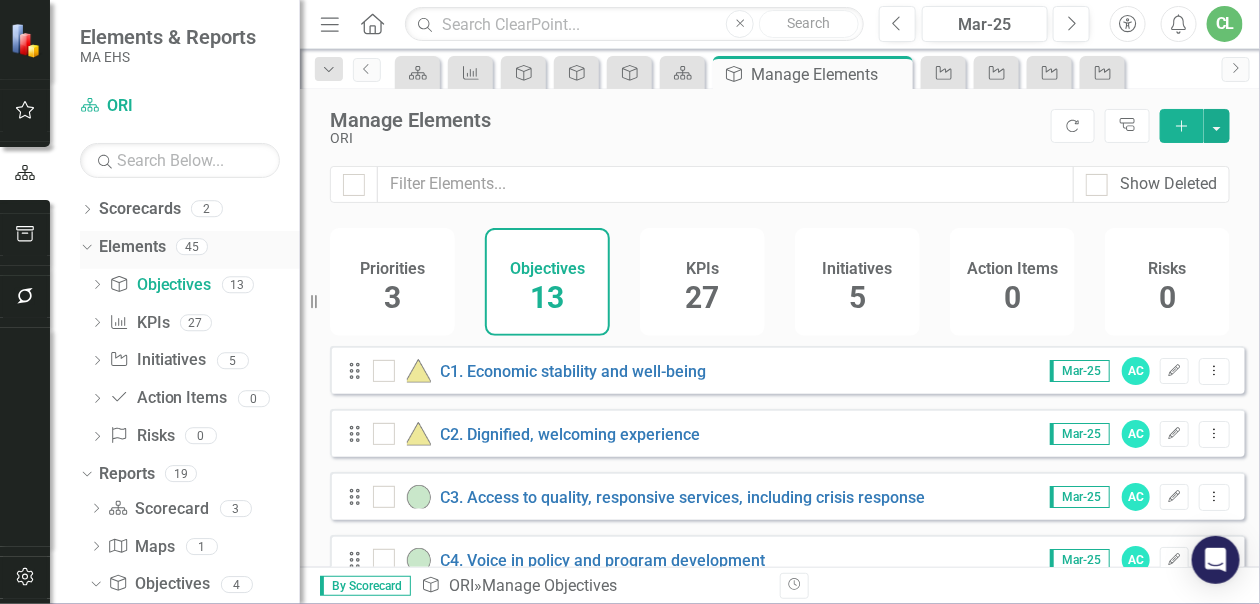 click on "Dropdown" at bounding box center (83, 246) 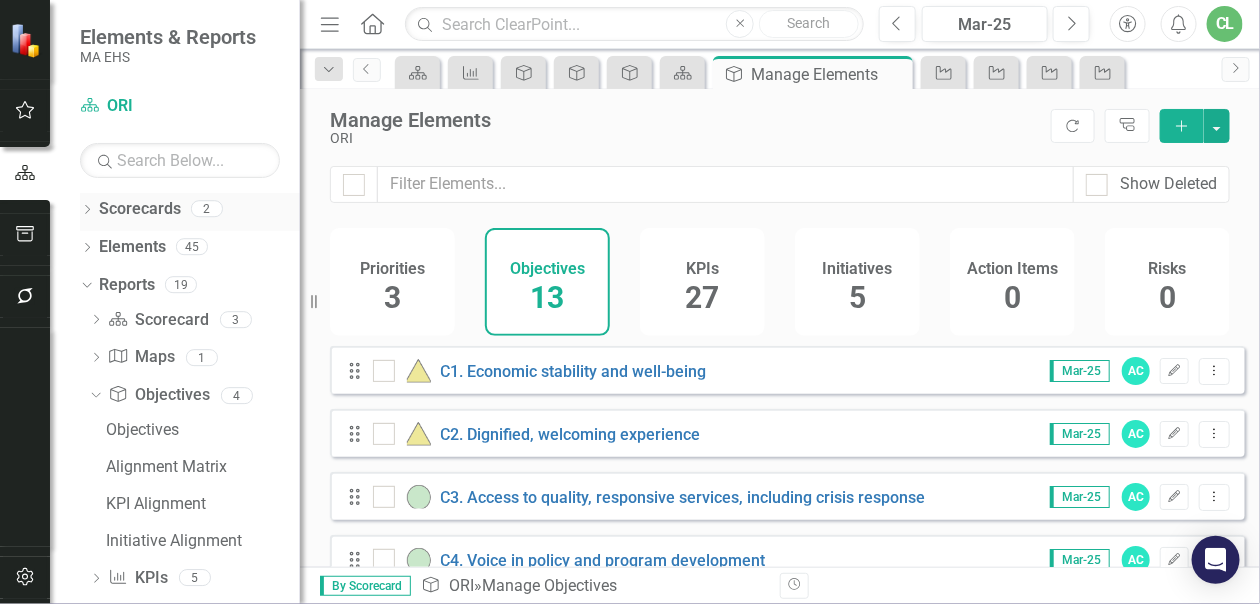 click on "Dropdown" 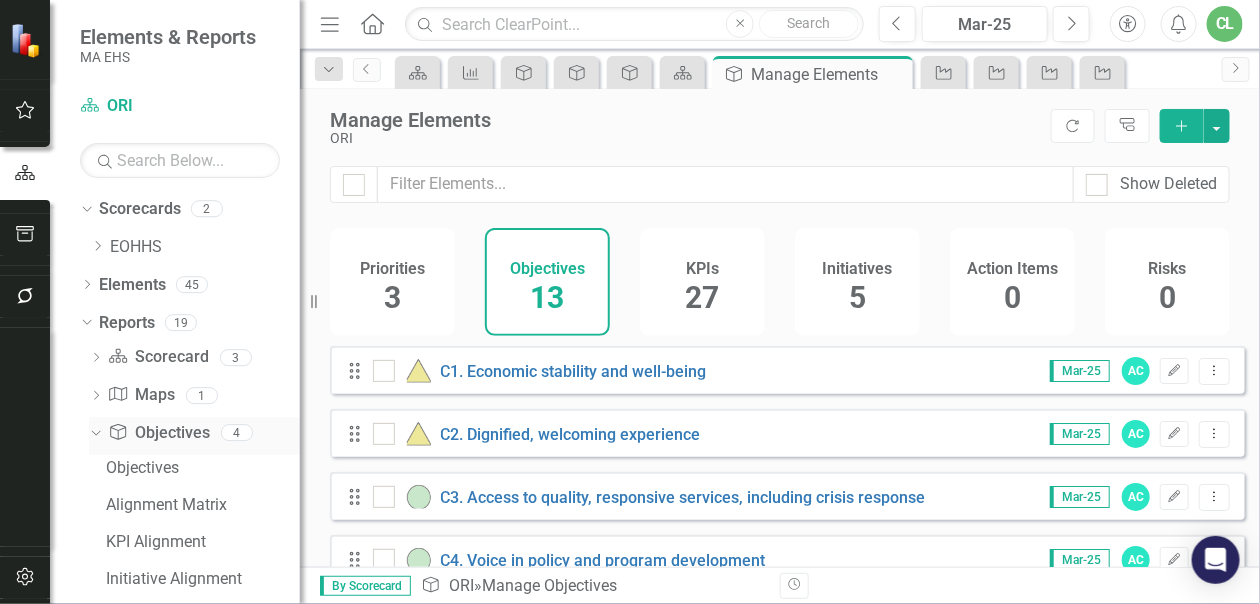 click on "Dropdown" at bounding box center (92, 432) 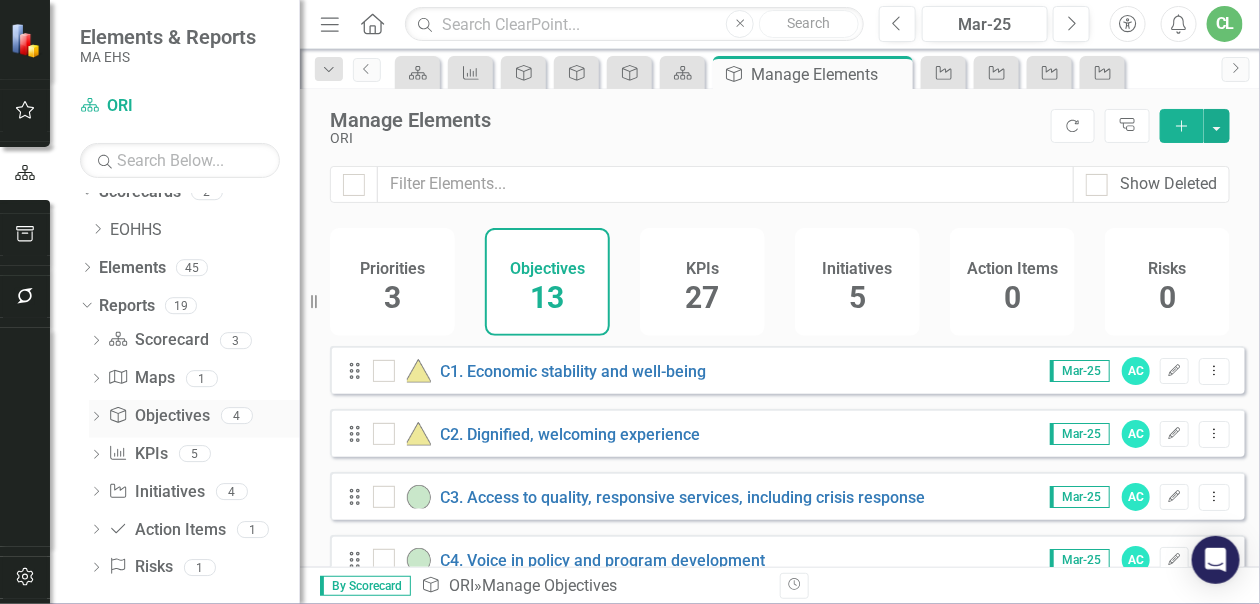 scroll, scrollTop: 32, scrollLeft: 0, axis: vertical 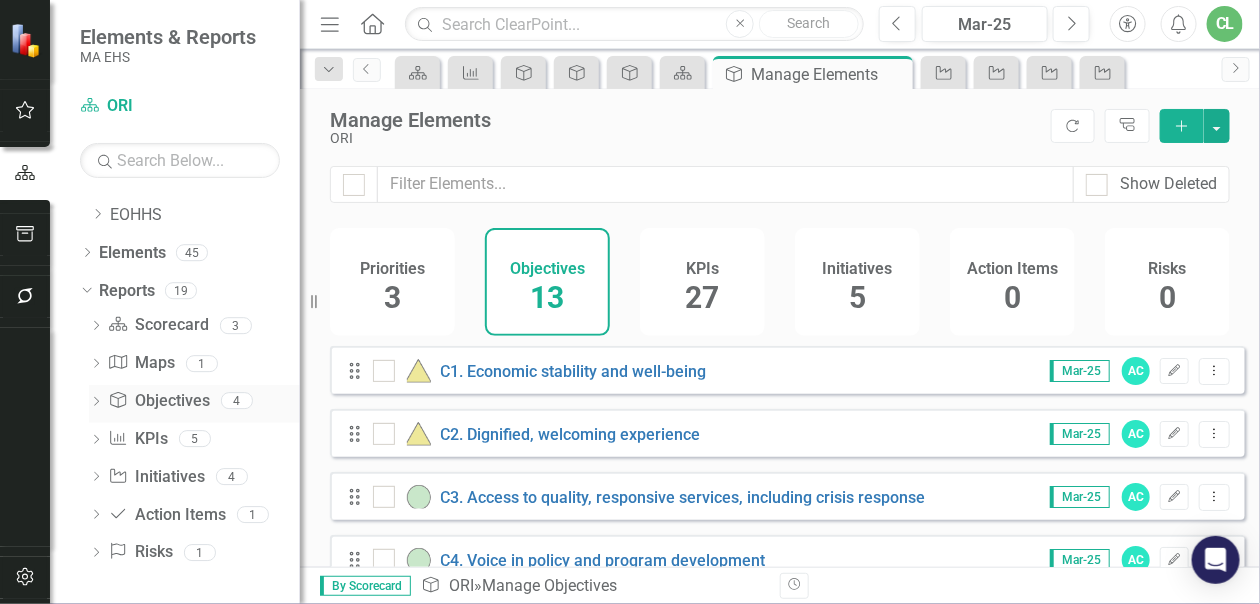 click on "Dropdown" 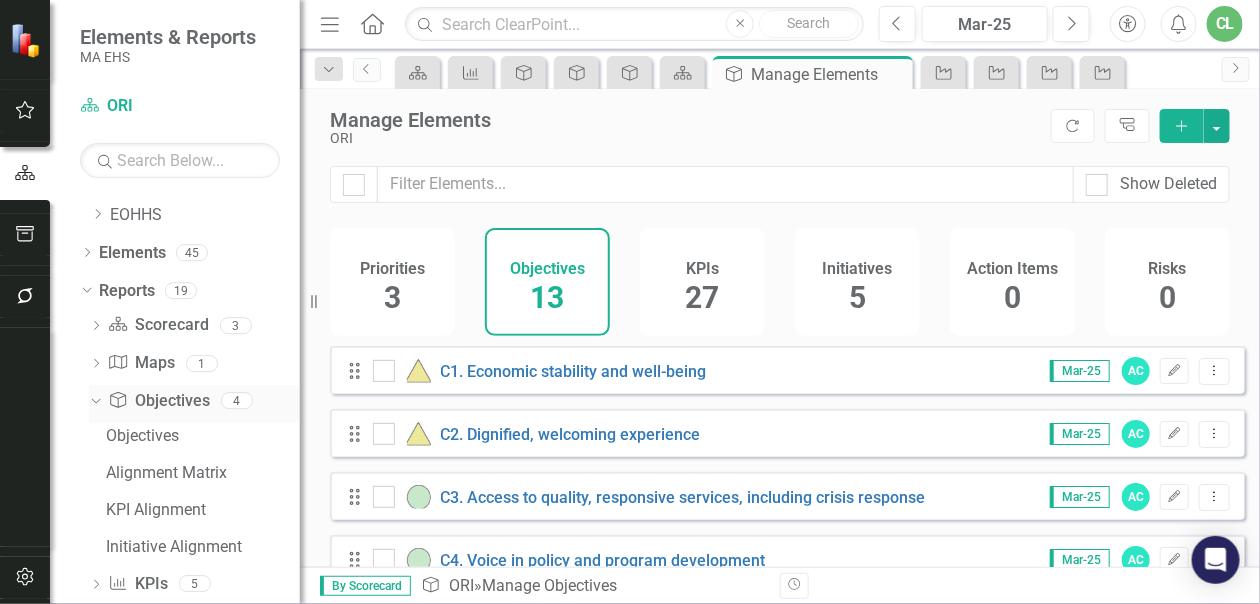 scroll, scrollTop: 82, scrollLeft: 0, axis: vertical 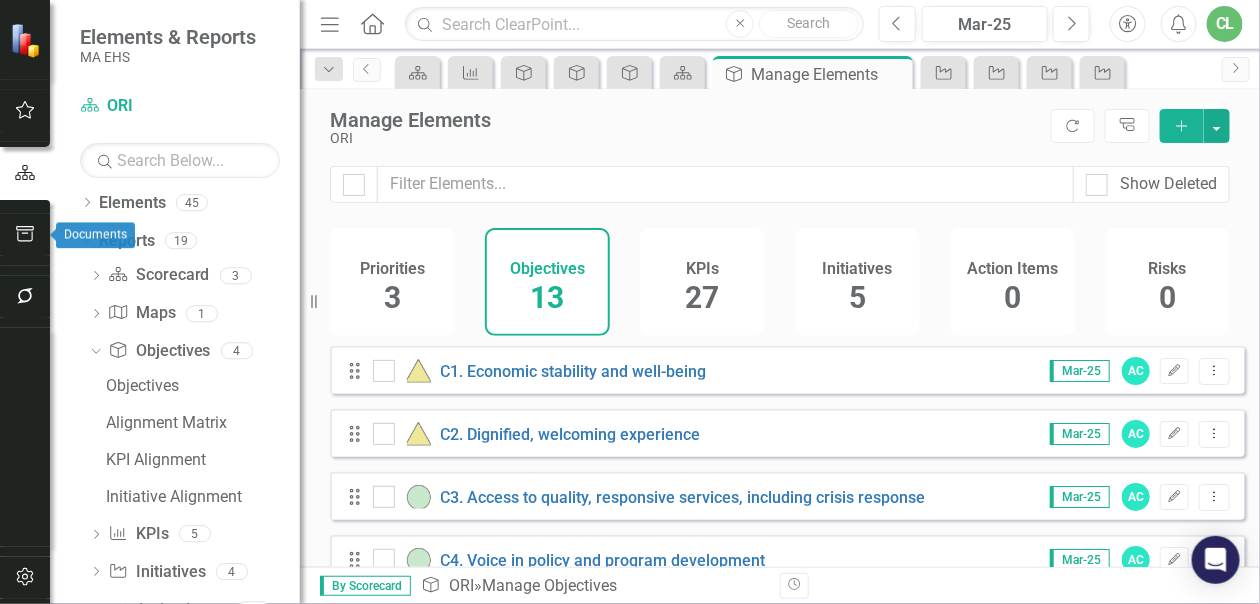 click 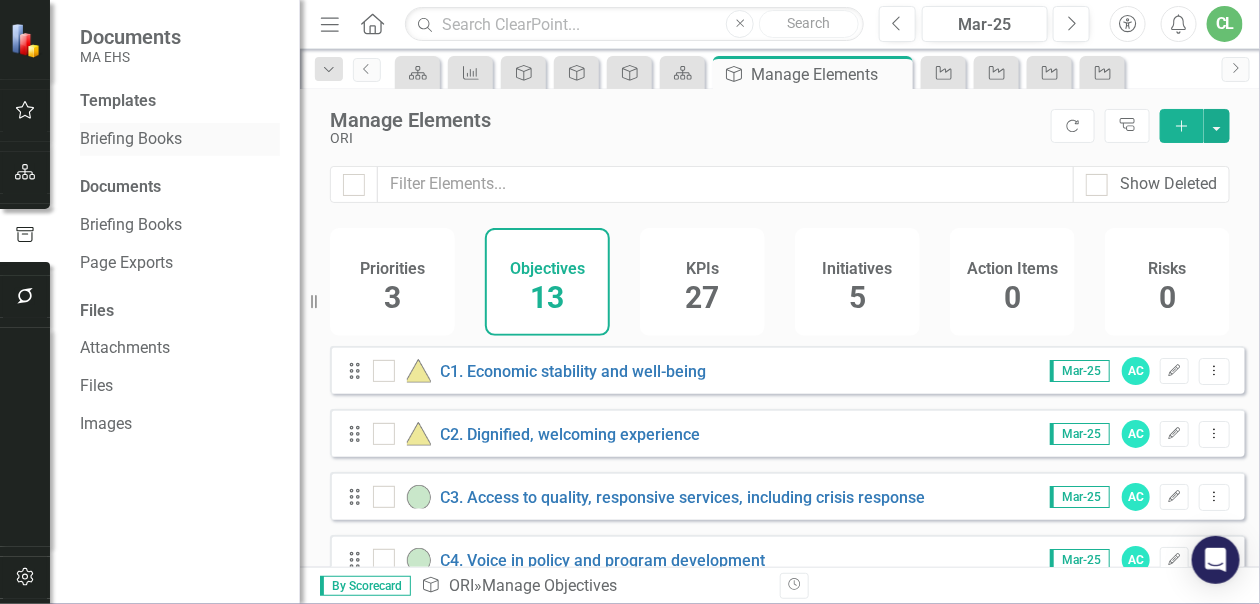 click on "Briefing Books" at bounding box center [180, 139] 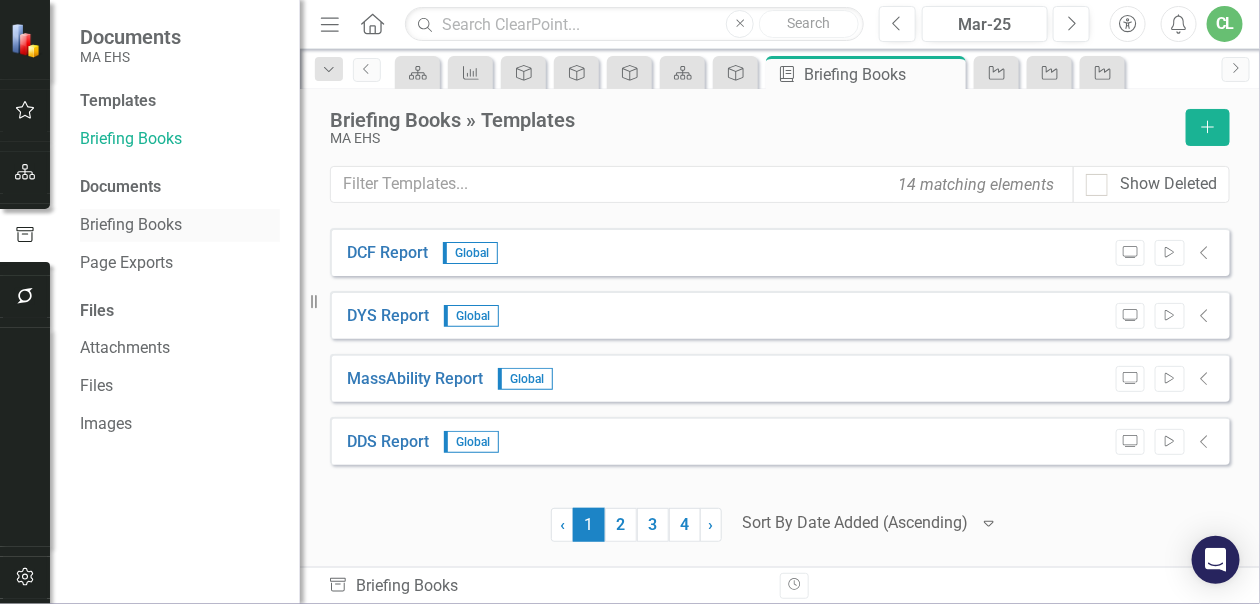 click on "Briefing Books" at bounding box center [180, 225] 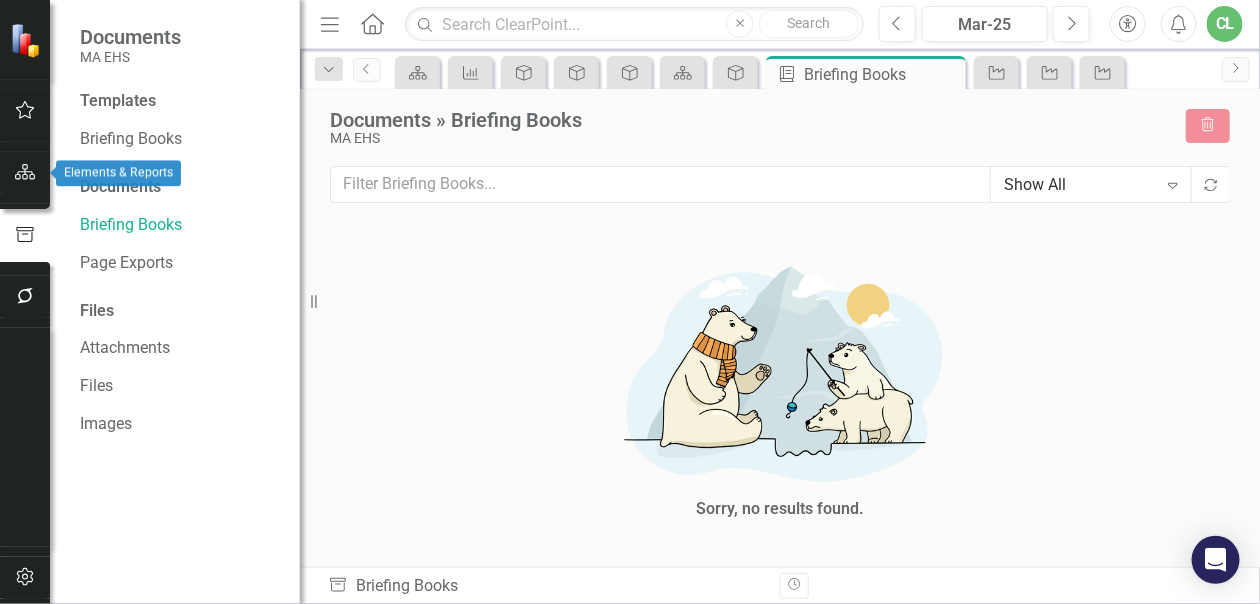 click 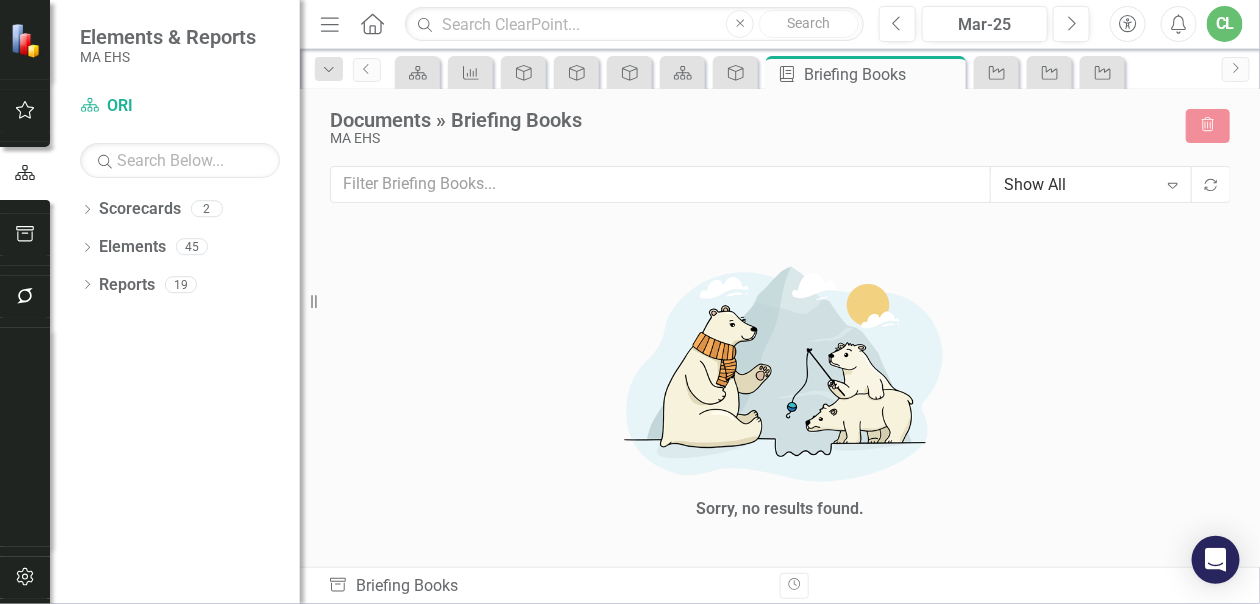 click 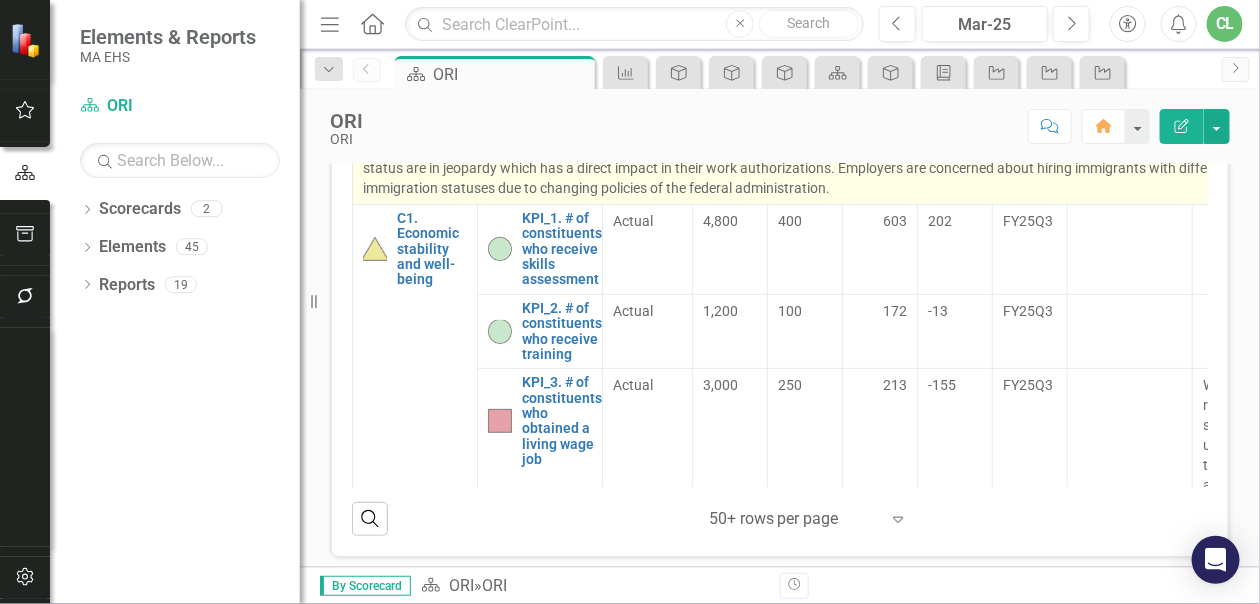 scroll, scrollTop: 704, scrollLeft: 0, axis: vertical 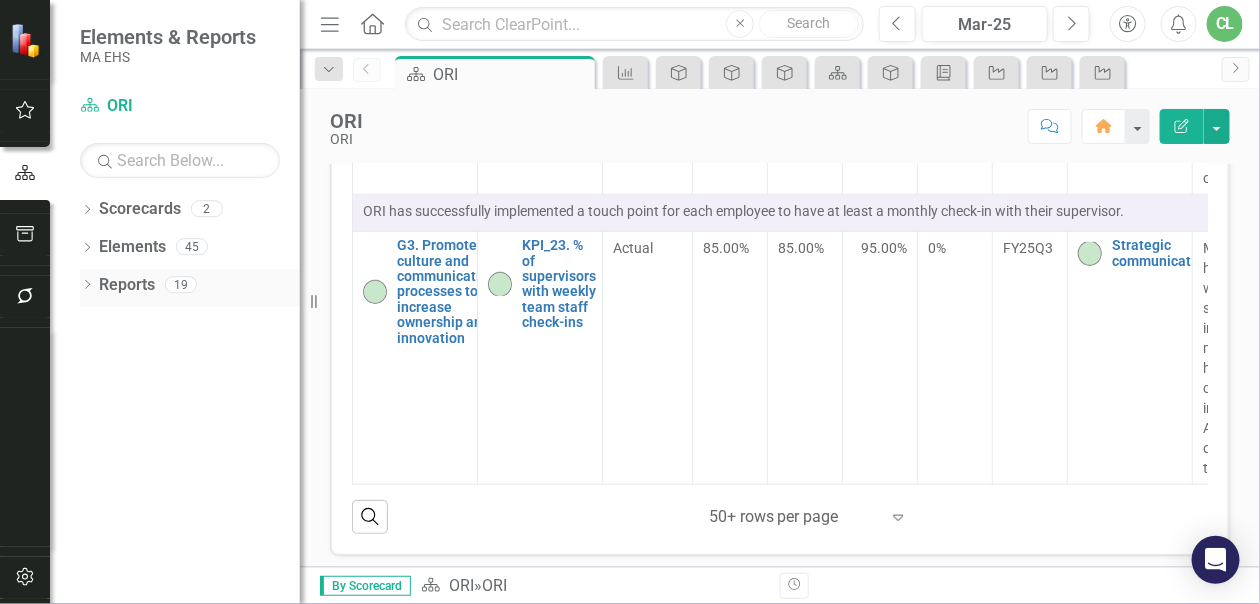click on "Dropdown Reports 19" at bounding box center (190, 288) 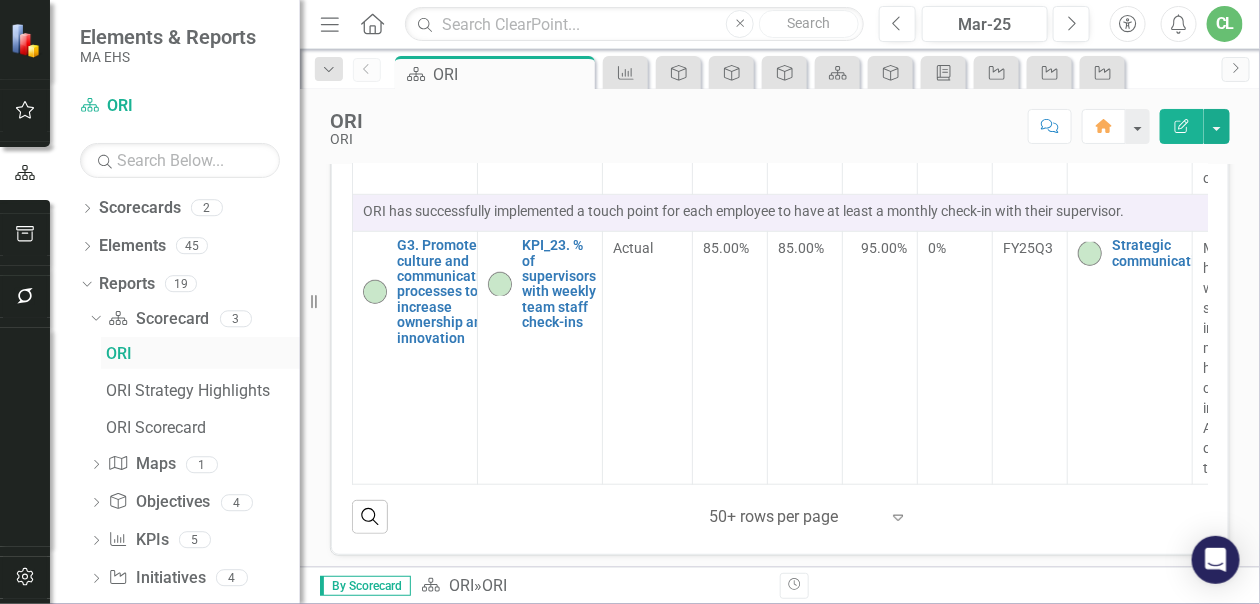 scroll, scrollTop: 0, scrollLeft: 0, axis: both 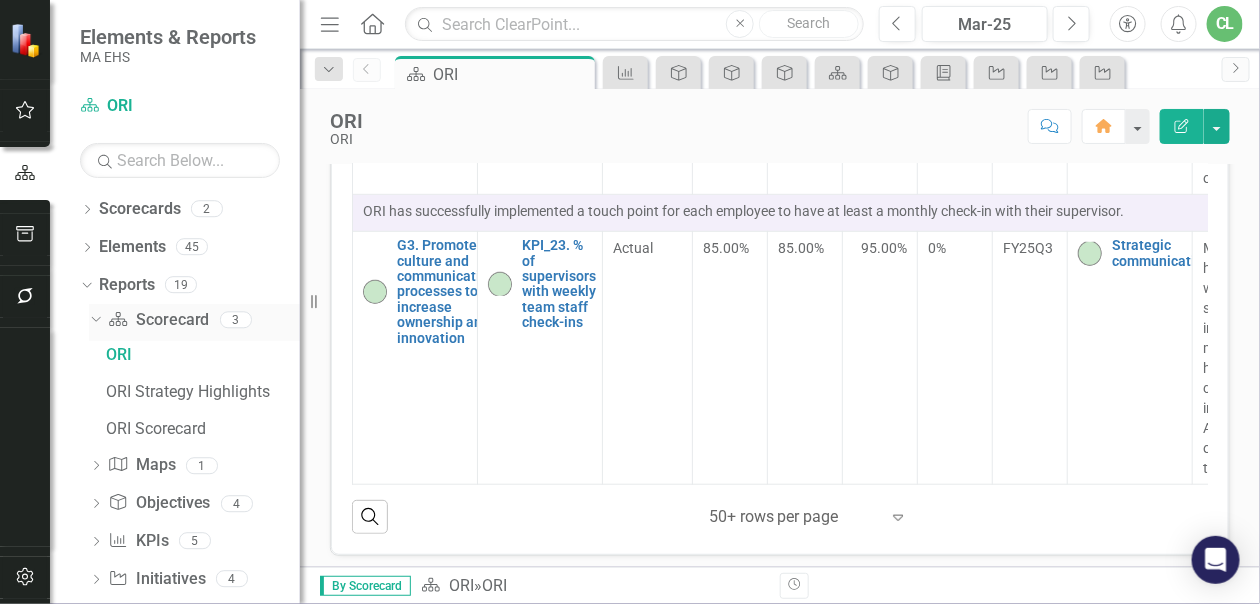 click on "Scorecard Scorecard" at bounding box center (158, 320) 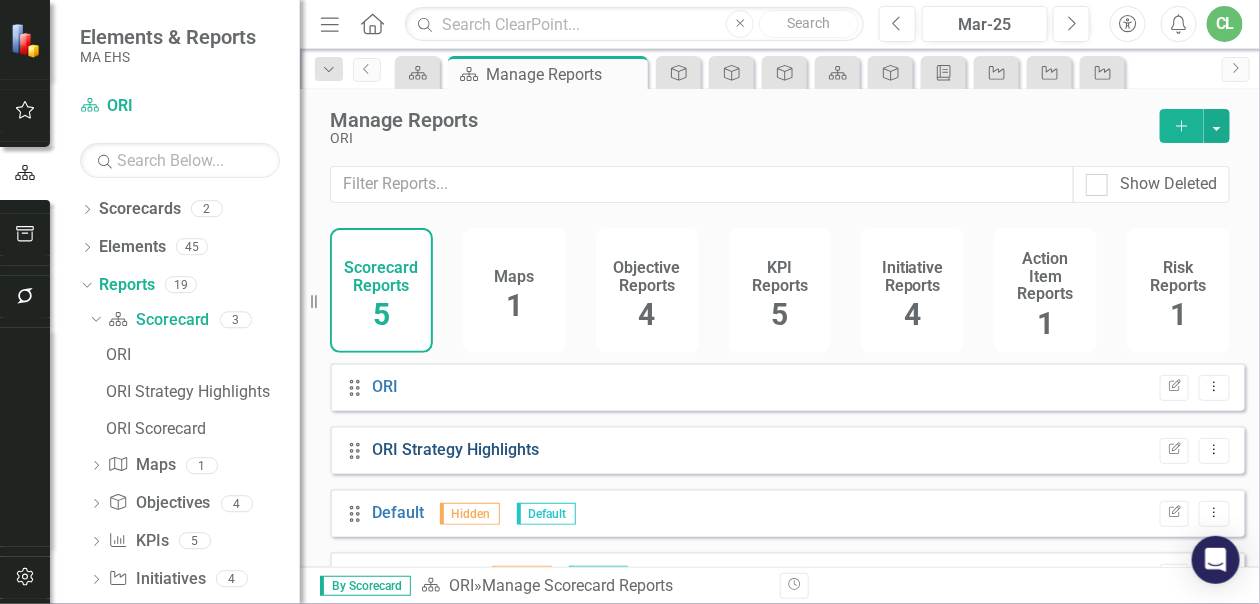 click on "ORI Strategy Highlights" at bounding box center [456, 449] 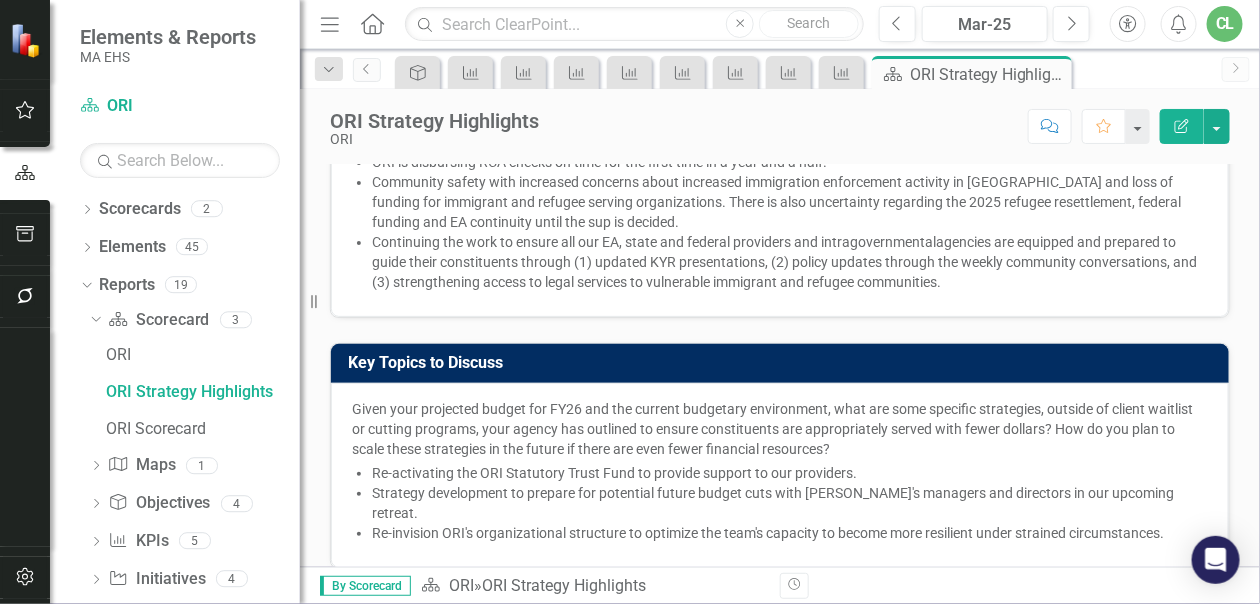 scroll, scrollTop: 75, scrollLeft: 0, axis: vertical 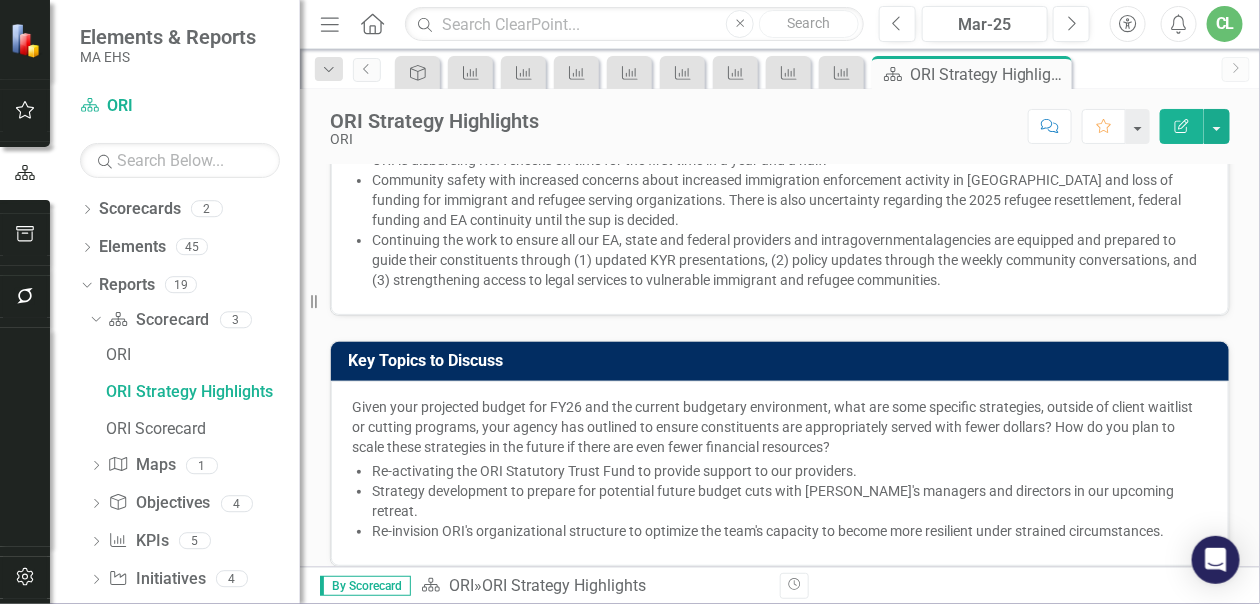 drag, startPoint x: 1129, startPoint y: 502, endPoint x: 697, endPoint y: 400, distance: 443.87836 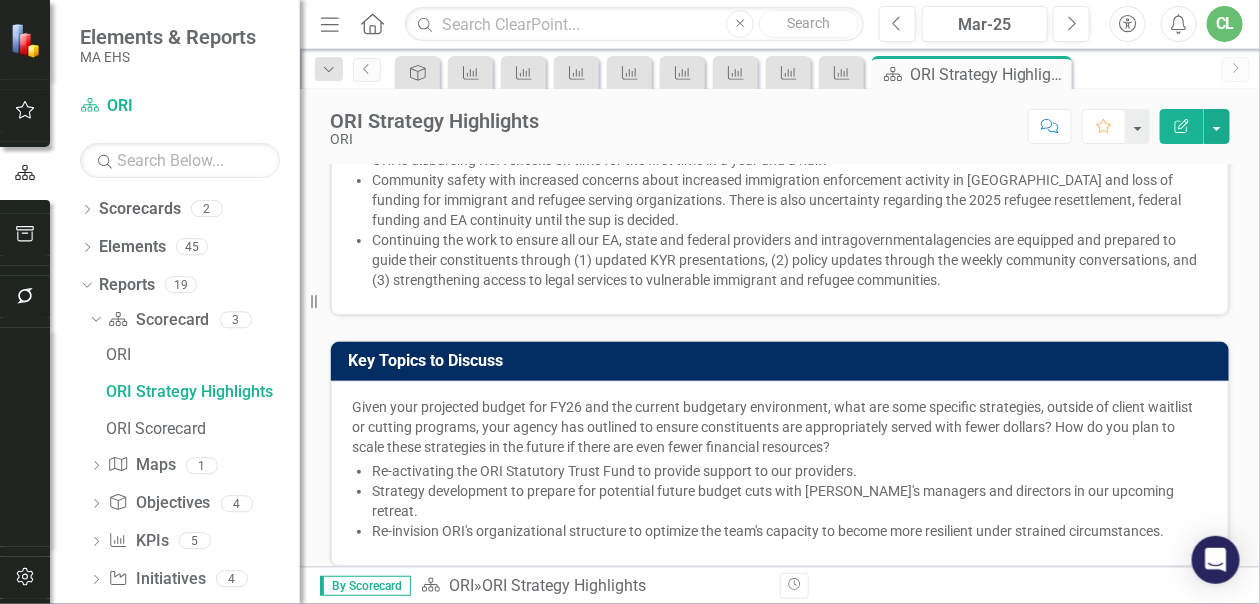 drag, startPoint x: 1171, startPoint y: 515, endPoint x: 1187, endPoint y: 507, distance: 17.888544 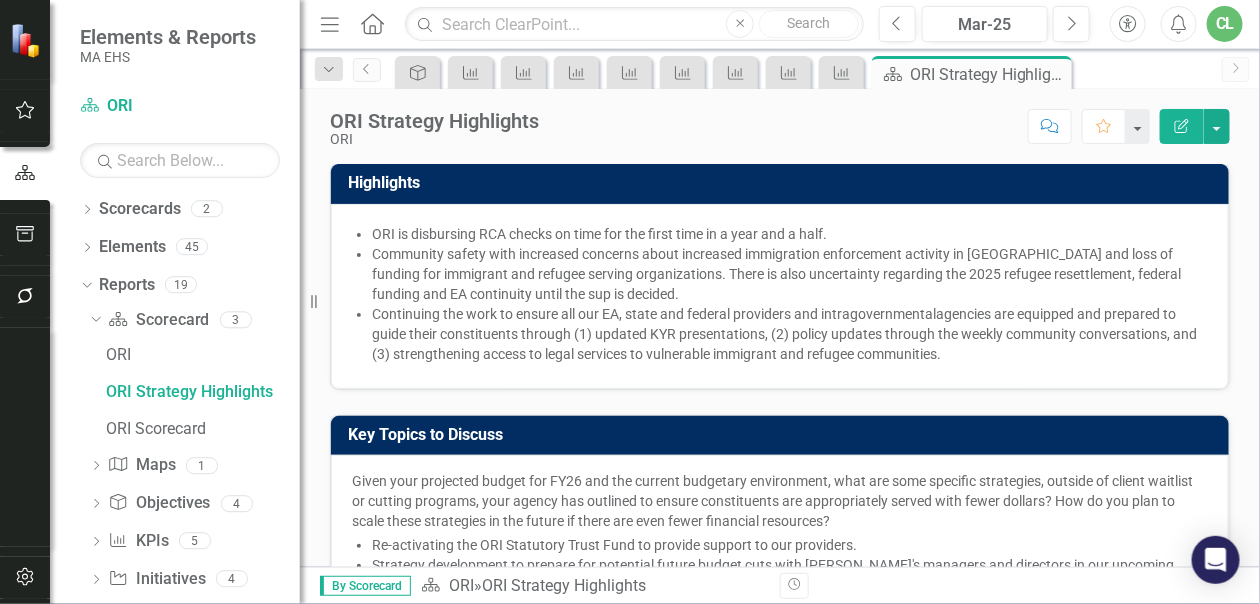 scroll, scrollTop: 0, scrollLeft: 0, axis: both 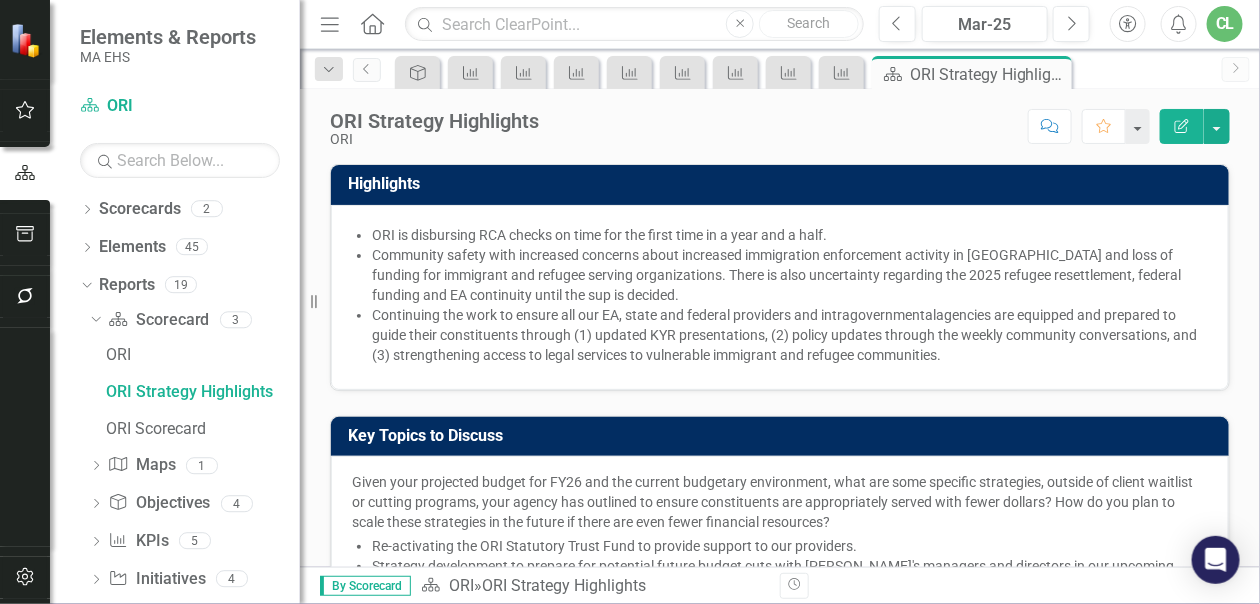 drag, startPoint x: 366, startPoint y: 232, endPoint x: 650, endPoint y: 286, distance: 289.08823 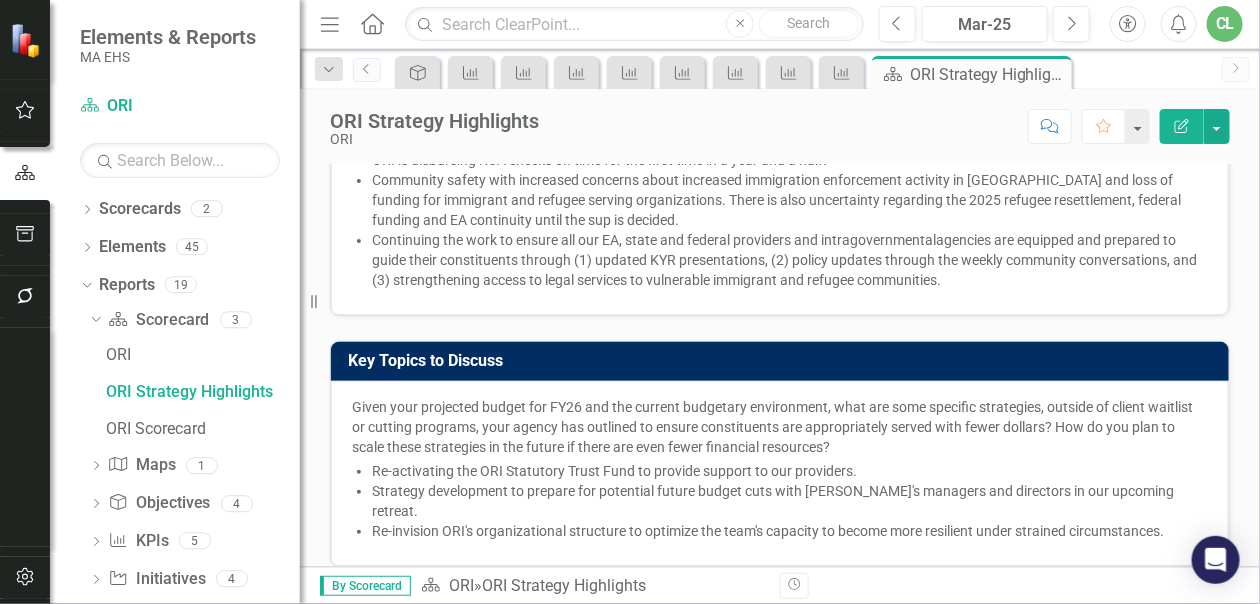 click on "agencies are equipped and prepared to guide their constituents through (1) updated KYR presentations, (2) policy updates through the weekly community conversations, and (3) strengthening access to legal services to vulnerable immigrant and refugee communities." at bounding box center (784, 260) 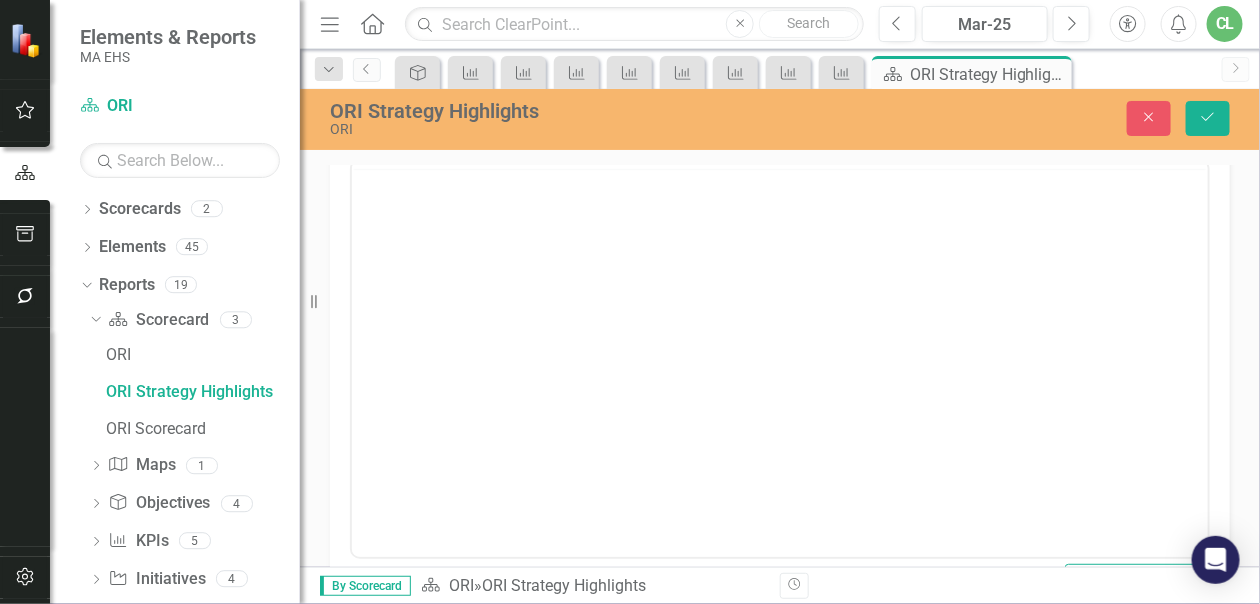 scroll, scrollTop: 83, scrollLeft: 0, axis: vertical 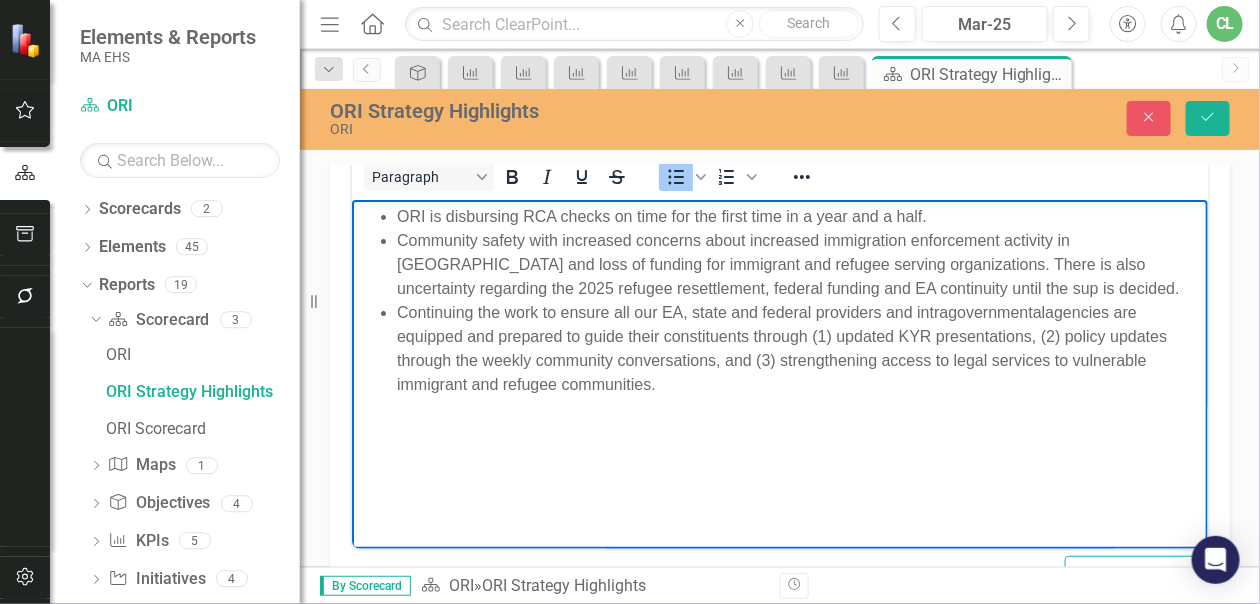 drag, startPoint x: 591, startPoint y: 372, endPoint x: 368, endPoint y: 214, distance: 273.3002 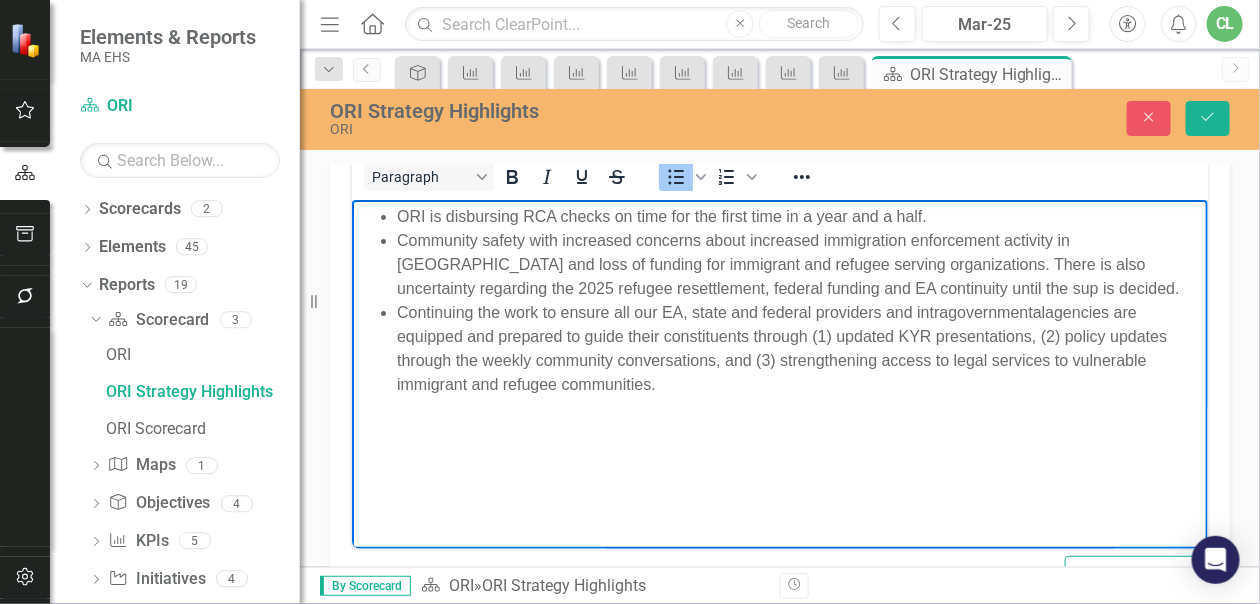click on "ORI is disbursing RCA checks on time for the first time in a year and a half.  Community safety with increased concerns about increased immigration enforcement activity in MA and loss of funding for immigrant and refugee serving organizations. There is also uncertainty regarding the 2025 refugee resettlement, federal funding and EA continuity until the sup is decided. ​ Continuing the work to ensure all our EA, state and federal providers and intragovernmental  agencies are equipped and prepared to guide their constituents through (1) updated KYR presentations, (2) policy updates through the weekly community conversations, and (3) strengthening access to legal services to vulnerable immigrant and refugee communities." at bounding box center (779, 300) 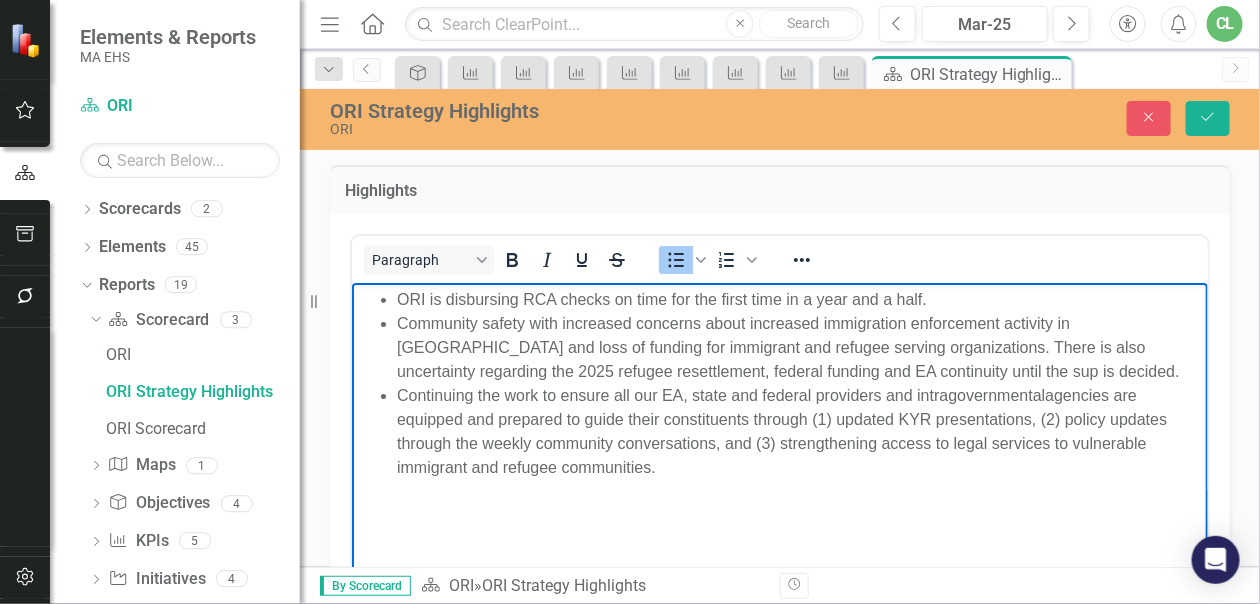 copy on "ORI is disbursing RCA checks on time for the first time in a year and a half.  Community safety with increased concerns about increased immigration enforcement activity in MA and loss of funding for immigrant and refugee serving organizations. There is also uncertainty regarding the 2025 refugee resettlement, federal funding and EA continuity until the sup is decided. ​ Continuing the work to ensure all our EA, state and federal providers and intragovernmental  agencies are equipped and prepared to guide their constituents through (1) updated KYR presentations, (2) policy updates through the weekly community conversations, and (3) strengthening access to legal services to vulnerable immigrant and refugee communities." 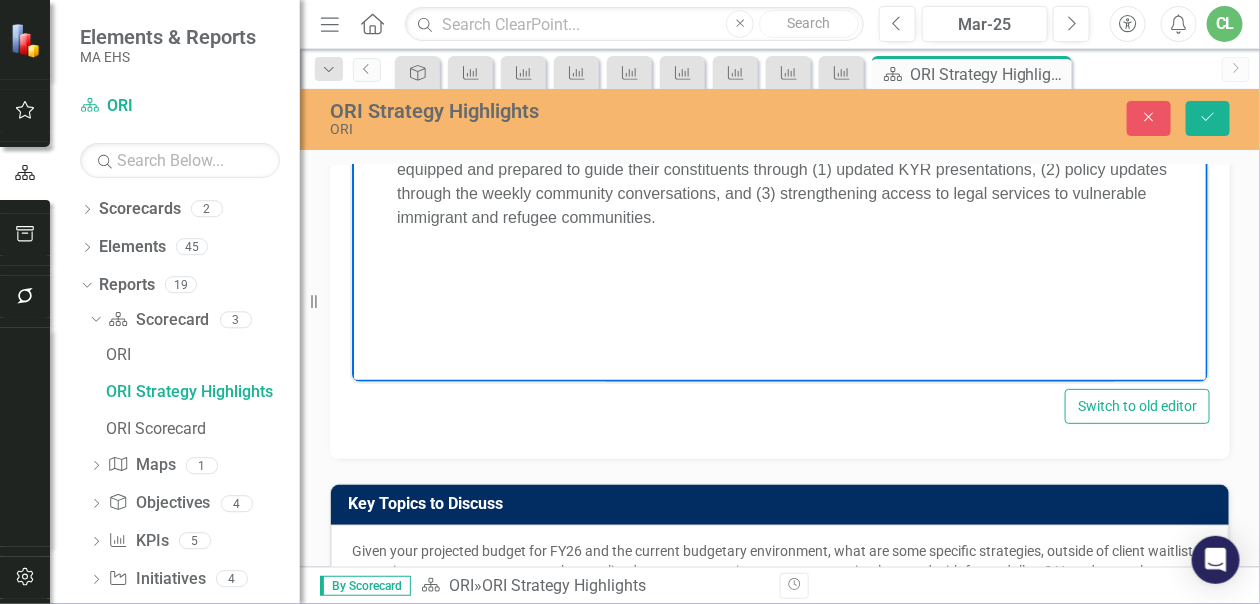 scroll, scrollTop: 393, scrollLeft: 0, axis: vertical 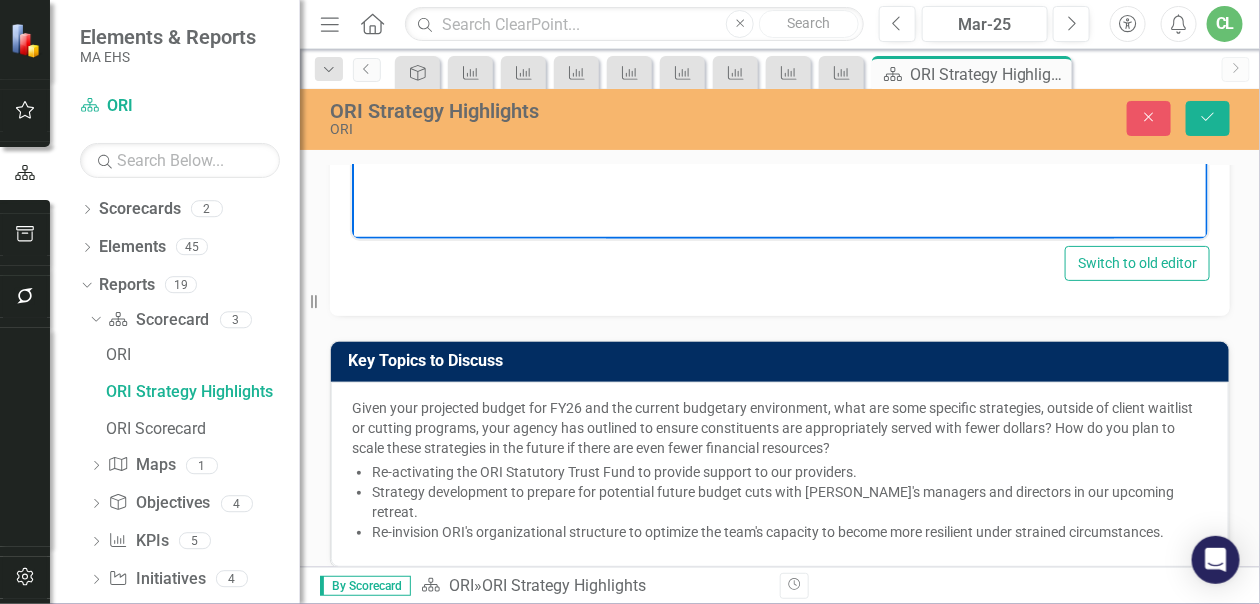 click on "Given your projected budget for FY26 and the current budgetary environment, what are some specific strategies, outside of client waitlist or cutting programs, your agency has outlined to ensure constituents are appropriately served with fewer dollars? How do you plan to scale these strategies in the future if there are even fewer financial resources?" at bounding box center [772, 428] 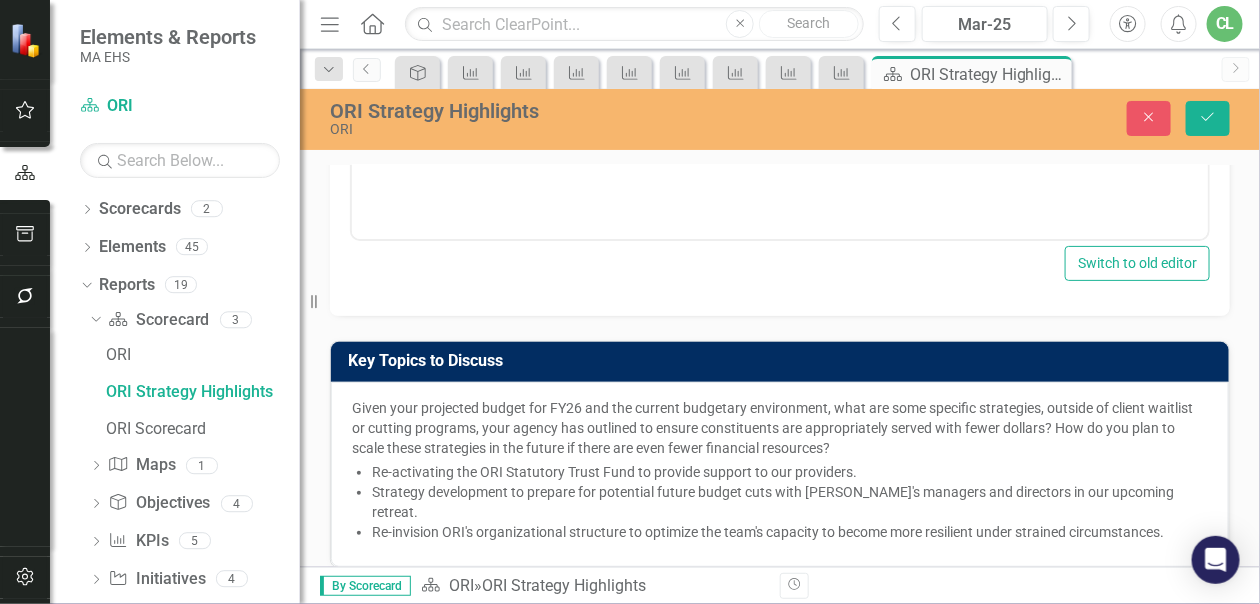 click on "Given your projected budget for FY26 and the current budgetary environment, what are some specific strategies, outside of client waitlist or cutting programs, your agency has outlined to ensure constituents are appropriately served with fewer dollars? How do you plan to scale these strategies in the future if there are even fewer financial resources?" at bounding box center (772, 428) 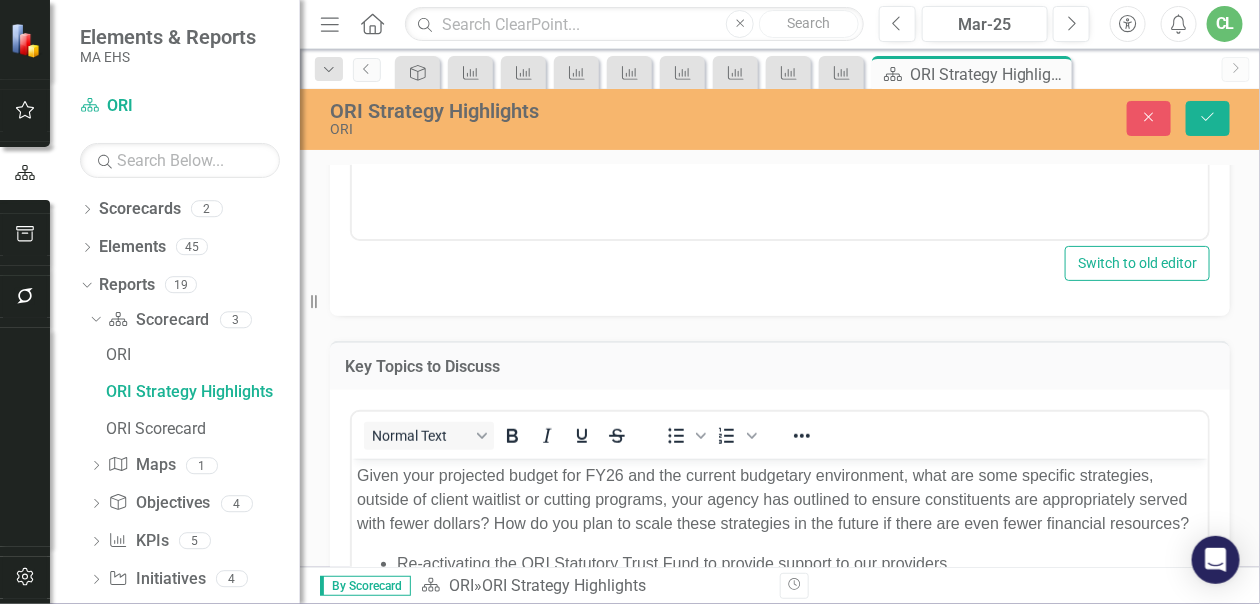 scroll, scrollTop: 0, scrollLeft: 0, axis: both 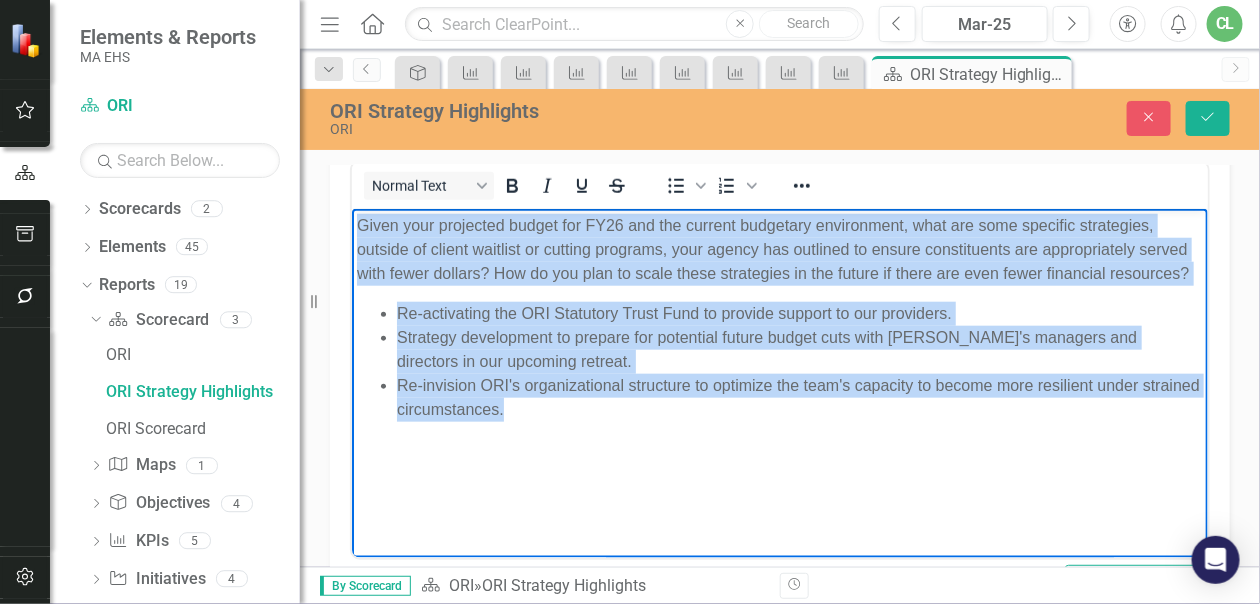drag, startPoint x: 594, startPoint y: 439, endPoint x: 340, endPoint y: 196, distance: 351.51813 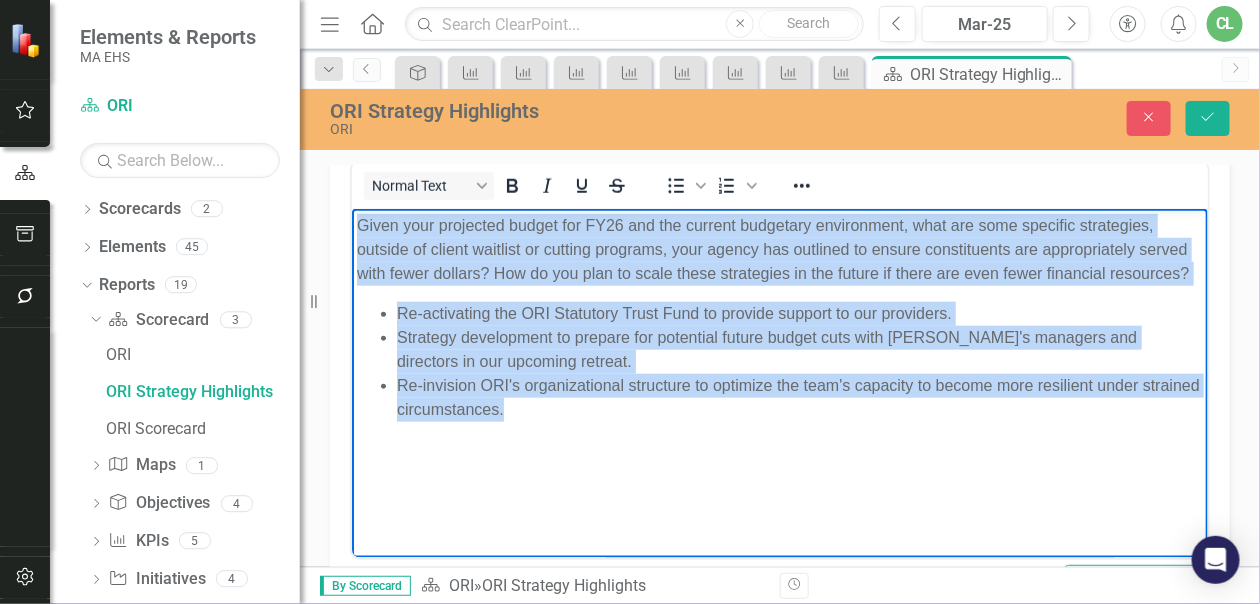 click on "Given your projected budget for FY26 and the current budgetary environment, what are some specific strategies, outside of client waitlist or cutting programs, your agency has outlined to ensure constituents are appropriately served with fewer dollars? How do you plan to scale these strategies in the future if there are even fewer financial resources? Re-activating the ORI Statutory Trust Fund to provide support to our providers. Strategy development to prepare for potential future budget cuts with ORI's managers and directors in our upcoming retreat. Re-invision ORI's organizational structure to optimize the team's capacity to become more resilient under strained circumstances." at bounding box center [779, 358] 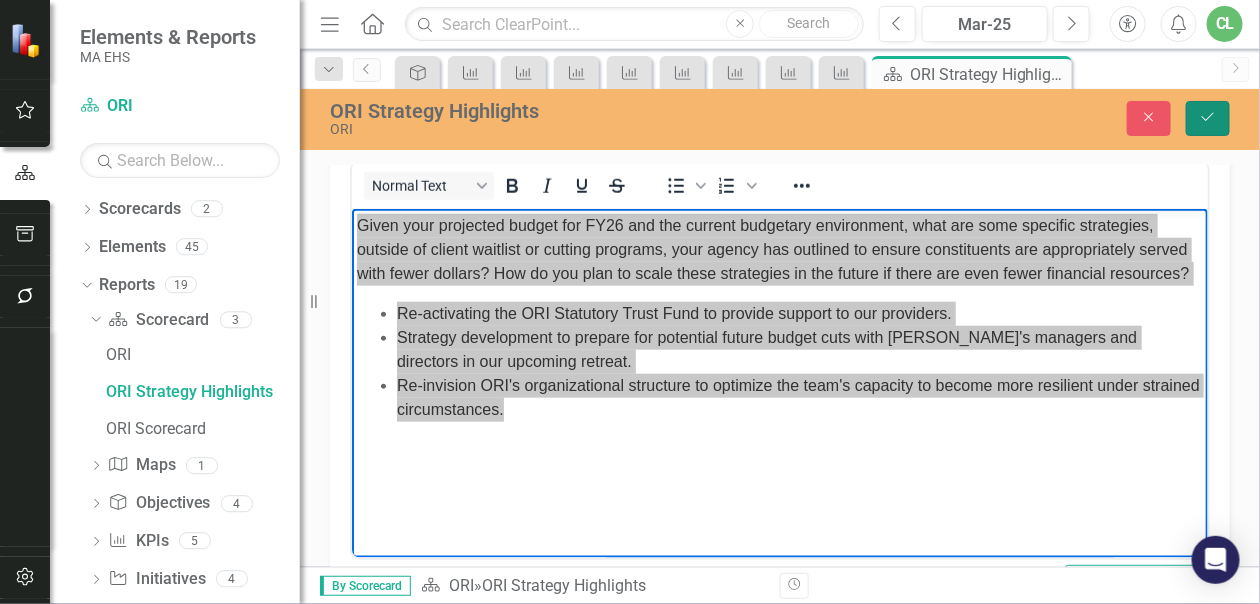 click on "Save" at bounding box center [1208, 118] 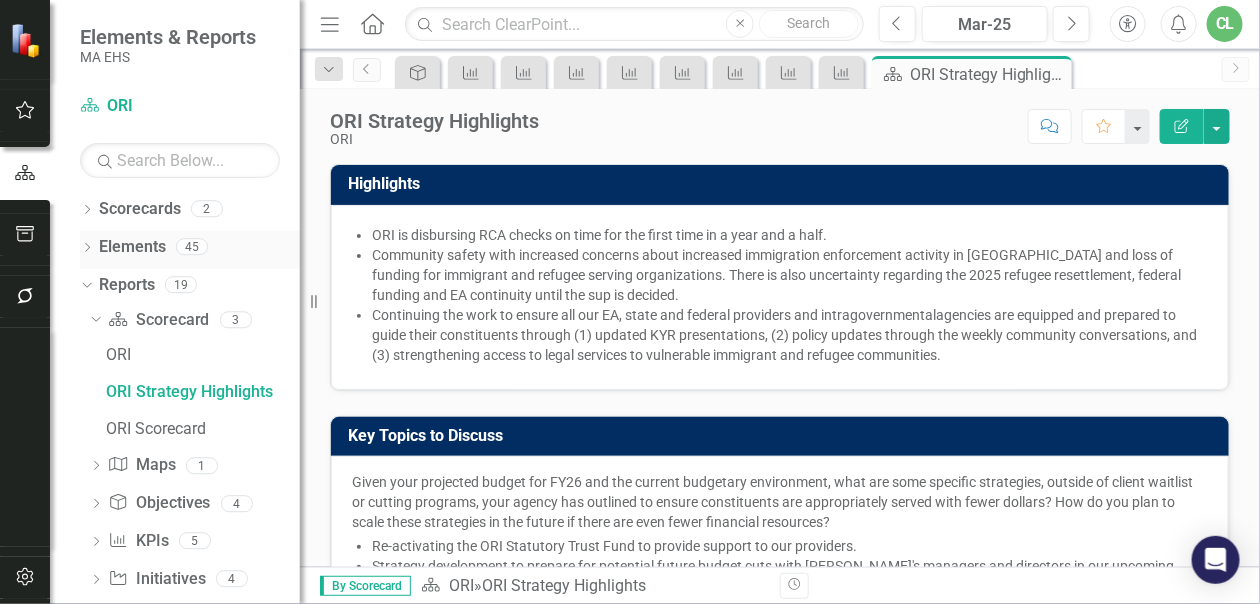 click on "Elements" at bounding box center [132, 247] 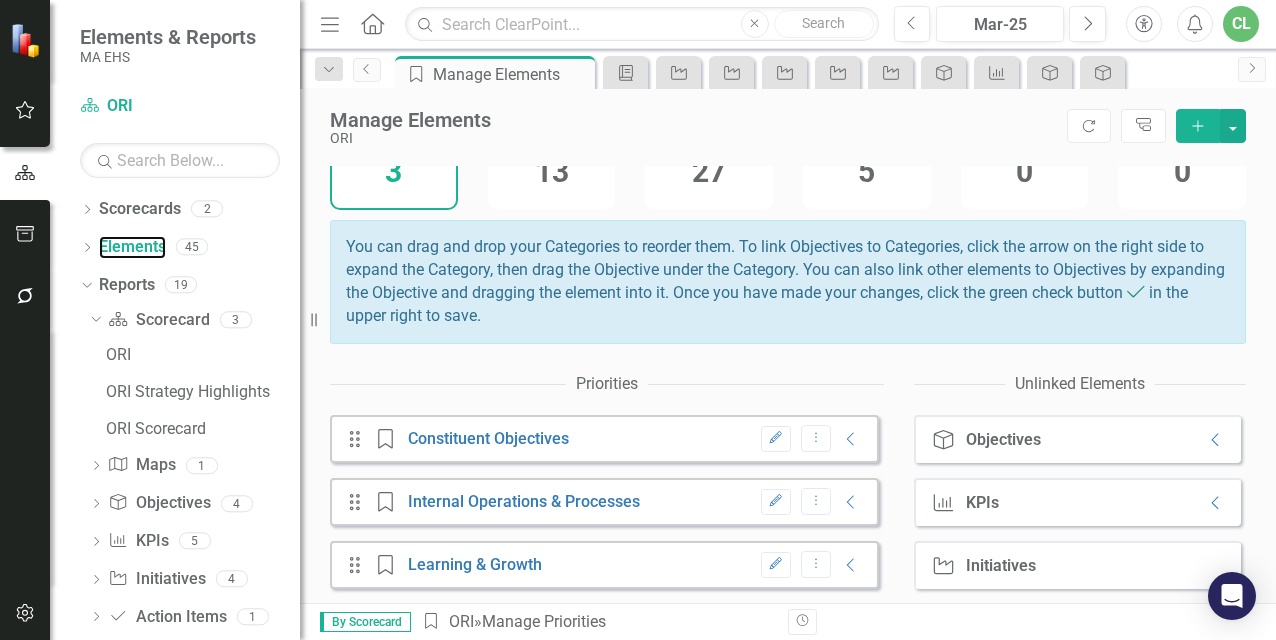 scroll, scrollTop: 142, scrollLeft: 0, axis: vertical 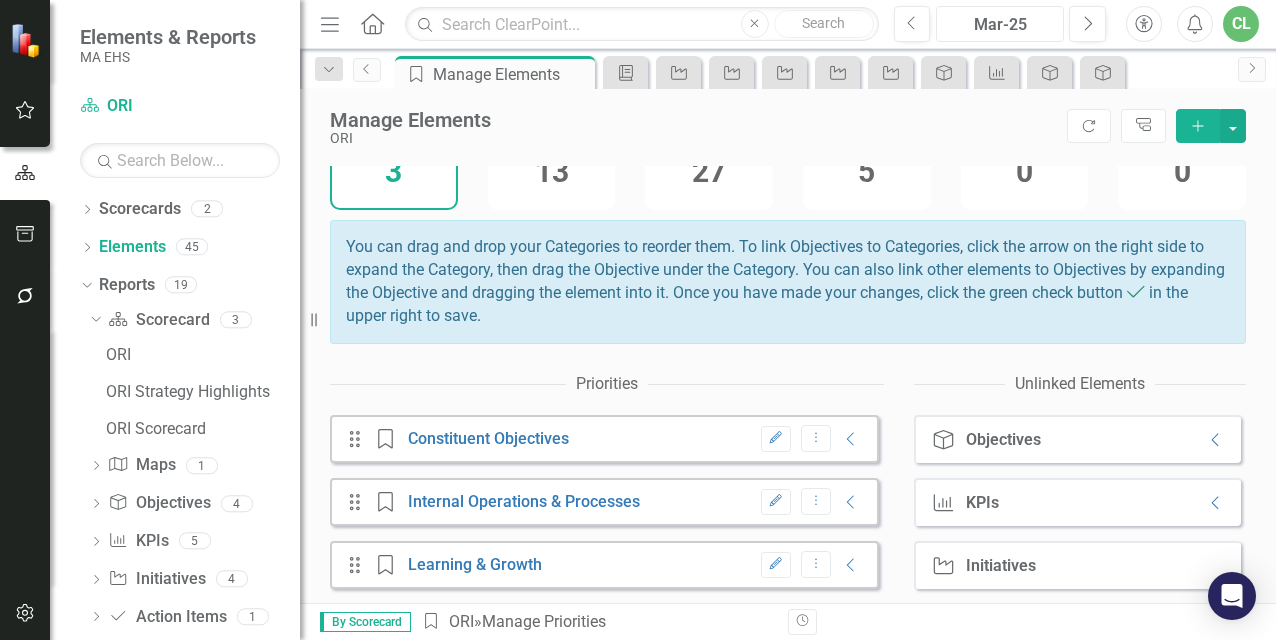 click on "Mar-25" at bounding box center (1000, 25) 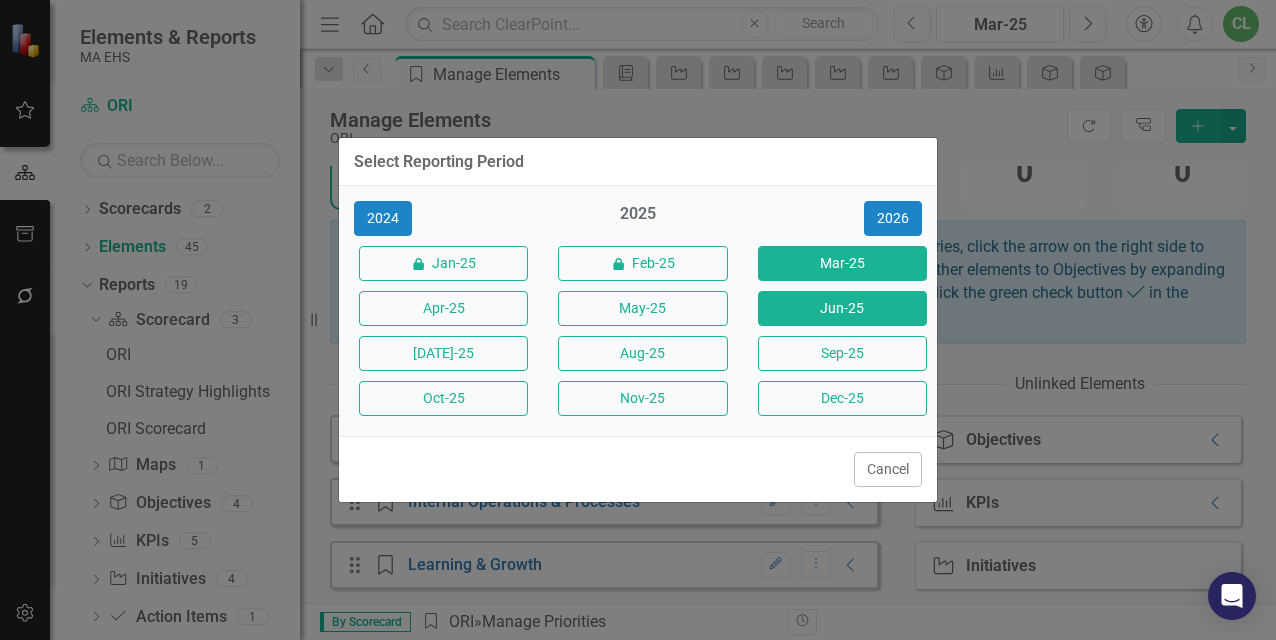 click on "Jun-25" at bounding box center [842, 308] 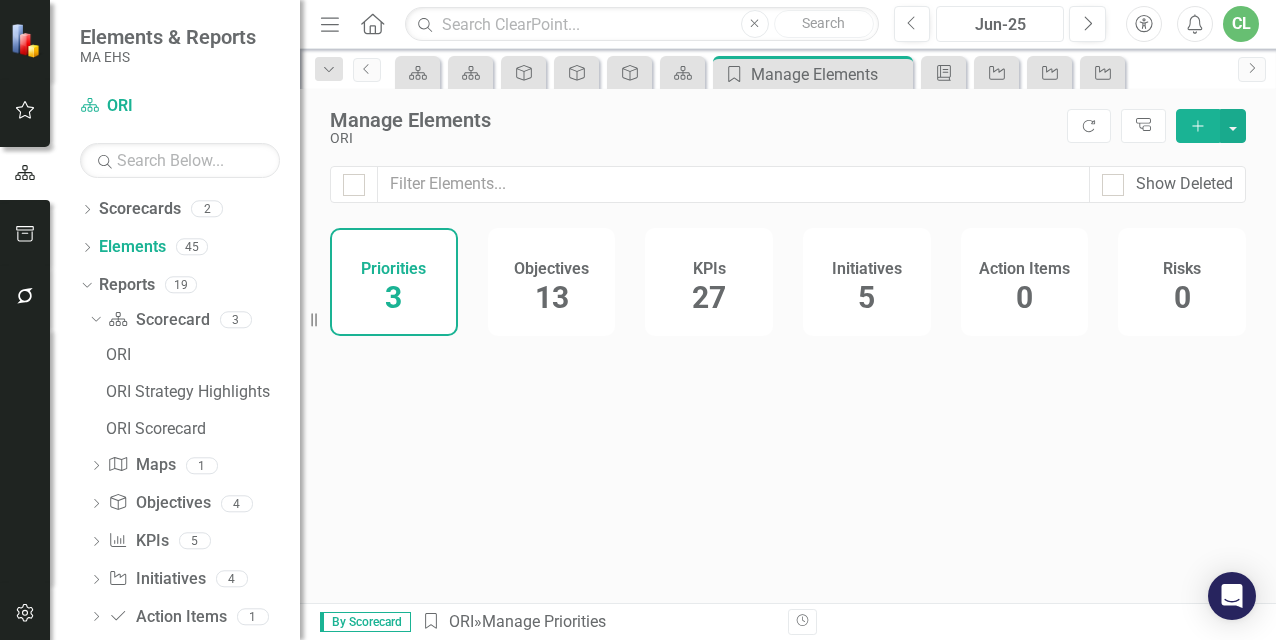 scroll, scrollTop: 0, scrollLeft: 0, axis: both 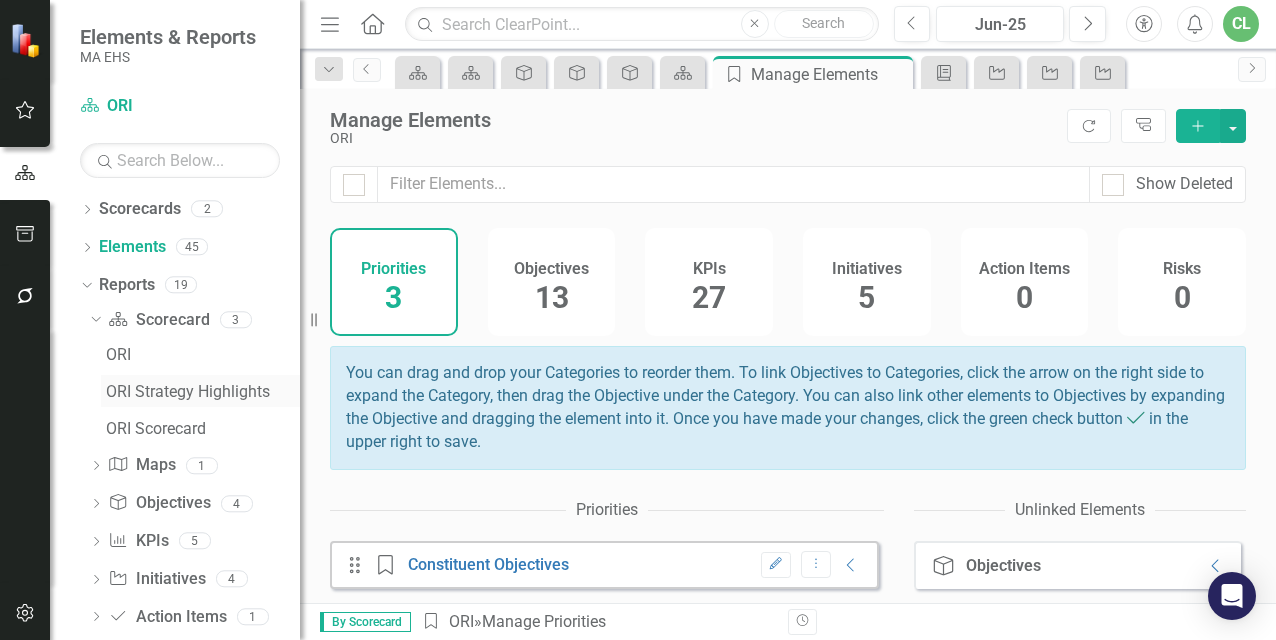 click on "ORI Strategy Highlights" at bounding box center (203, 392) 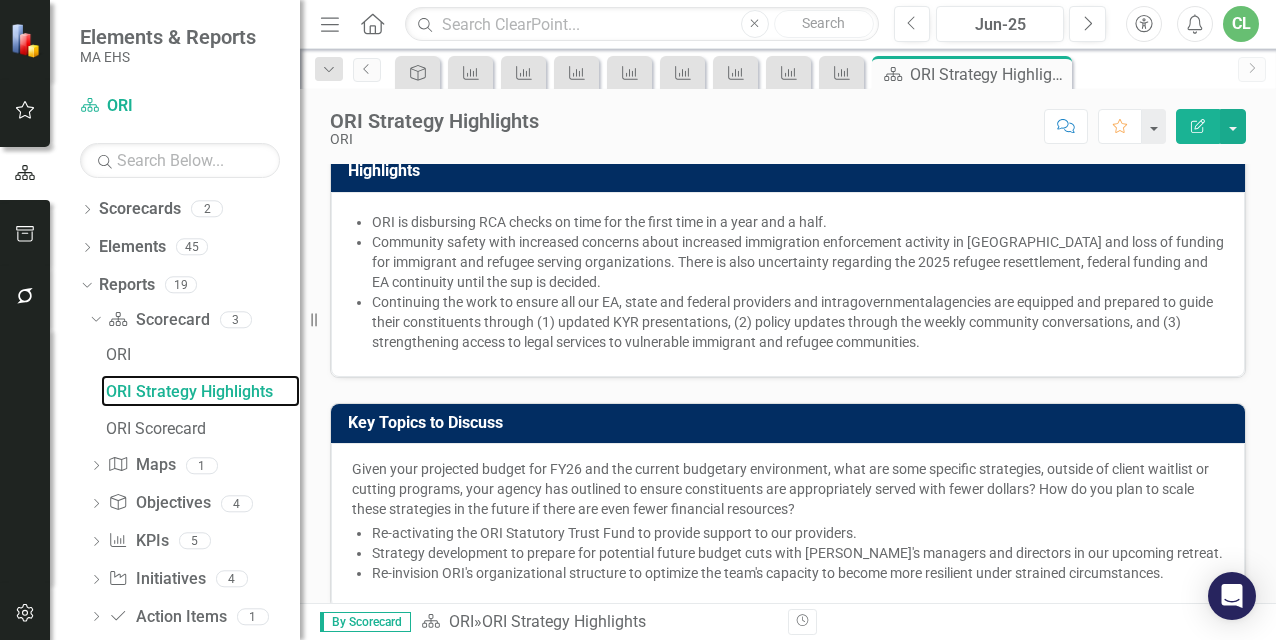 scroll, scrollTop: 0, scrollLeft: 0, axis: both 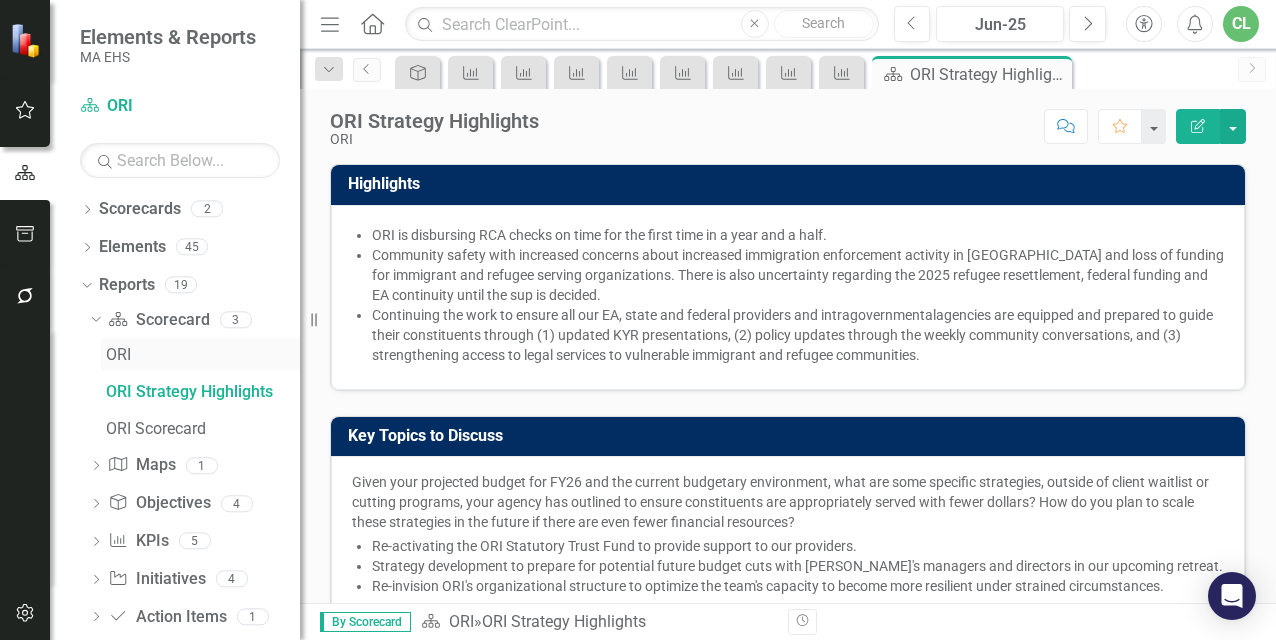 click on "ORI" at bounding box center [203, 355] 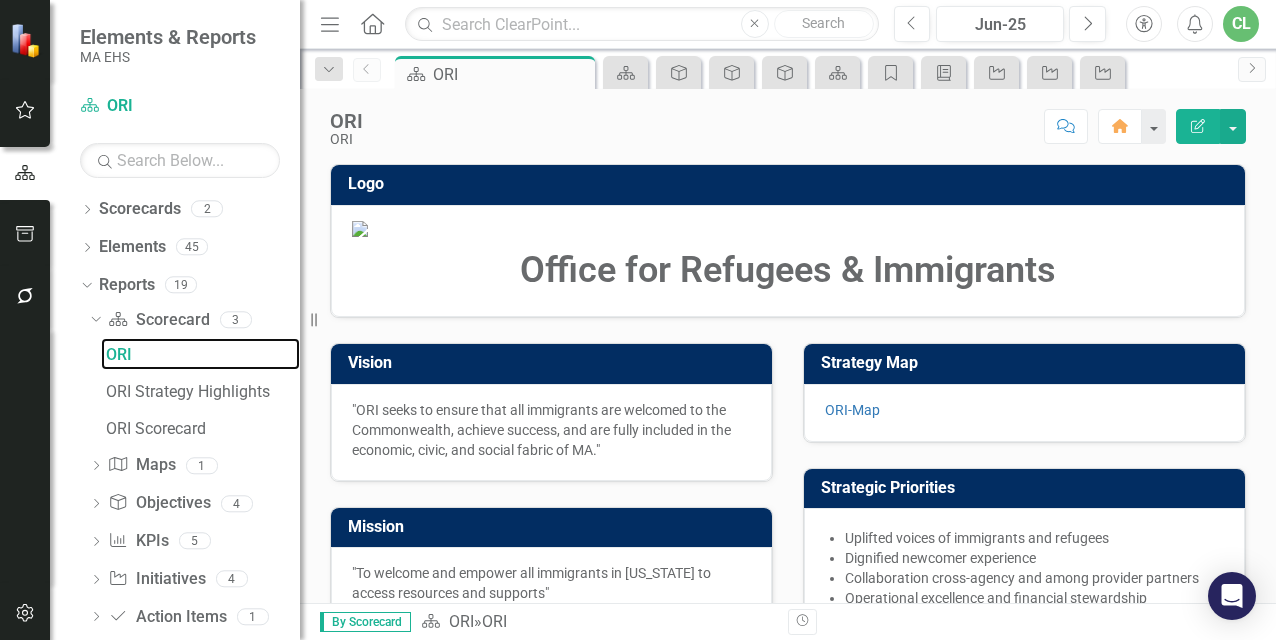 scroll, scrollTop: 250, scrollLeft: 0, axis: vertical 